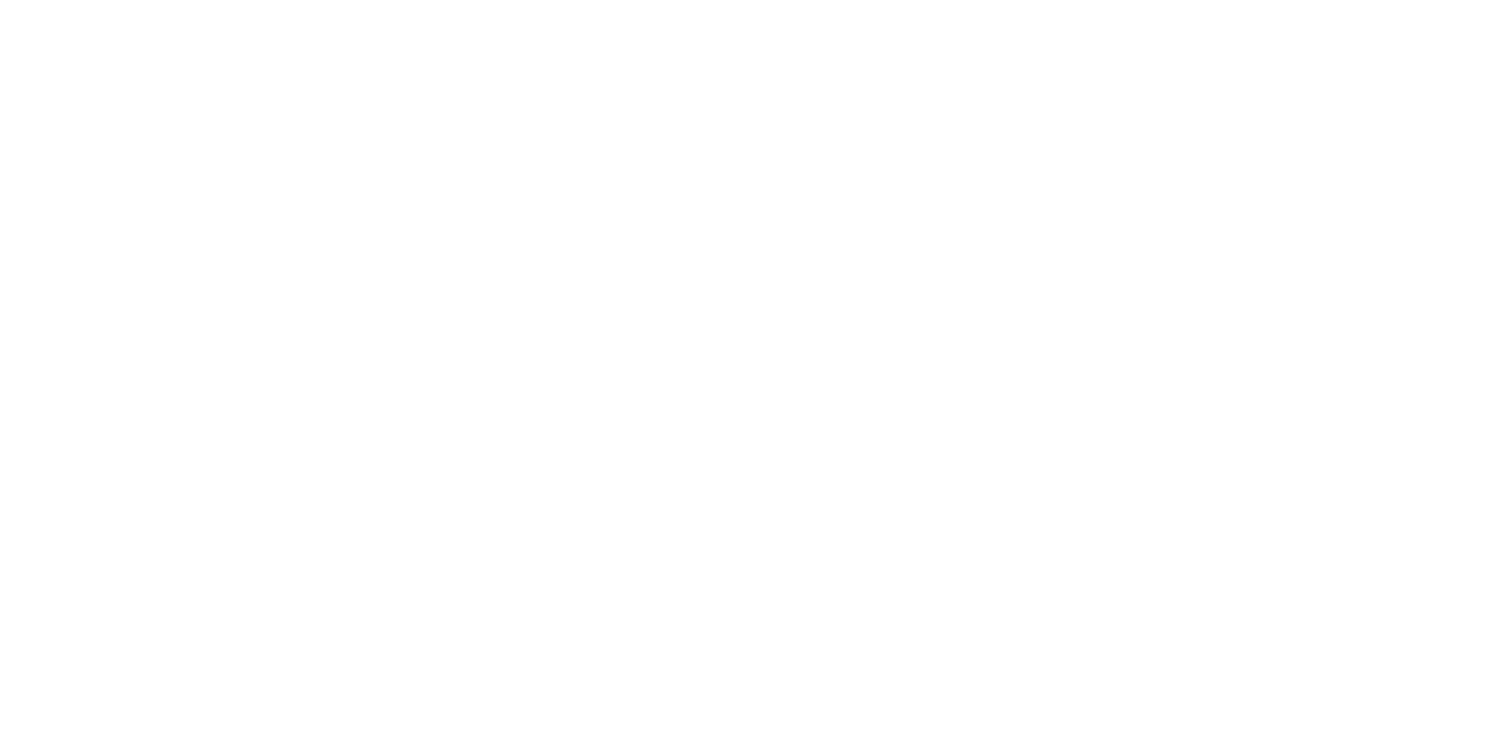 scroll, scrollTop: 0, scrollLeft: 0, axis: both 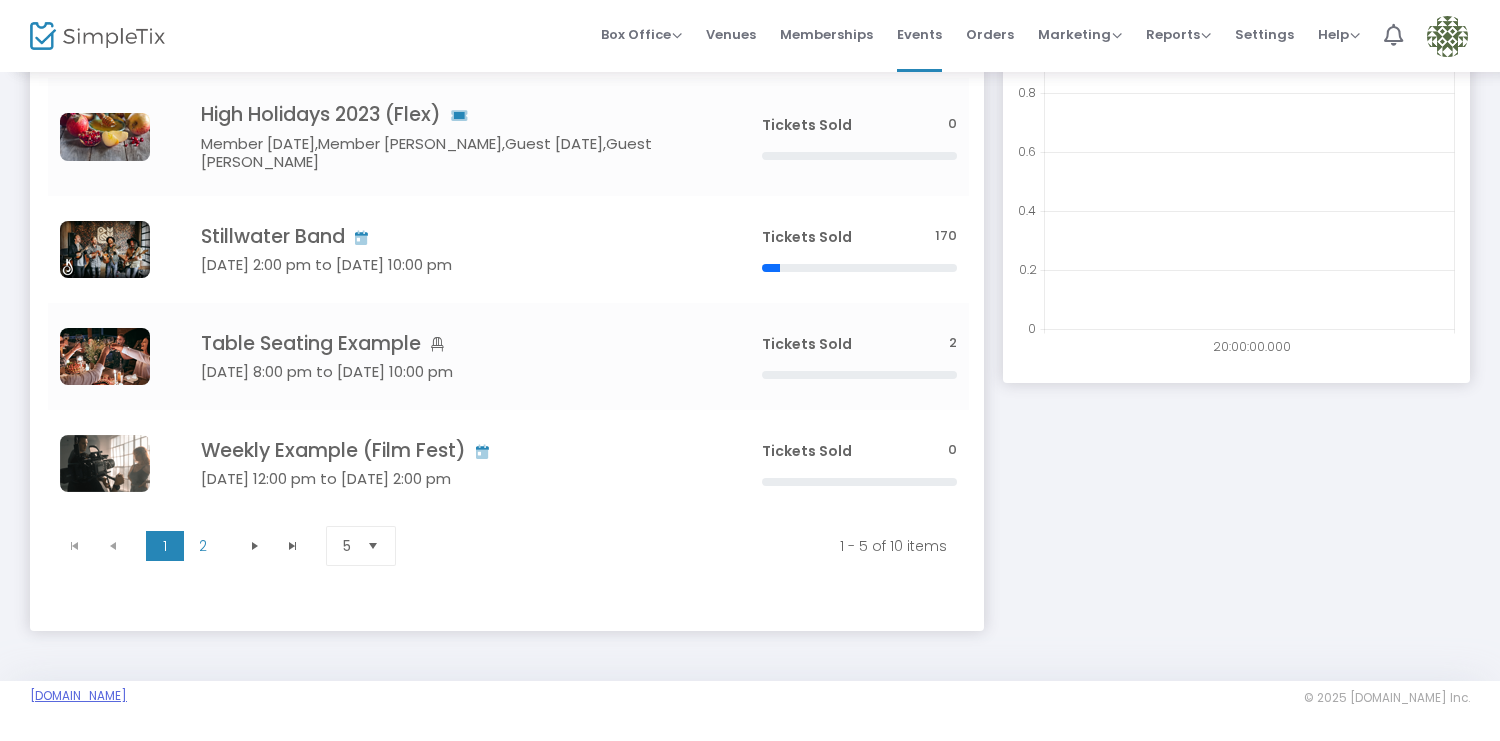 click on "[DOMAIN_NAME]" 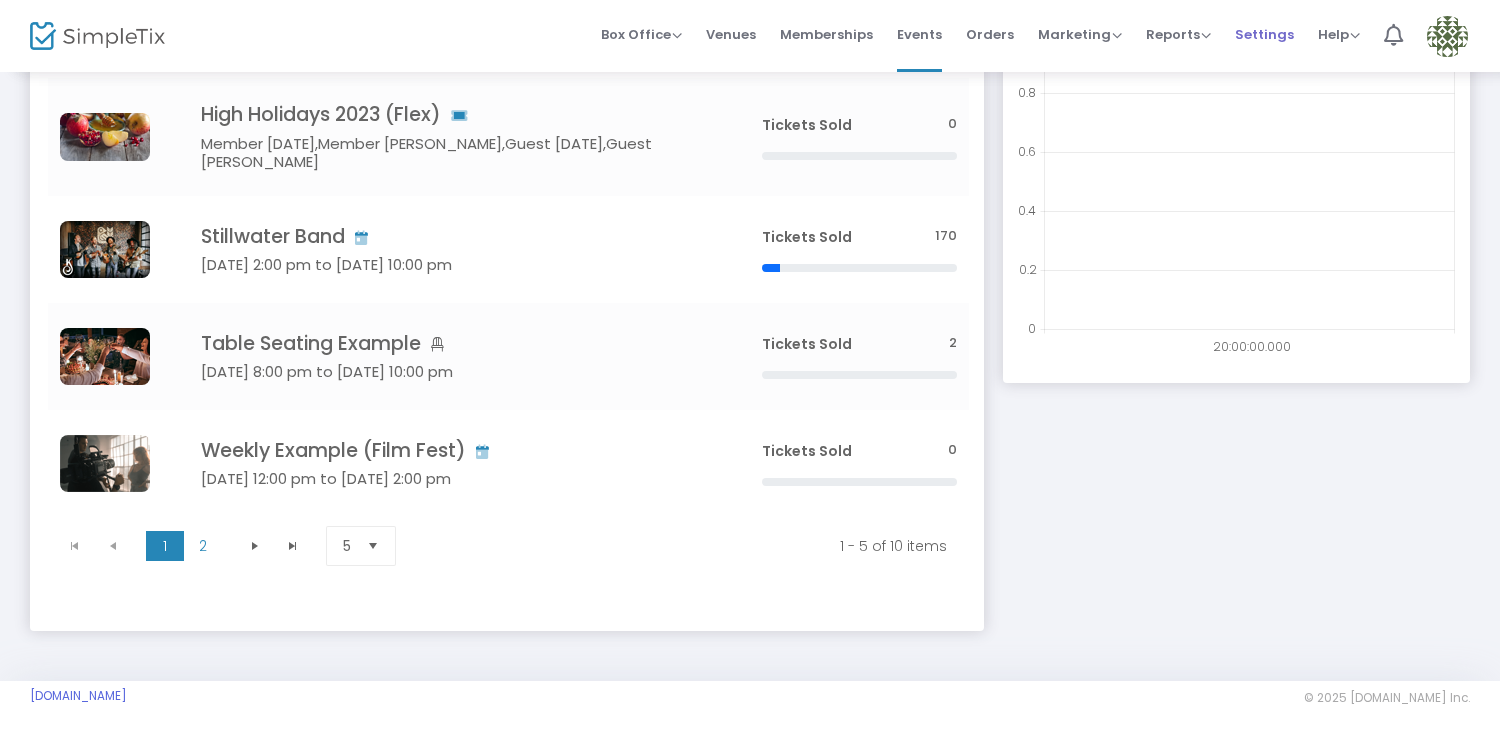 click on "Settings" at bounding box center [1264, 34] 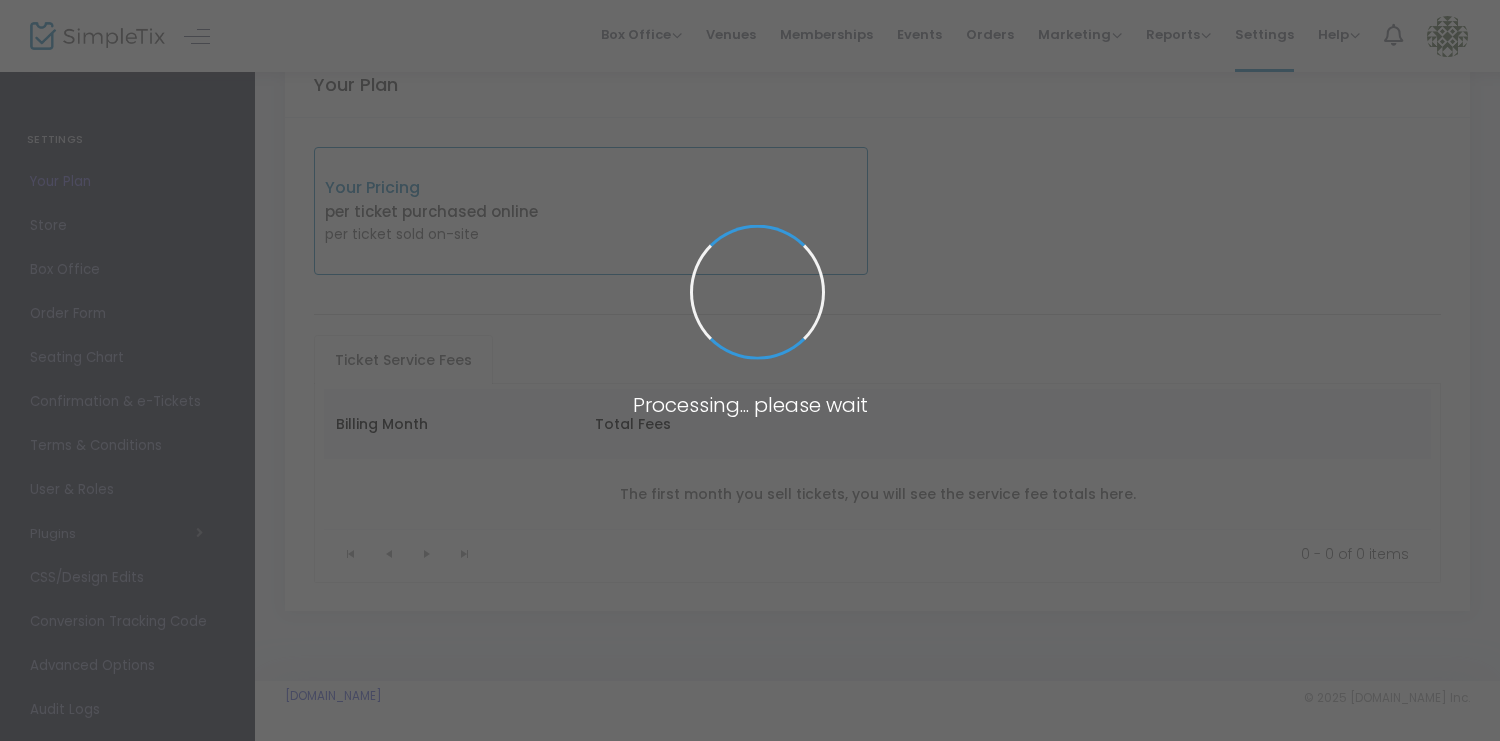 scroll, scrollTop: 260, scrollLeft: 0, axis: vertical 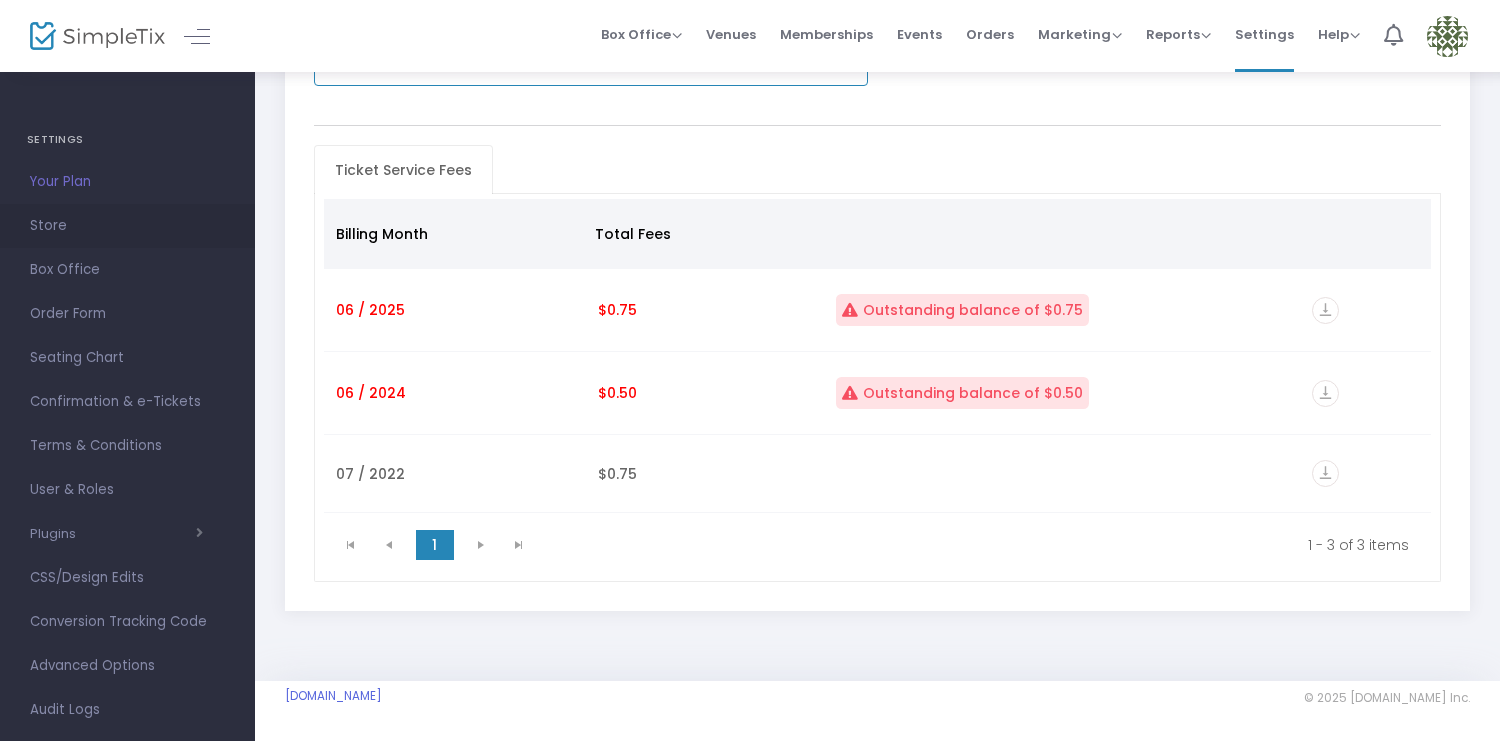click on "Store" at bounding box center (127, 226) 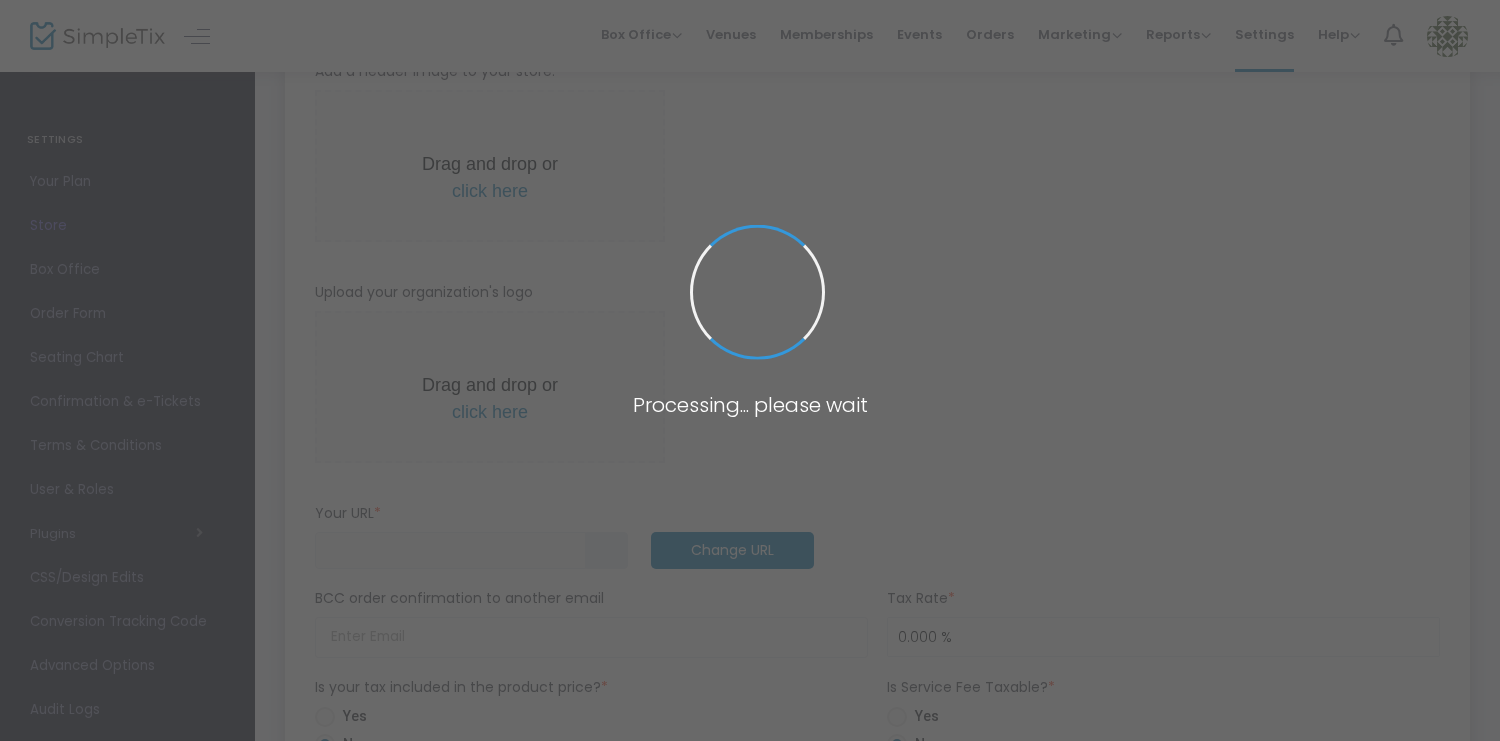 type on "https://Hunter" 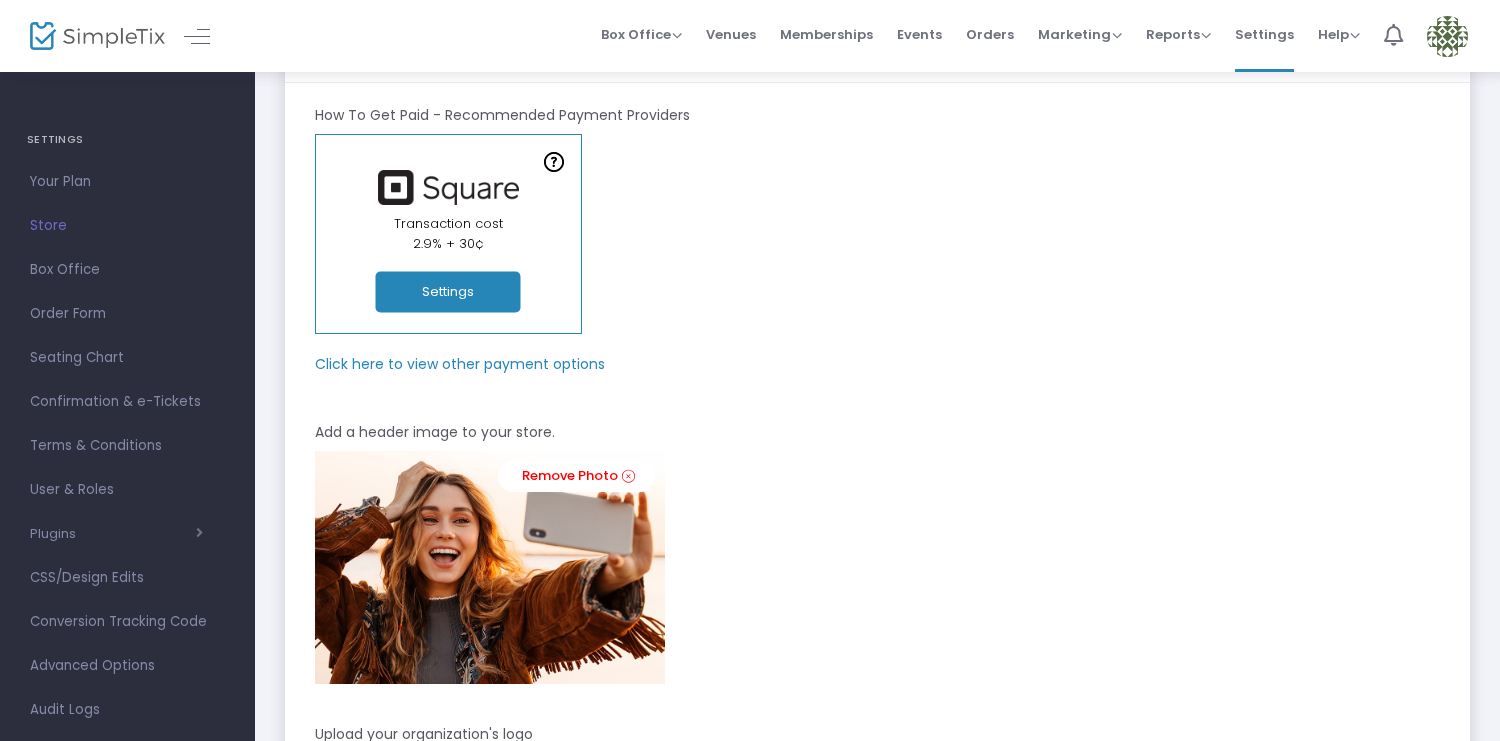 scroll, scrollTop: 31, scrollLeft: 0, axis: vertical 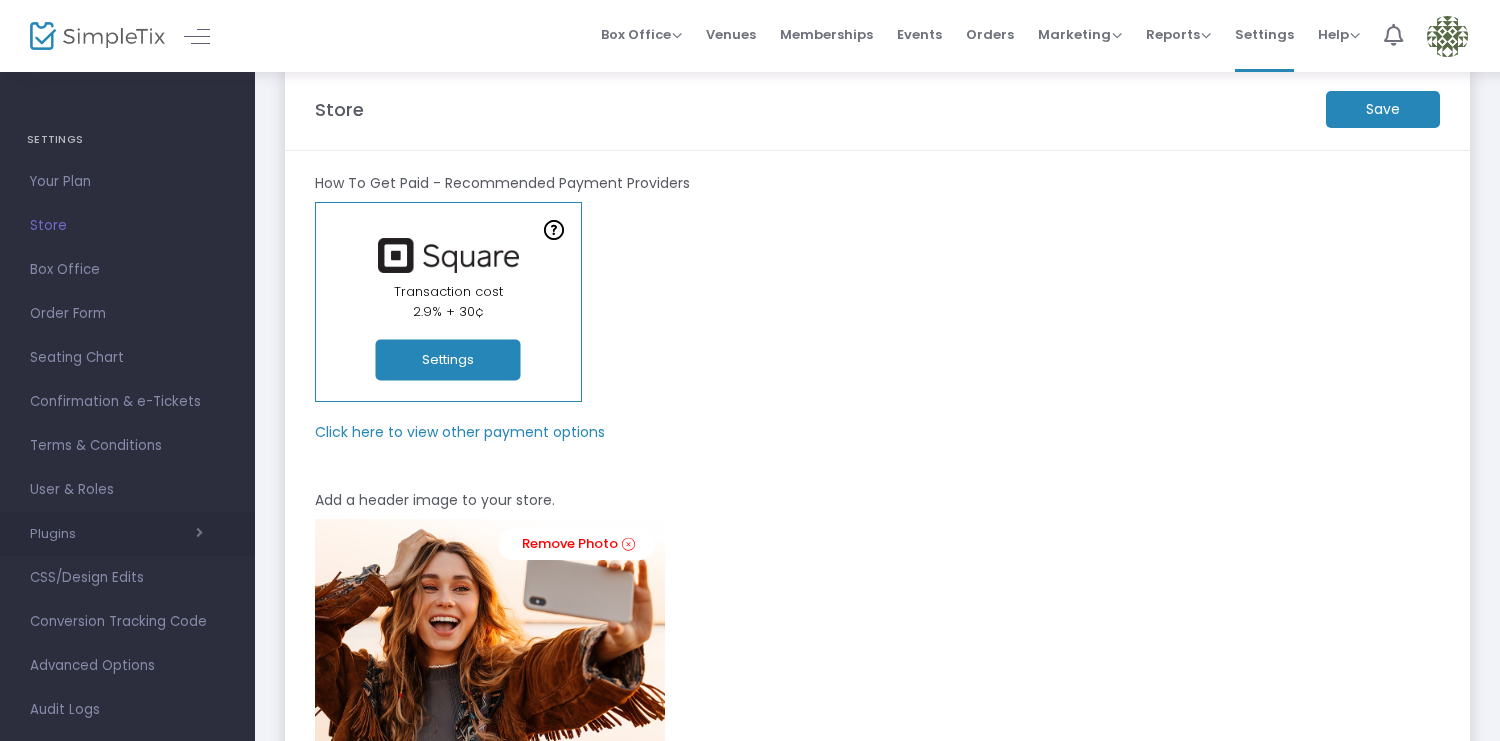 click at bounding box center [139, 533] 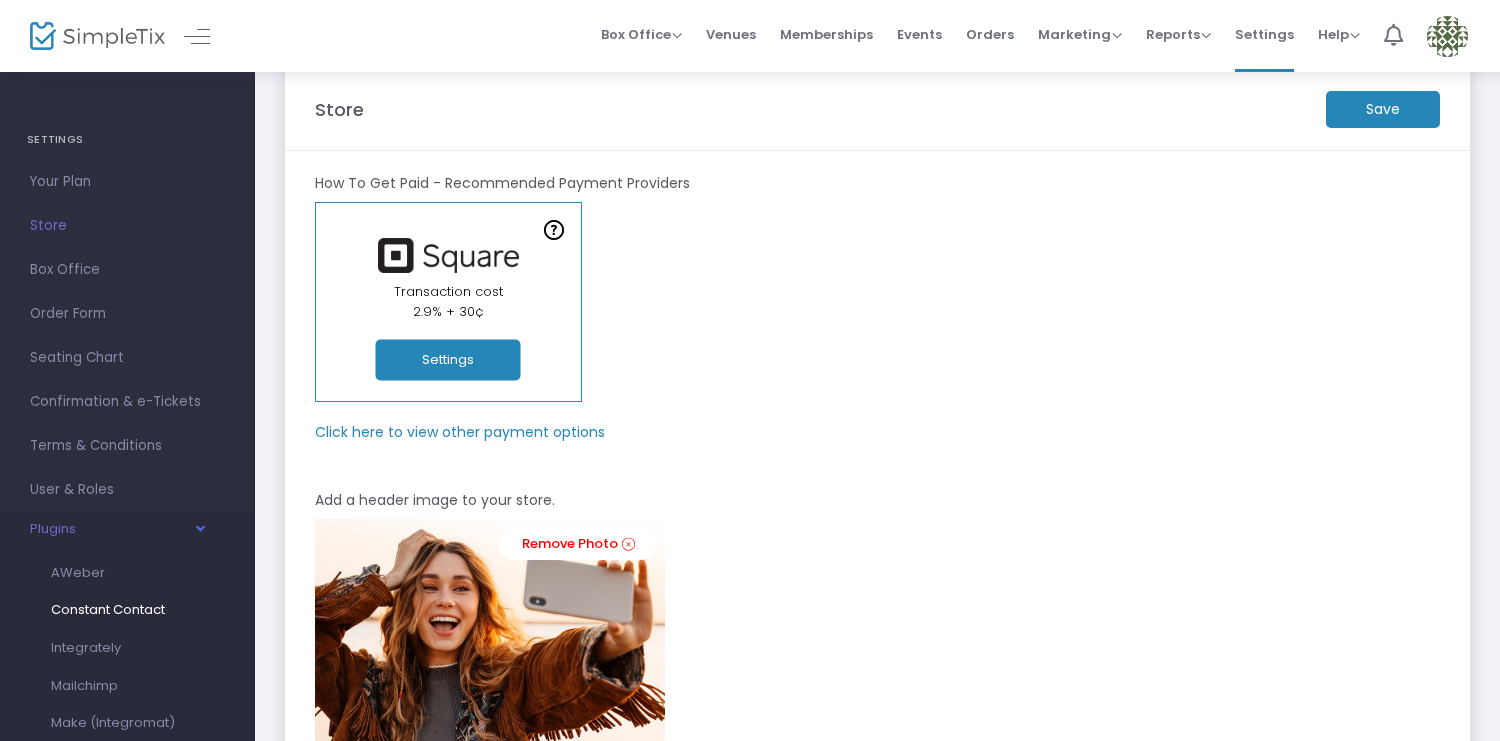 click on "Constant Contact" at bounding box center [108, 609] 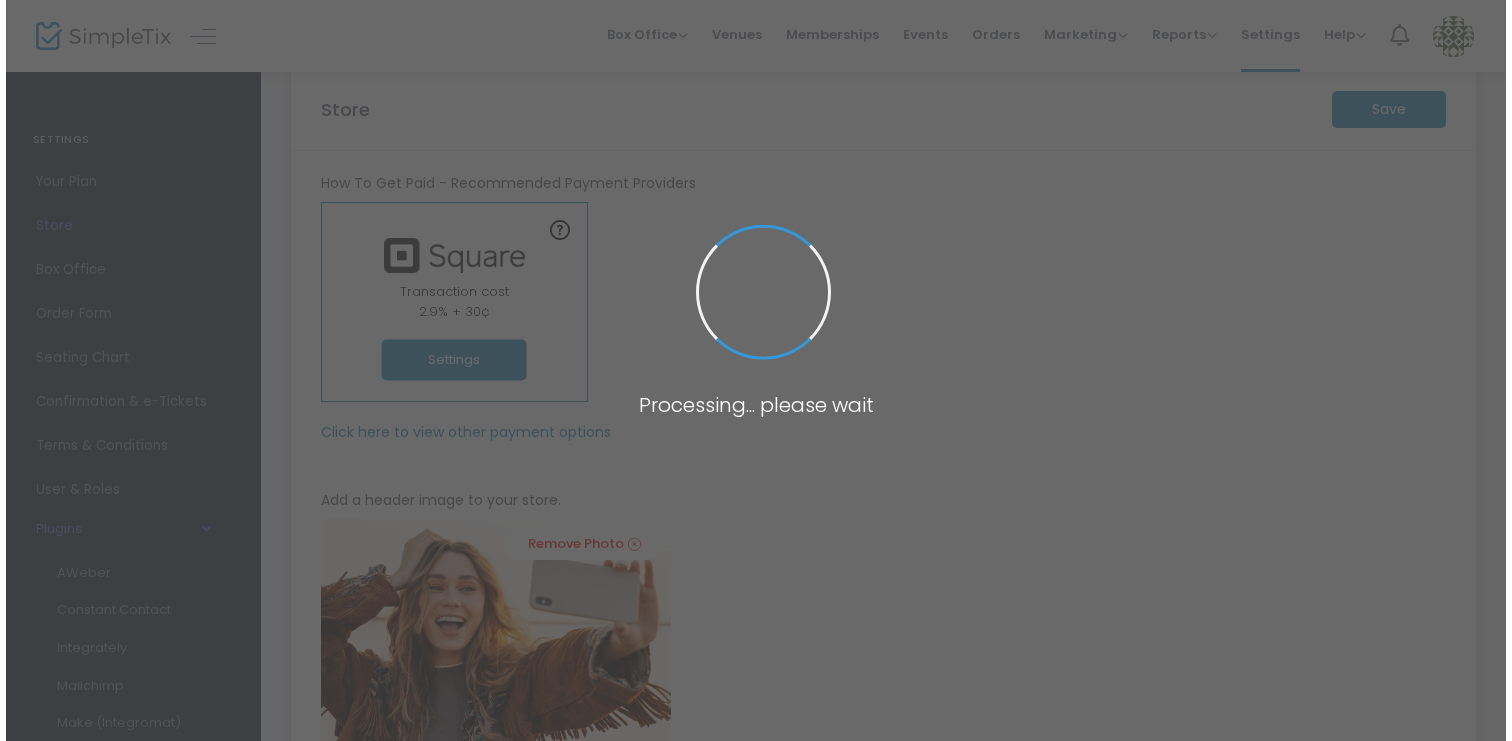 scroll, scrollTop: 0, scrollLeft: 0, axis: both 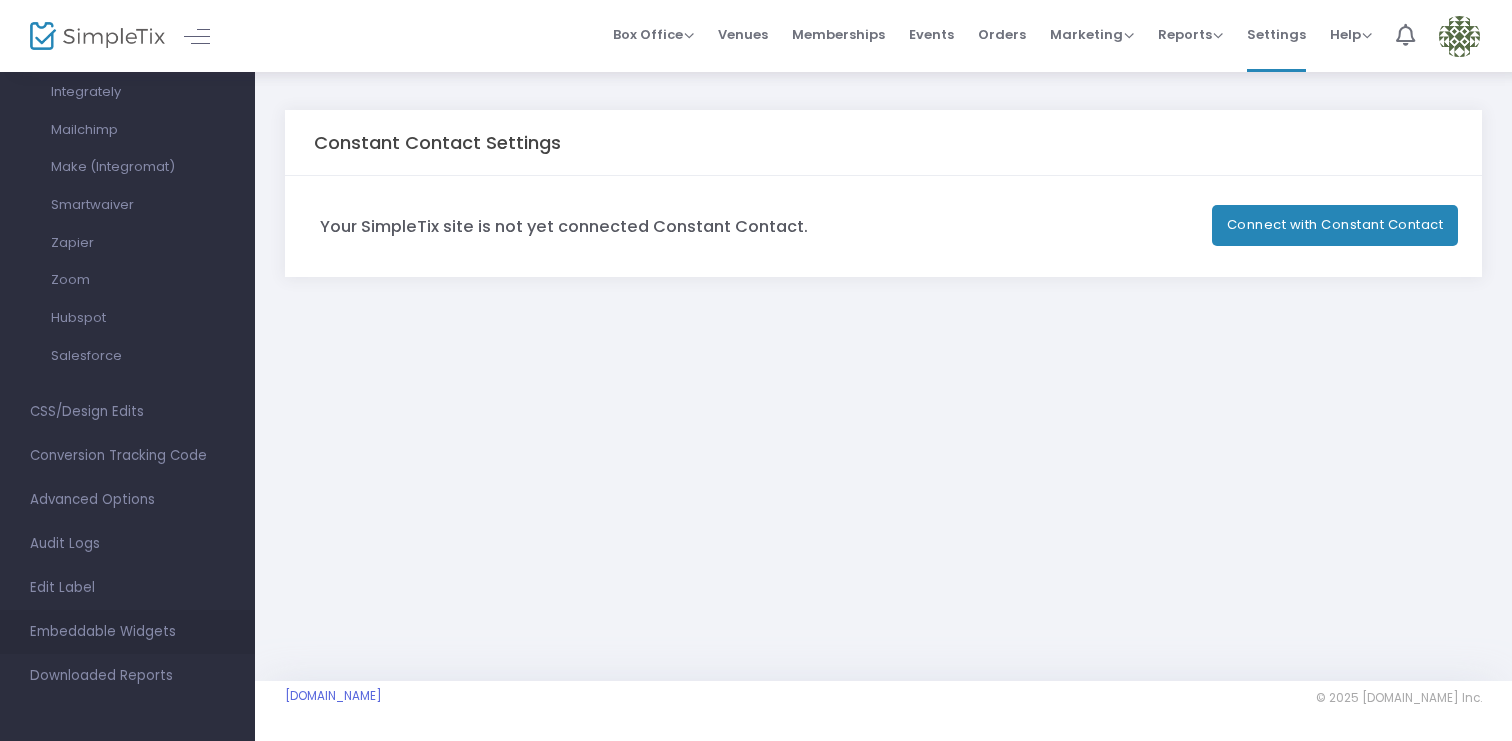 click on "Embeddable Widgets" at bounding box center (127, 632) 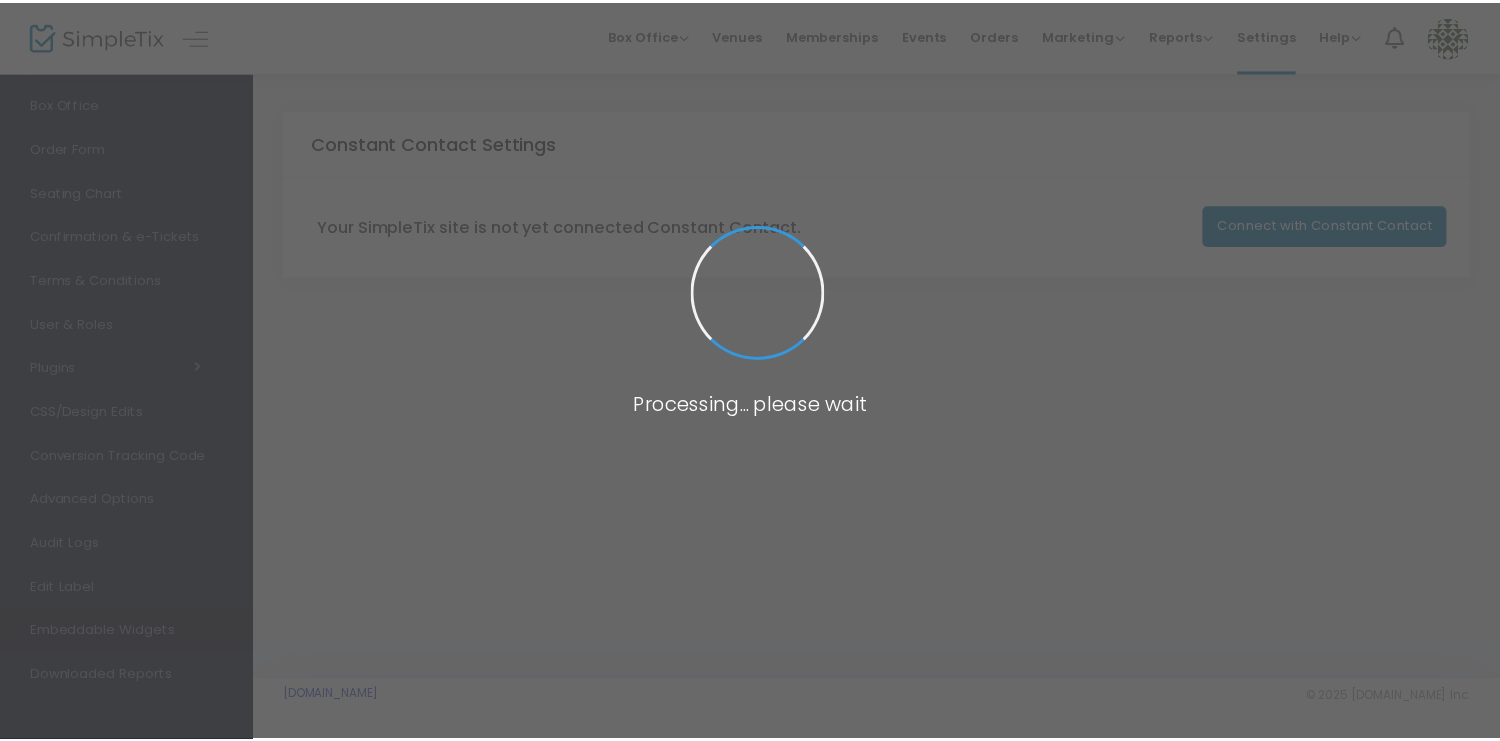 scroll, scrollTop: 166, scrollLeft: 0, axis: vertical 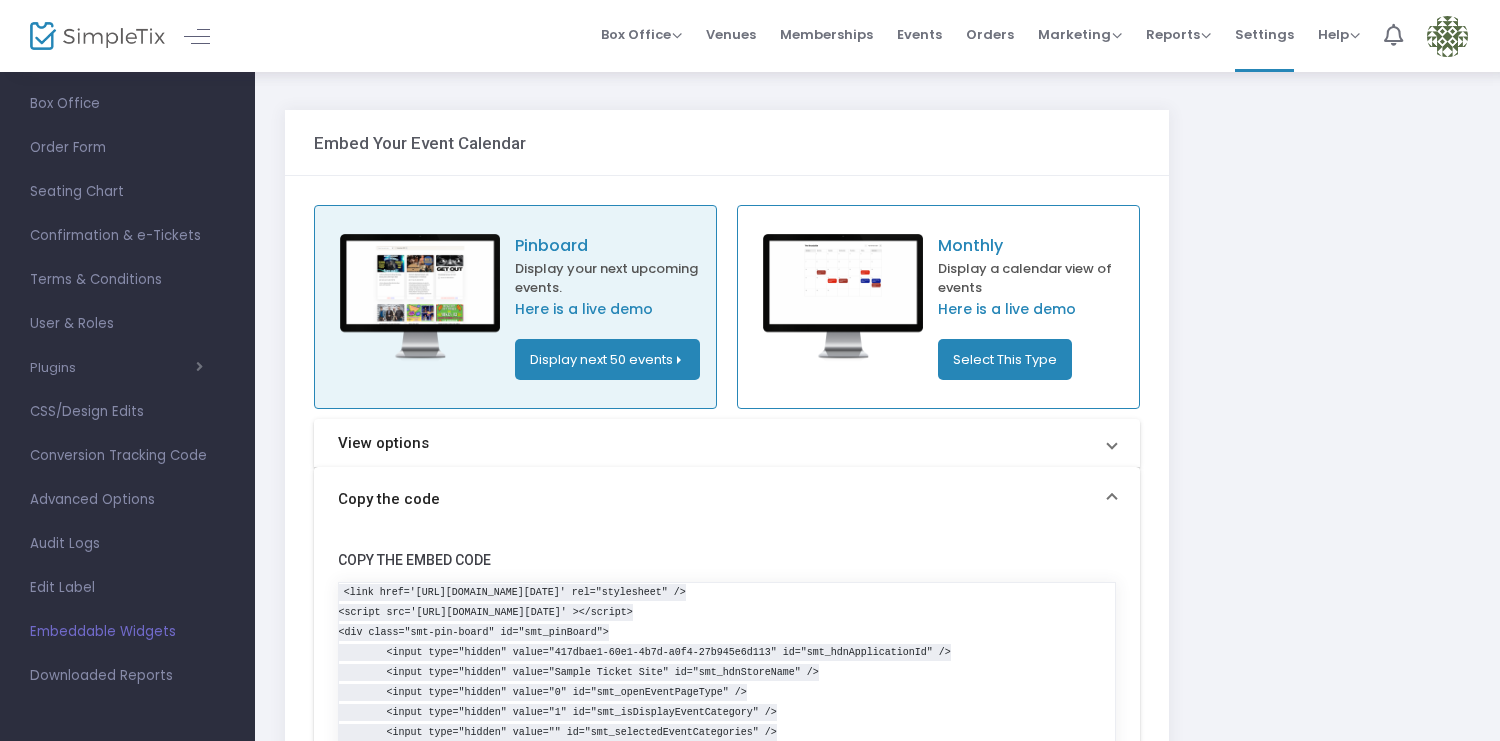 click on "Here is a live demo" 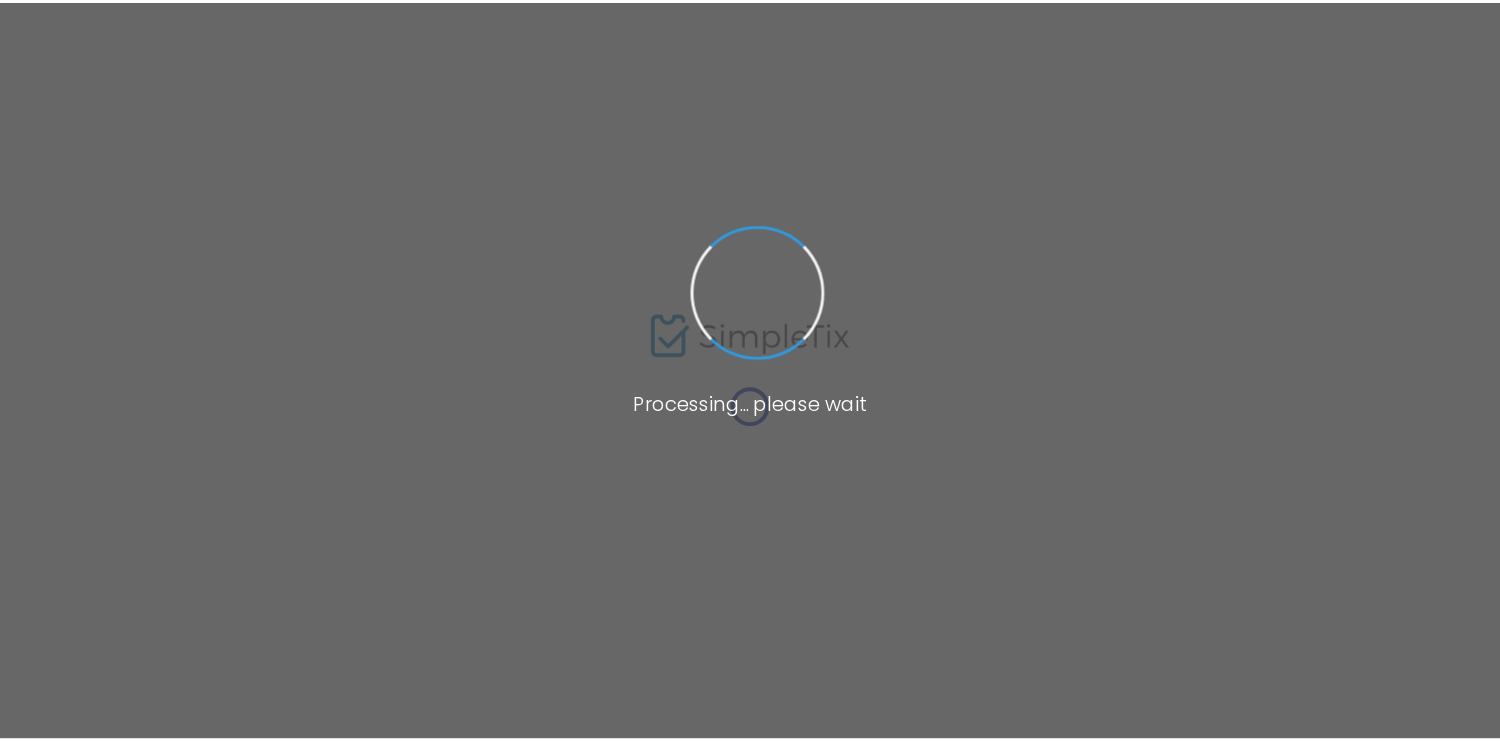 scroll, scrollTop: 0, scrollLeft: 0, axis: both 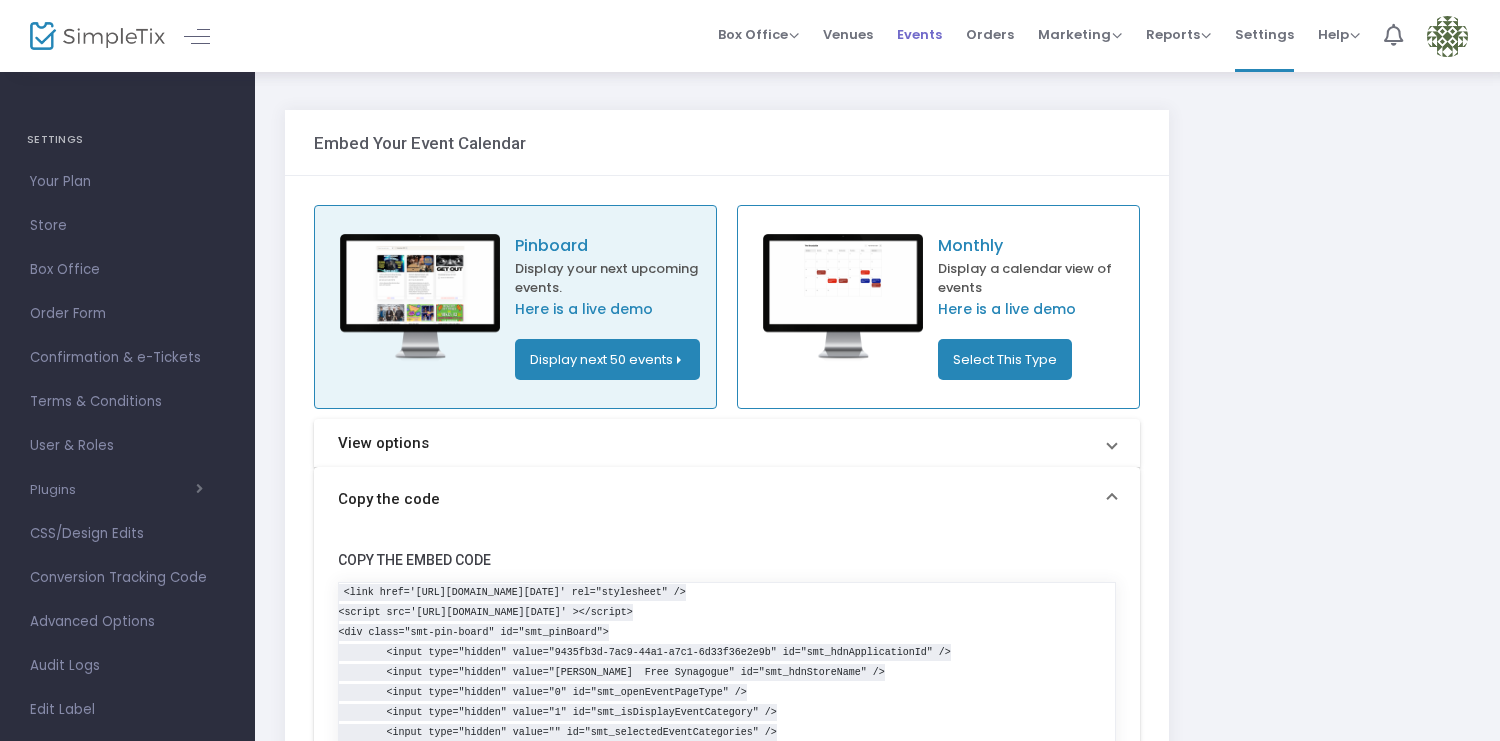 click on "Events" at bounding box center [919, 34] 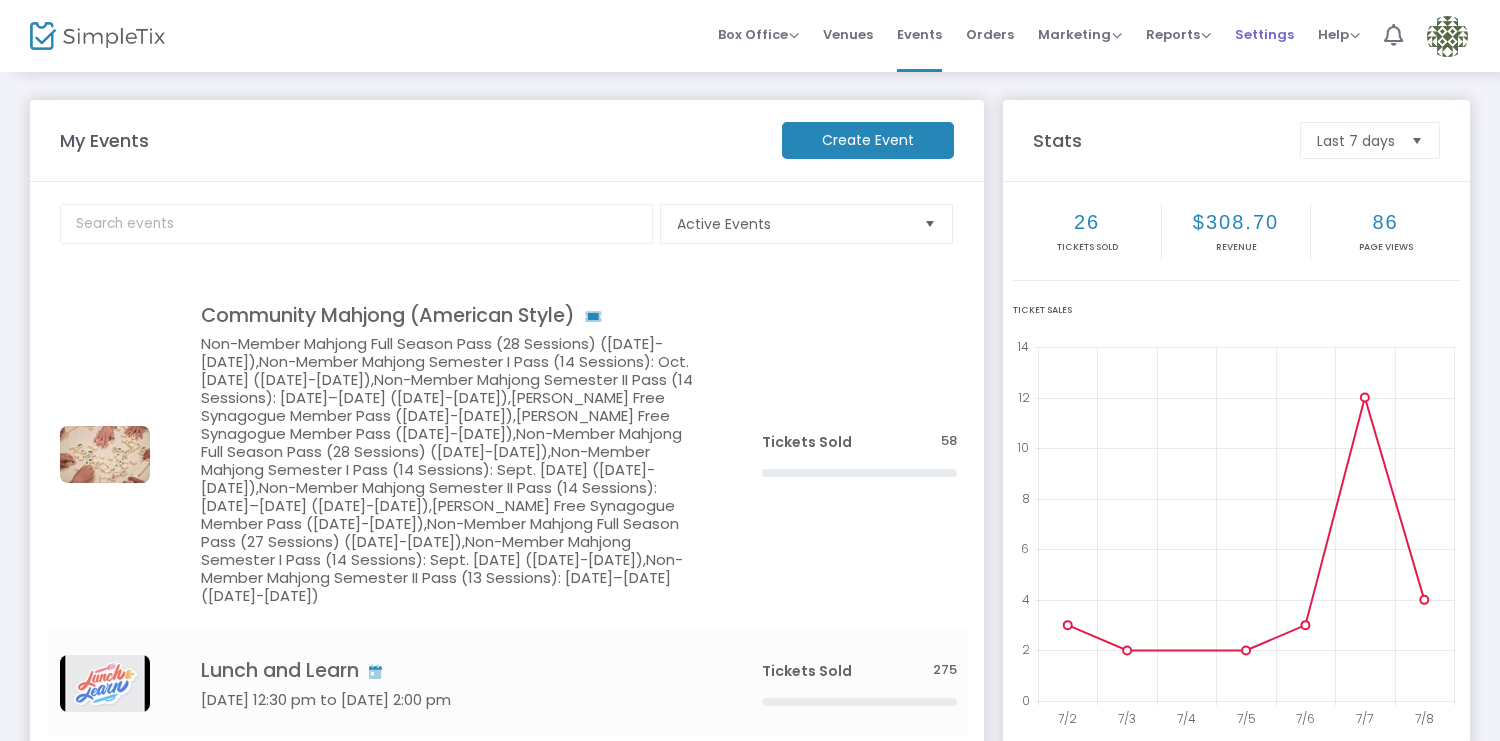 click on "Settings" at bounding box center (1264, 34) 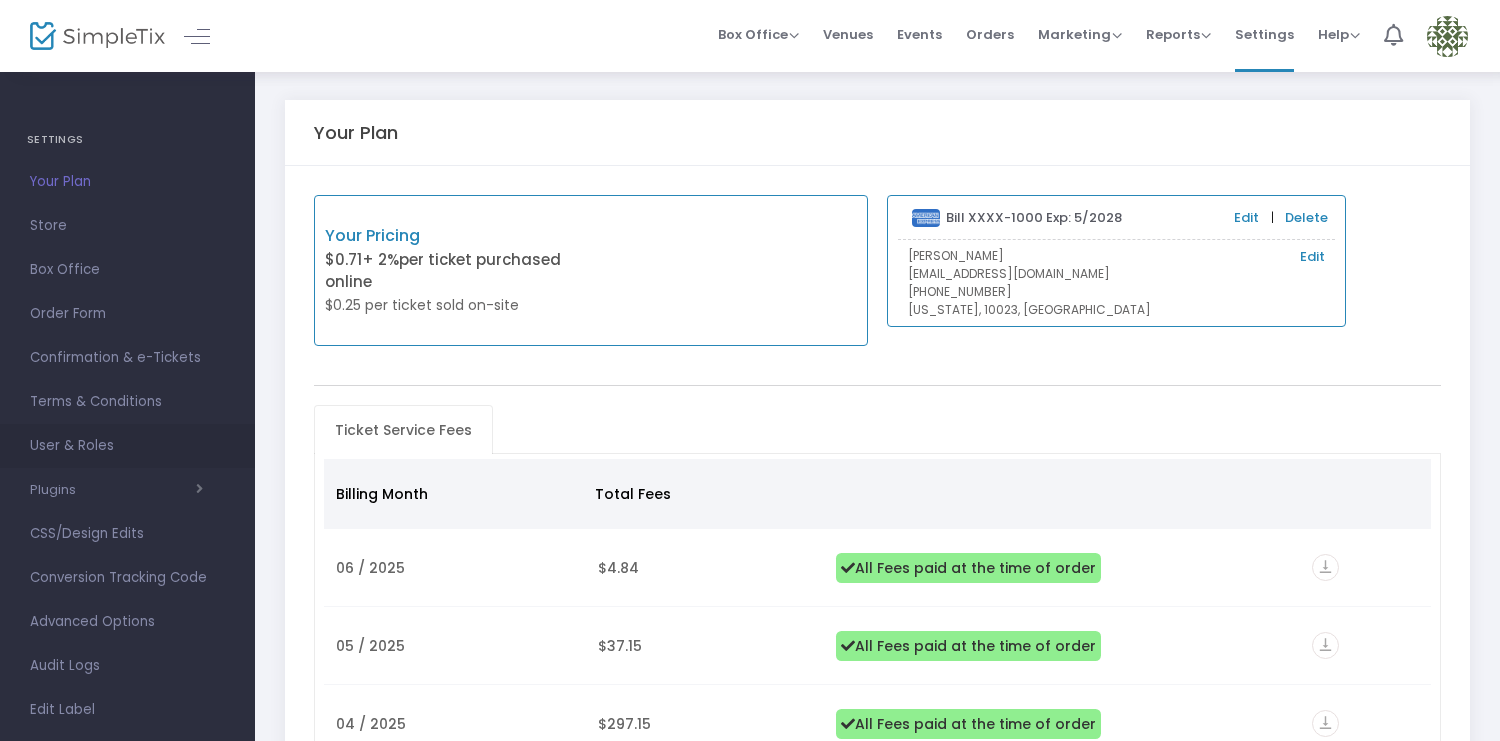 click on "User & Roles" at bounding box center [127, 446] 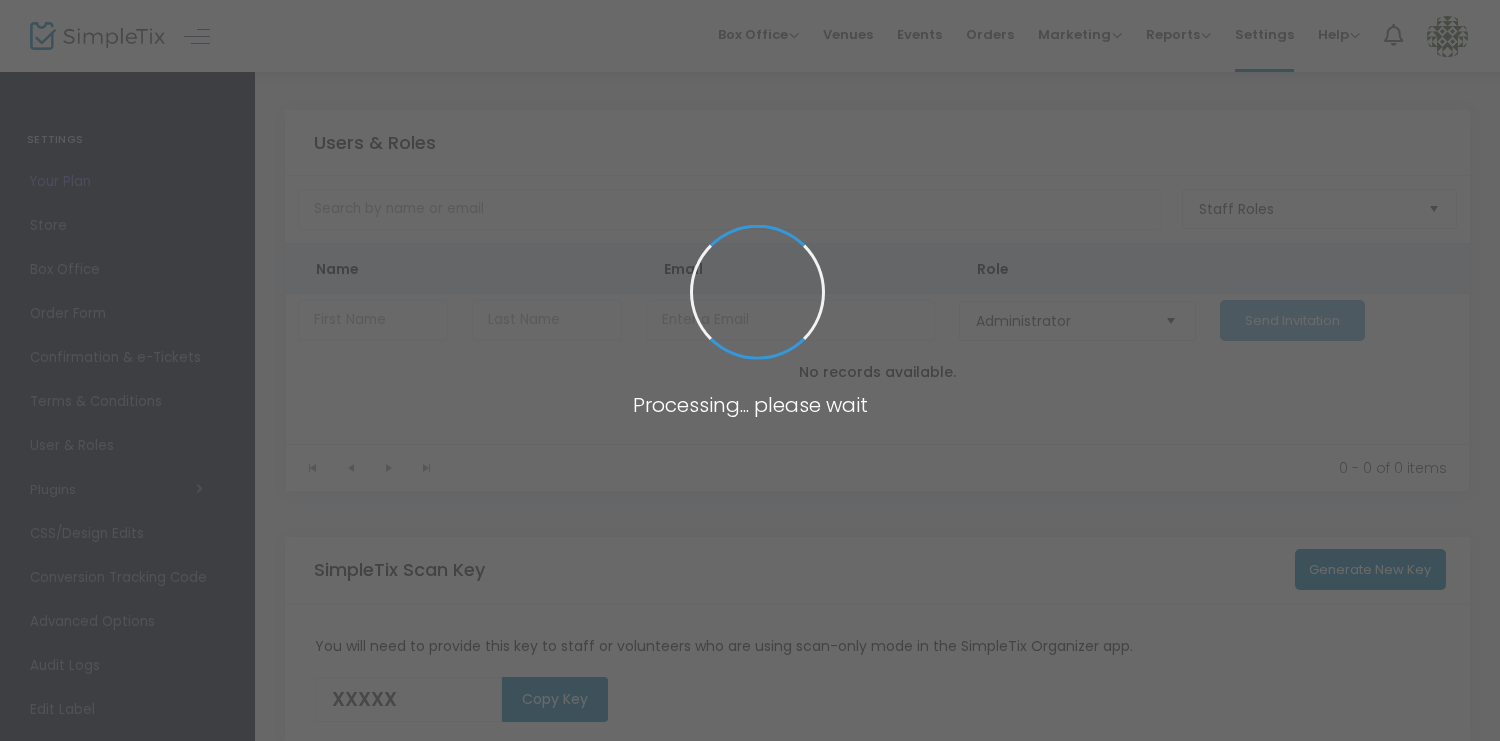 type on "VU8QL" 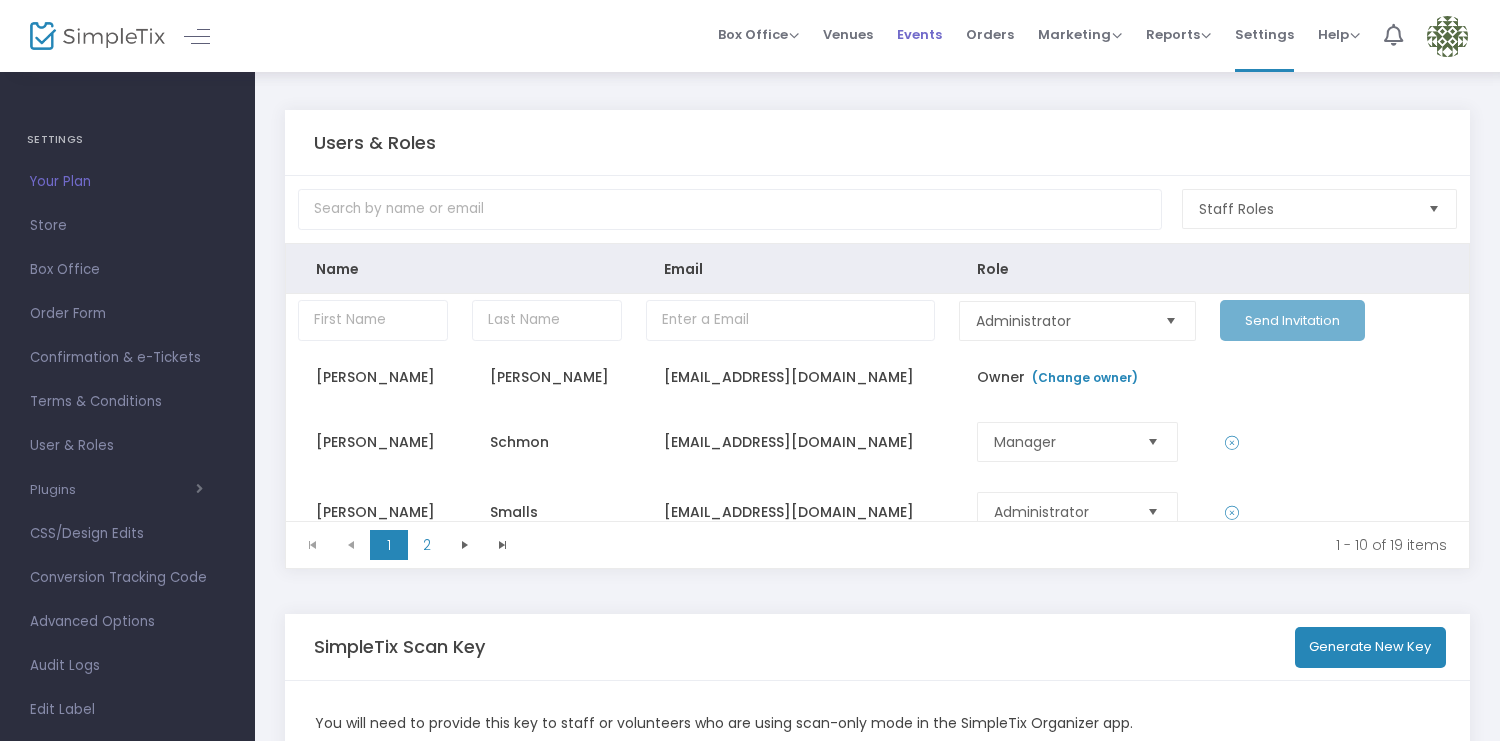 click on "Events" at bounding box center (919, 34) 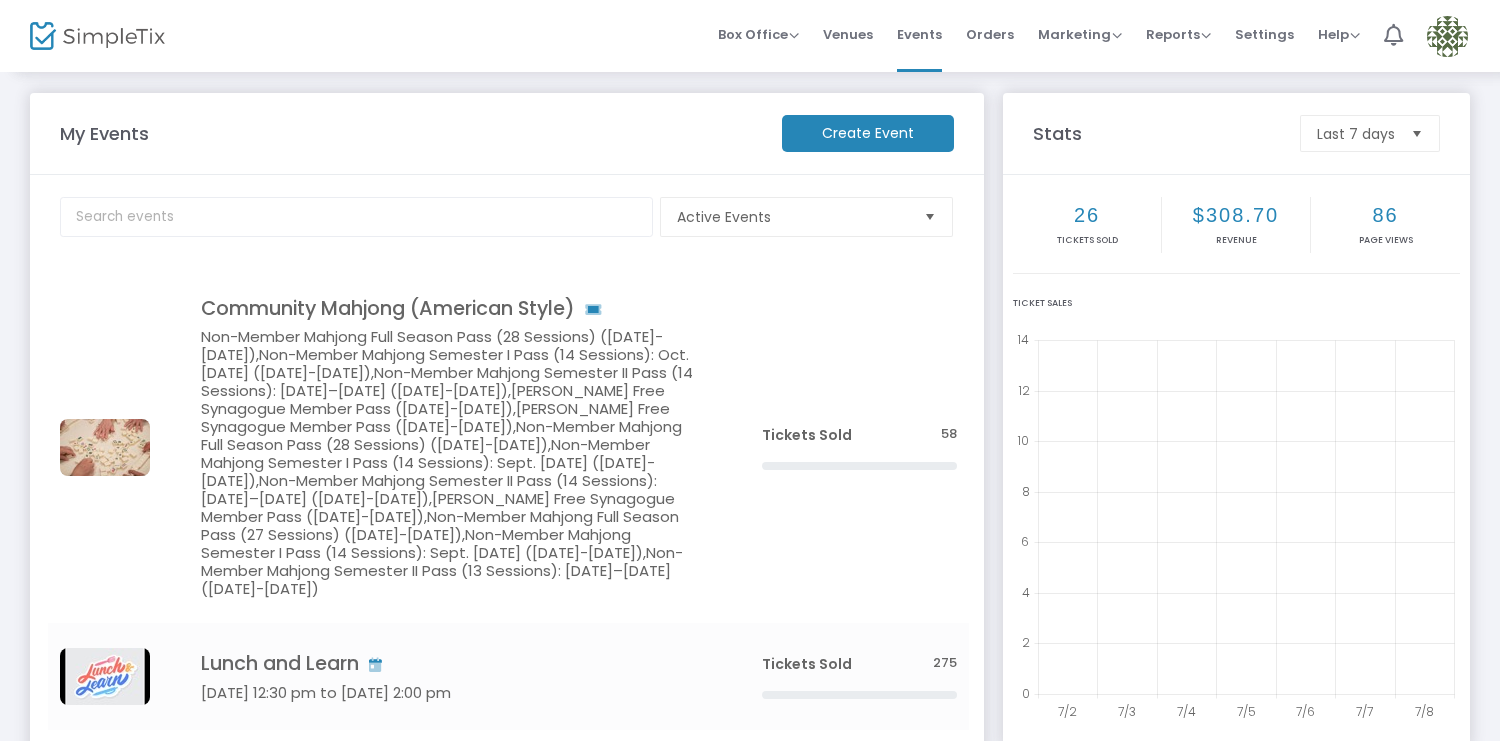 scroll, scrollTop: 0, scrollLeft: 0, axis: both 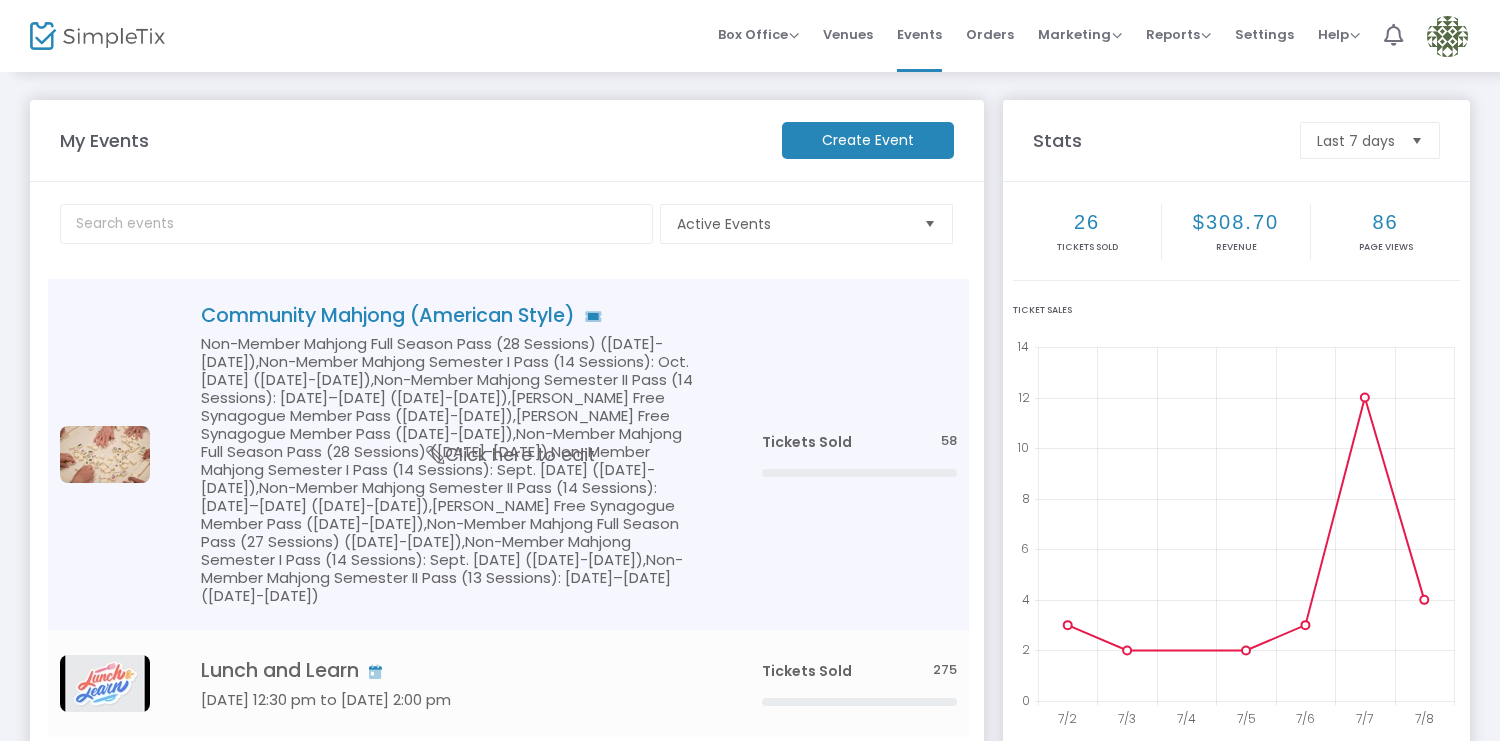 click on "Community Mahjong (American Style)   Non-Member Mahjong Full Season Pass (28 Sessions) (2023-2024),Non-Member Mahjong Semester I Pass (14 Sessions): Oct. 4–Jan. 31 (2023-2024),Non-Member Mahjong Semester II Pass (14 Sessions): Feb. 7–June 5 (2023-2024),Stephen Wise Free Synagogue Member Pass (2023-2024),Stephen Wise Free Synagogue Member Pass (2024-2025),Non-Member Mahjong Full Season Pass (28 Sessions) (2024-2025),Non-Member Mahjong Semester I Pass (14 Sessions): Sept. 11–Jan. 29 (2024-2025),Non-Member Mahjong Semester II Pass (14 Sessions): Feb. 5–June 4 (2024-2025),Stephen Wise Free Synagogue Member Pass (2025-2026),Non-Member Mahjong Full Season Pass (27 Sessions) (2025-2026),Non-Member Mahjong Semester I Pass (14 Sessions): Sept. 10–Jan. 28 (2025-2026),Non-Member Mahjong Semester II Pass (13 Sessions): Feb. 4–May 20 (2025-2026)     Click here to edit" 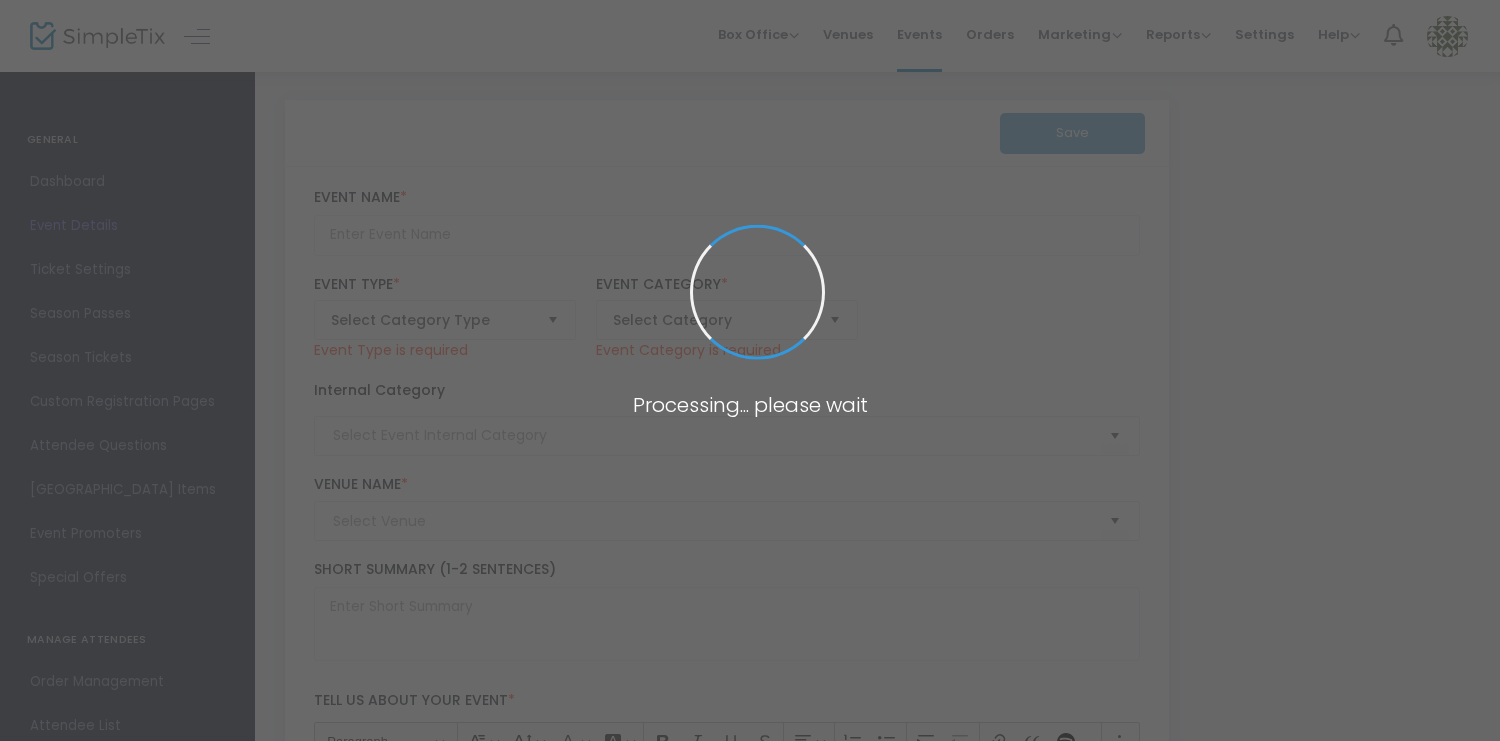 type on "Community Mahjong (American Style)" 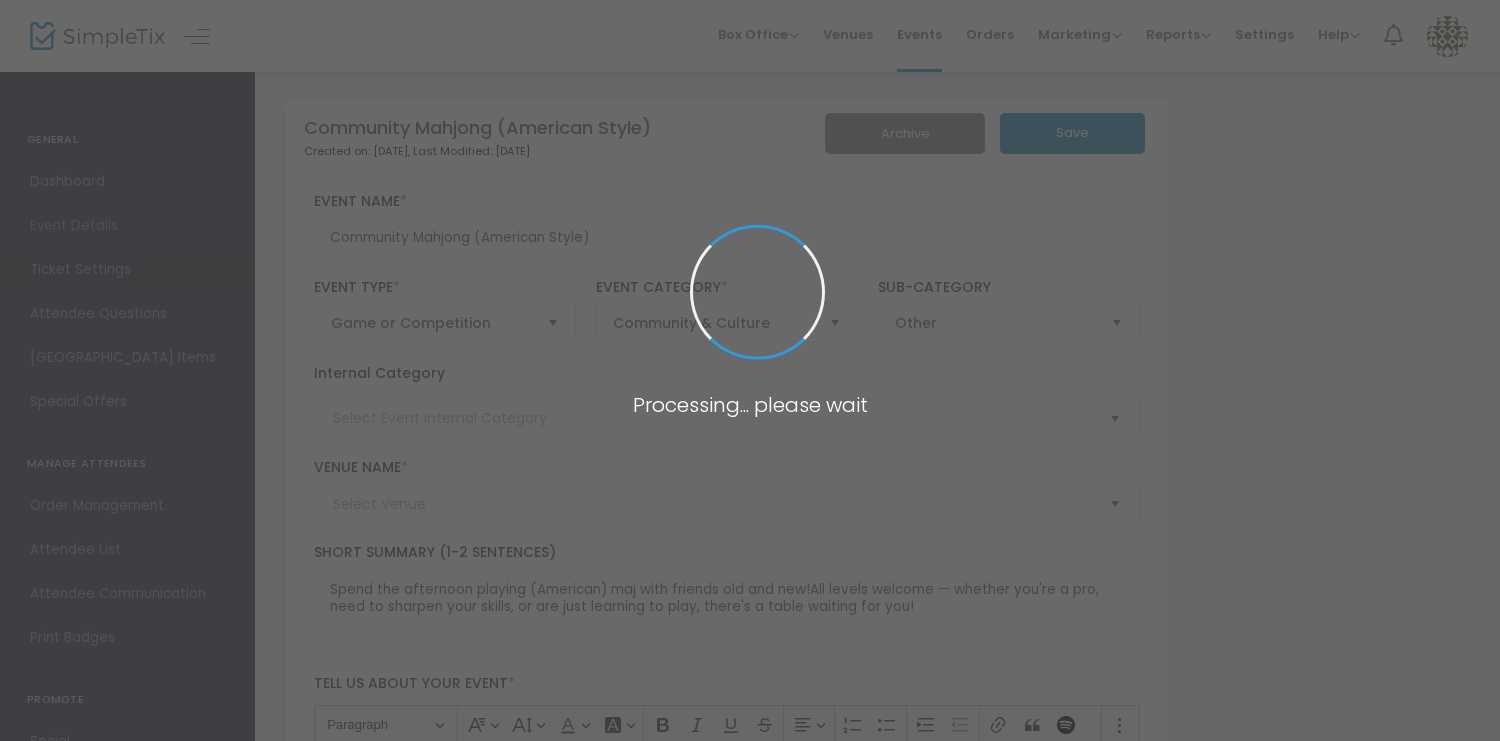type on "Stephen Wise Free Synagogue" 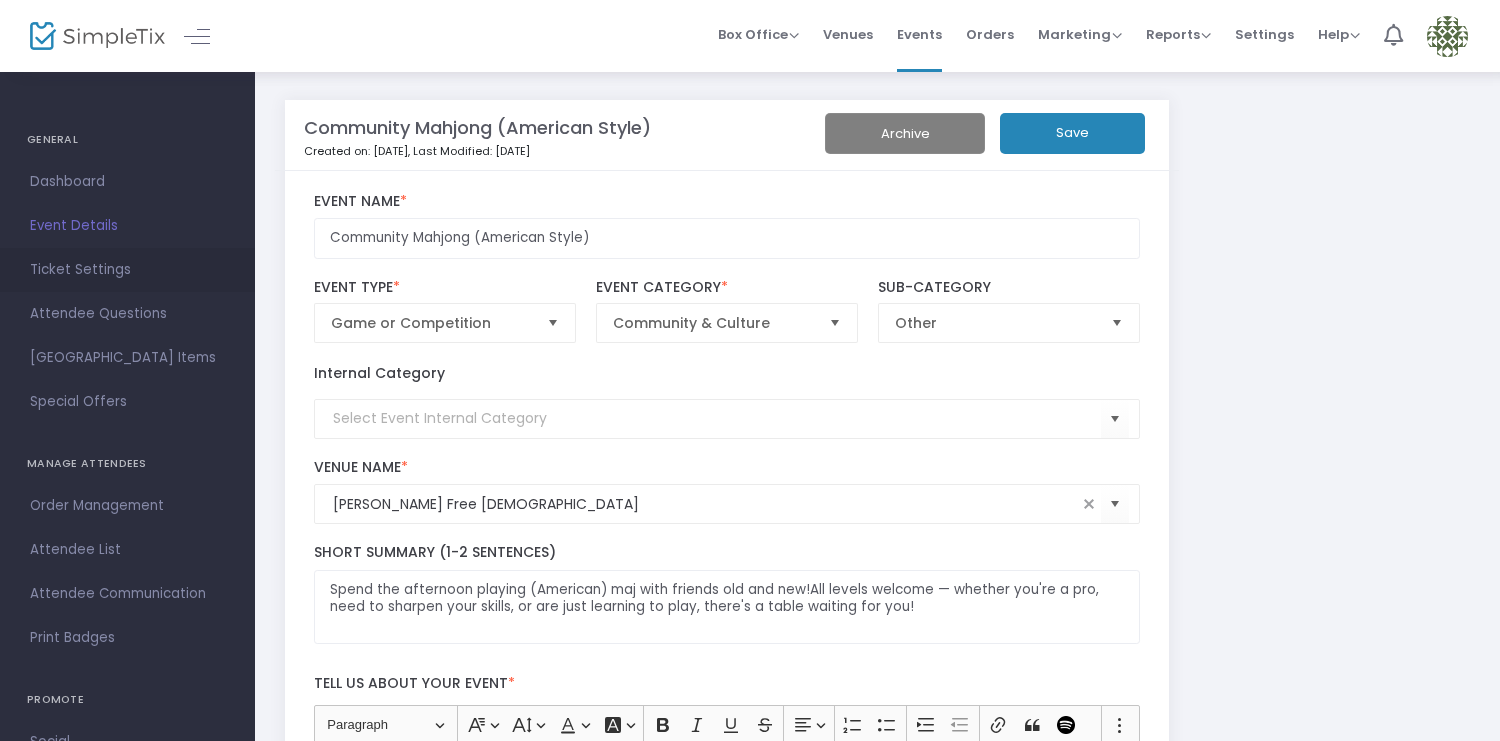 click on "Ticket Settings" at bounding box center (127, 270) 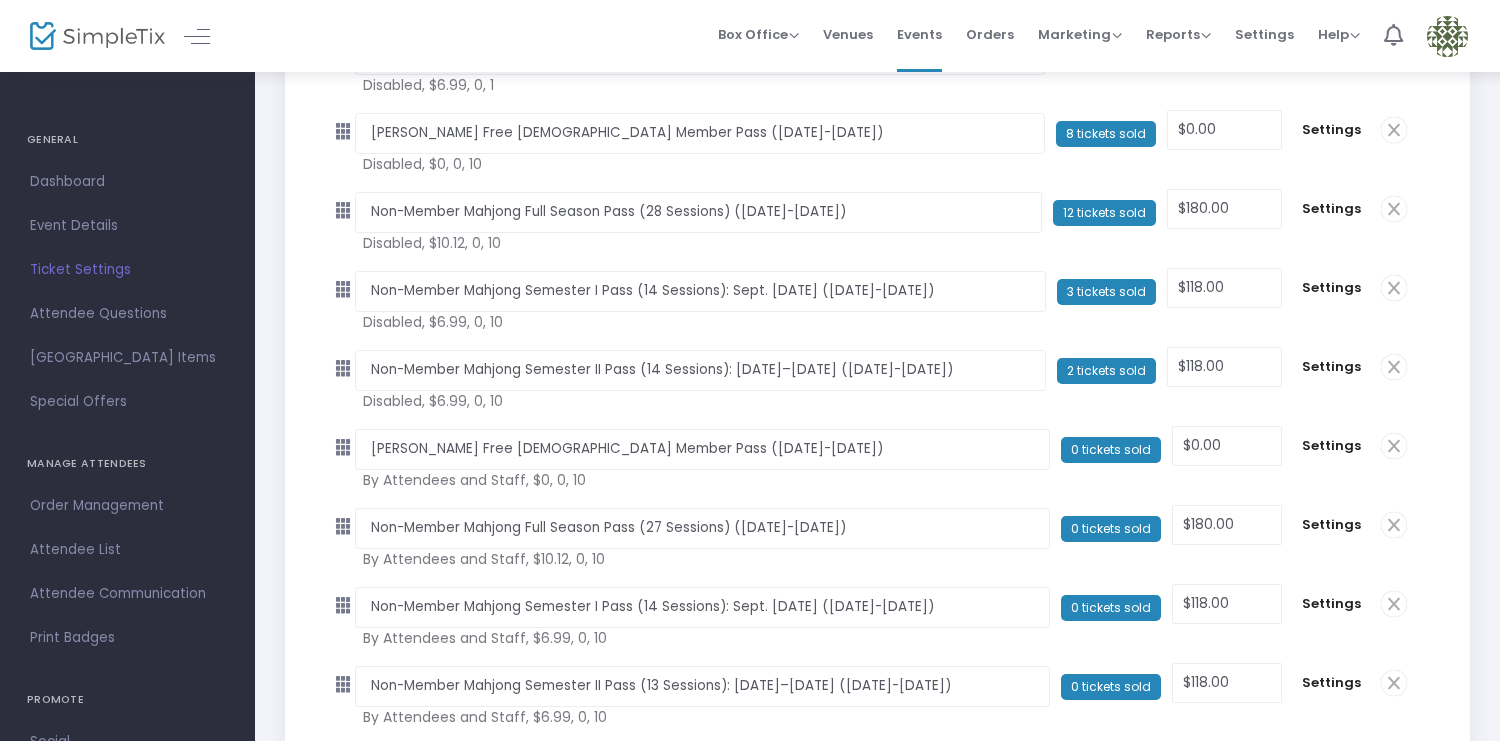 scroll, scrollTop: 483, scrollLeft: 0, axis: vertical 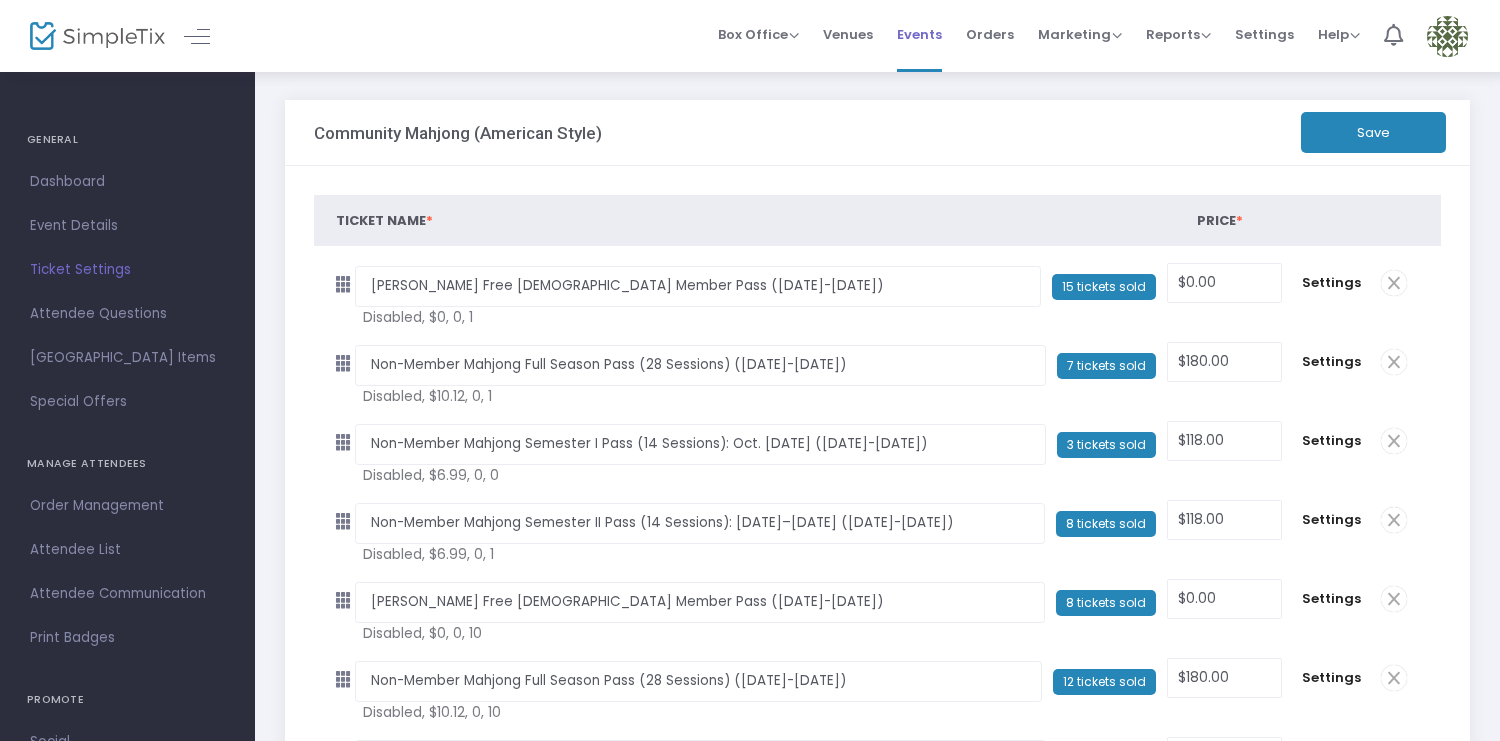 click on "Events" at bounding box center [919, 34] 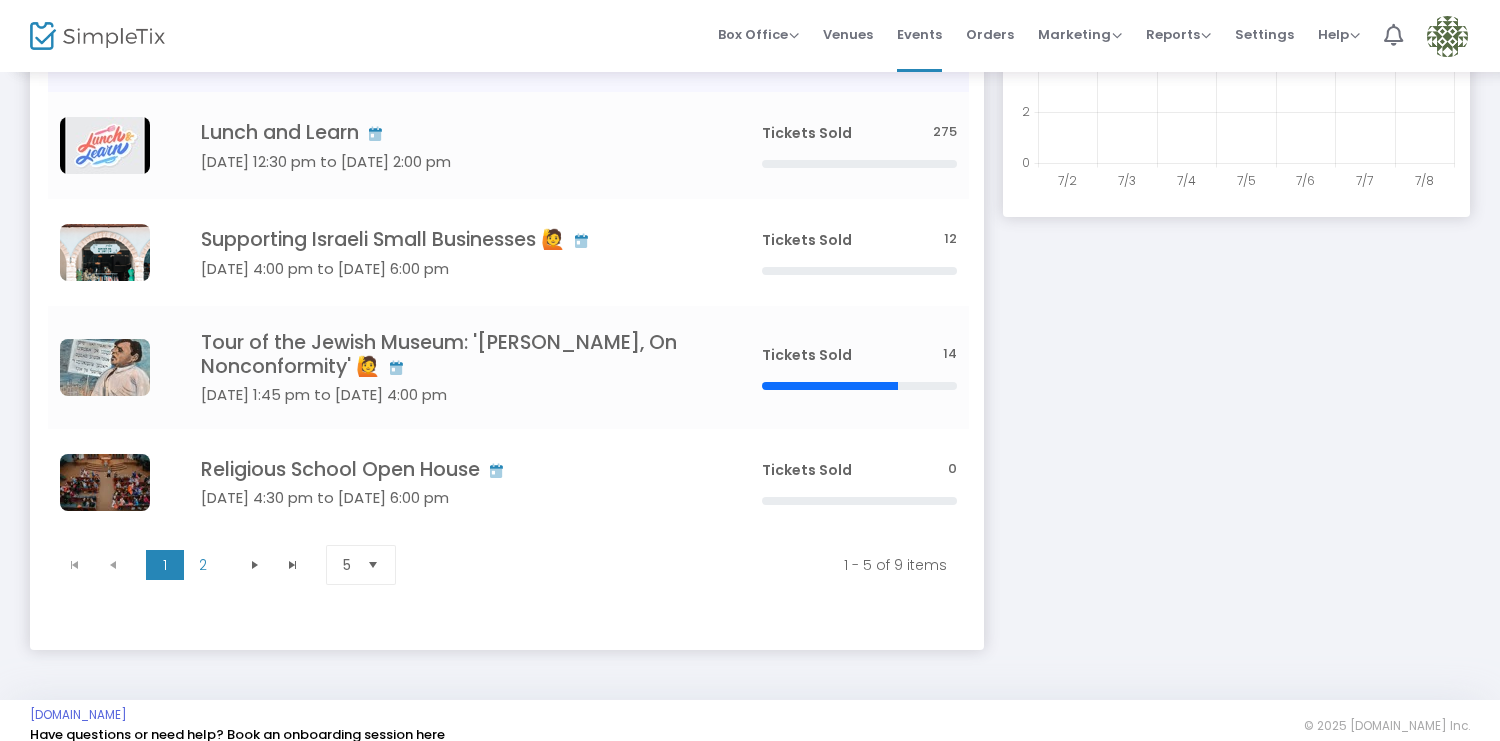 scroll, scrollTop: 539, scrollLeft: 0, axis: vertical 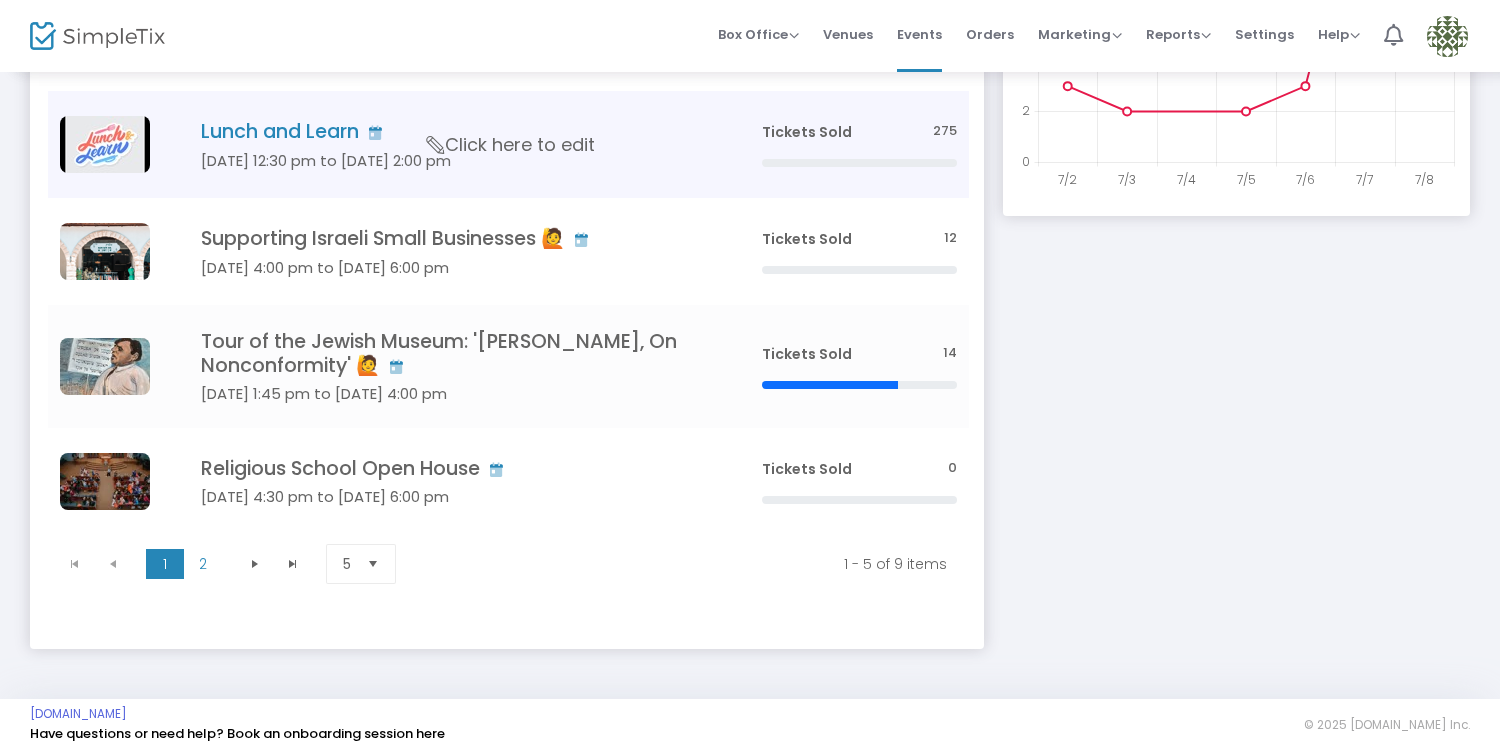 click on "Lunch and Learn   Sep 10 12:30 pm to Feb 10 2:00 pm     Click here to edit" 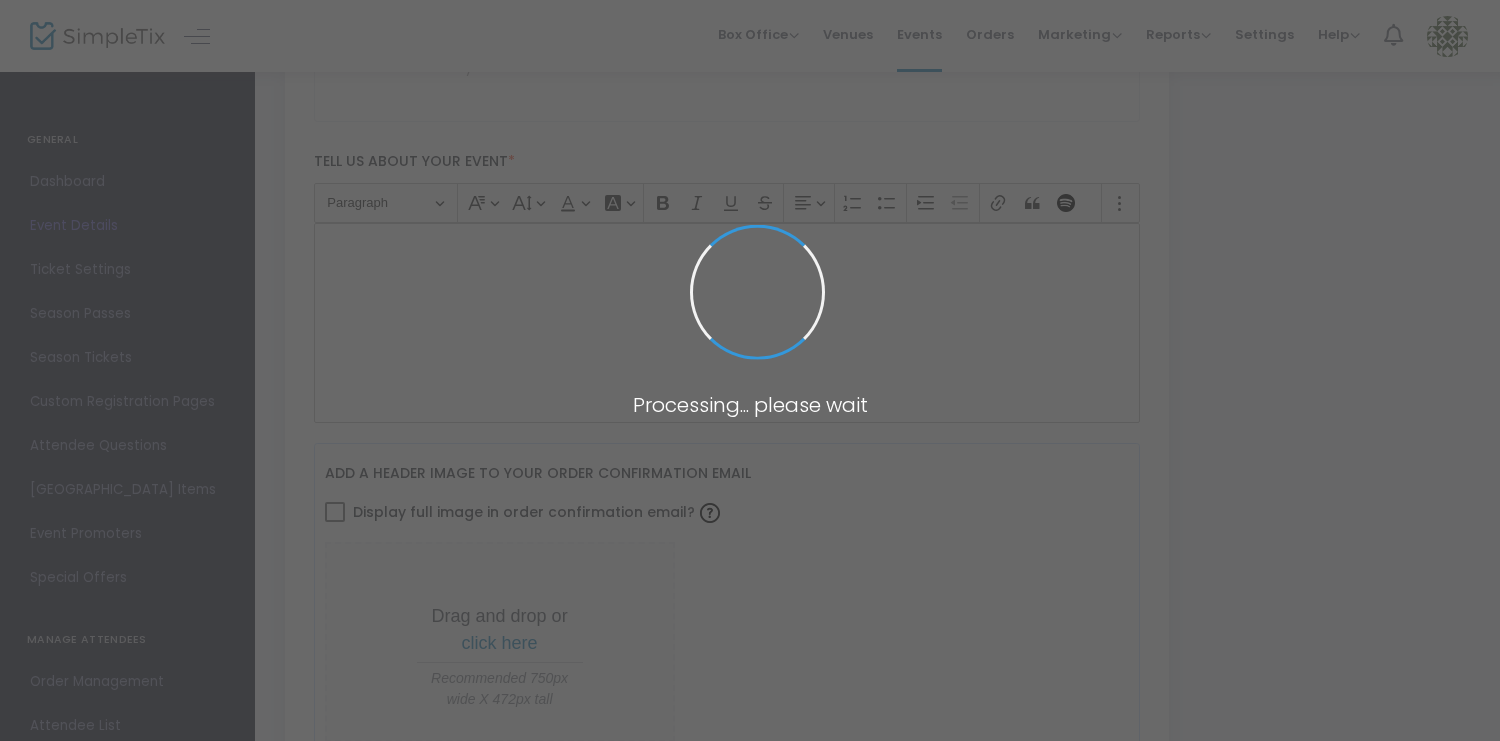 type on "7RECKZKYWDODJULN7RCN2FDV" 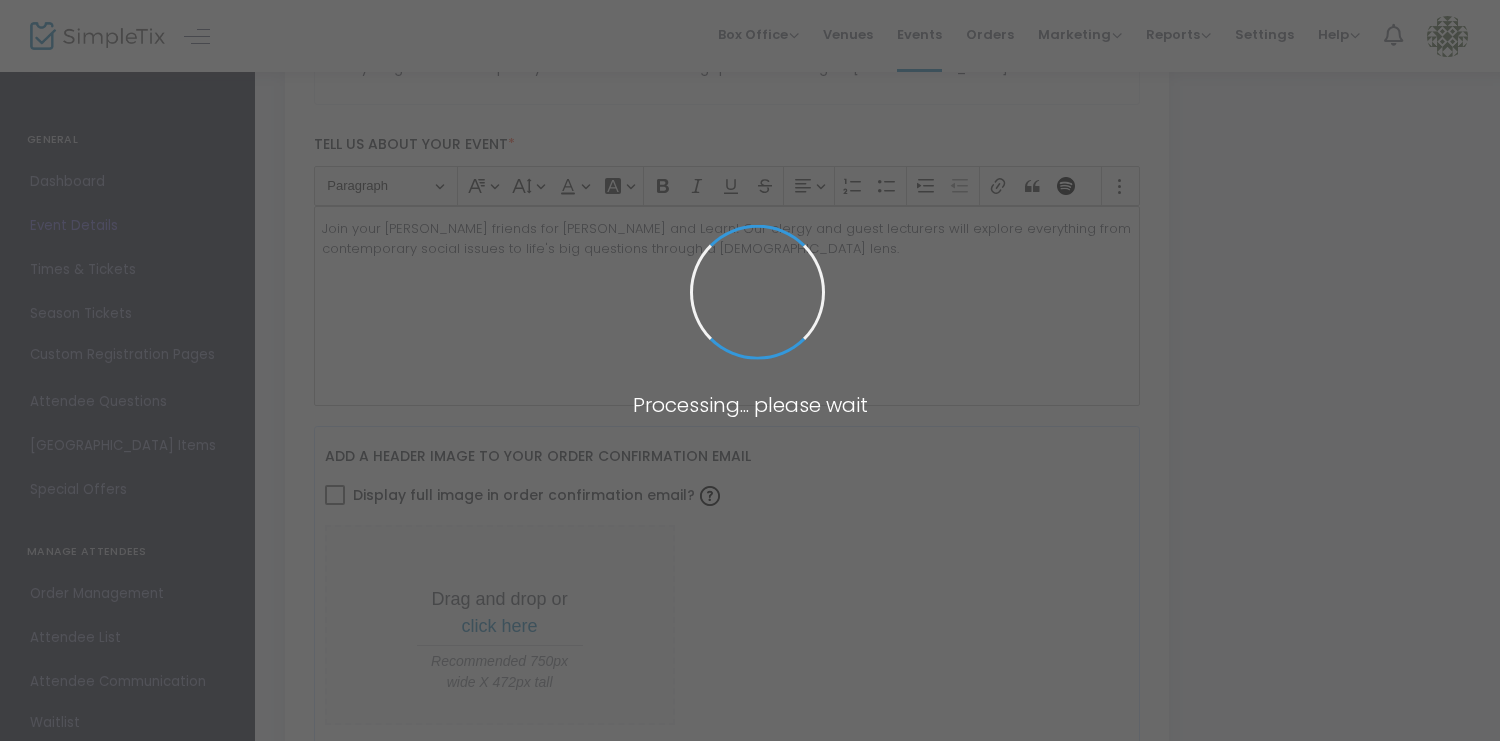 type on "Stephen Wise Free Synagogue" 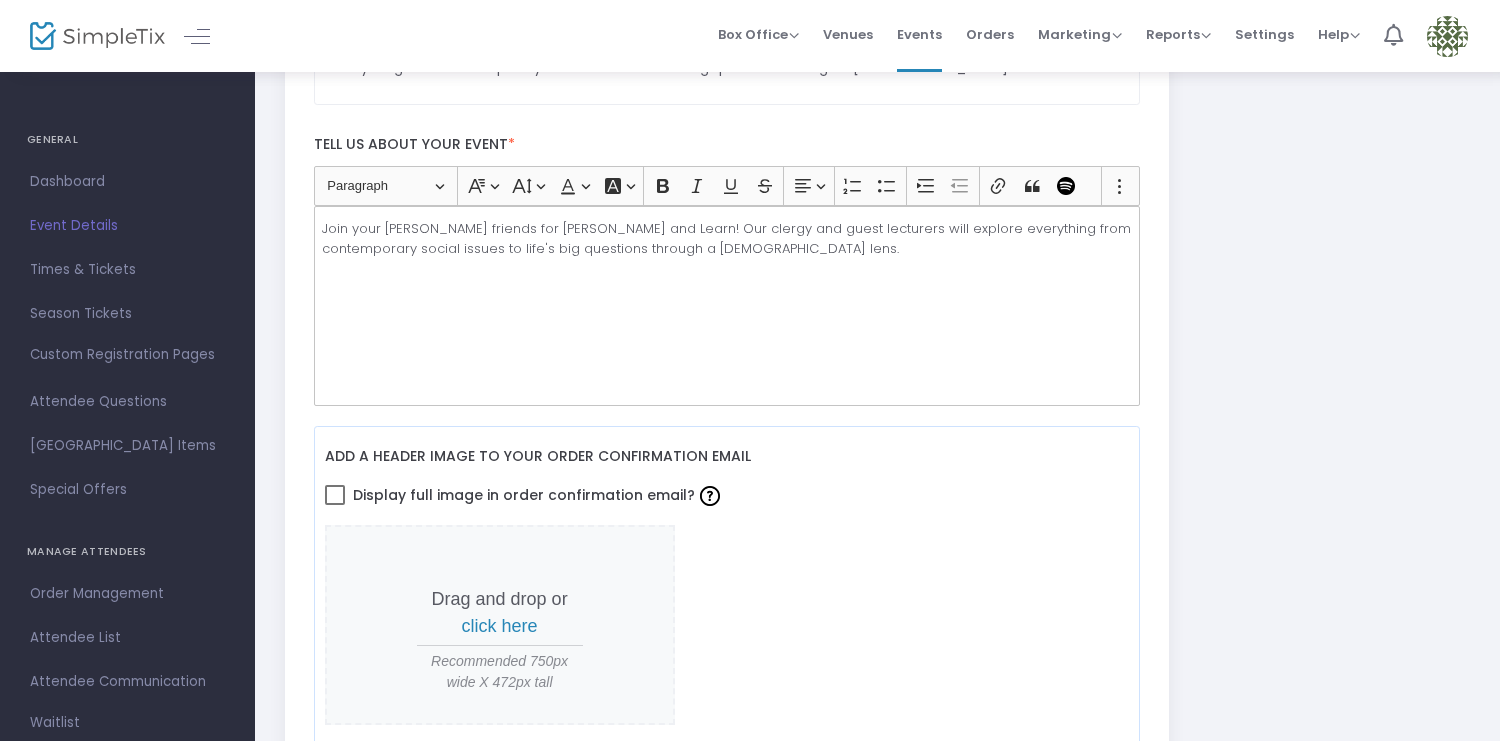 click on "Times & Tickets" at bounding box center (127, 270) 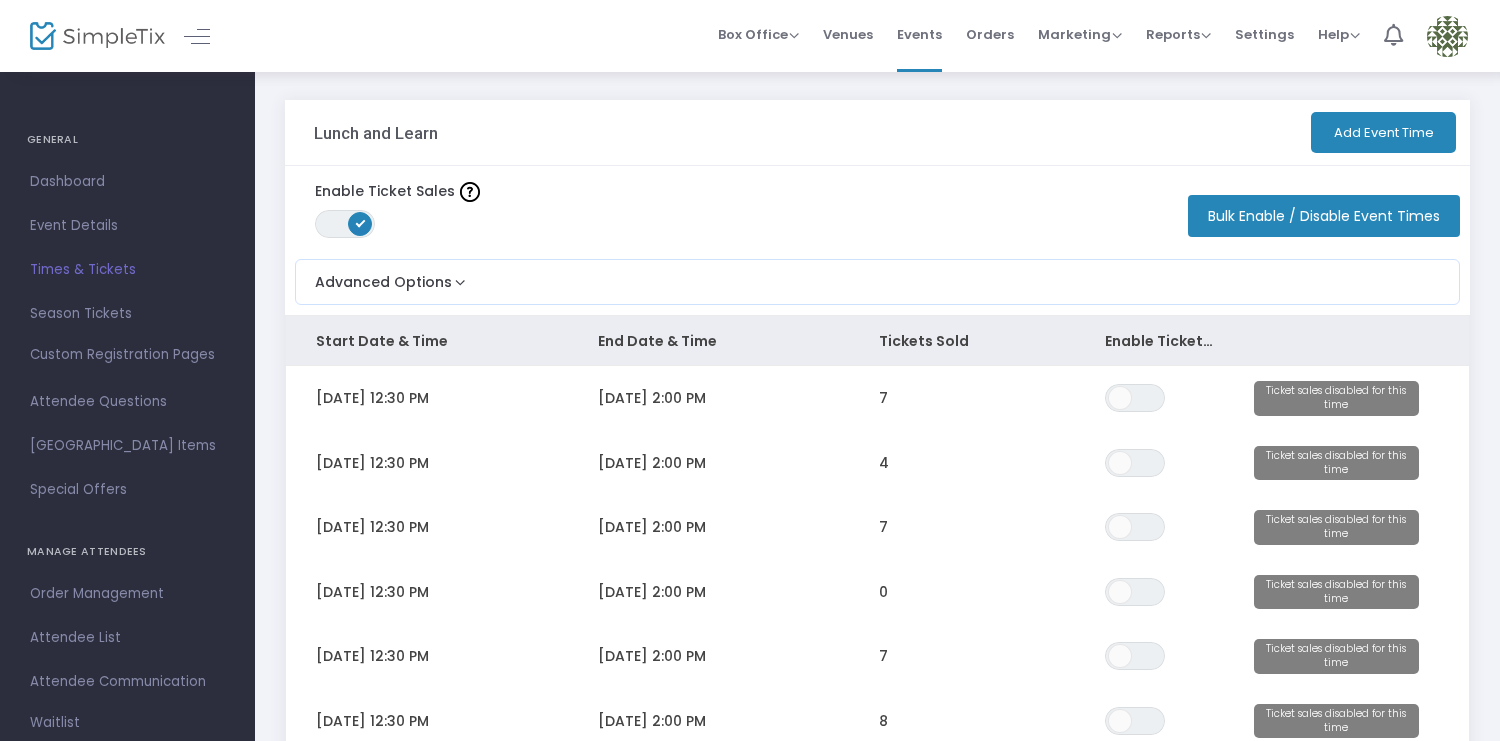 click on "Tue 2/11/2025 12:30 PM" 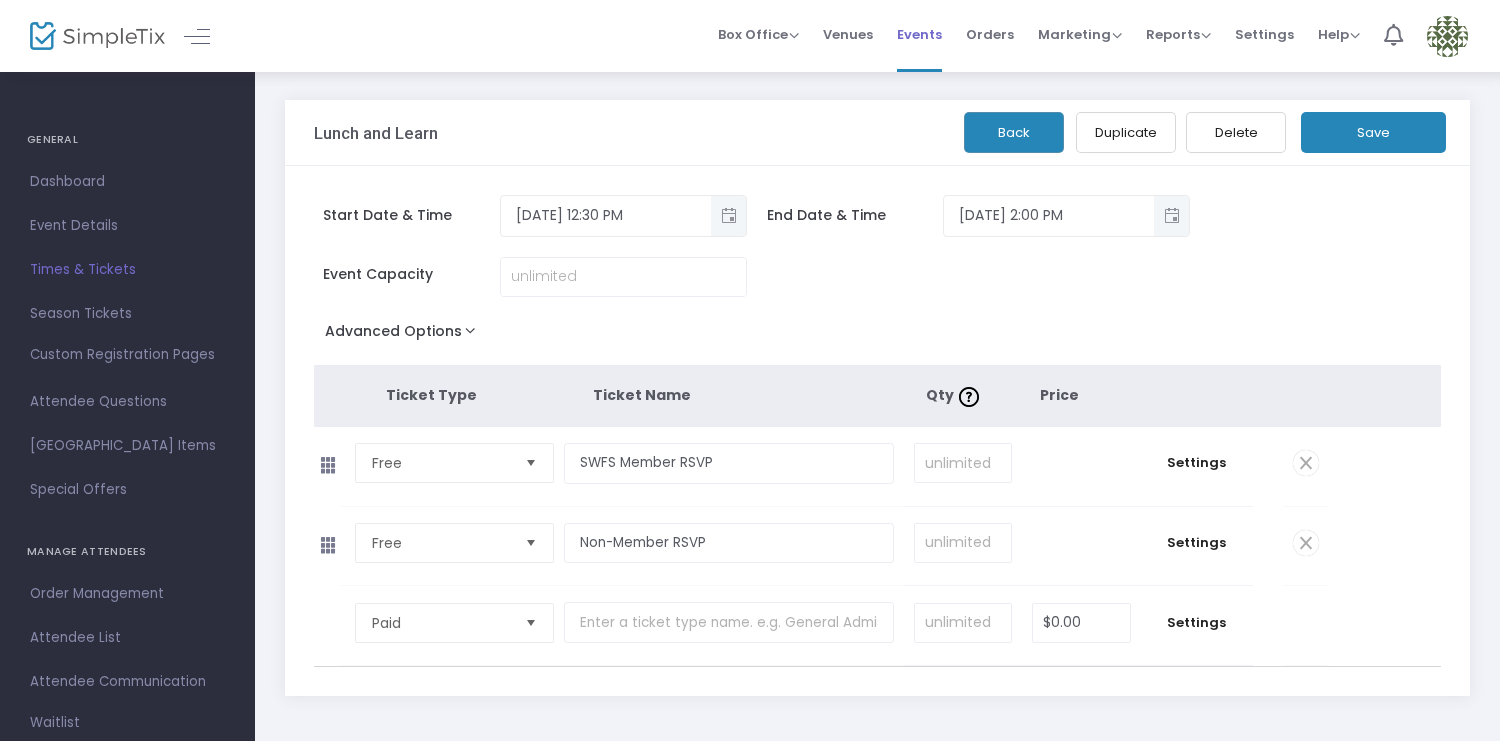 click on "Events" at bounding box center [919, 34] 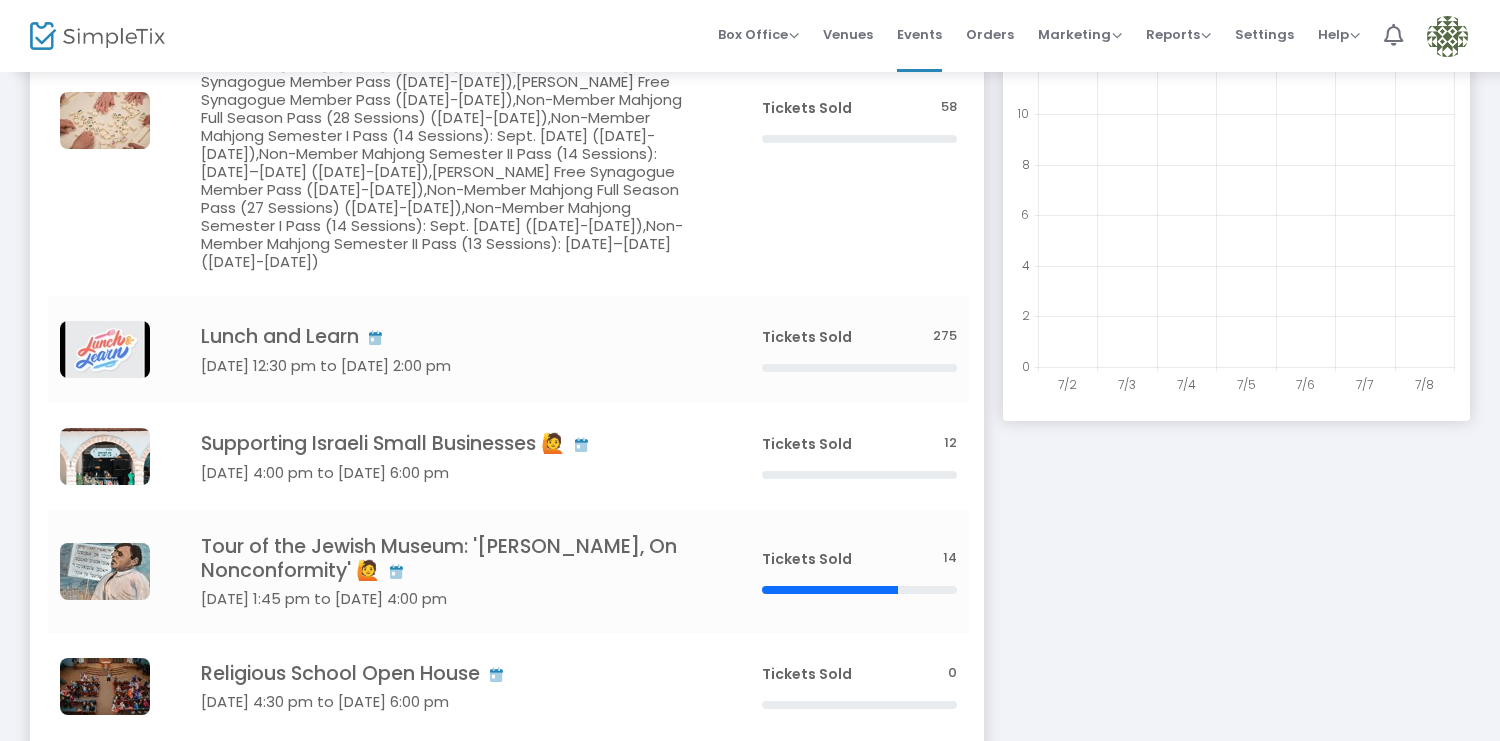scroll, scrollTop: 539, scrollLeft: 0, axis: vertical 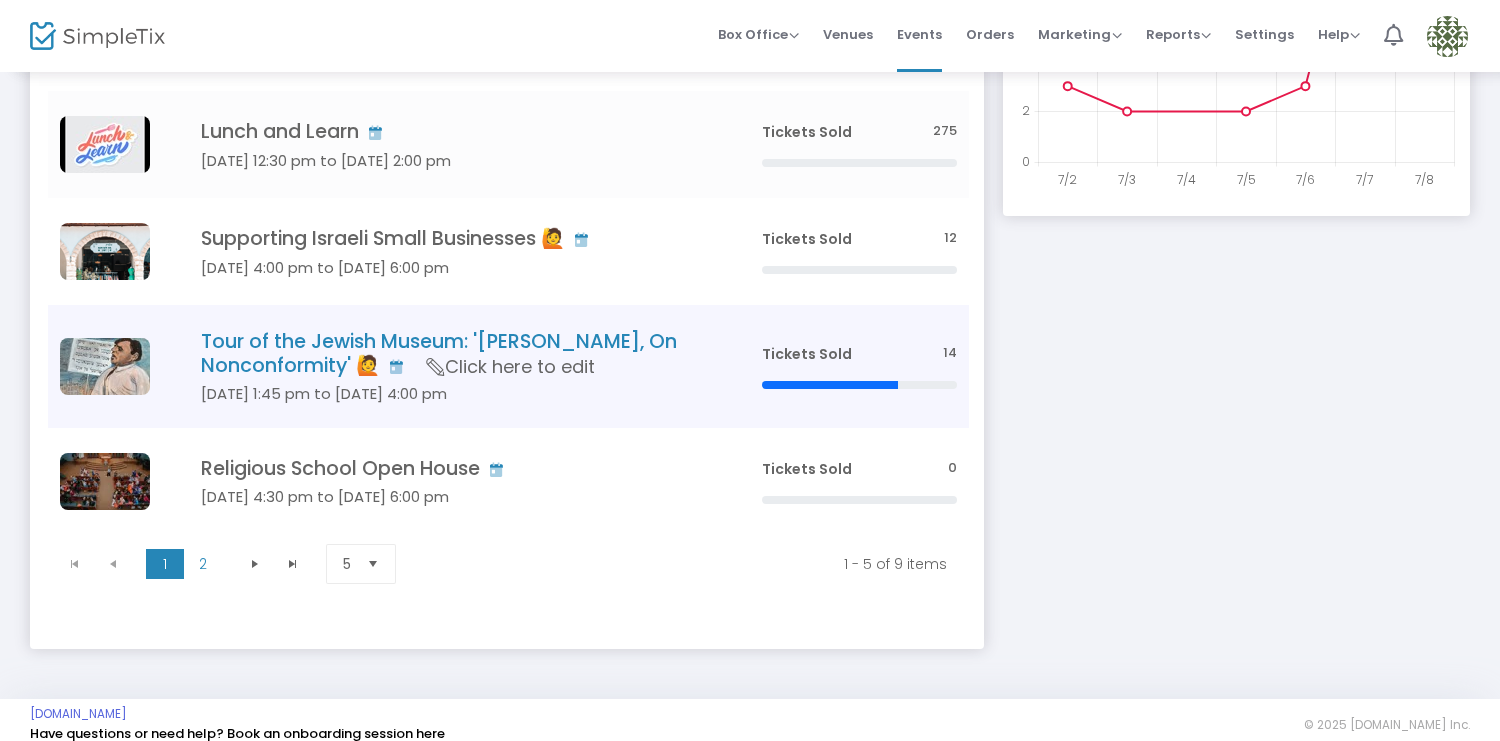 click on "Tour of the Jewish Museum: '[PERSON_NAME], On Nonconformity' 🙋" 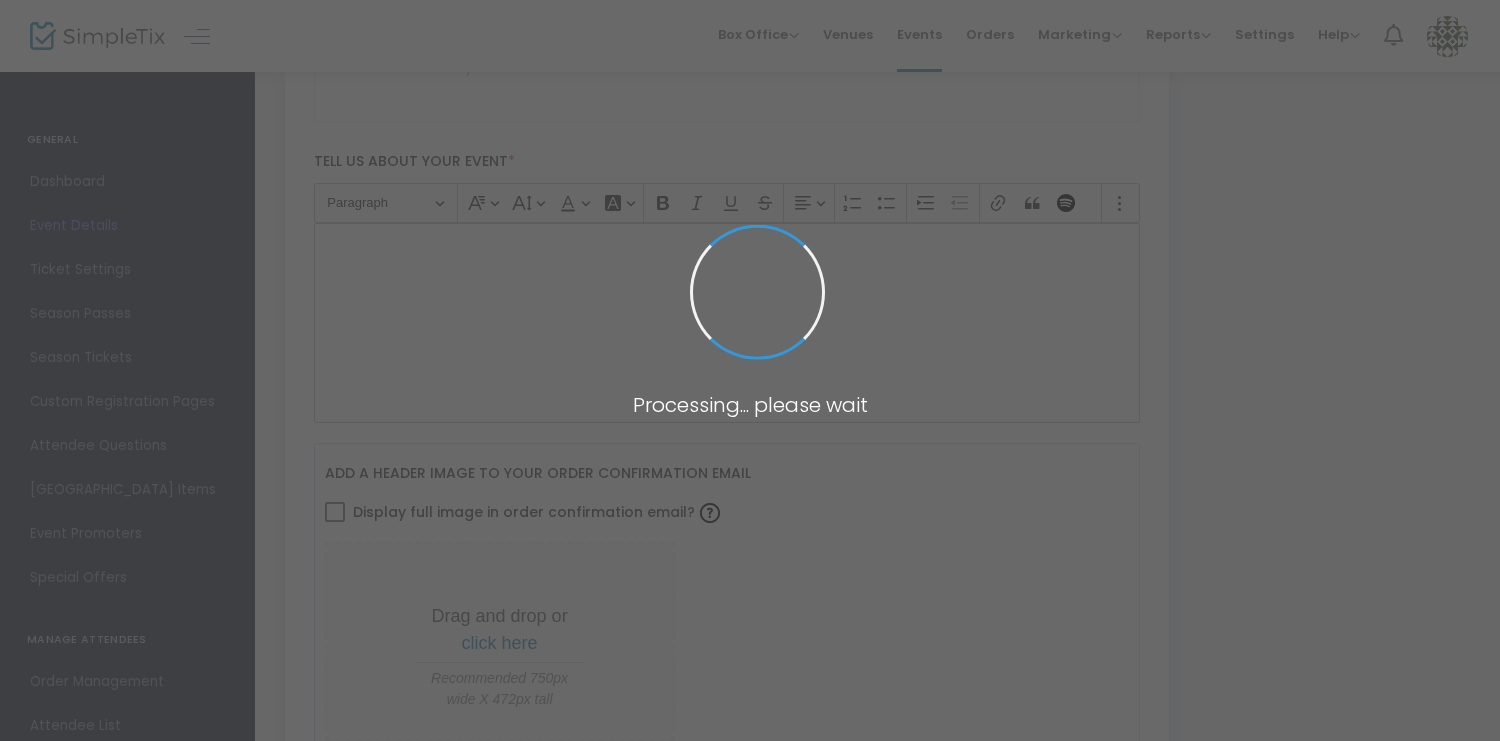 type on "7RECKZKYWDODJULN7RCN2FDV" 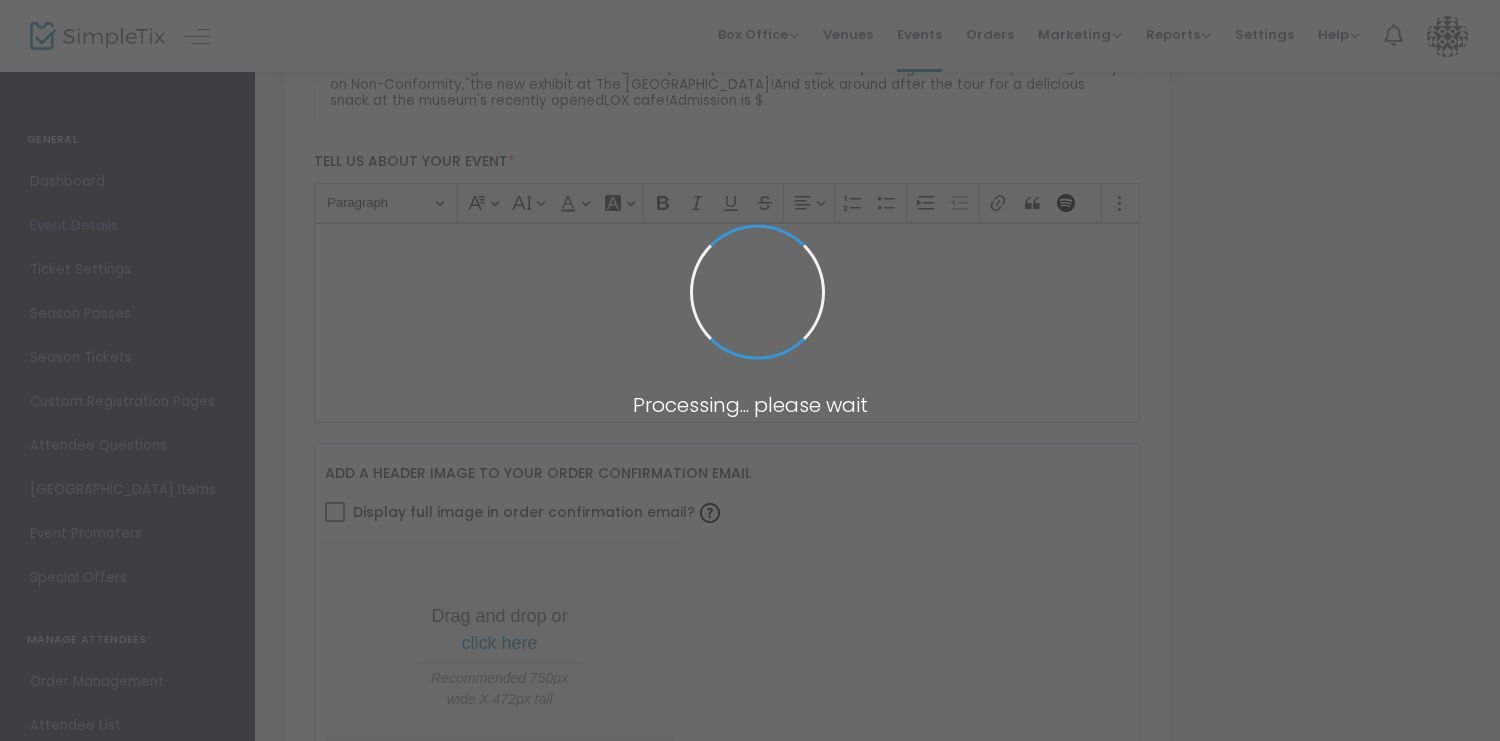 type on "The Jewish Museum" 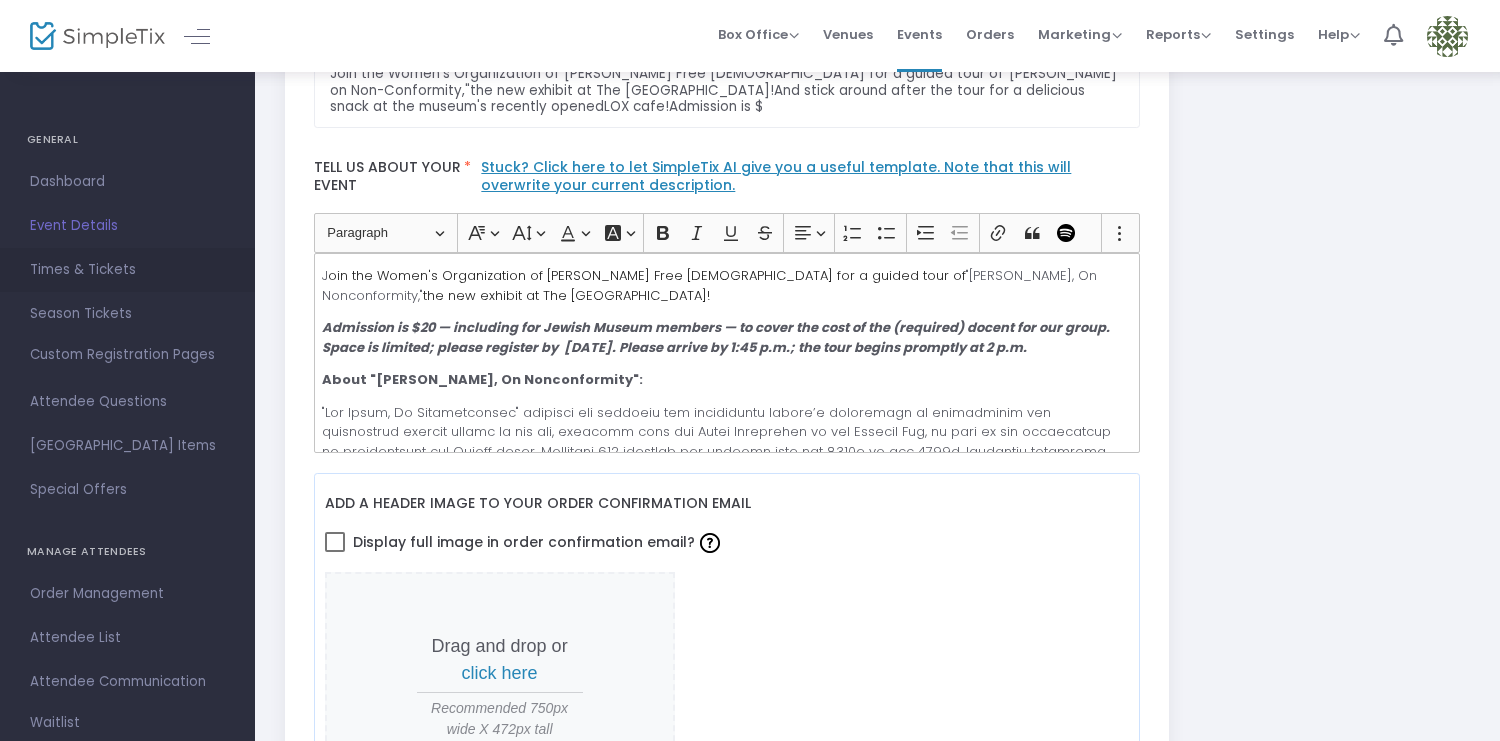 click on "Times & Tickets" at bounding box center (127, 270) 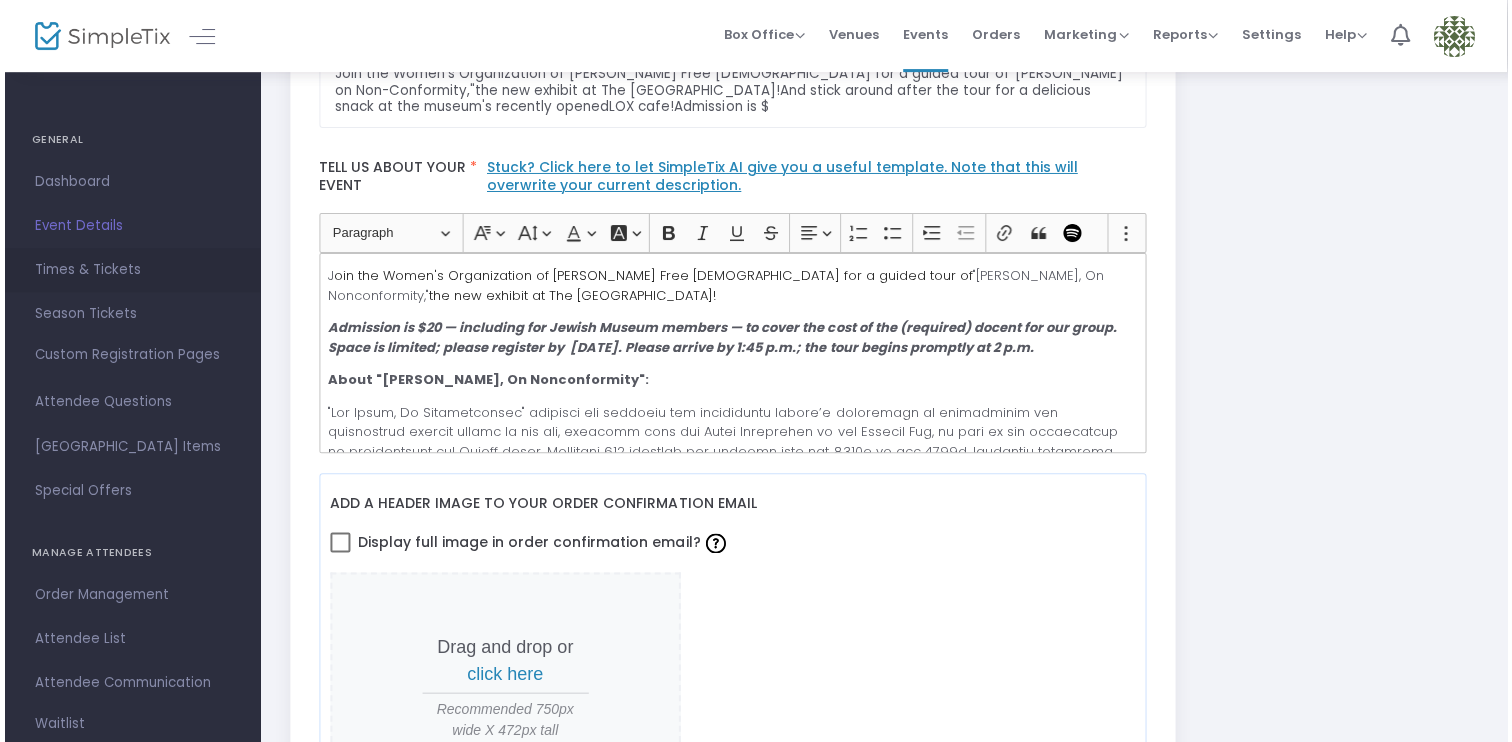scroll, scrollTop: 0, scrollLeft: 0, axis: both 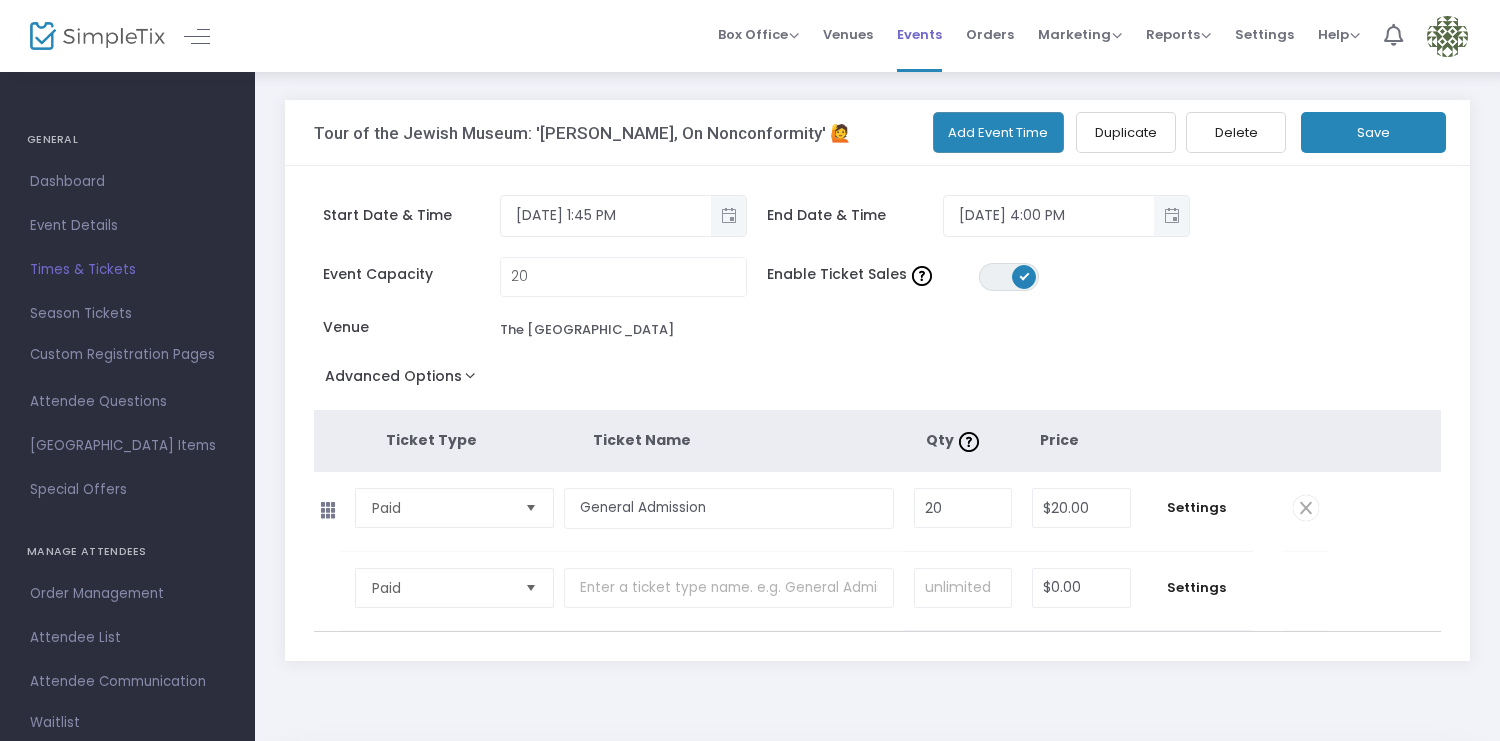 click on "Events" at bounding box center [919, 34] 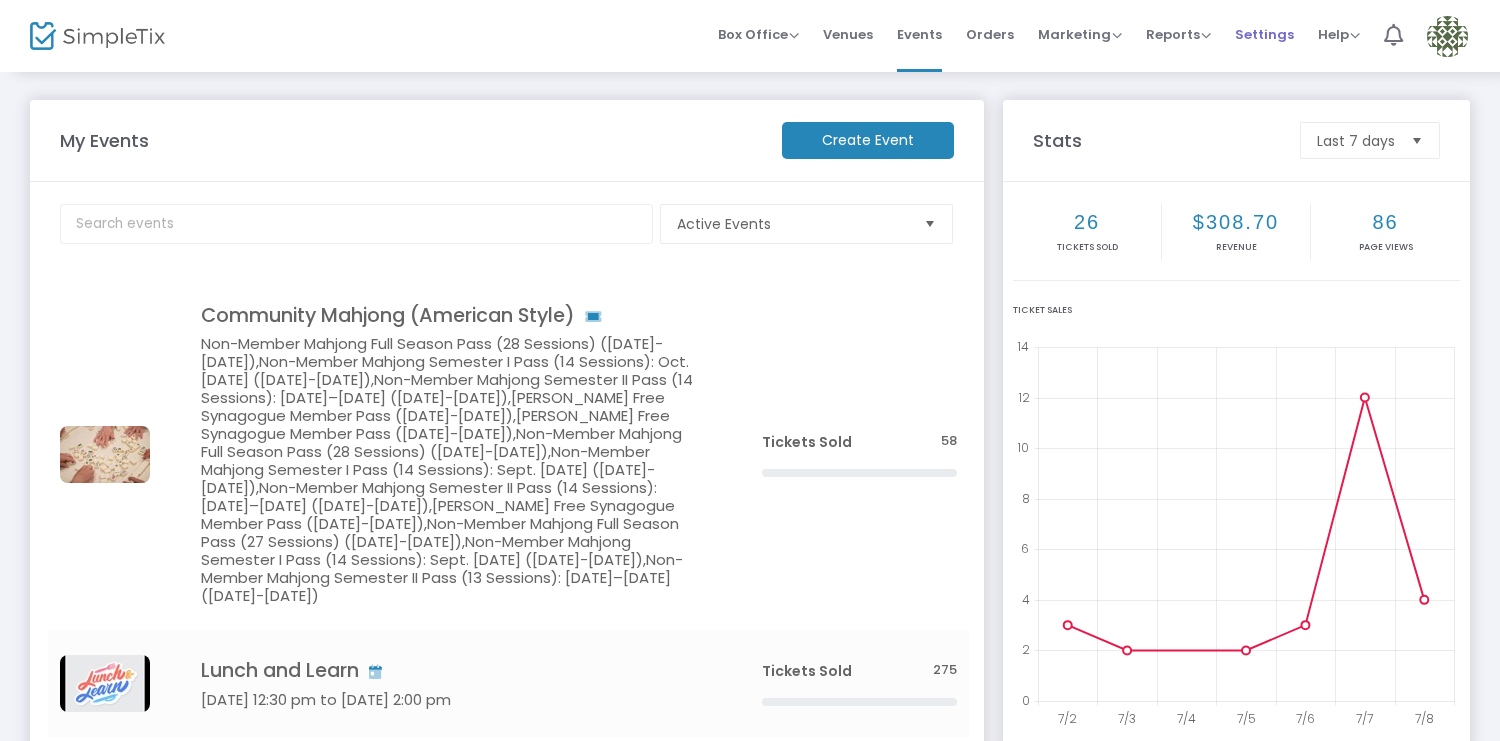 click on "Settings" at bounding box center (1264, 34) 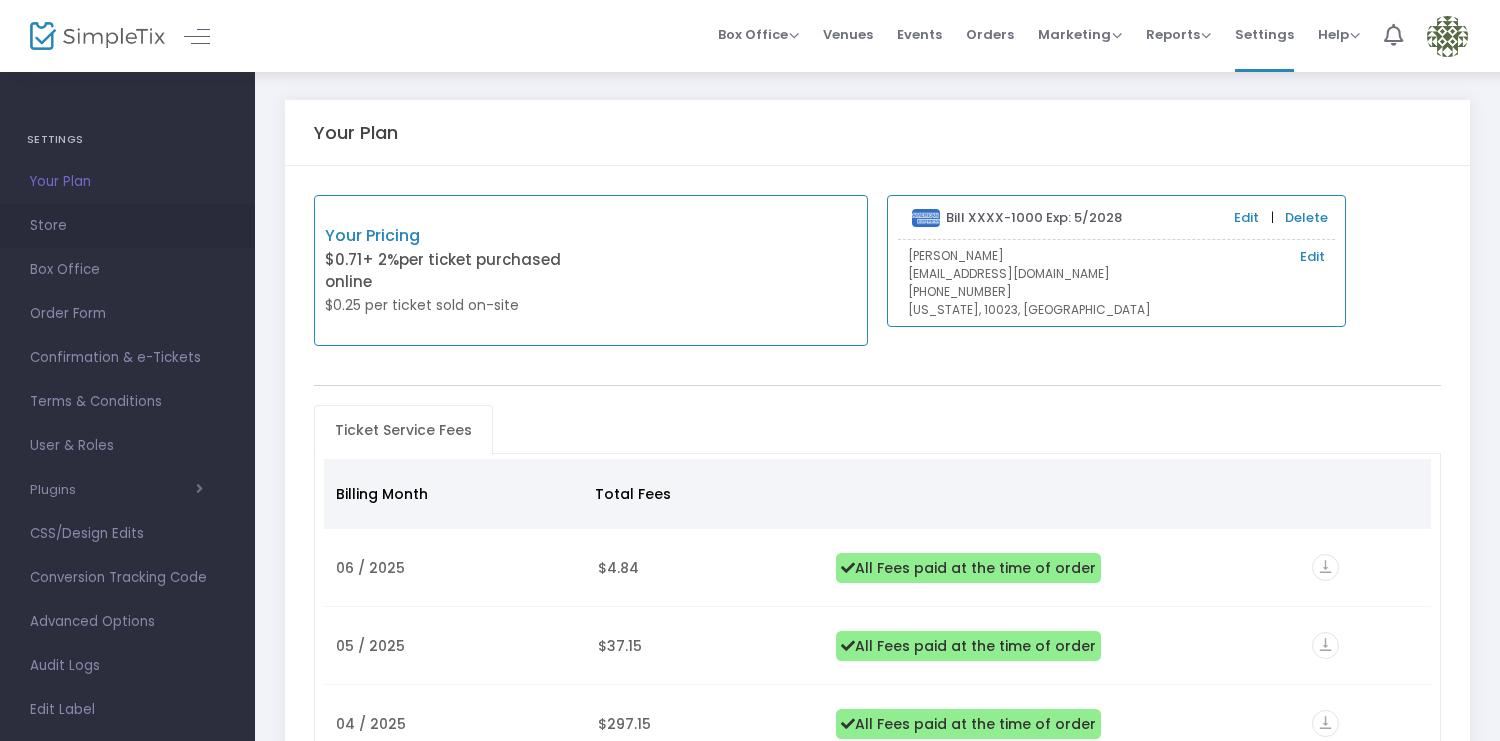 click on "Store" at bounding box center [127, 226] 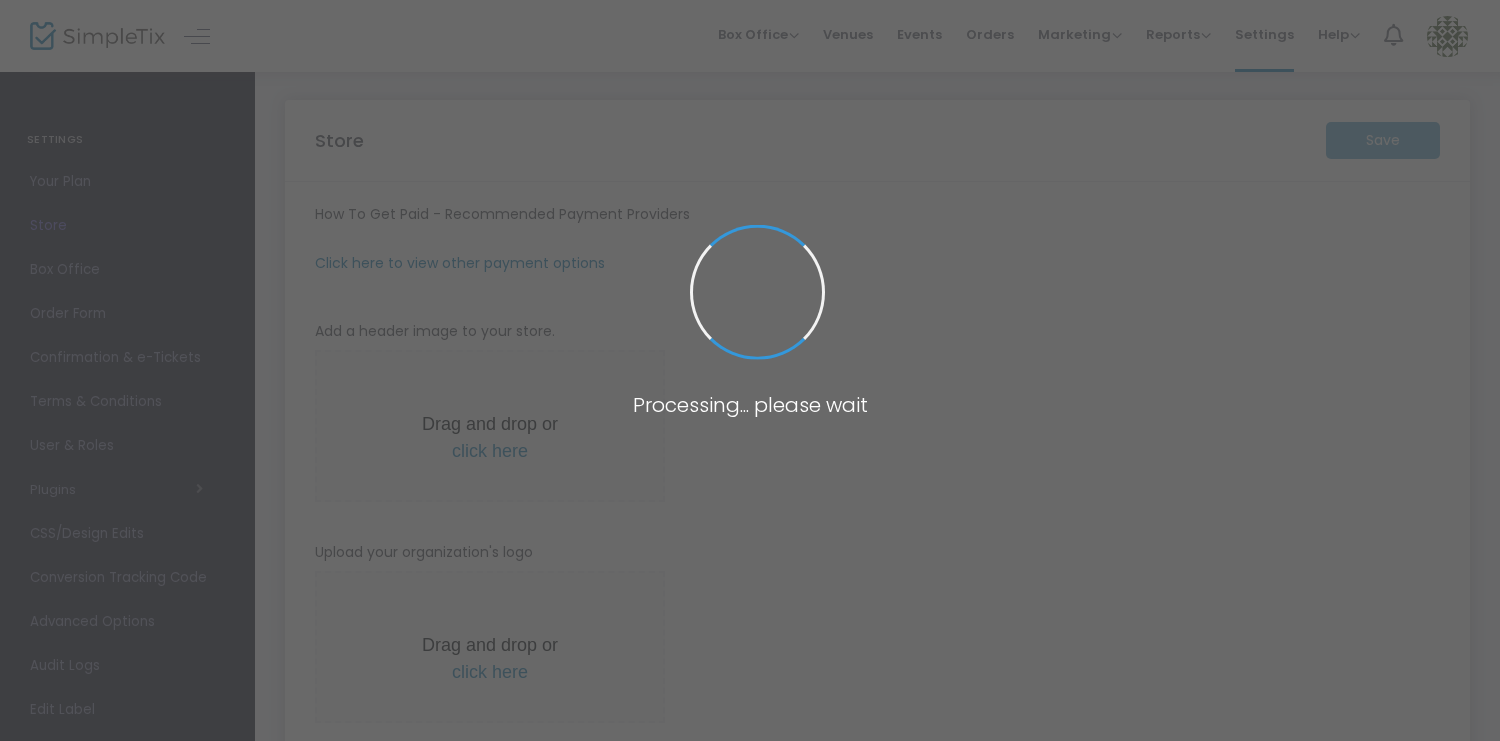 type on "https://swfs" 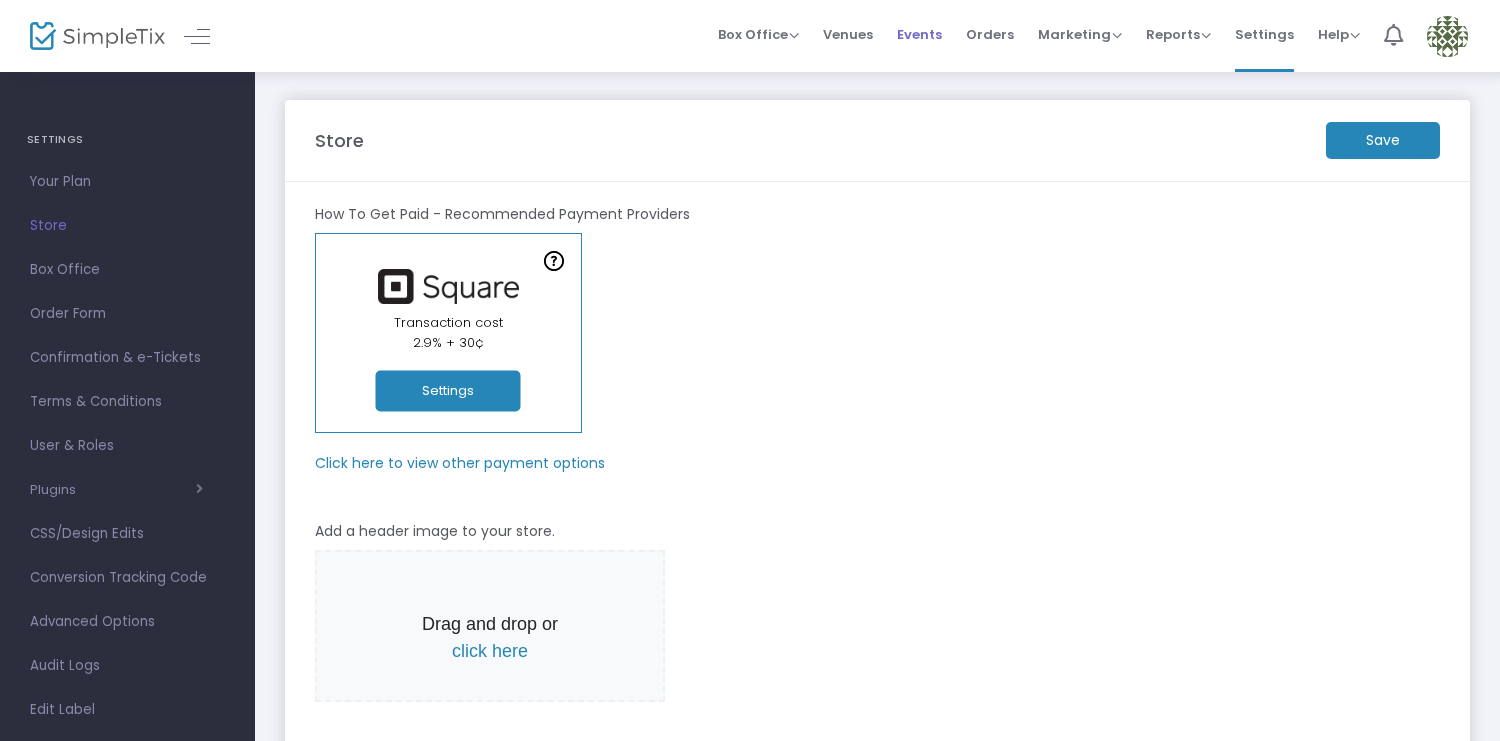 click on "Events" at bounding box center [919, 34] 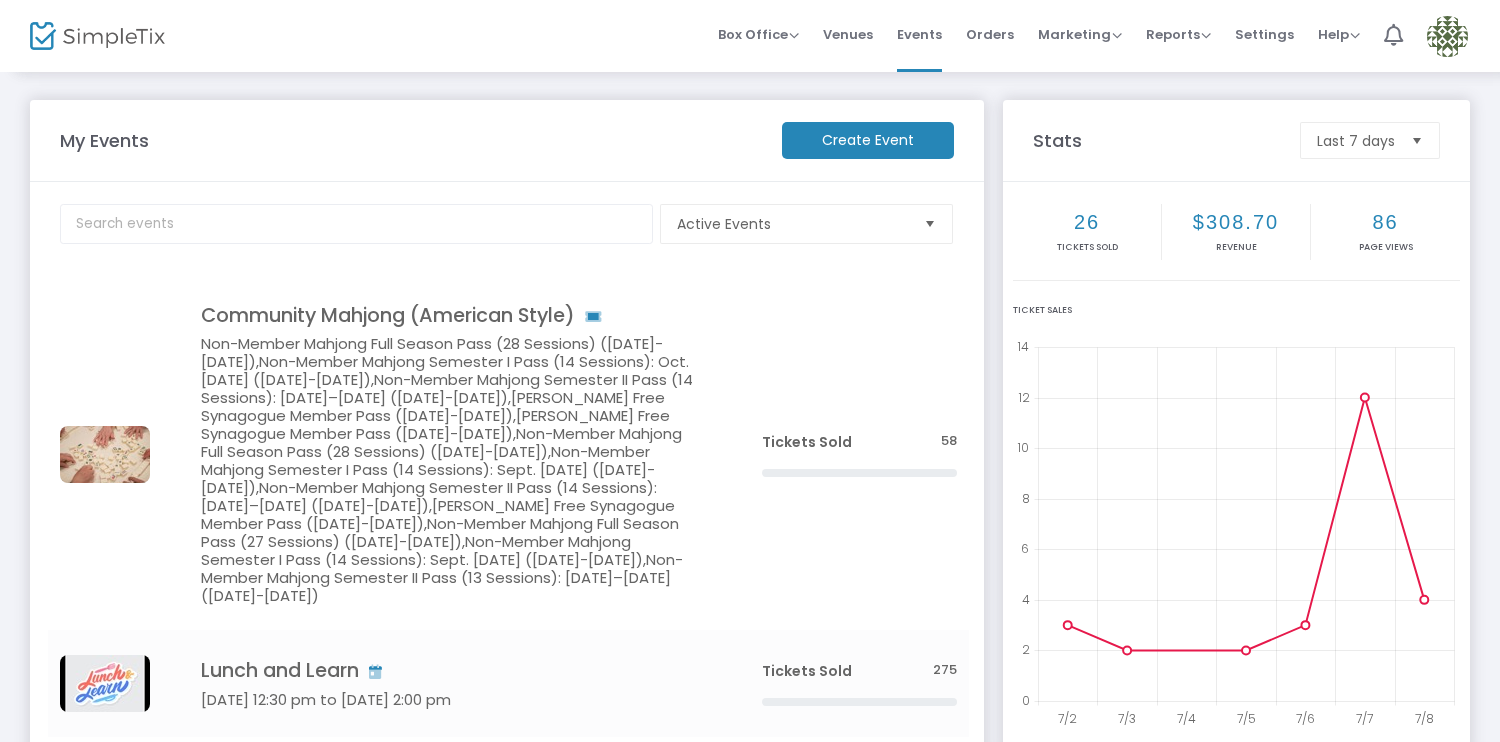 click at bounding box center [1447, 36] 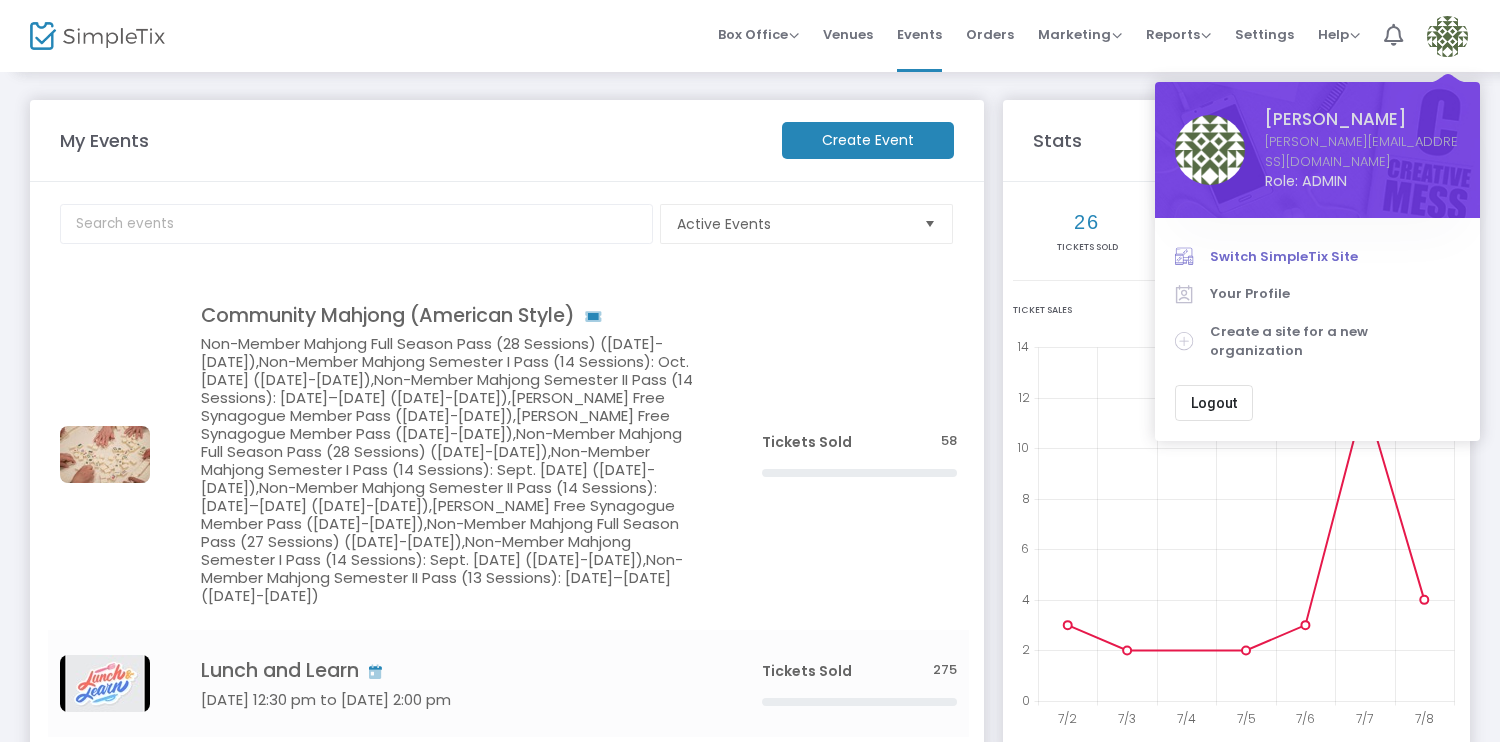 click on "Switch SimpleTix Site" at bounding box center [1335, 257] 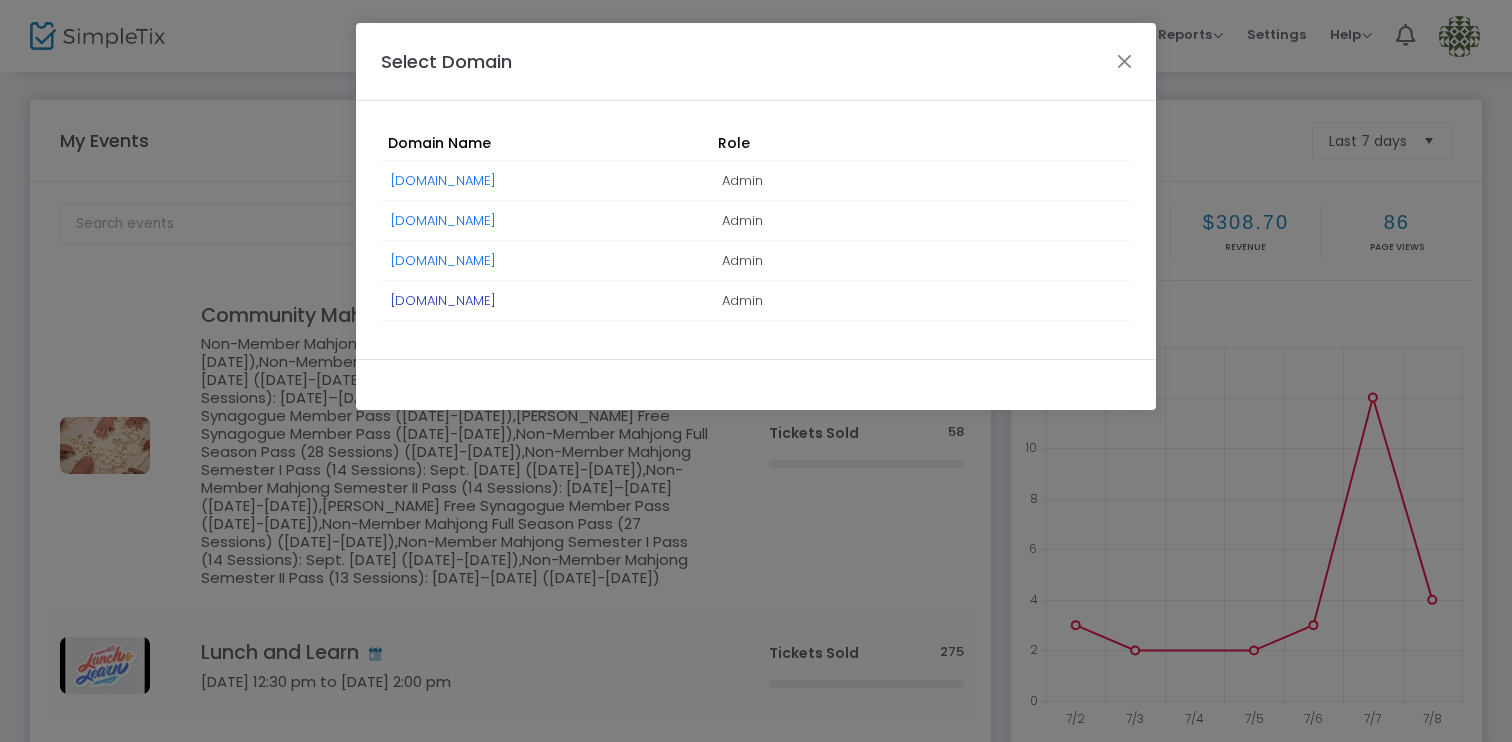 click on "[DOMAIN_NAME]" 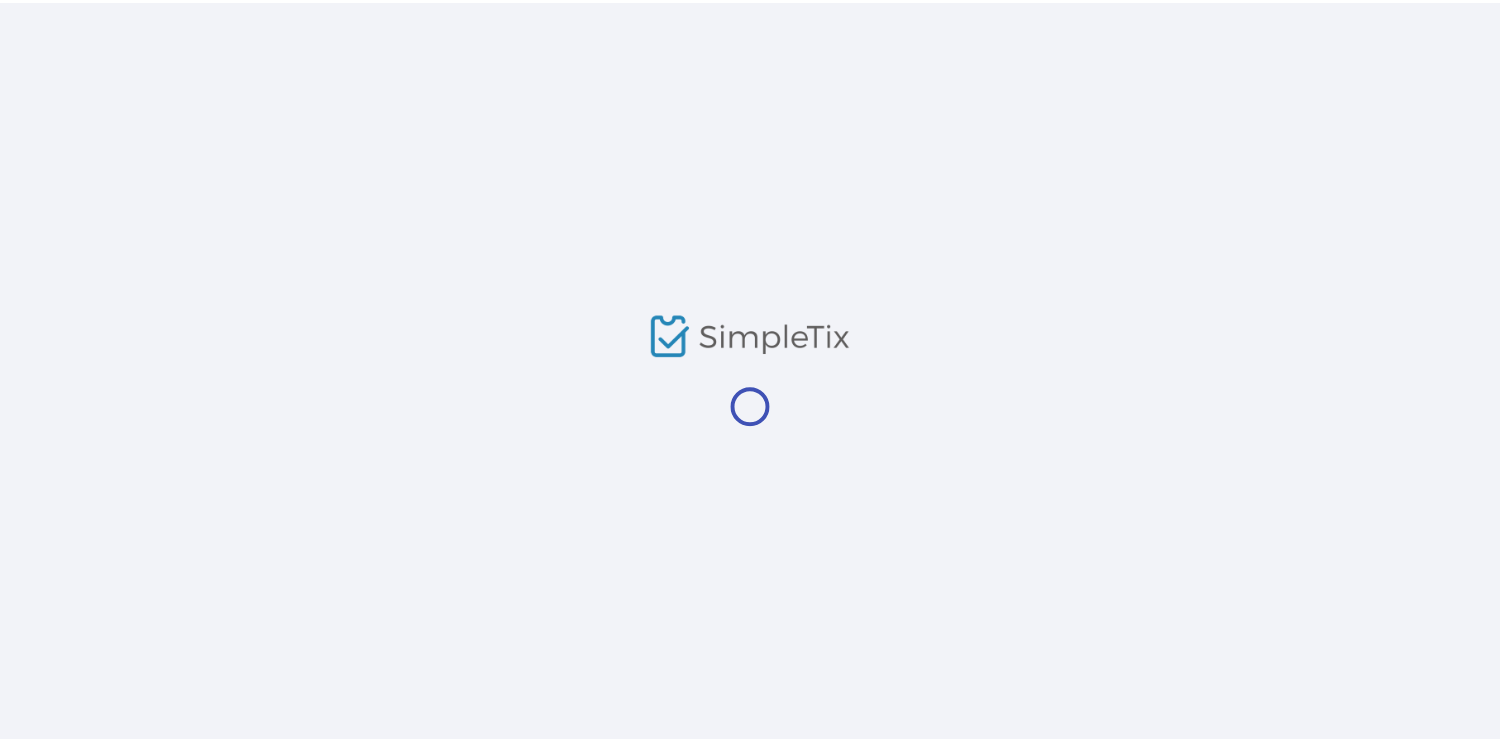 scroll, scrollTop: 0, scrollLeft: 0, axis: both 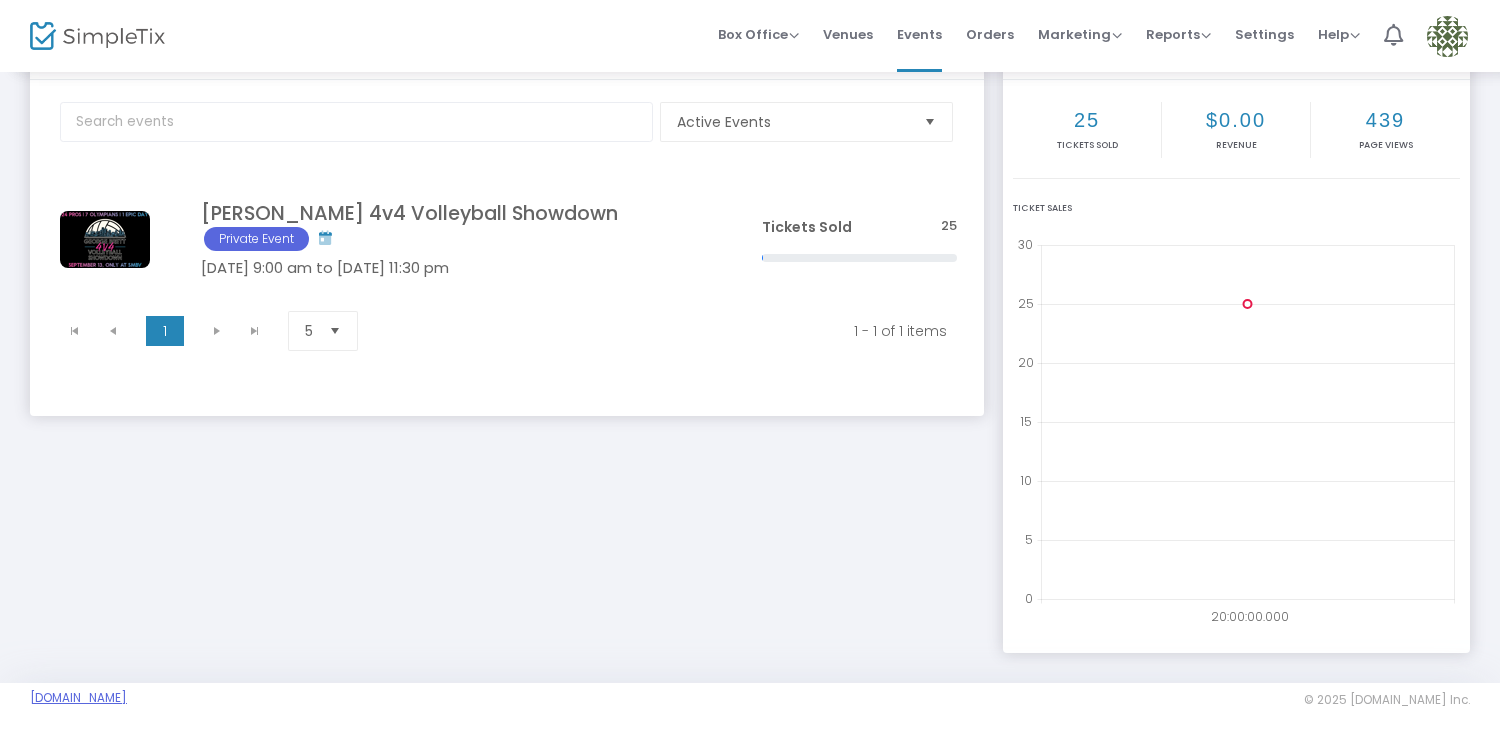 click on "[DOMAIN_NAME]" 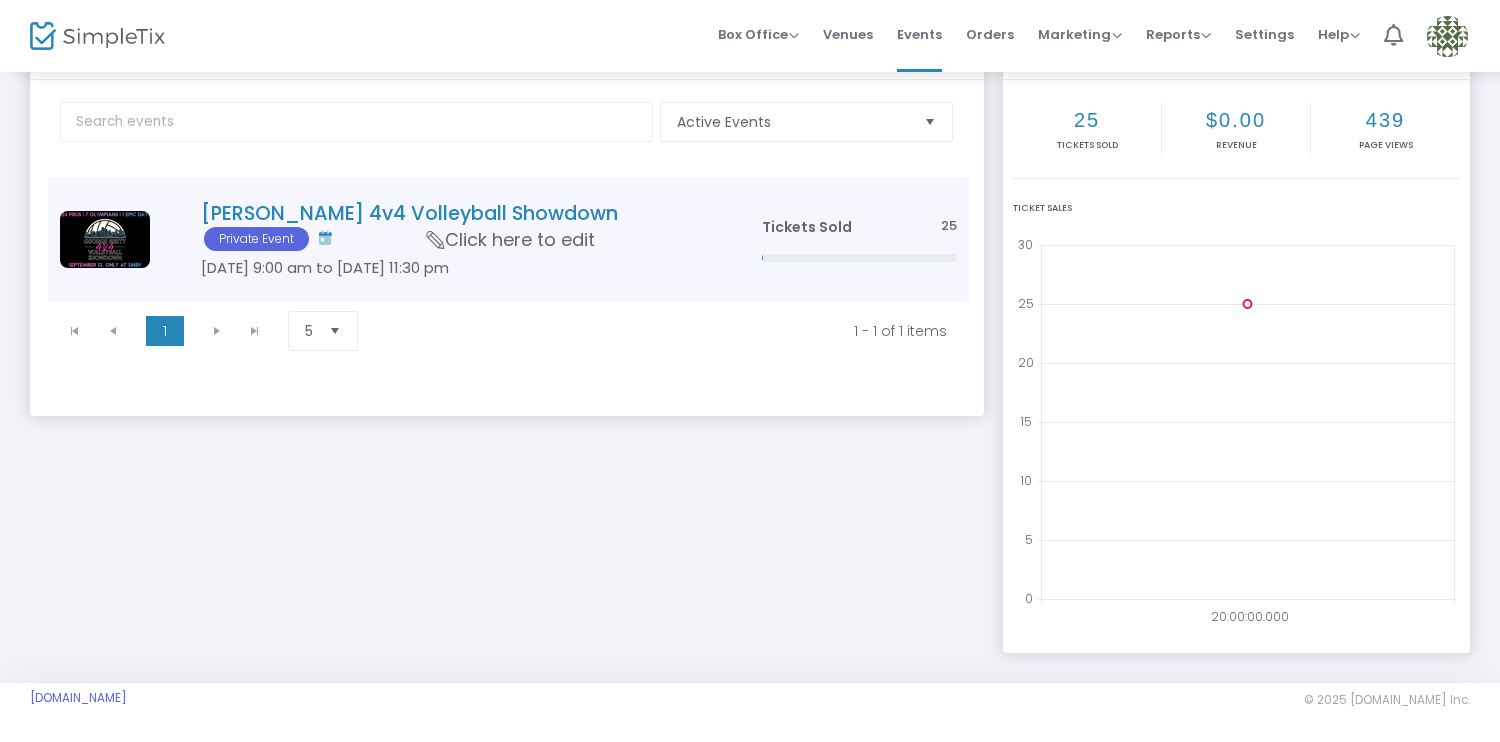 click on "Click here to edit" 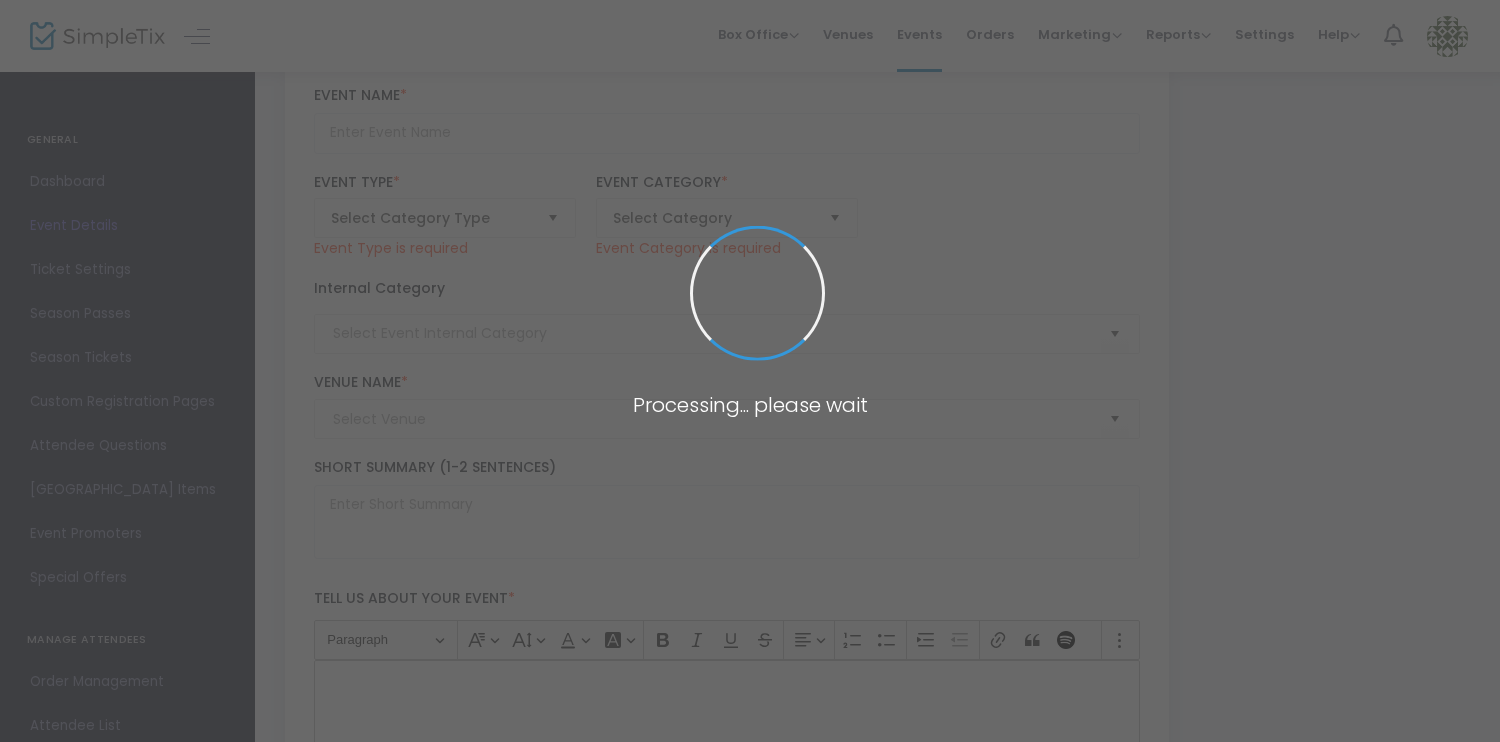 type on "George Brett 4v4 Volleyball Showdown" 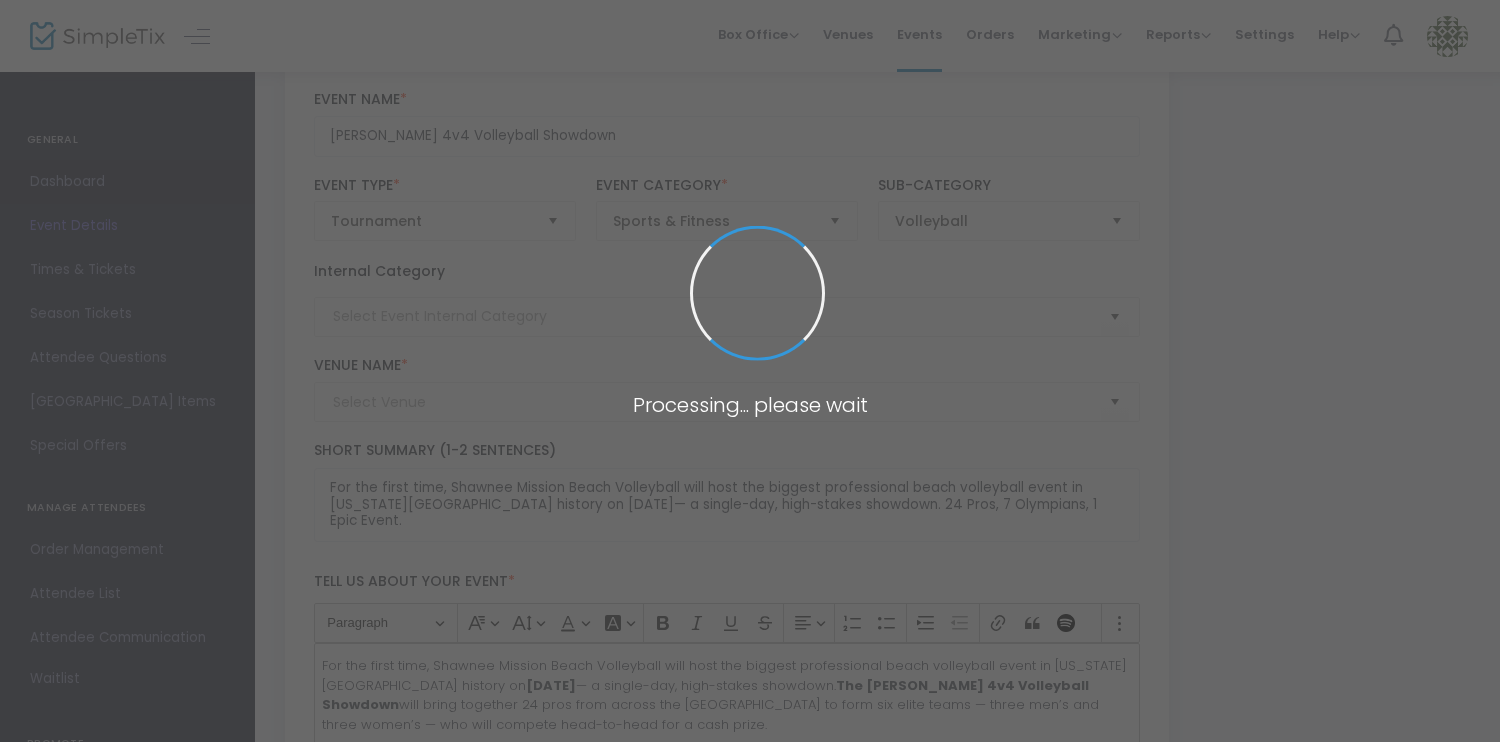 type on "Shawnee Mission Beach Volleyball (SMBV)" 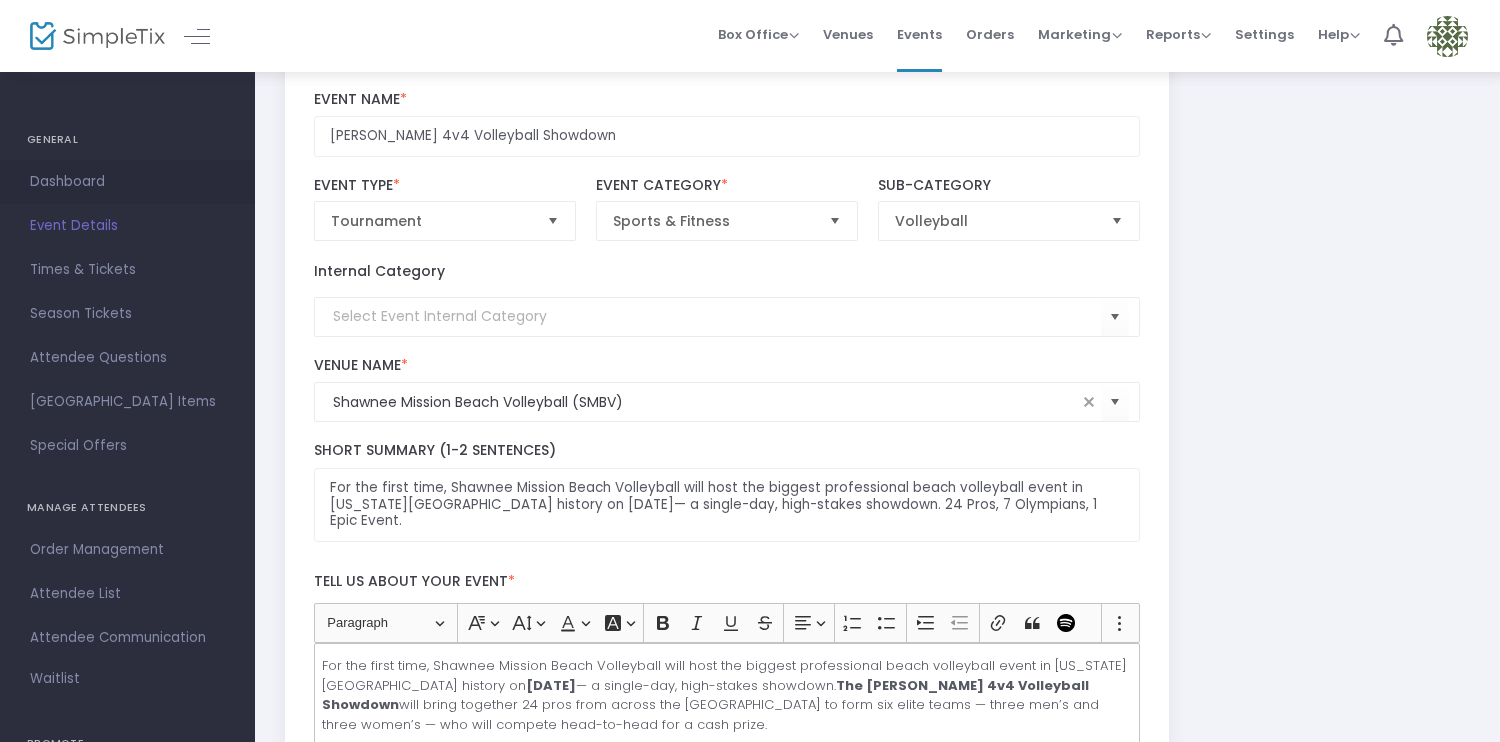 click on "Dashboard" at bounding box center (127, 182) 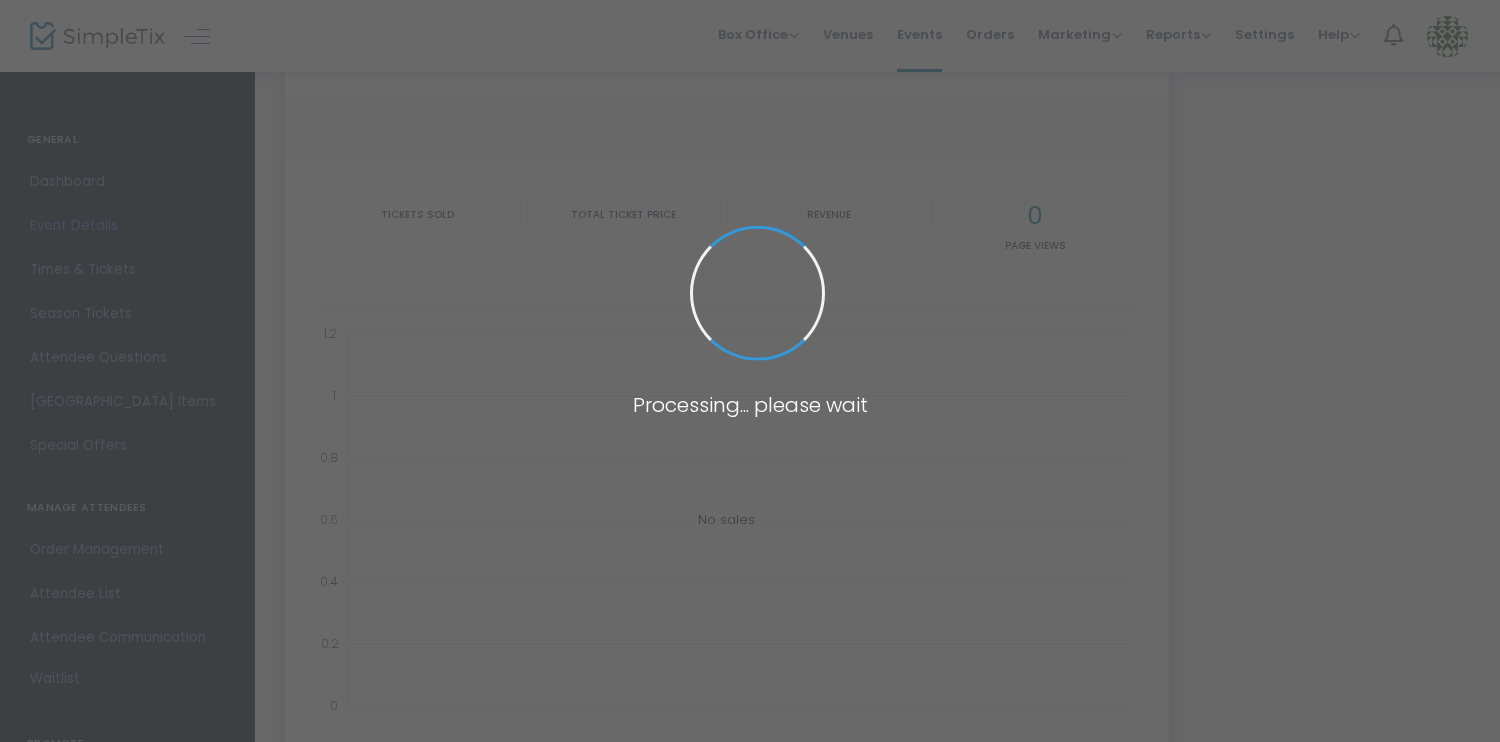 type on "https://www.simpletix.com/e/george-brett-4v4-volleyball-showdown-tickets-223795" 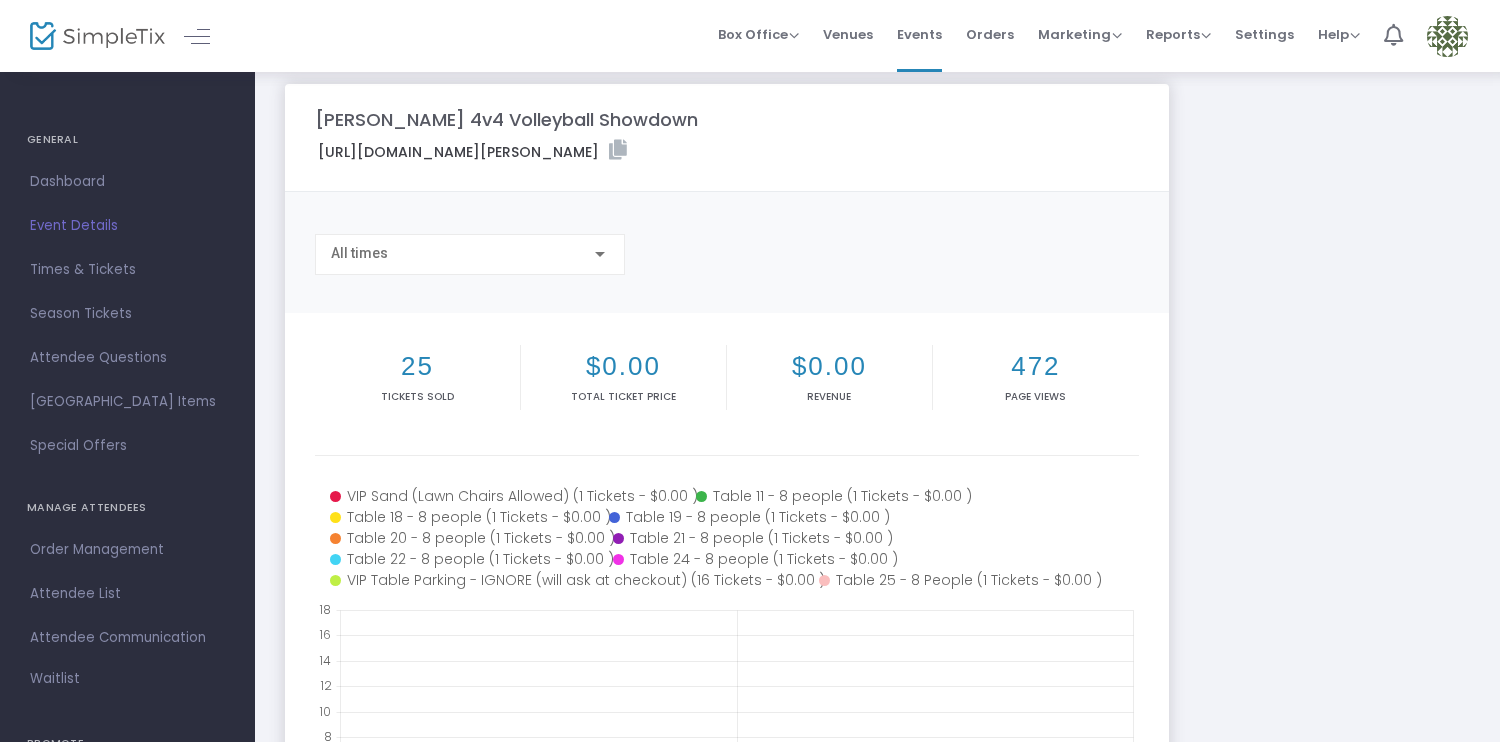 scroll, scrollTop: 0, scrollLeft: 0, axis: both 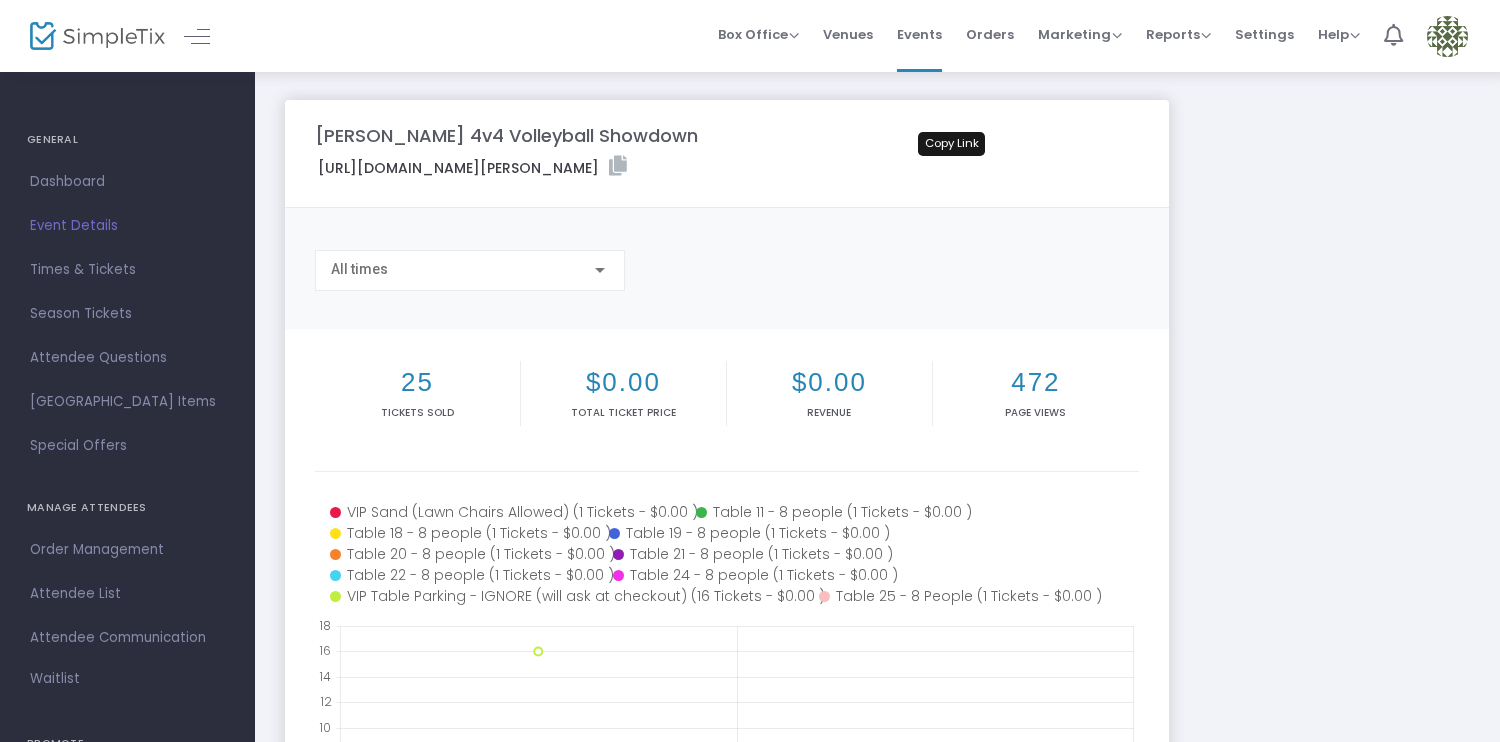 click 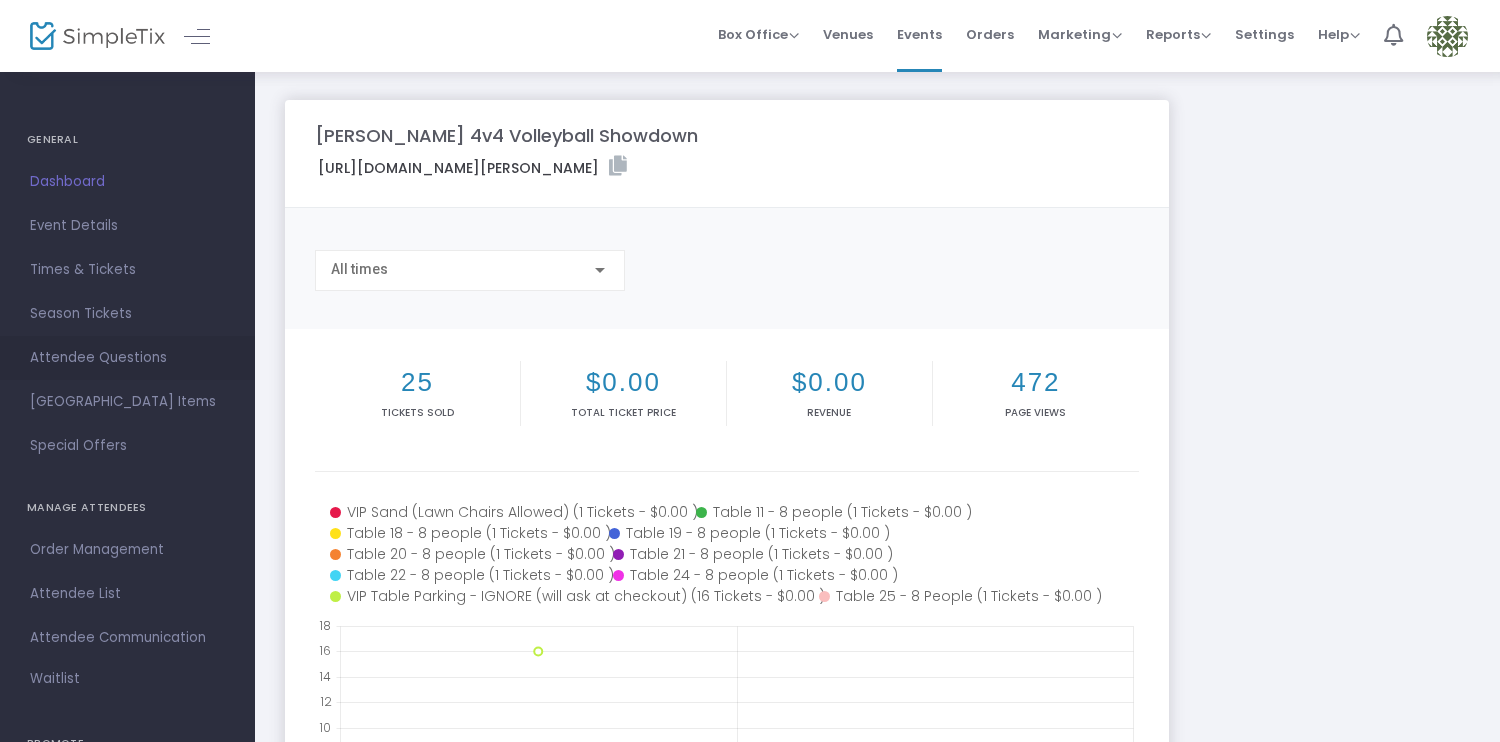 click on "Attendee Questions" at bounding box center (127, 358) 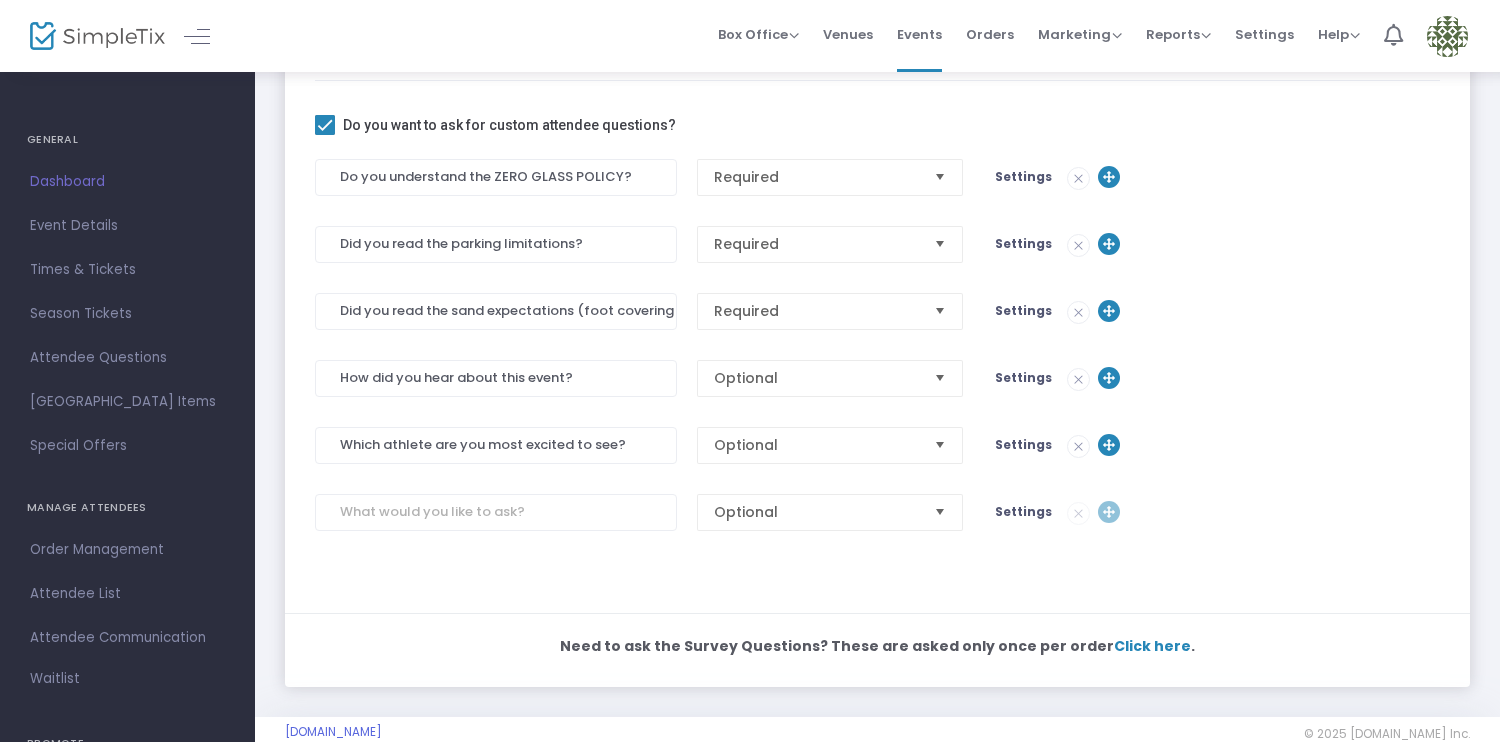 scroll, scrollTop: 452, scrollLeft: 0, axis: vertical 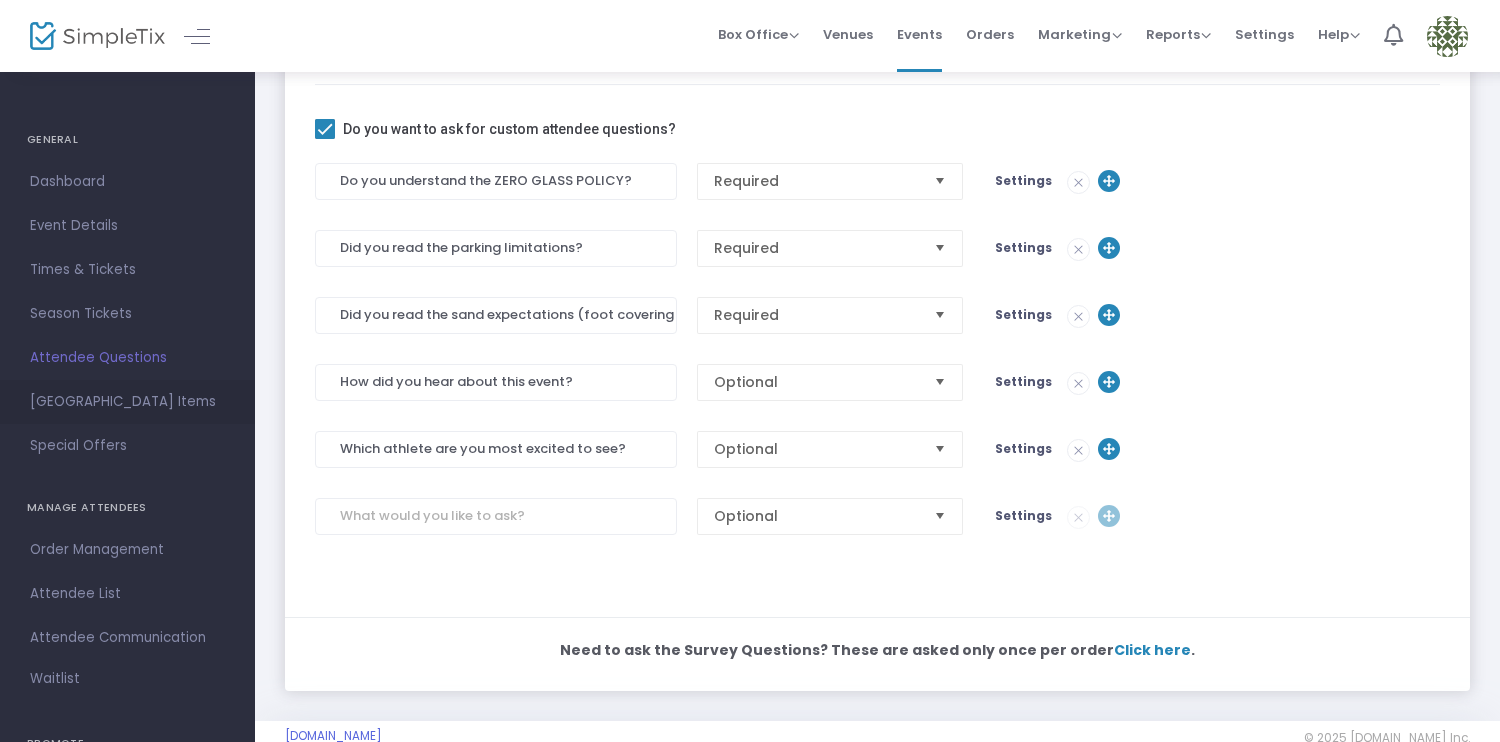 click on "[GEOGRAPHIC_DATA] Items" at bounding box center (127, 402) 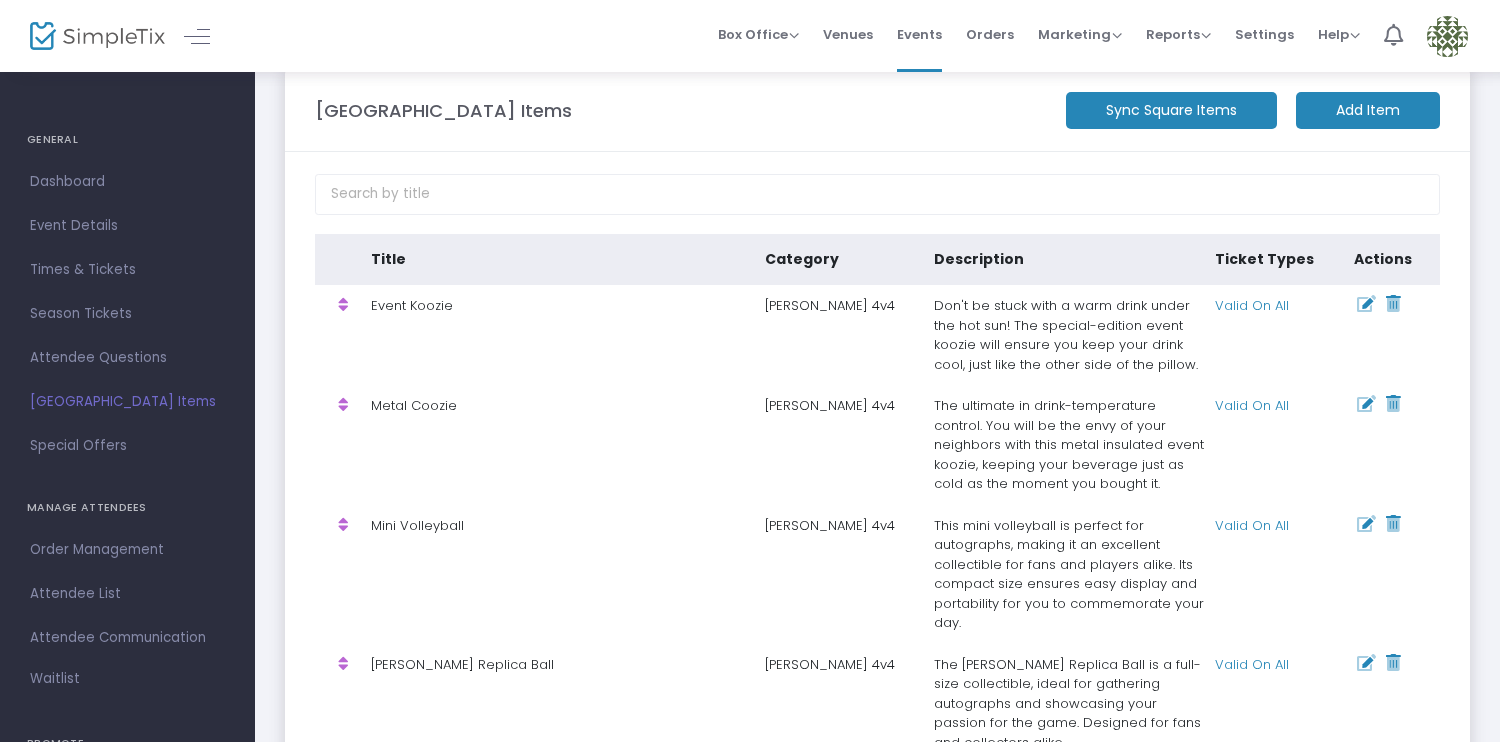 scroll, scrollTop: 0, scrollLeft: 0, axis: both 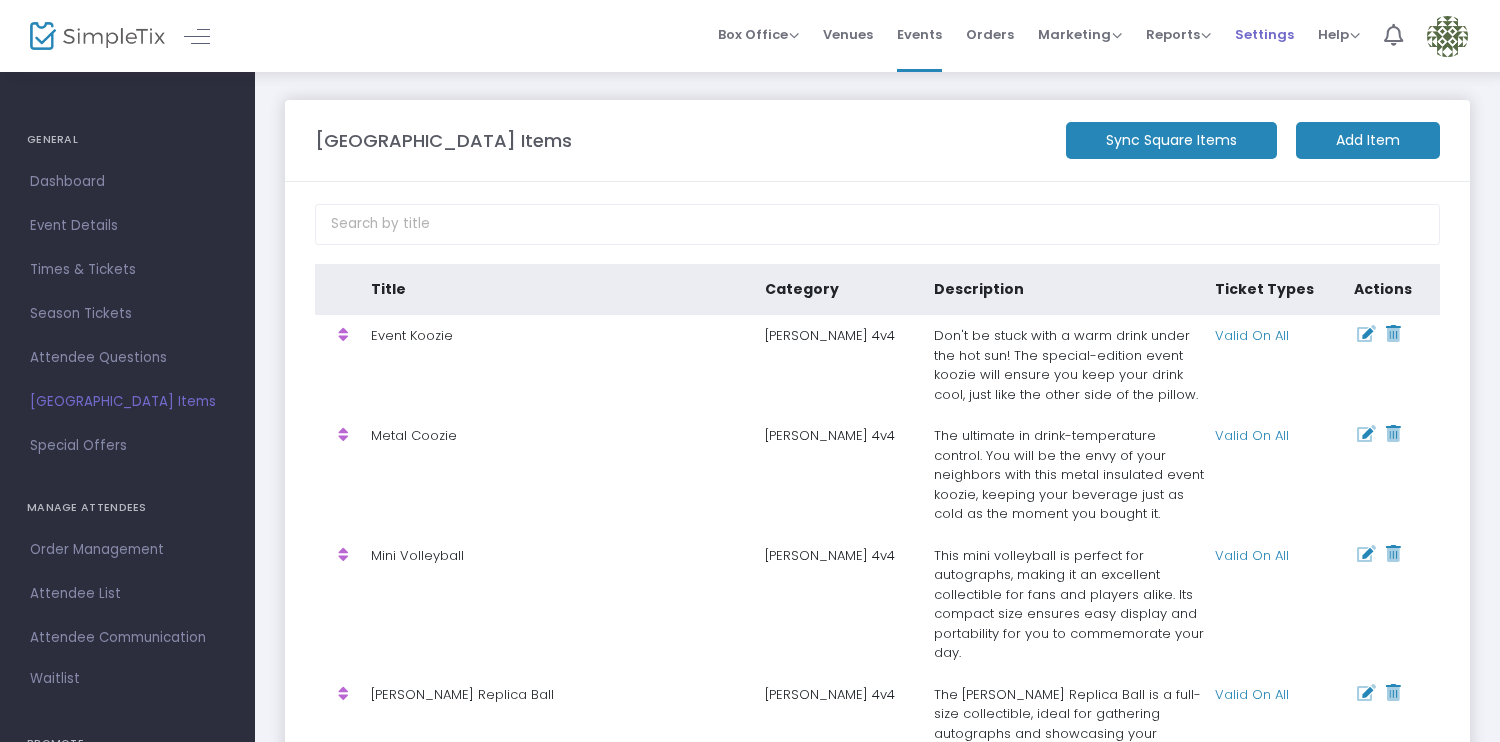 click on "Settings" at bounding box center [1264, 34] 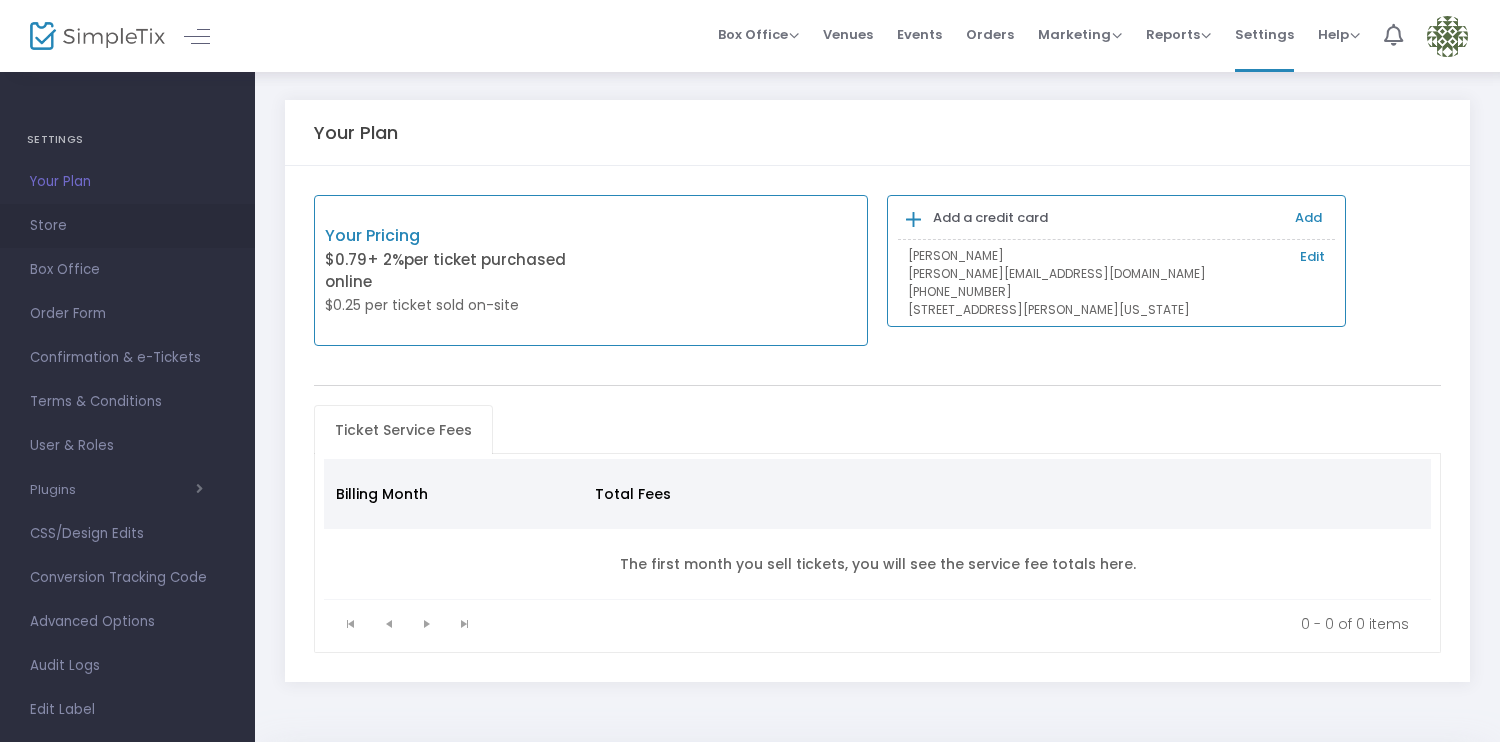 click on "Store" at bounding box center [127, 226] 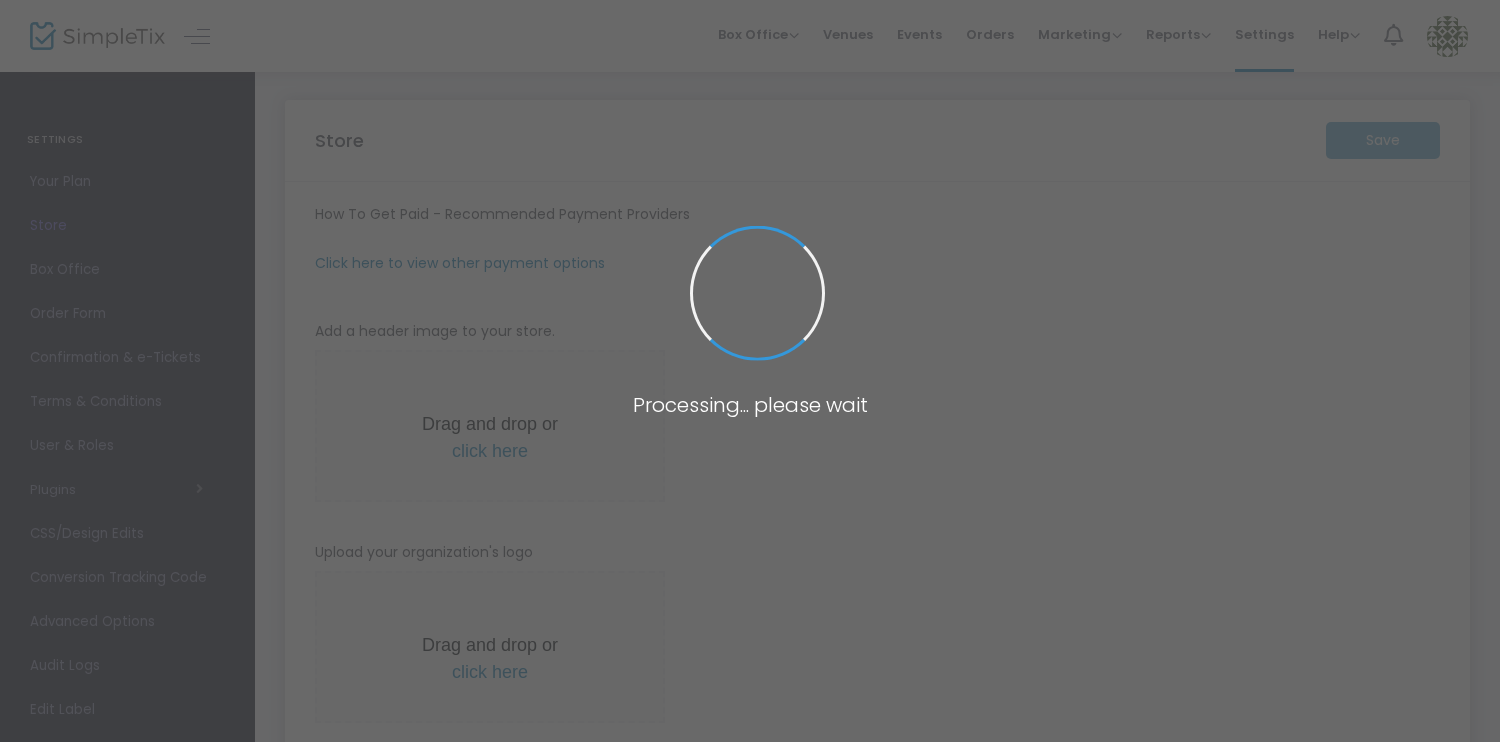 type on "https://SMBV" 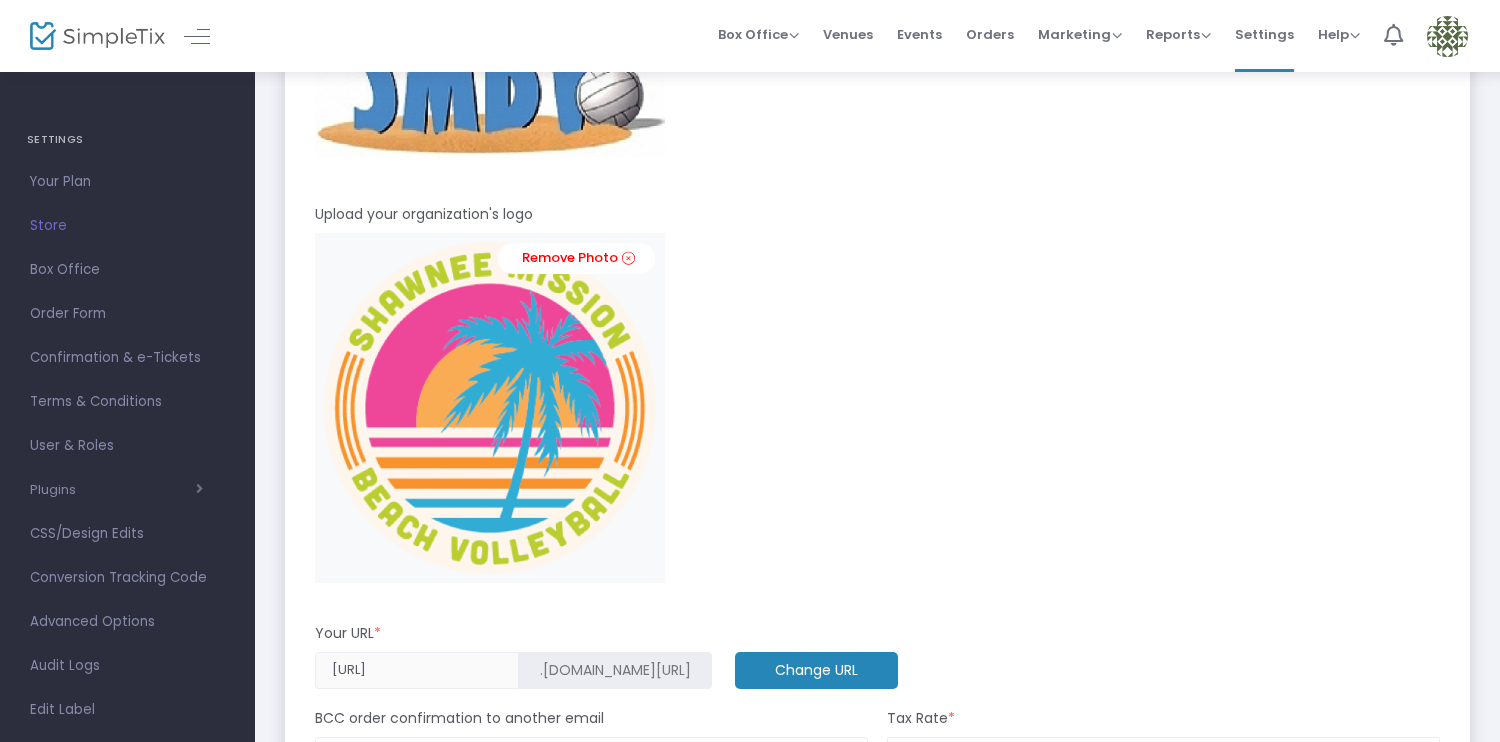 scroll, scrollTop: 0, scrollLeft: 0, axis: both 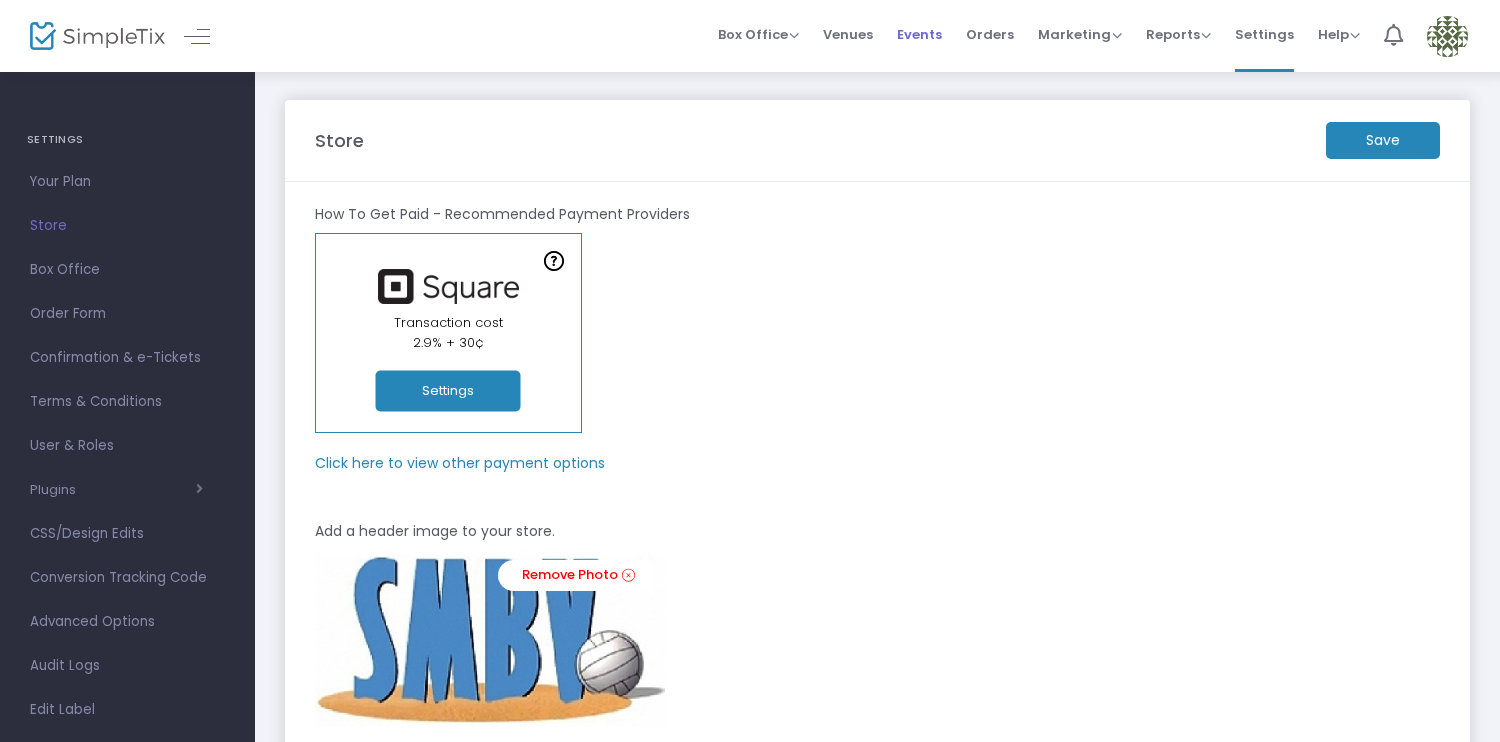 click on "Events" at bounding box center (919, 34) 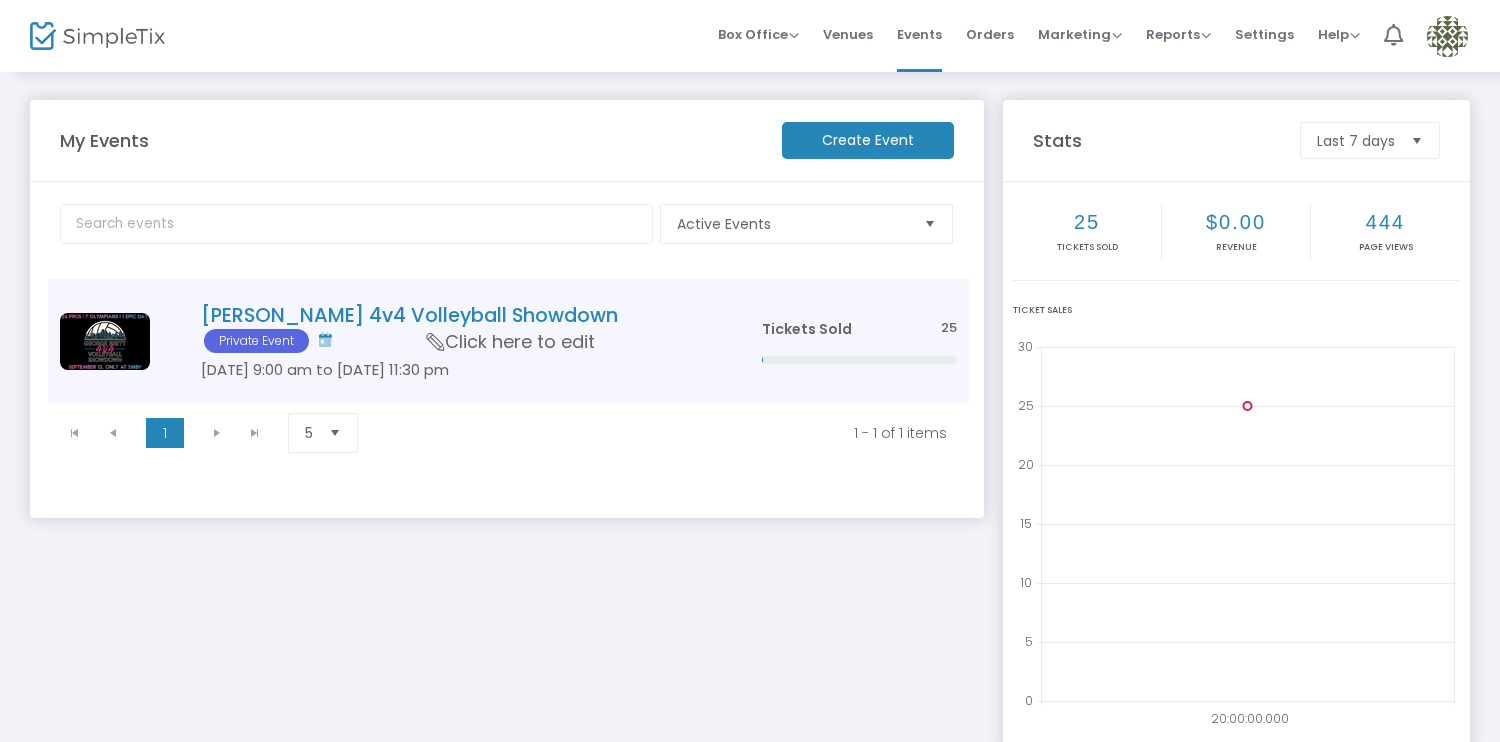 click on "George Brett 4v4 Volleyball Showdown  Private Event  Sep 13 9:00 am to Sep 13 11:30 pm     Click here to edit" 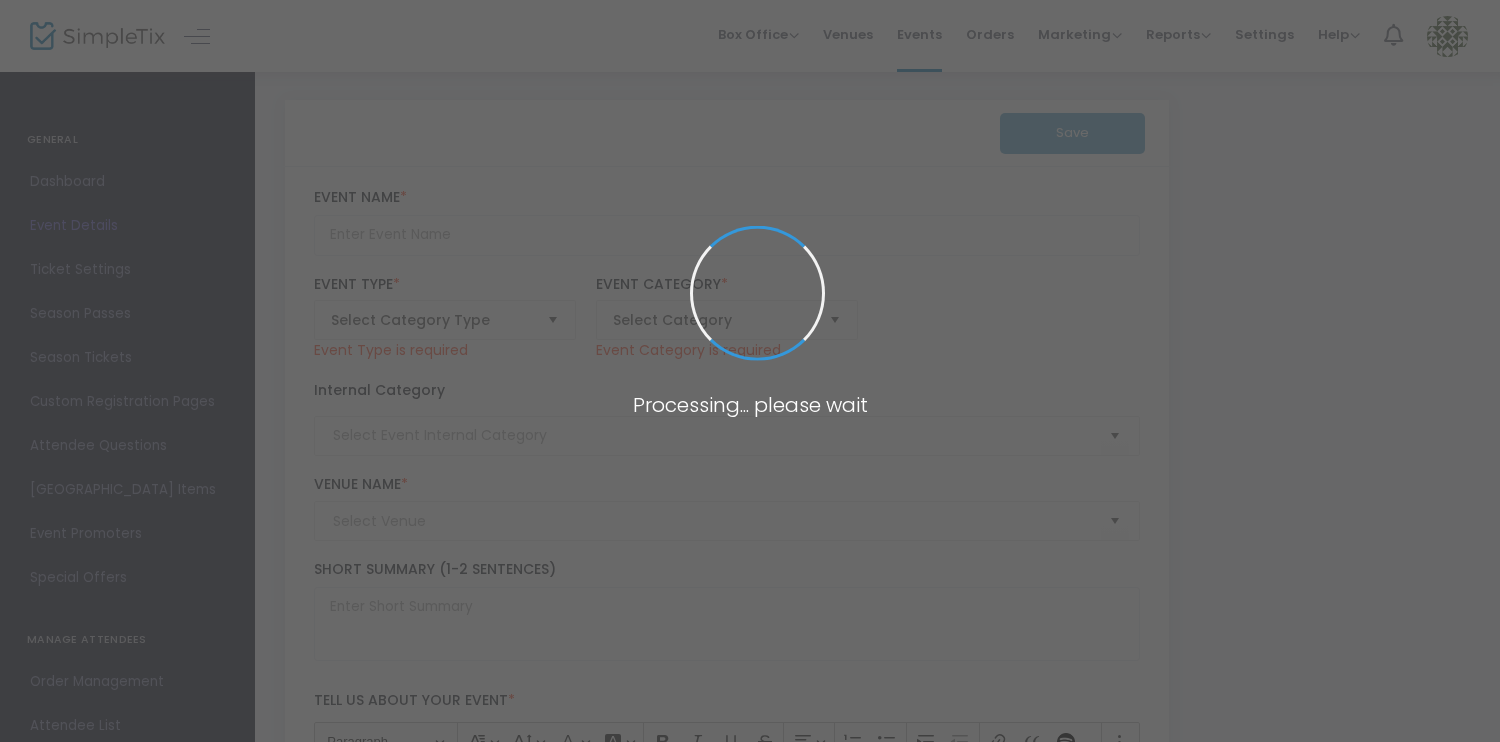 type on "George Brett 4v4 Volleyball Showdown" 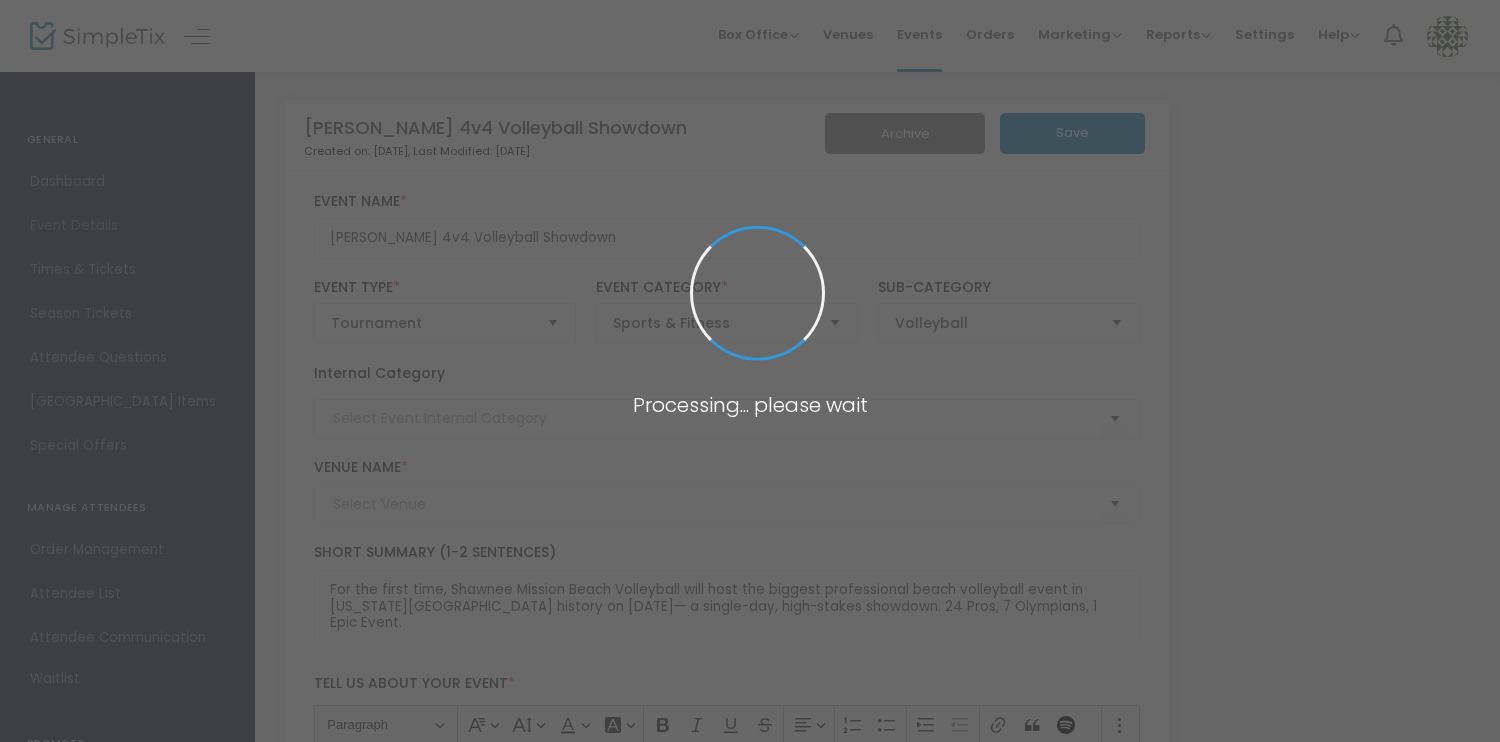type on "Shawnee Mission Beach Volleyball (SMBV)" 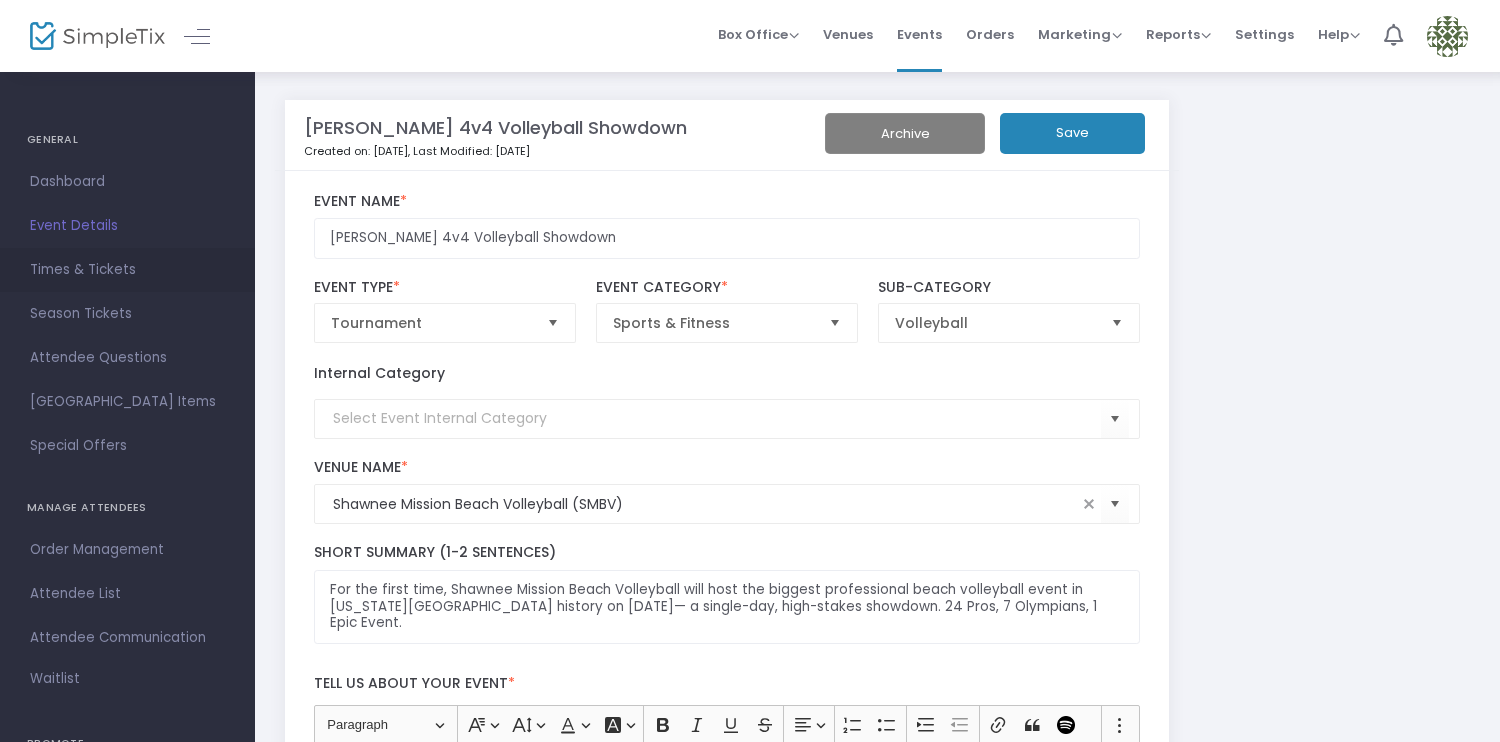 click on "Times & Tickets" at bounding box center (127, 270) 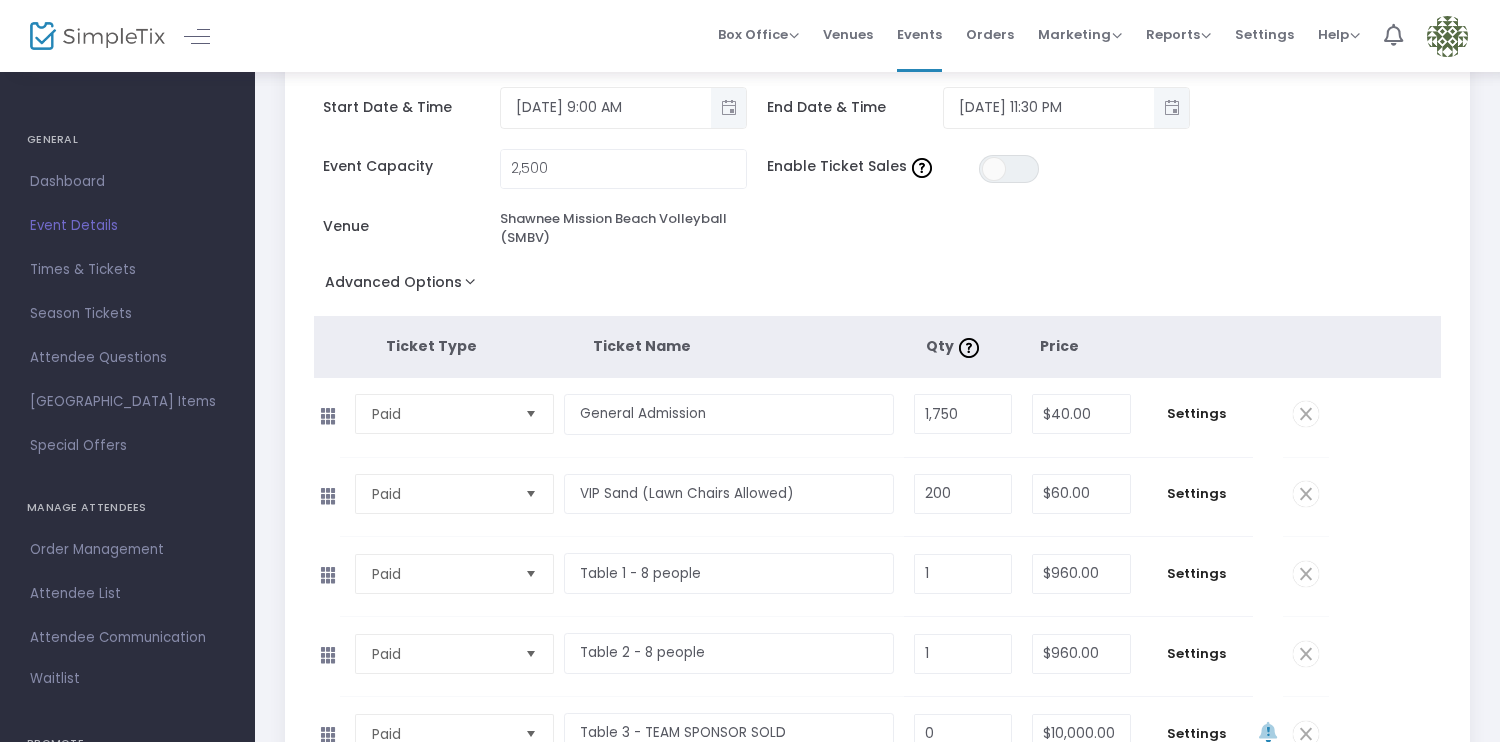scroll, scrollTop: 245, scrollLeft: 0, axis: vertical 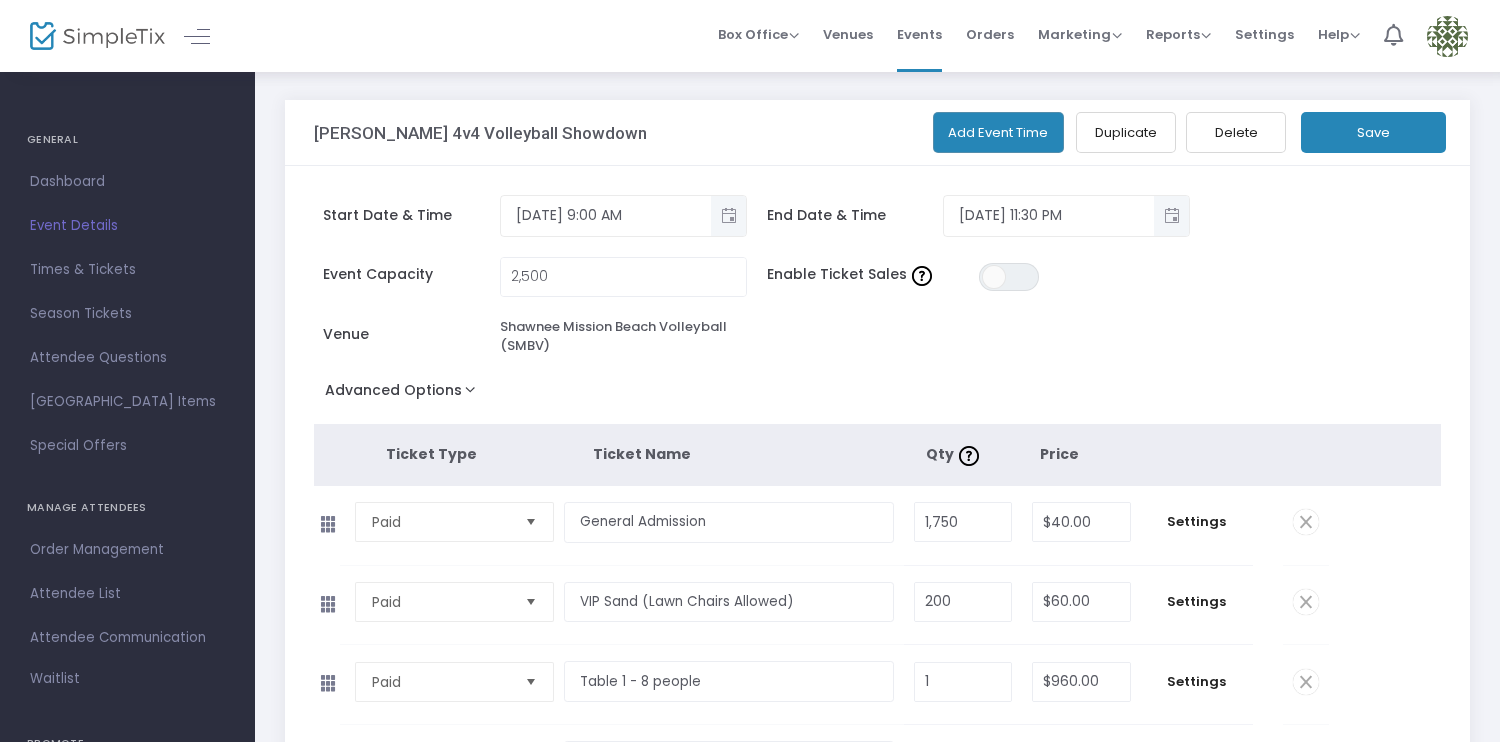 click on "Advanced Options" 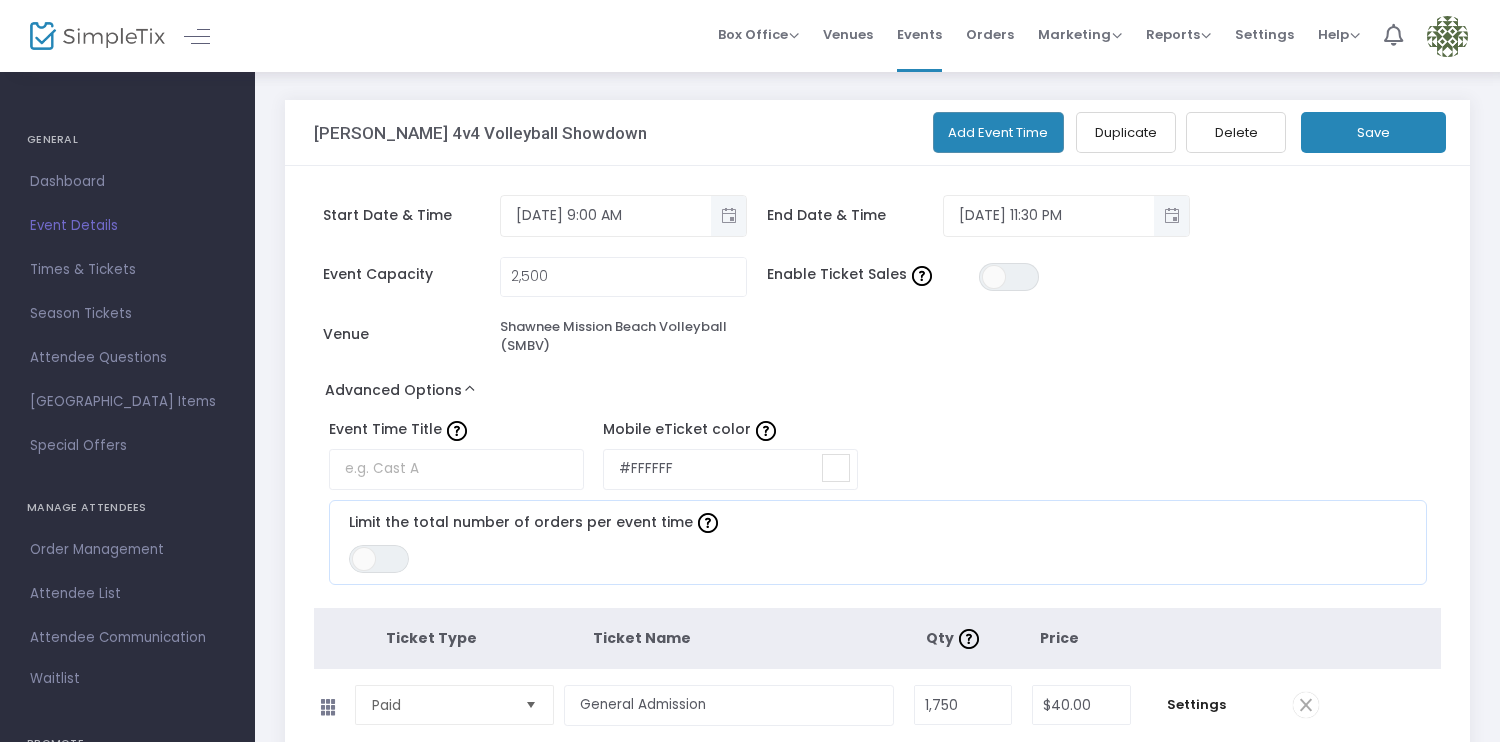 click on "Advanced Options" 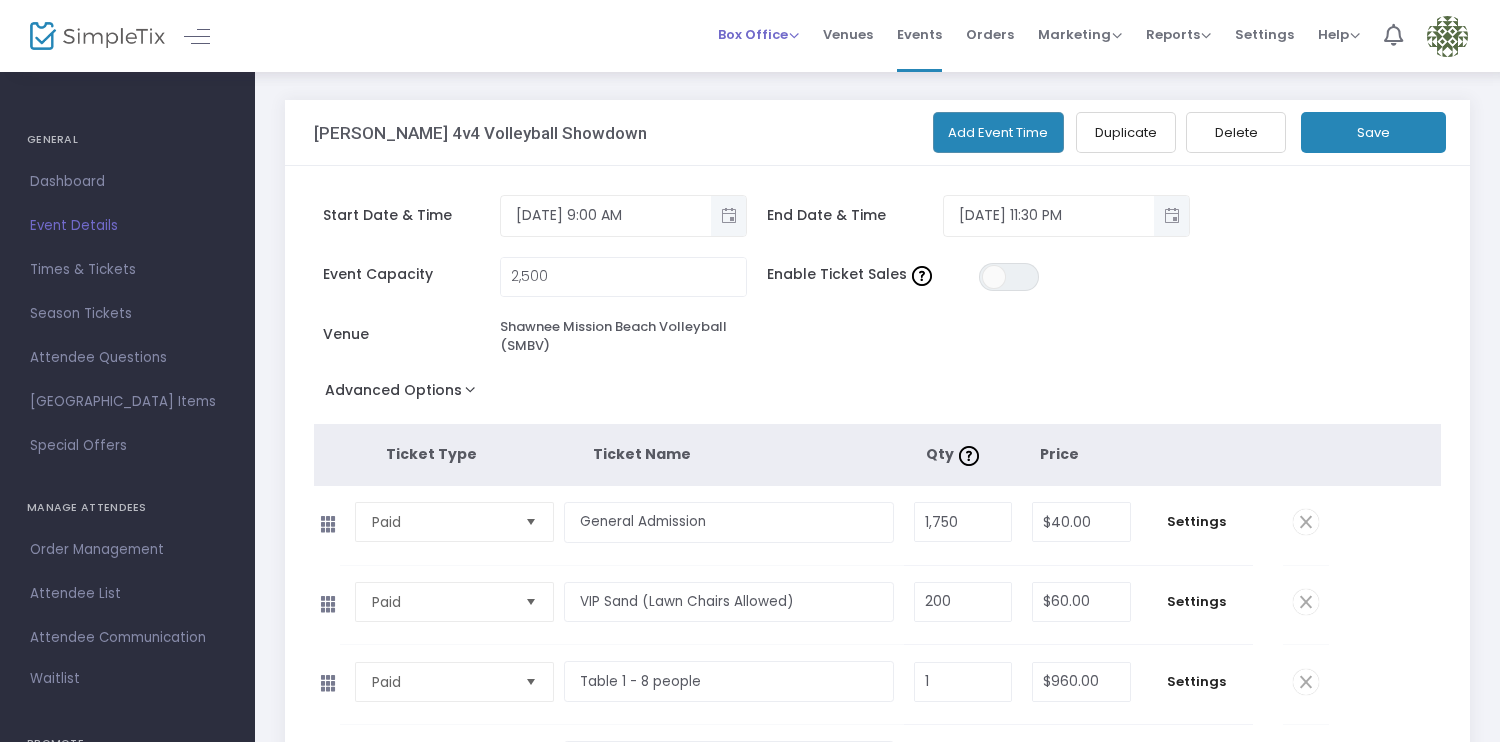 click on "Box Office" at bounding box center (758, 34) 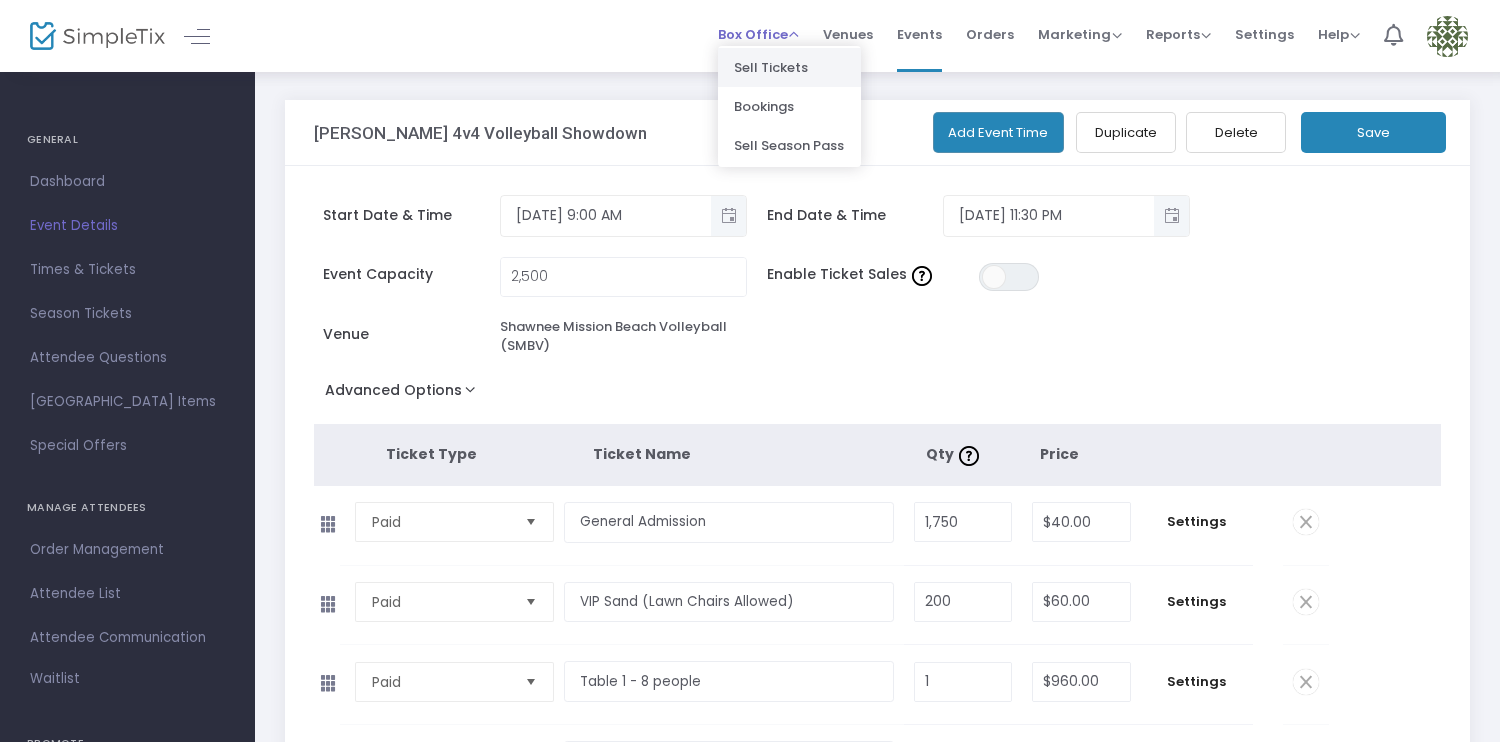 click on "Sell Tickets" at bounding box center [789, 67] 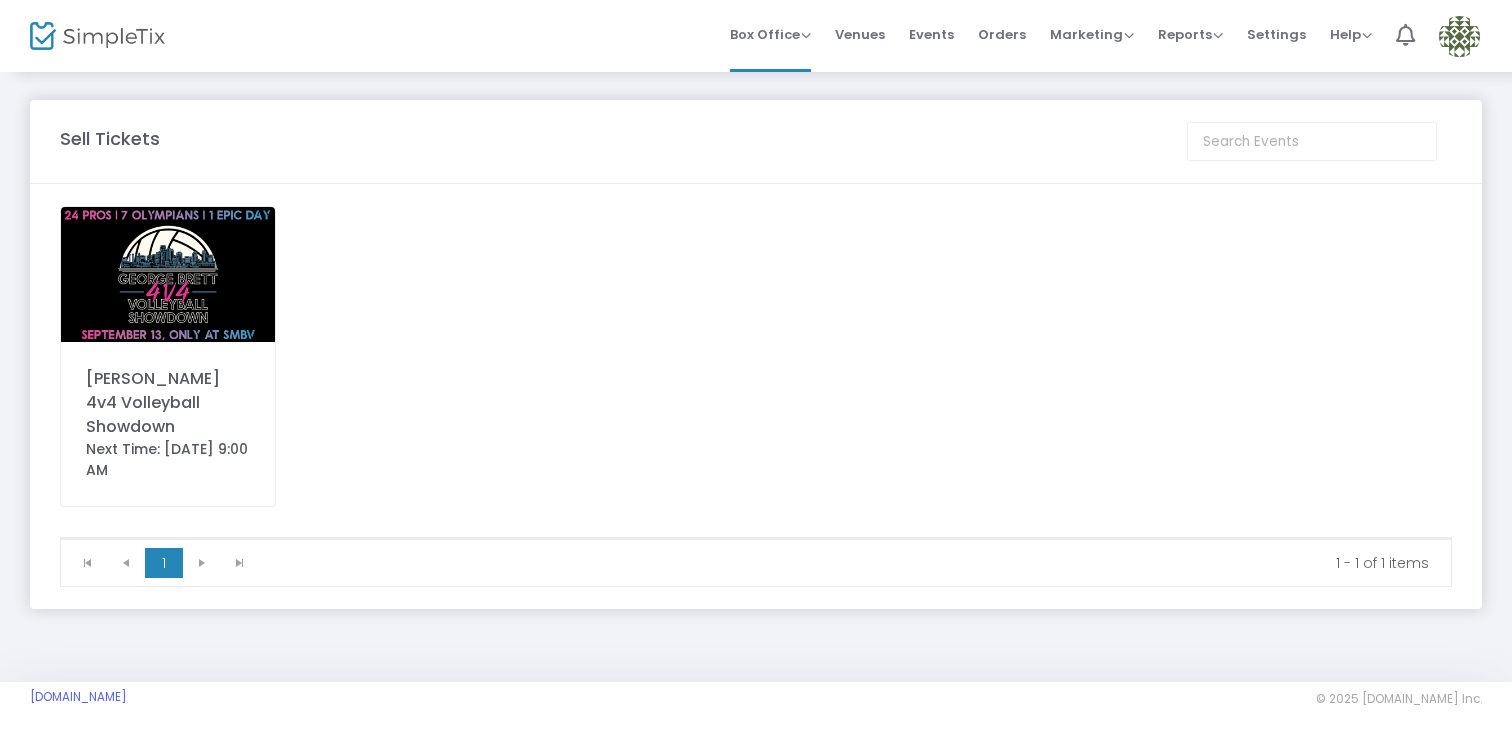 click 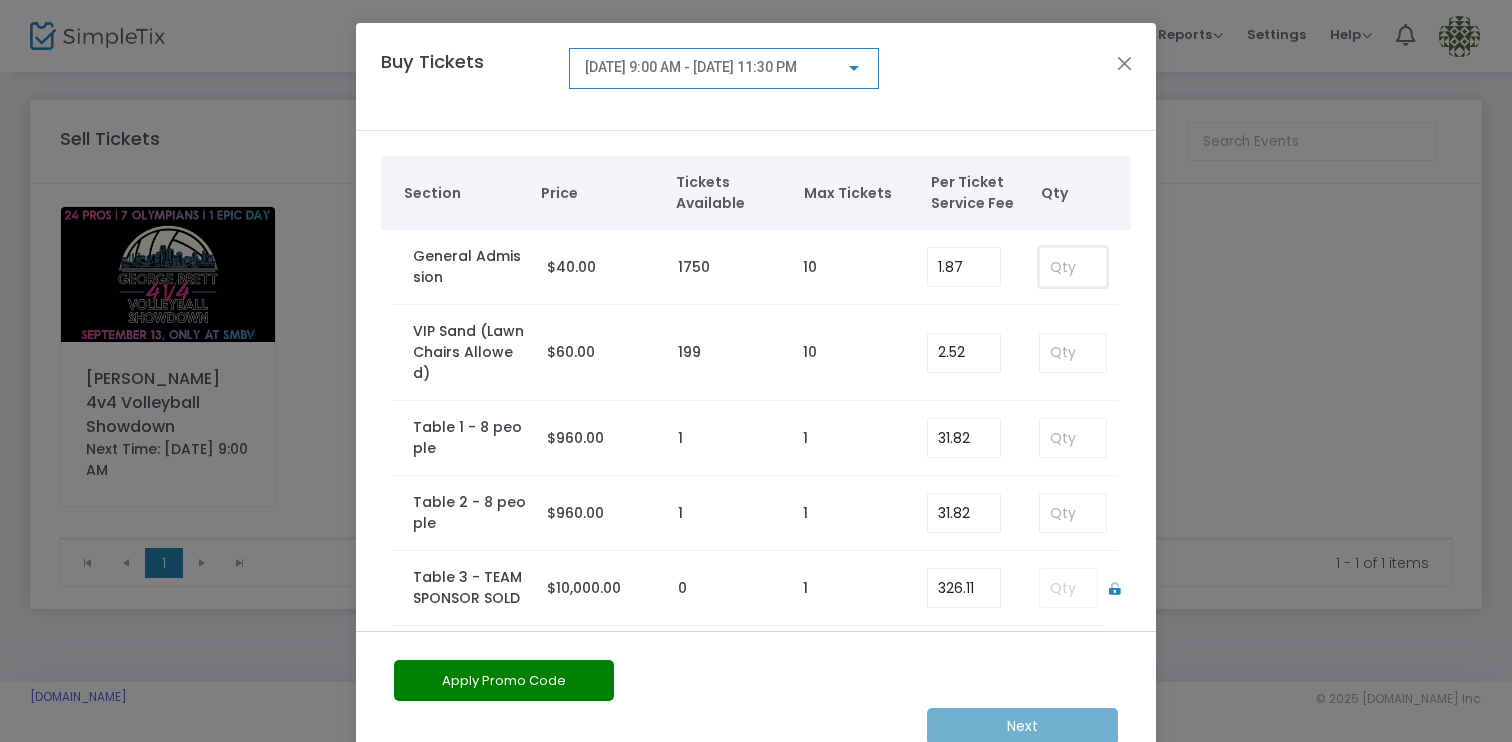 click at bounding box center [1073, 267] 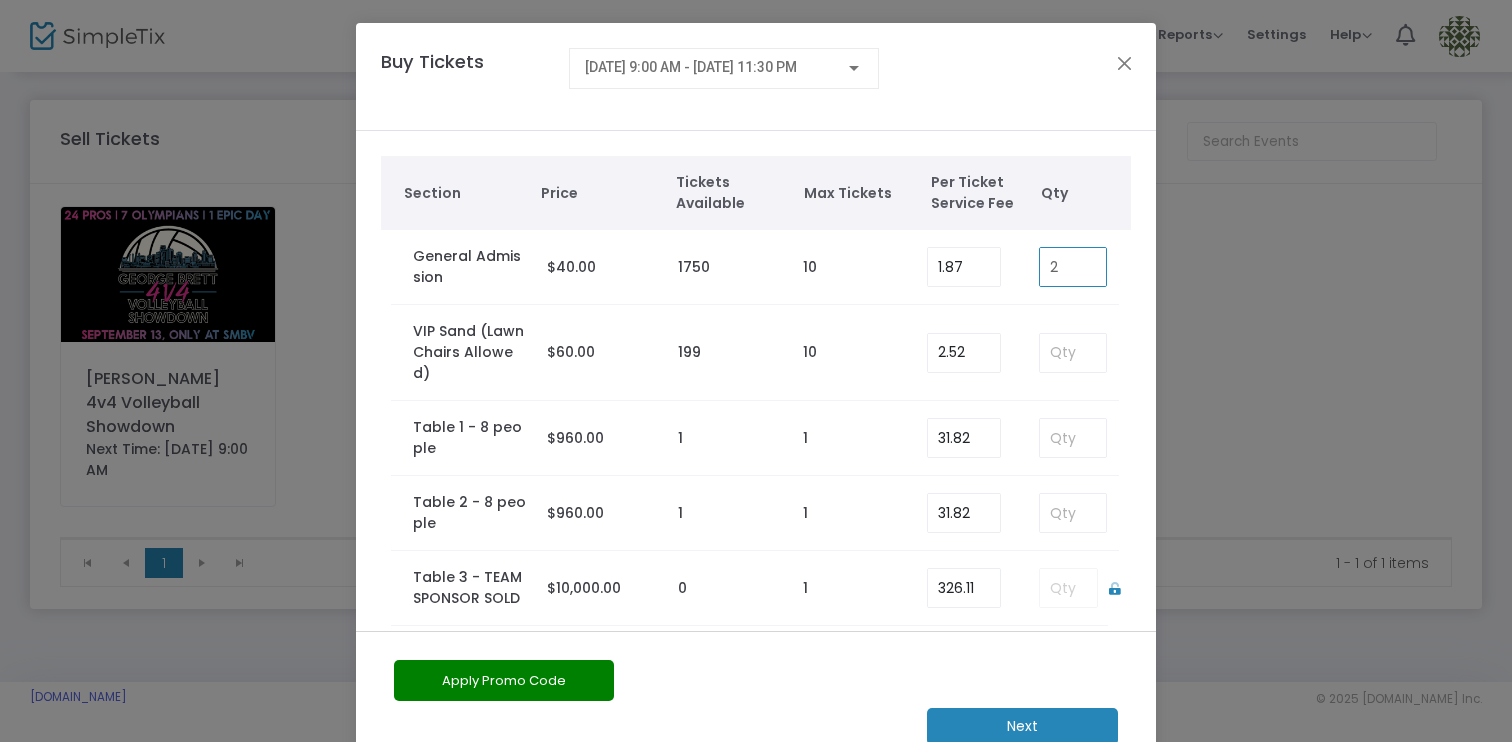 type on "2" 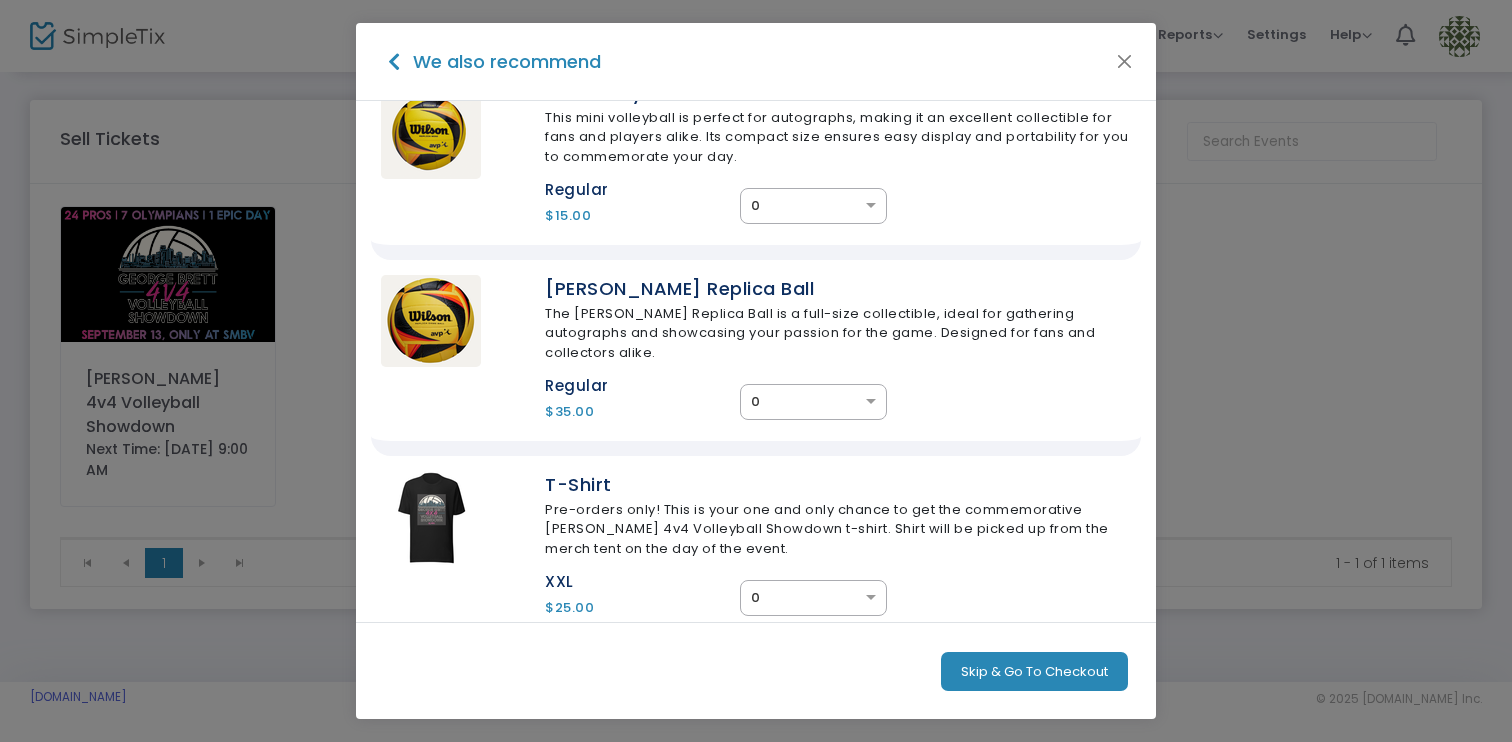 scroll, scrollTop: 0, scrollLeft: 0, axis: both 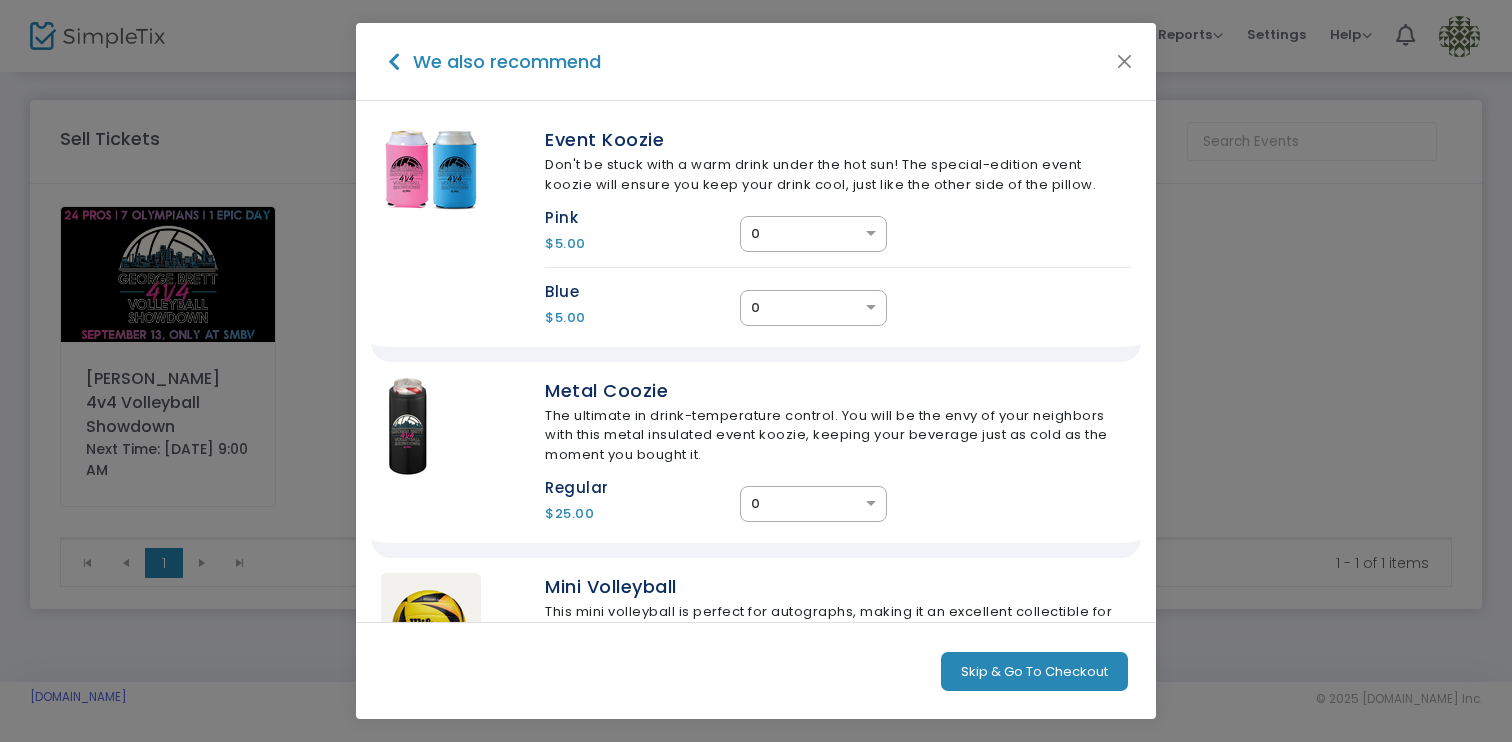 click on "Skip & Go To Checkout" 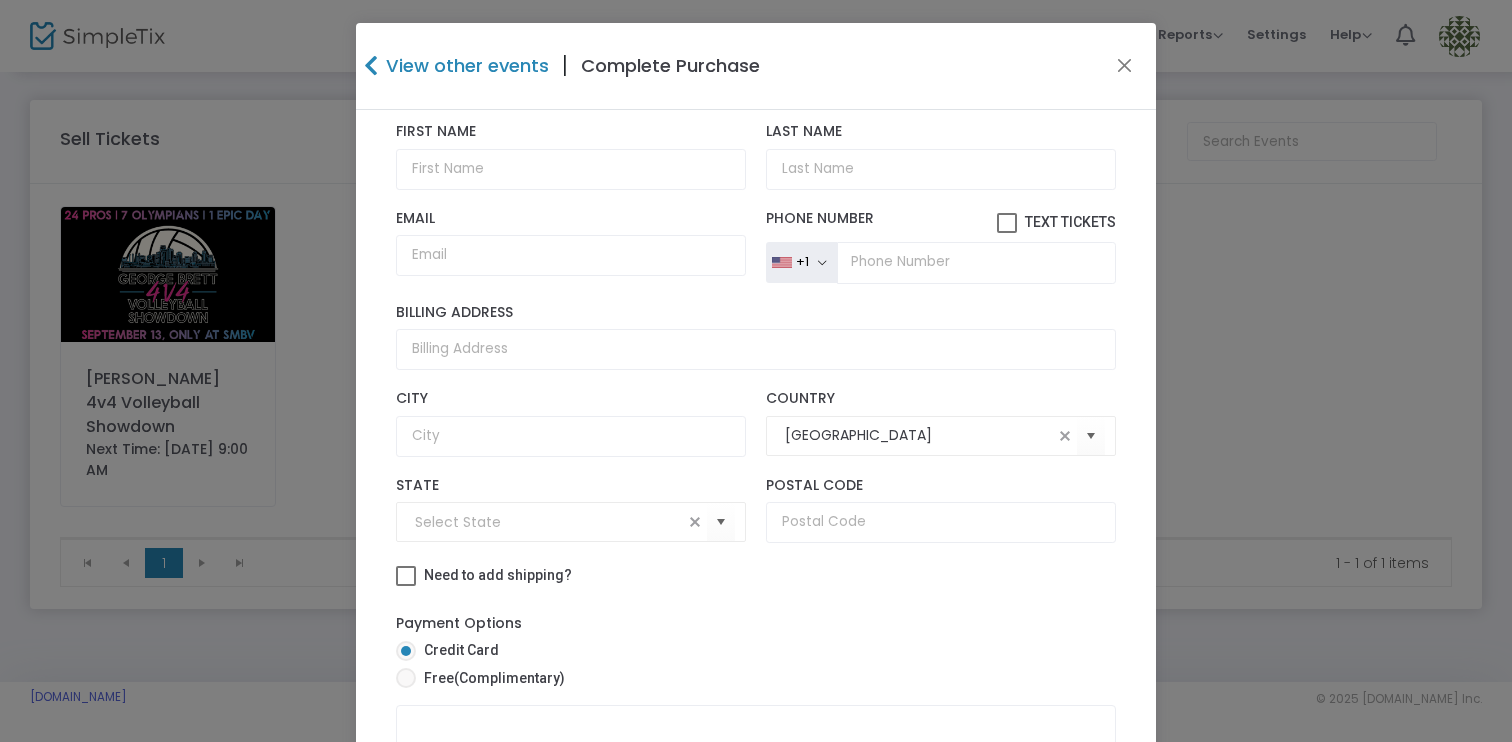 scroll, scrollTop: 227, scrollLeft: 0, axis: vertical 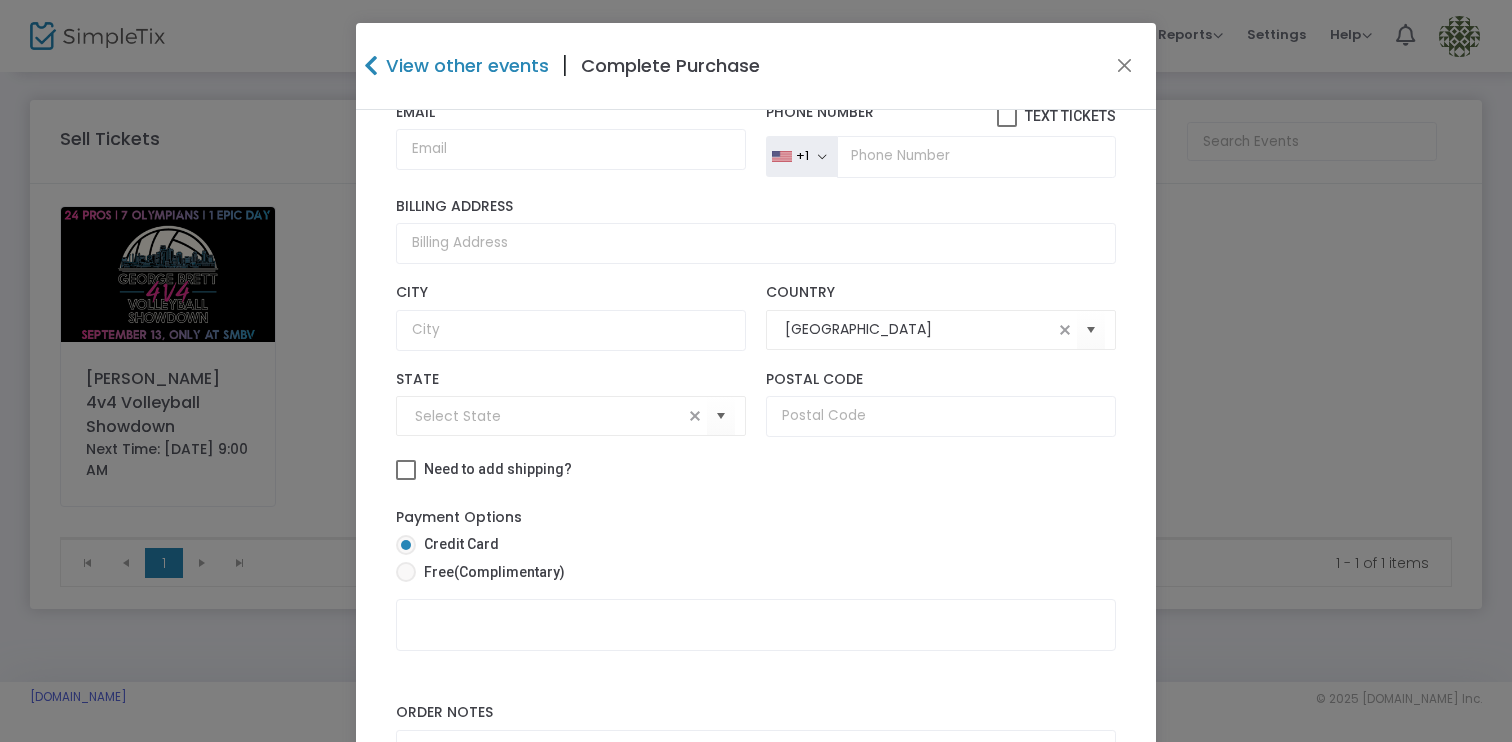 click at bounding box center [406, 572] 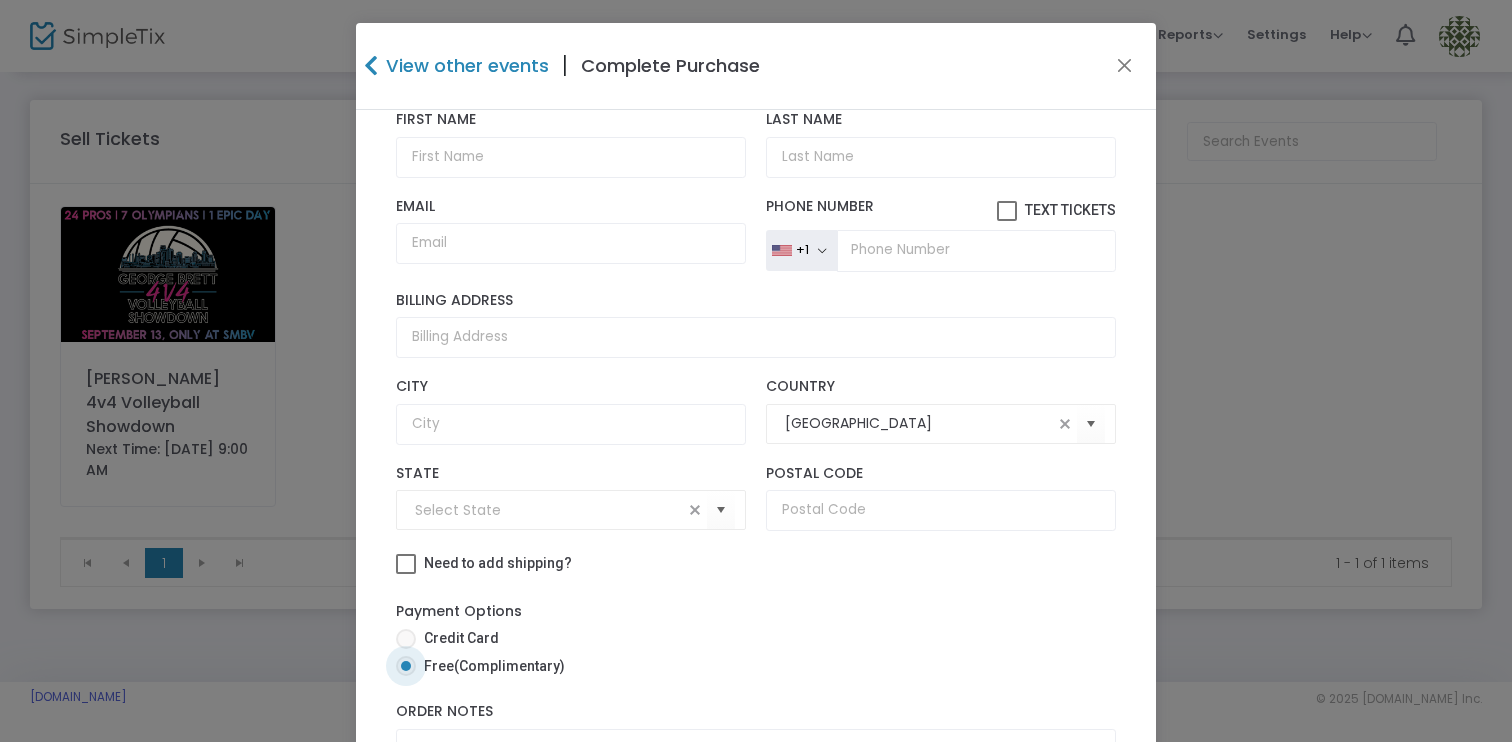 scroll, scrollTop: 132, scrollLeft: 0, axis: vertical 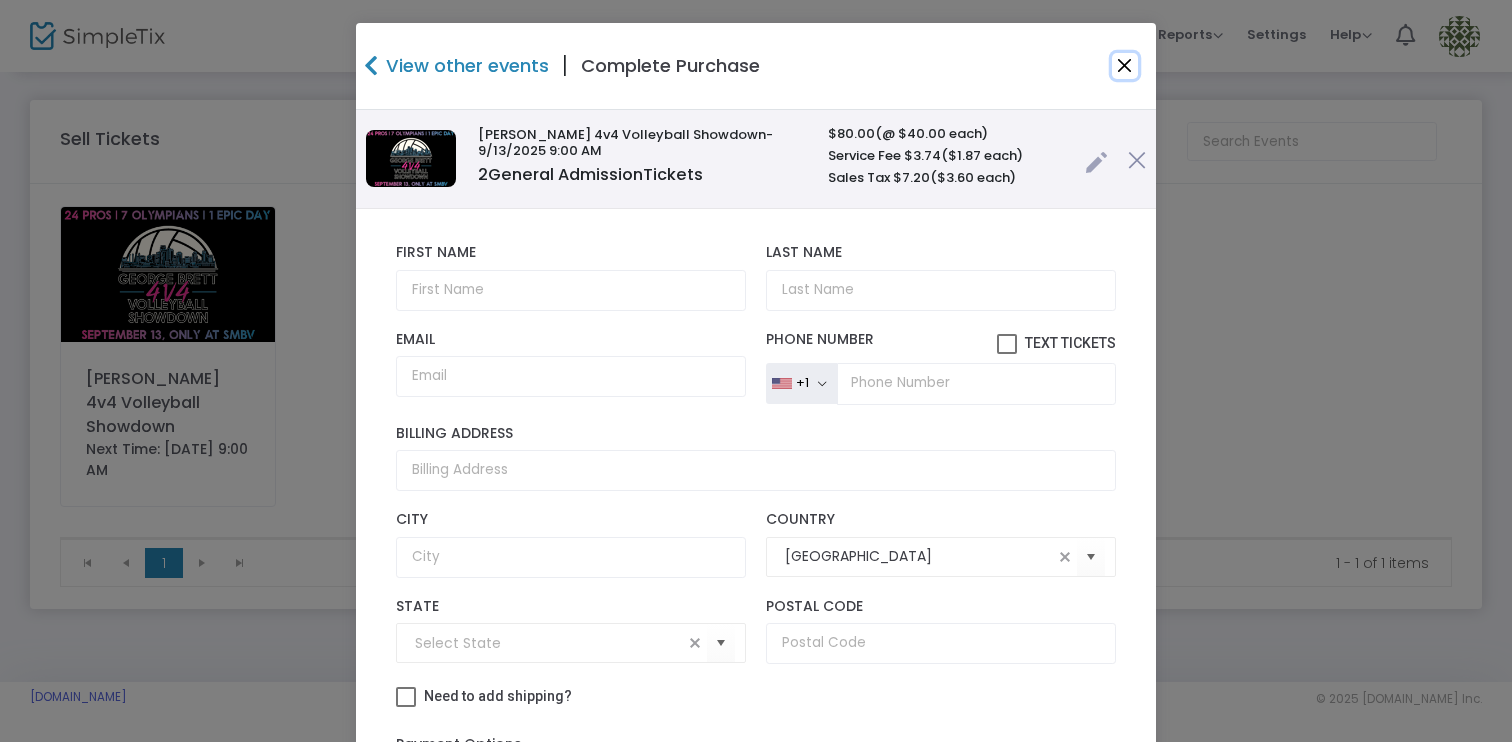 click 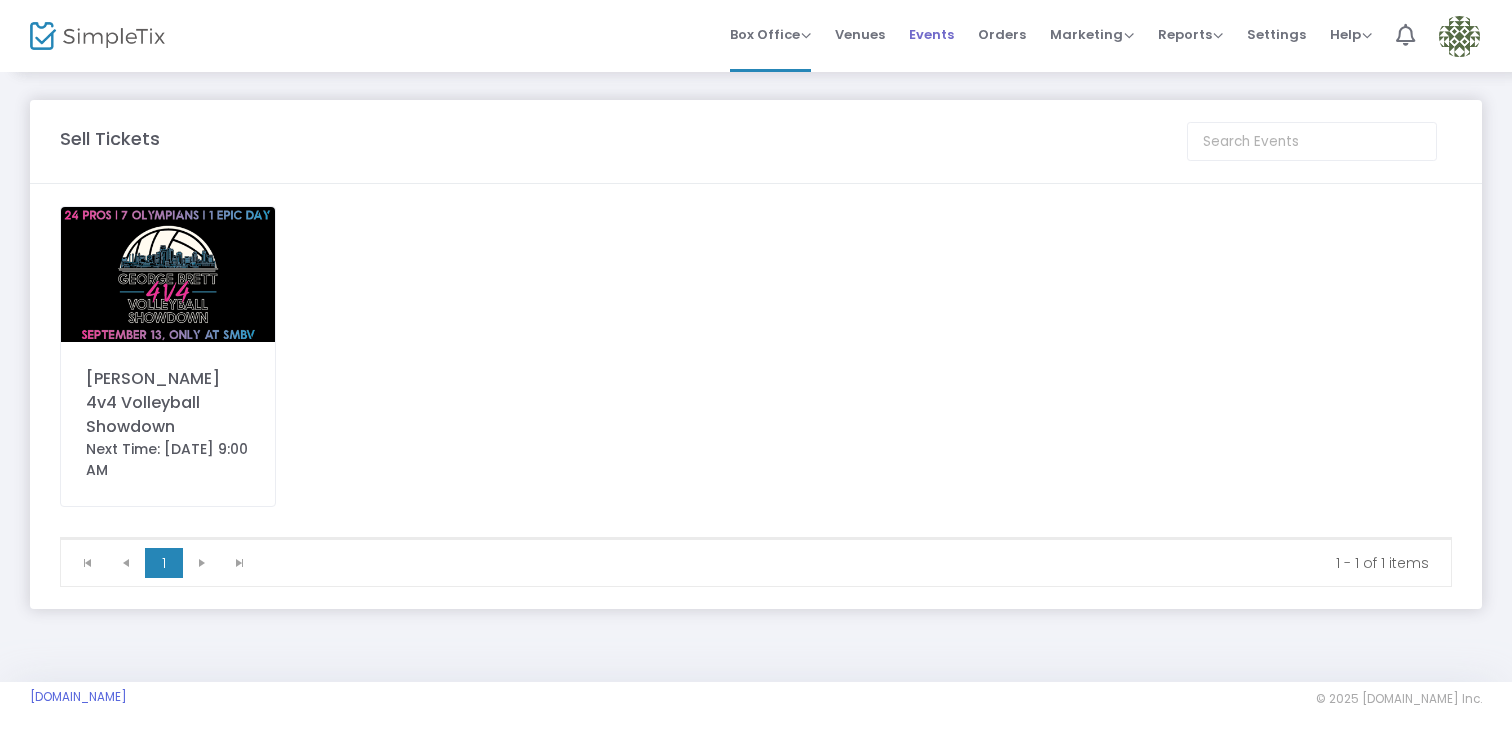 click on "Events" at bounding box center (931, 34) 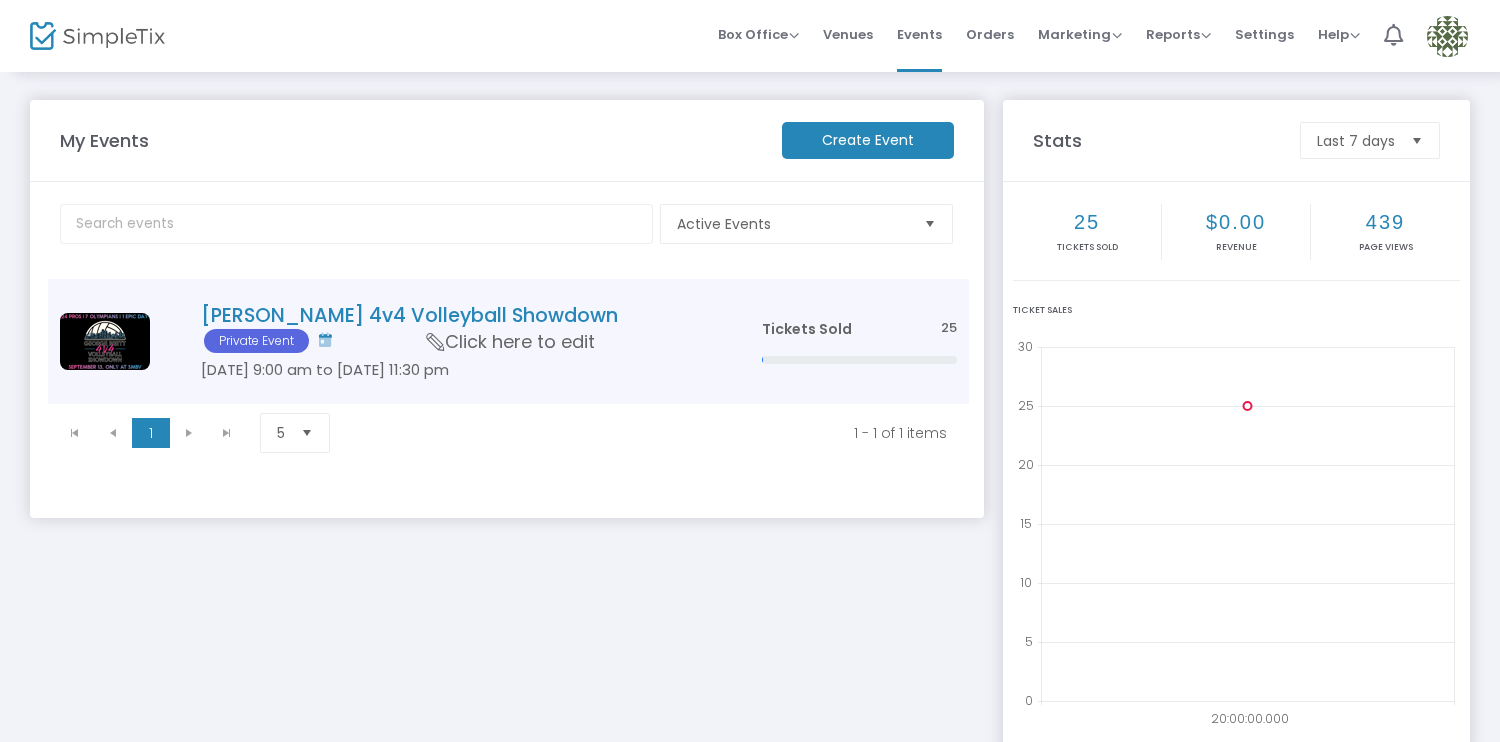 click on "Sep 13 9:00 am to Sep 13 11:30 pm" 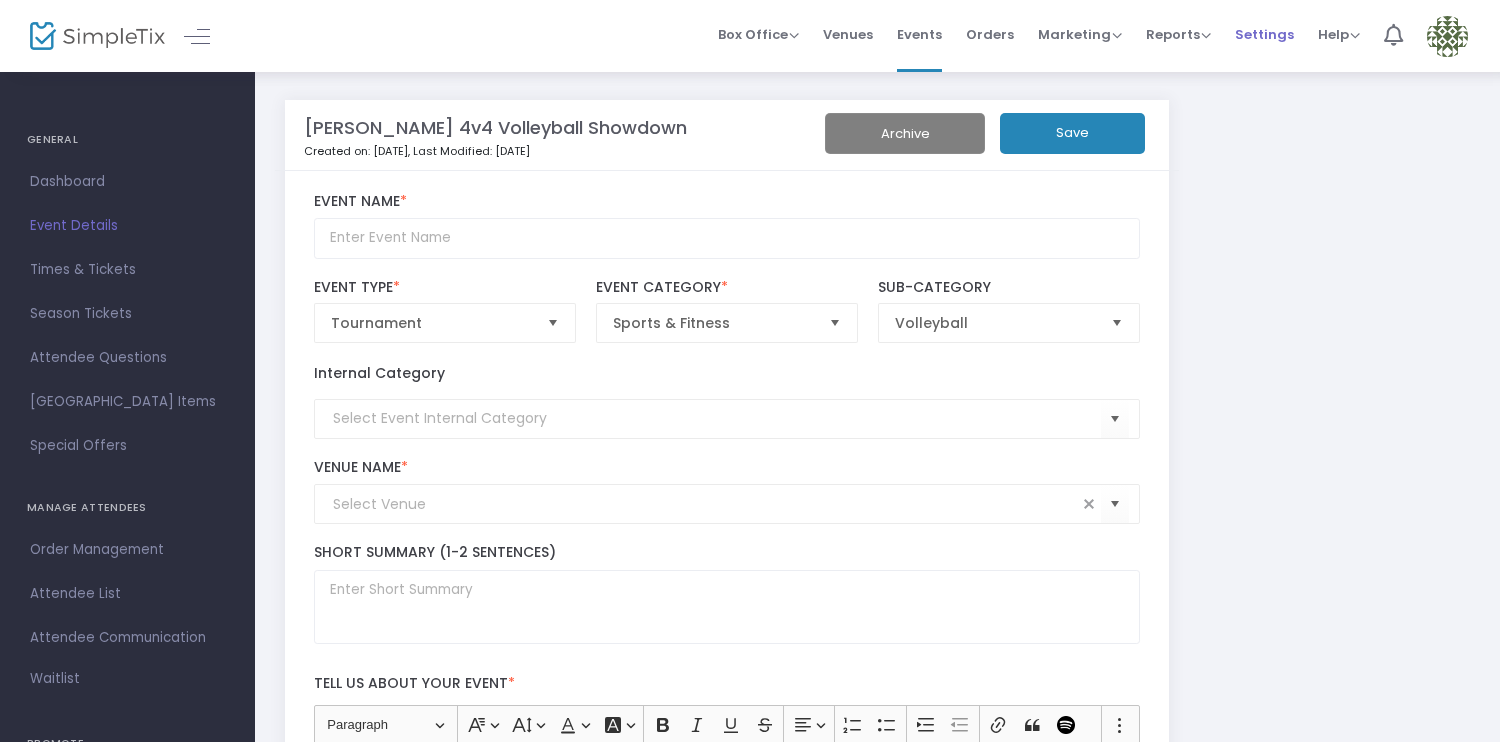 click on "Settings" at bounding box center (1264, 34) 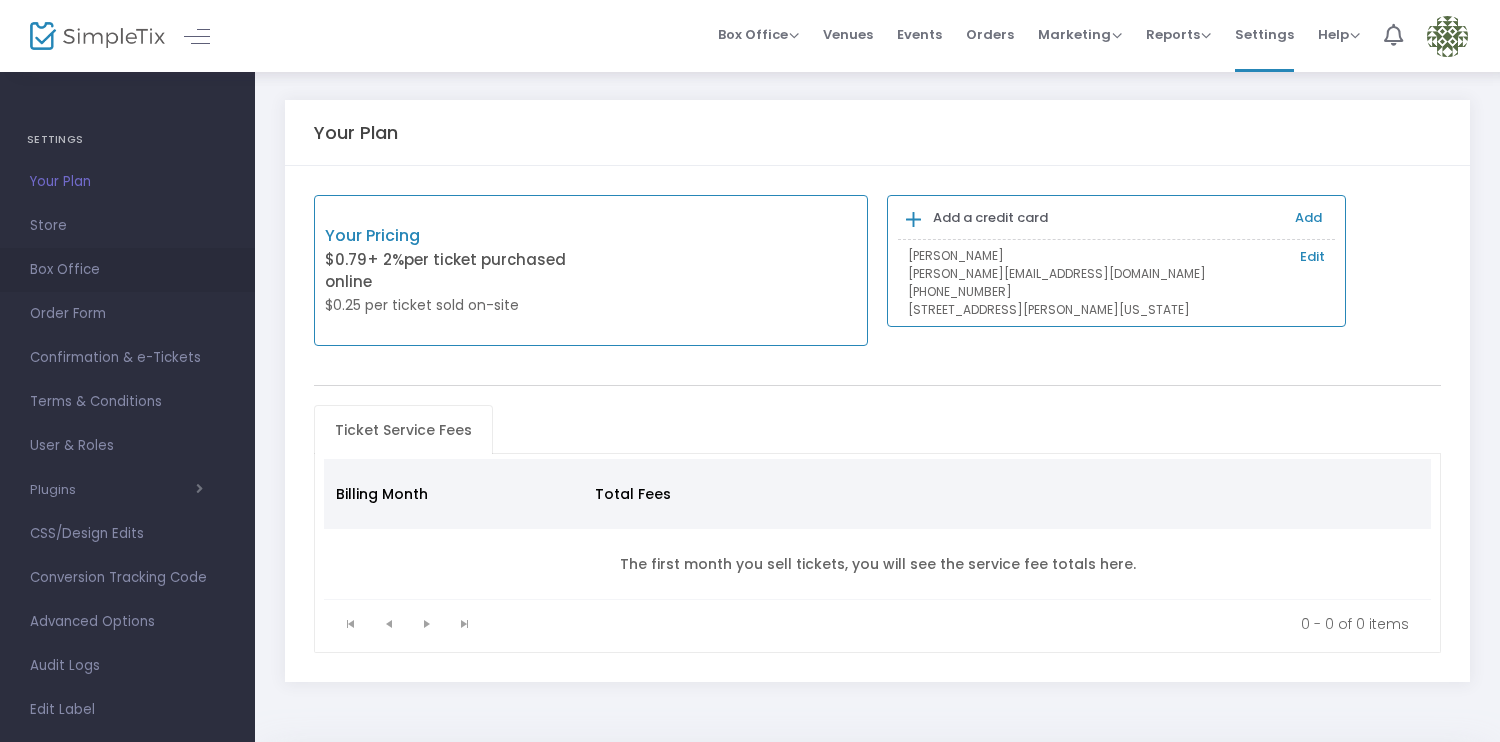 click on "Box Office" at bounding box center [127, 270] 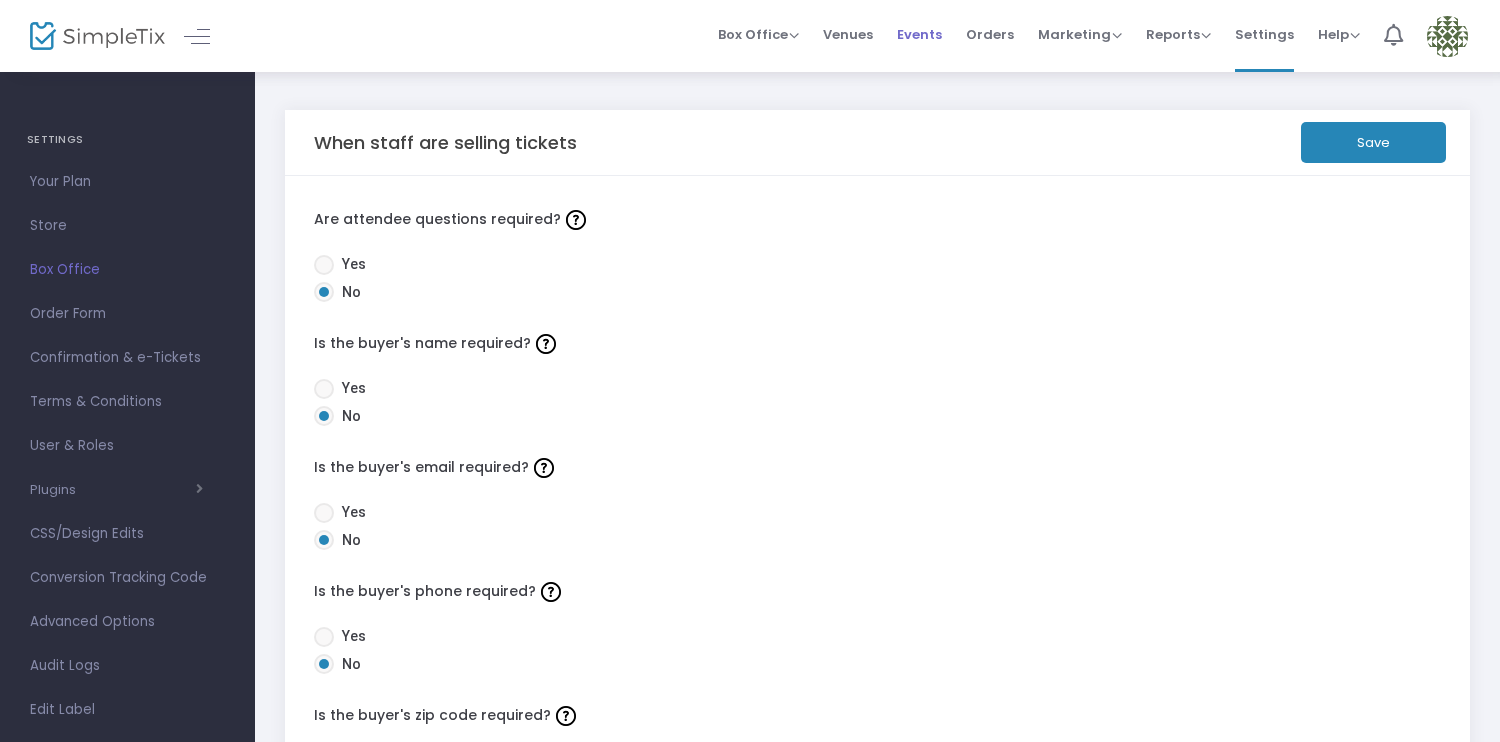 click on "Events" at bounding box center (919, 34) 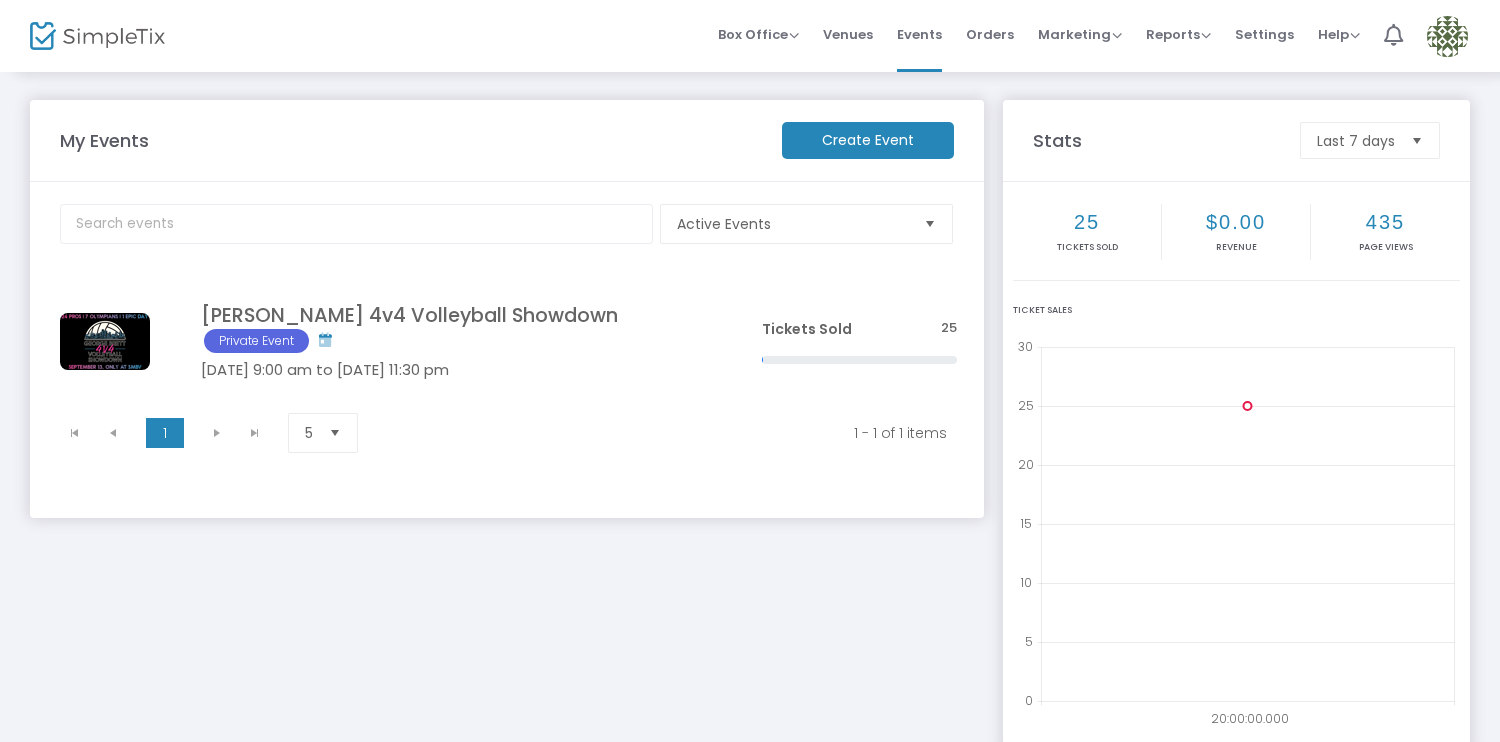 click on "Click here to edit" 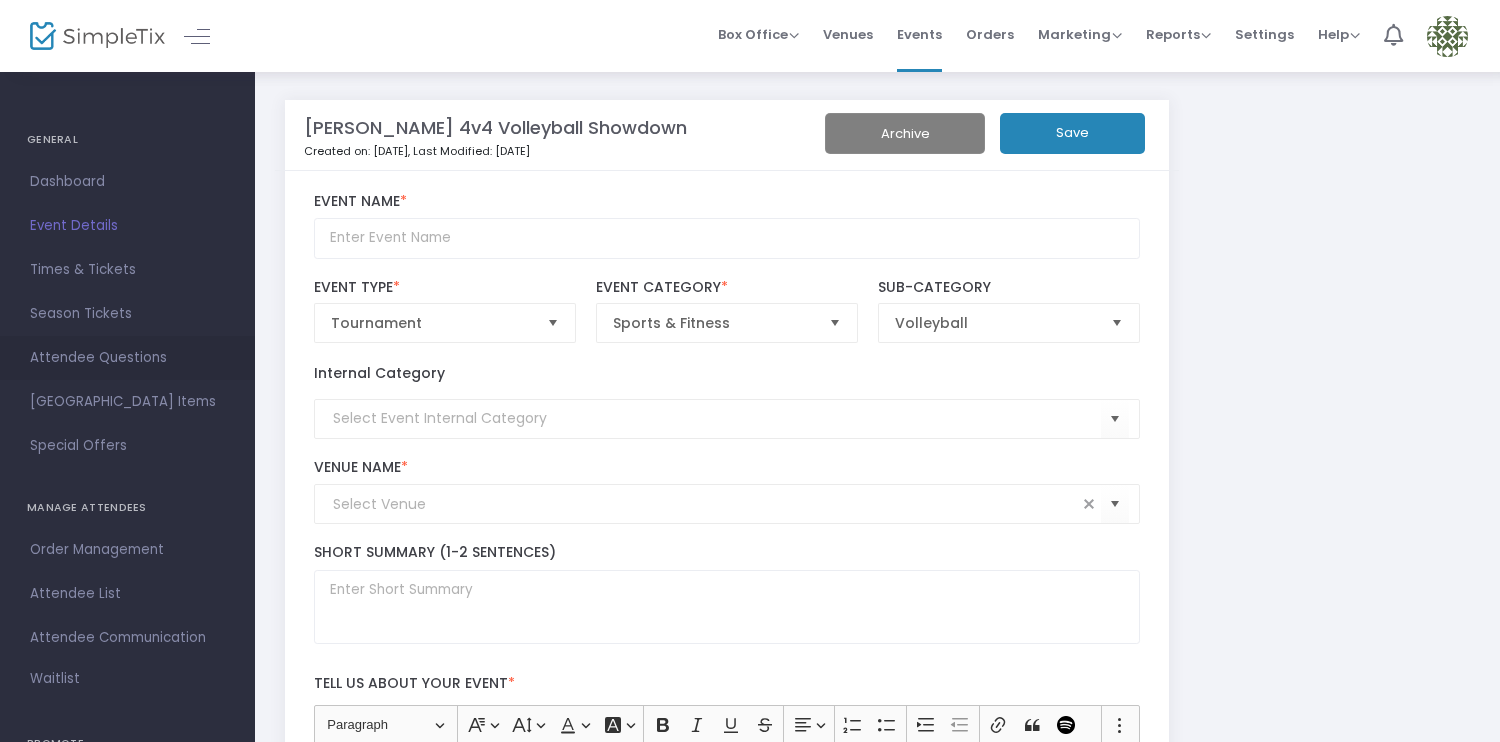 click on "Attendee Questions" at bounding box center [127, 358] 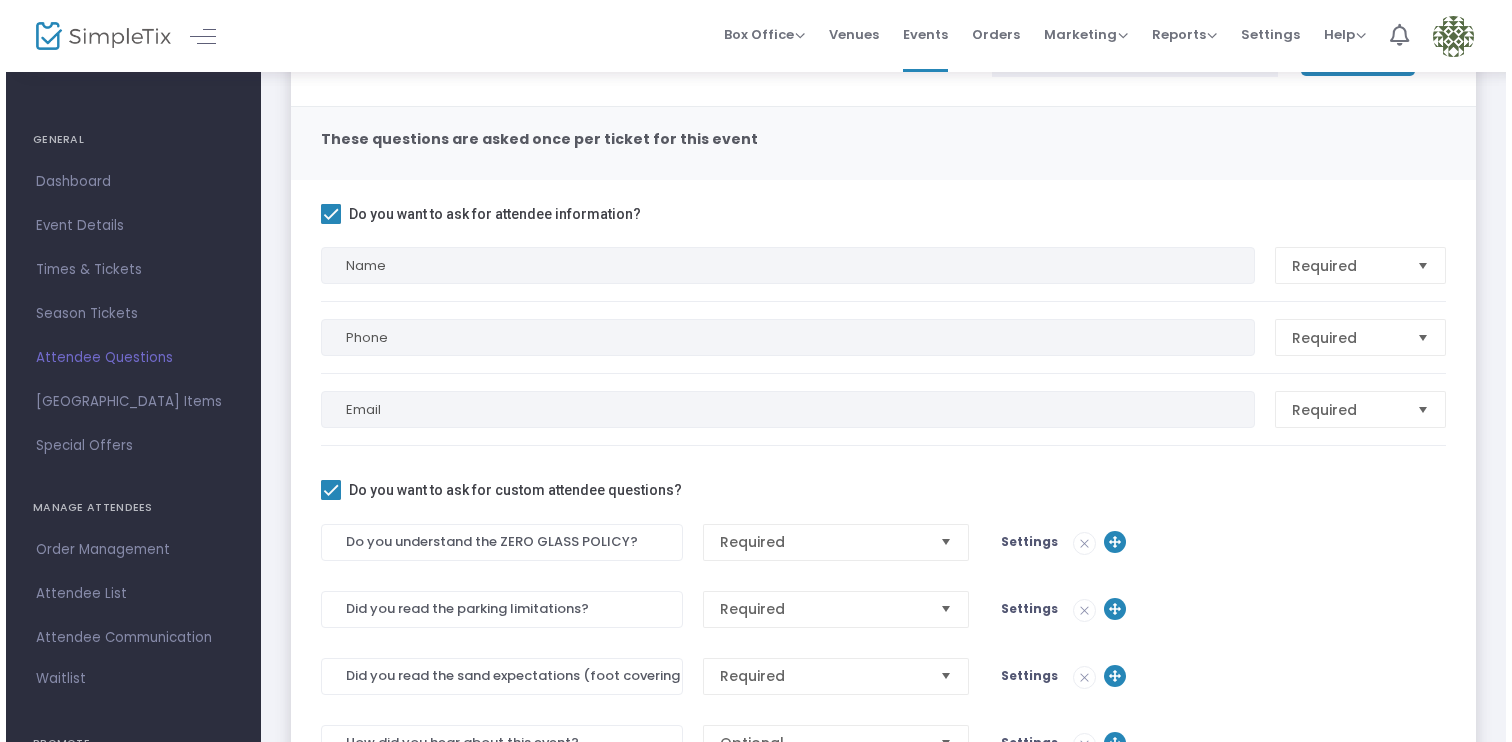scroll, scrollTop: 0, scrollLeft: 0, axis: both 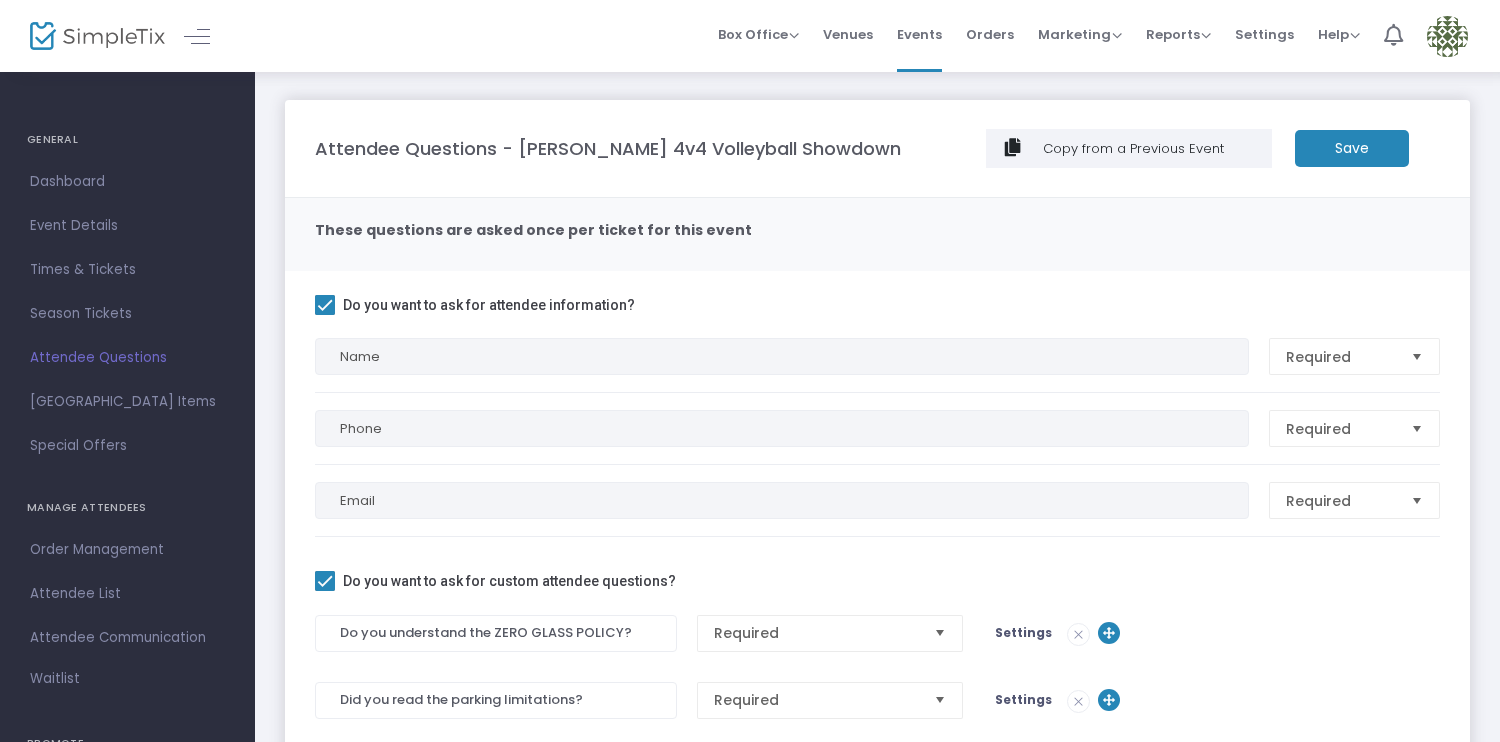 click at bounding box center [1447, 36] 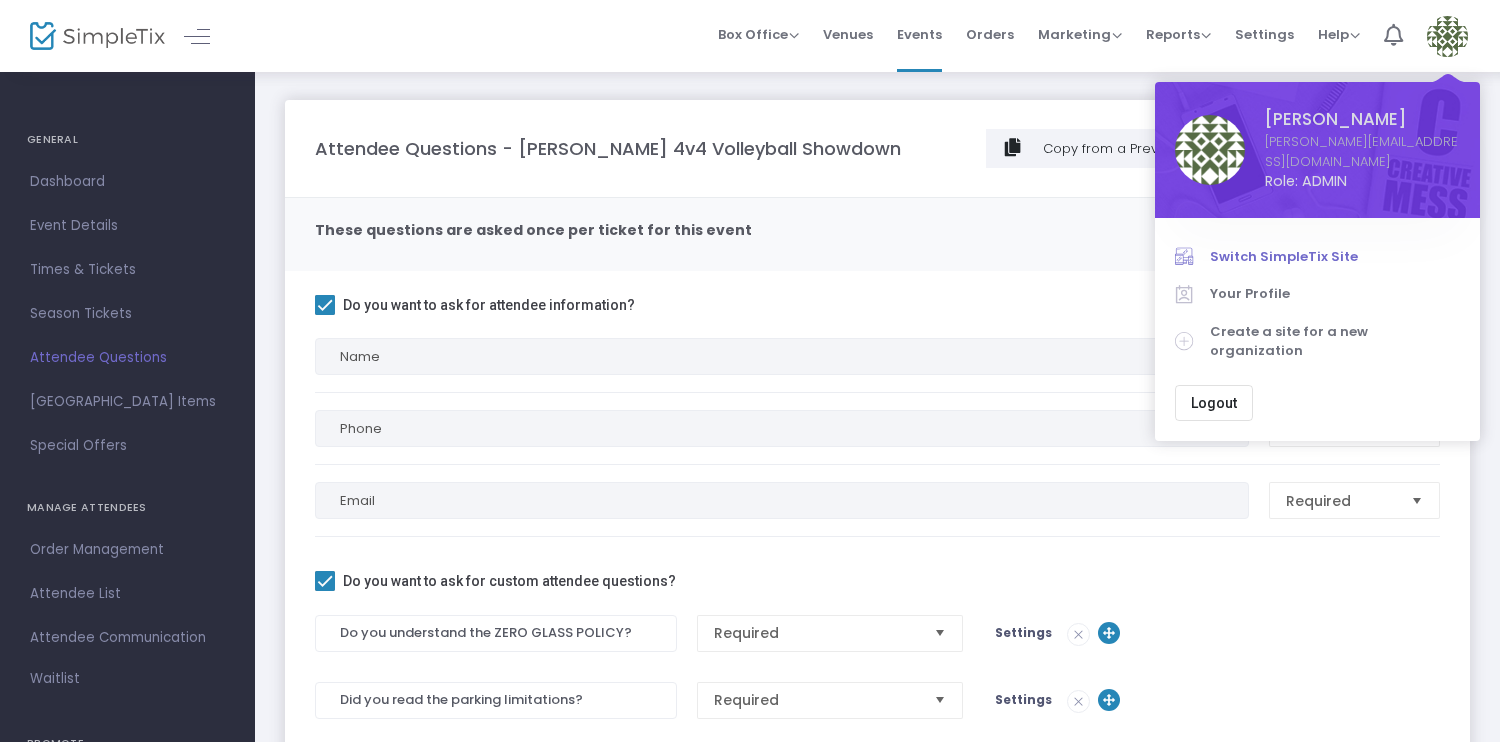 click on "Switch SimpleTix Site" at bounding box center [1335, 257] 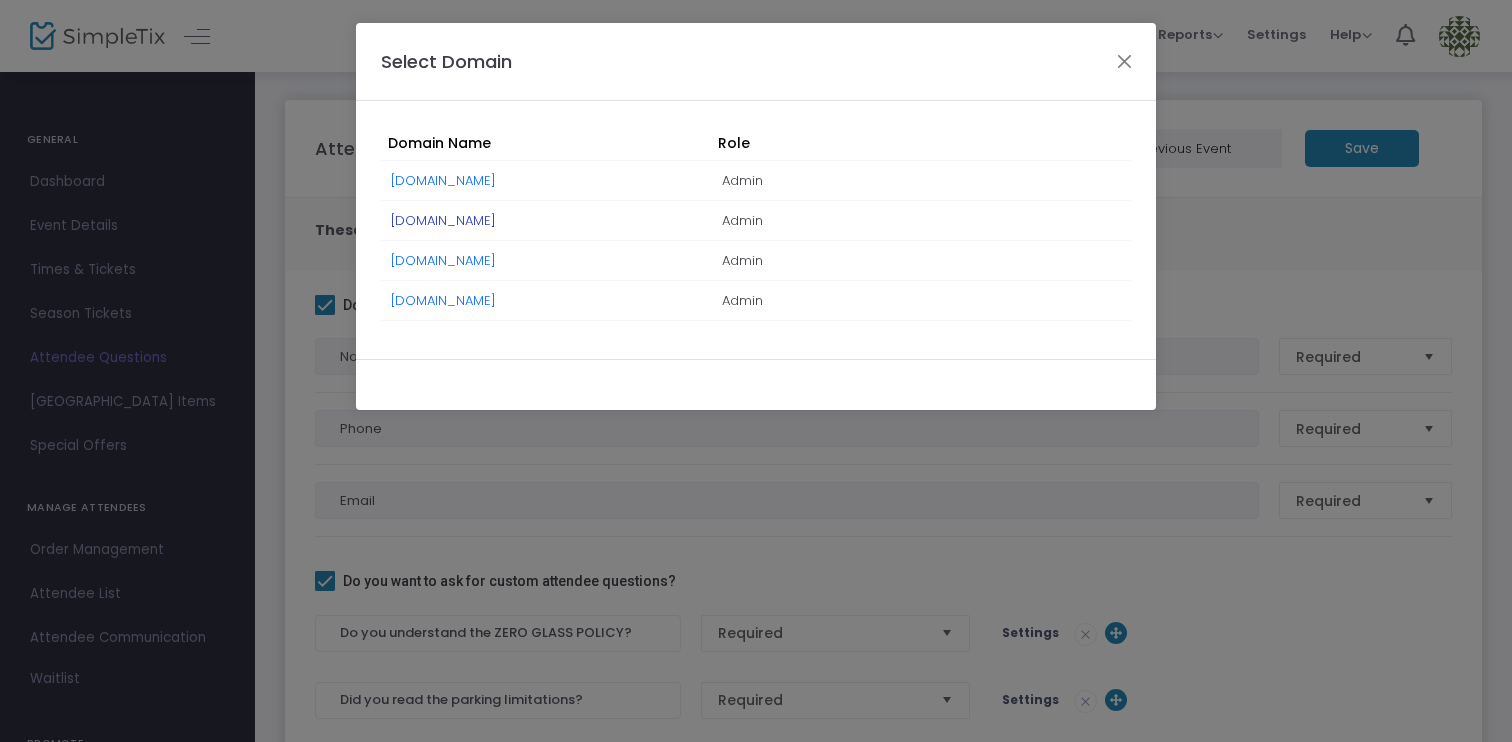 click on "[DOMAIN_NAME]" 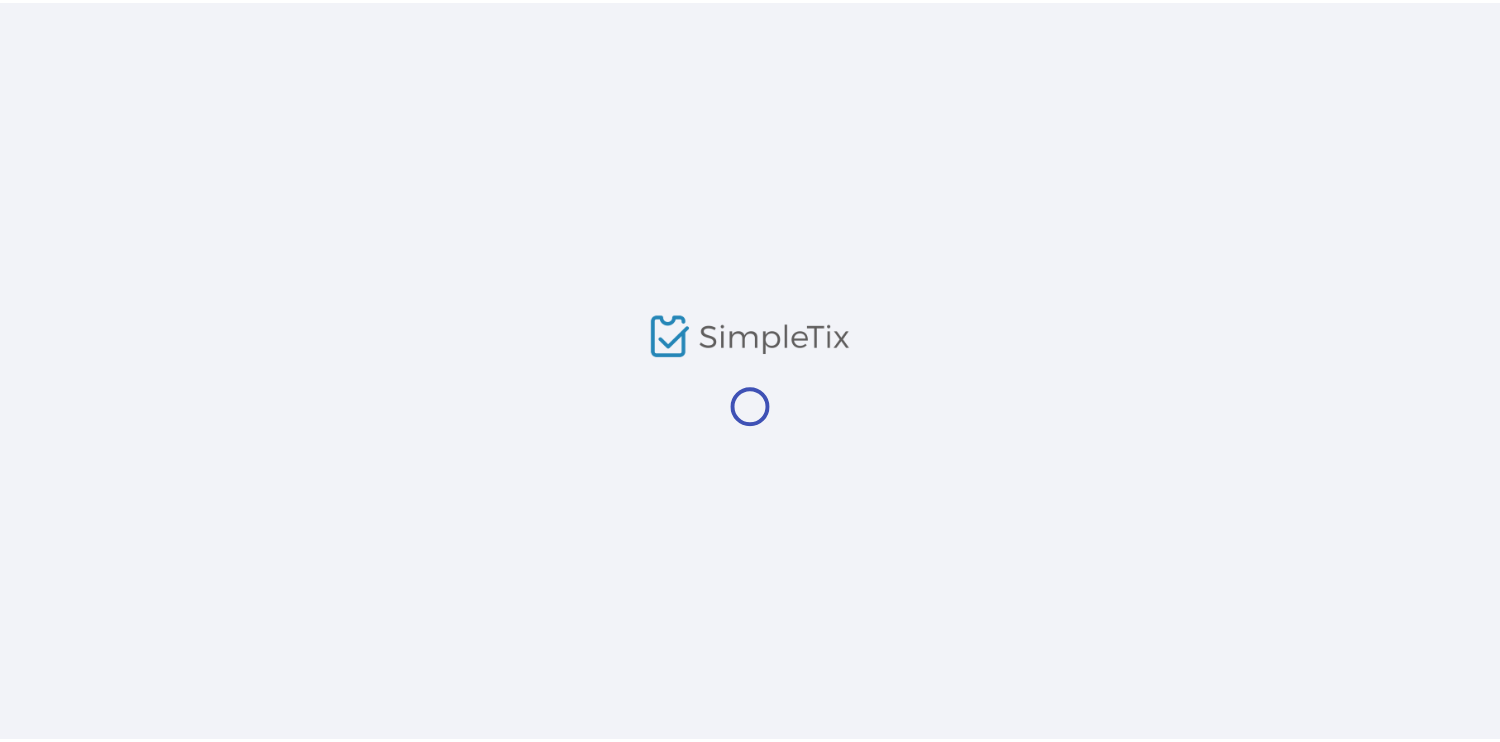 scroll, scrollTop: 0, scrollLeft: 0, axis: both 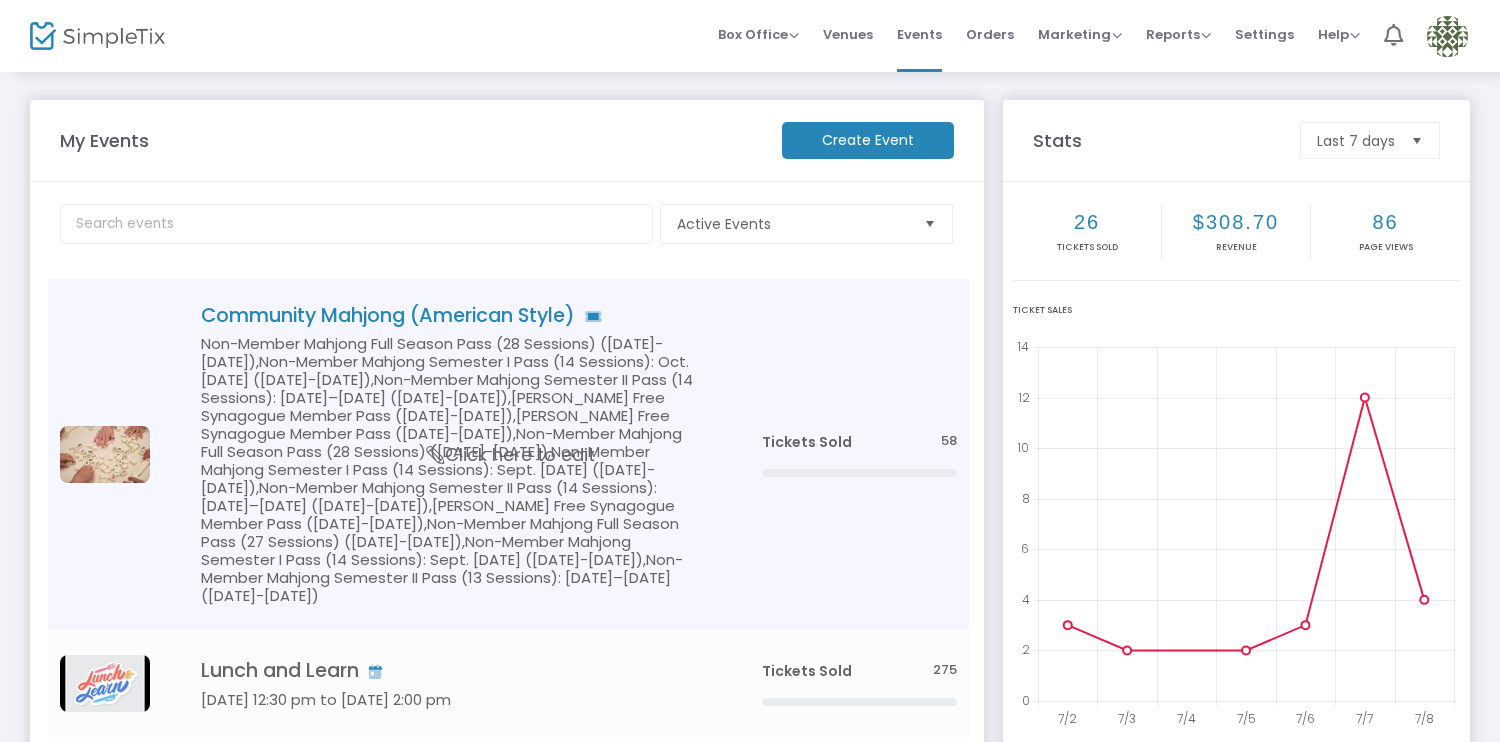 click on "Non-Member Mahjong Full Season Pass (28 Sessions) ([DATE]-[DATE]),Non-Member Mahjong Semester I Pass (14 Sessions): Oct. [DATE] ([DATE]-[DATE]),Non-Member Mahjong Semester II Pass (14 Sessions): [DATE]–[DATE] ([DATE]-[DATE]),[PERSON_NAME] Free Synagogue Member Pass ([DATE]-[DATE]),[PERSON_NAME] Free Synagogue Member Pass ([DATE]-[DATE]),Non-Member Mahjong Full Season Pass (28 Sessions) ([DATE]-[DATE]),Non-Member Mahjong Semester I Pass (14 Sessions): Sept. [DATE] ([DATE]-[DATE]),Non-Member Mahjong Semester II Pass (14 Sessions): [DATE]–[DATE] ([DATE]-[DATE]),[PERSON_NAME] Free Synagogue Member Pass ([DATE]-[DATE]),Non-Member Mahjong Full Season Pass (27 Sessions) ([DATE]-[DATE]),Non-Member Mahjong Semester I Pass (14 Sessions): Sept. [DATE] ([DATE]-[DATE]),Non-Member Mahjong Semester II Pass (13 Sessions): [DATE]–[DATE] ([DATE]-[DATE])" 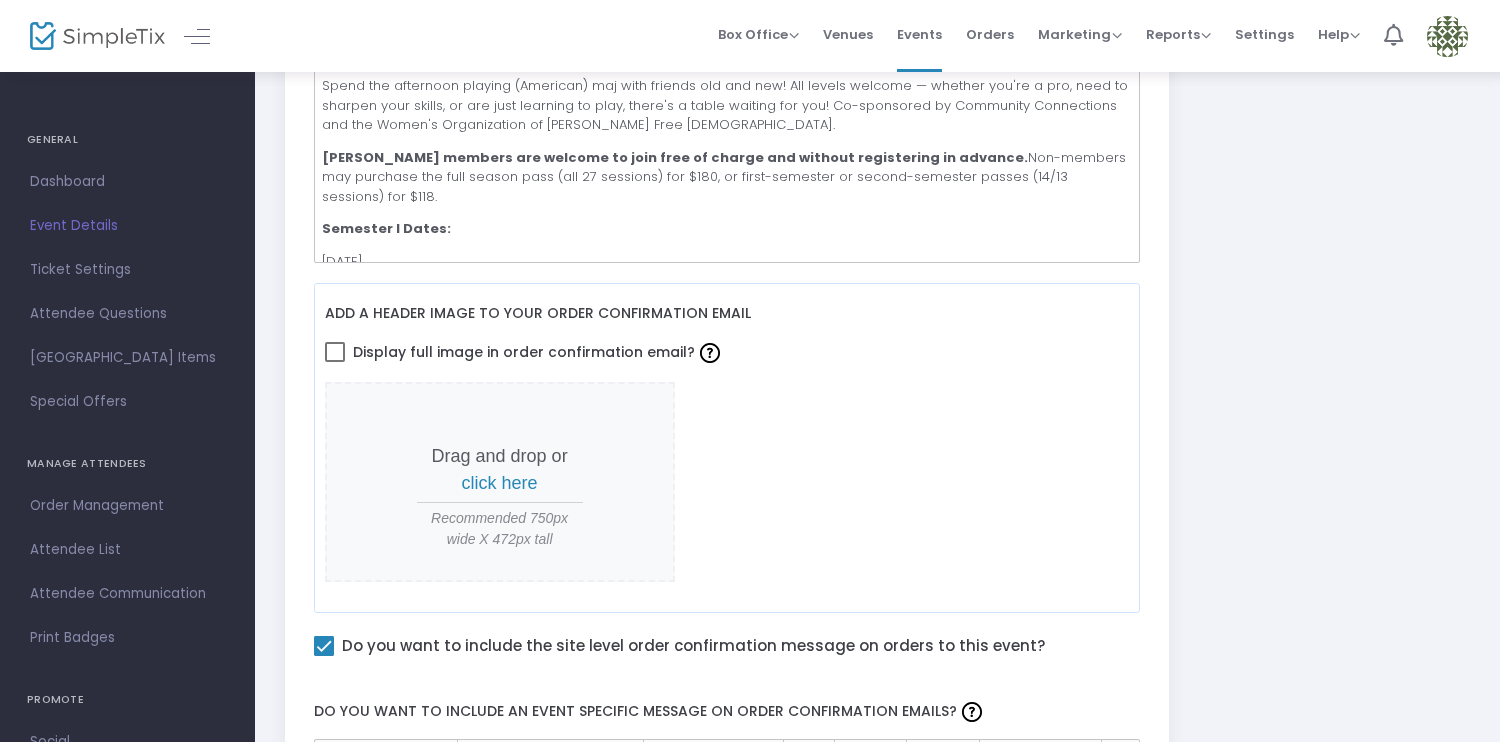 scroll, scrollTop: 686, scrollLeft: 0, axis: vertical 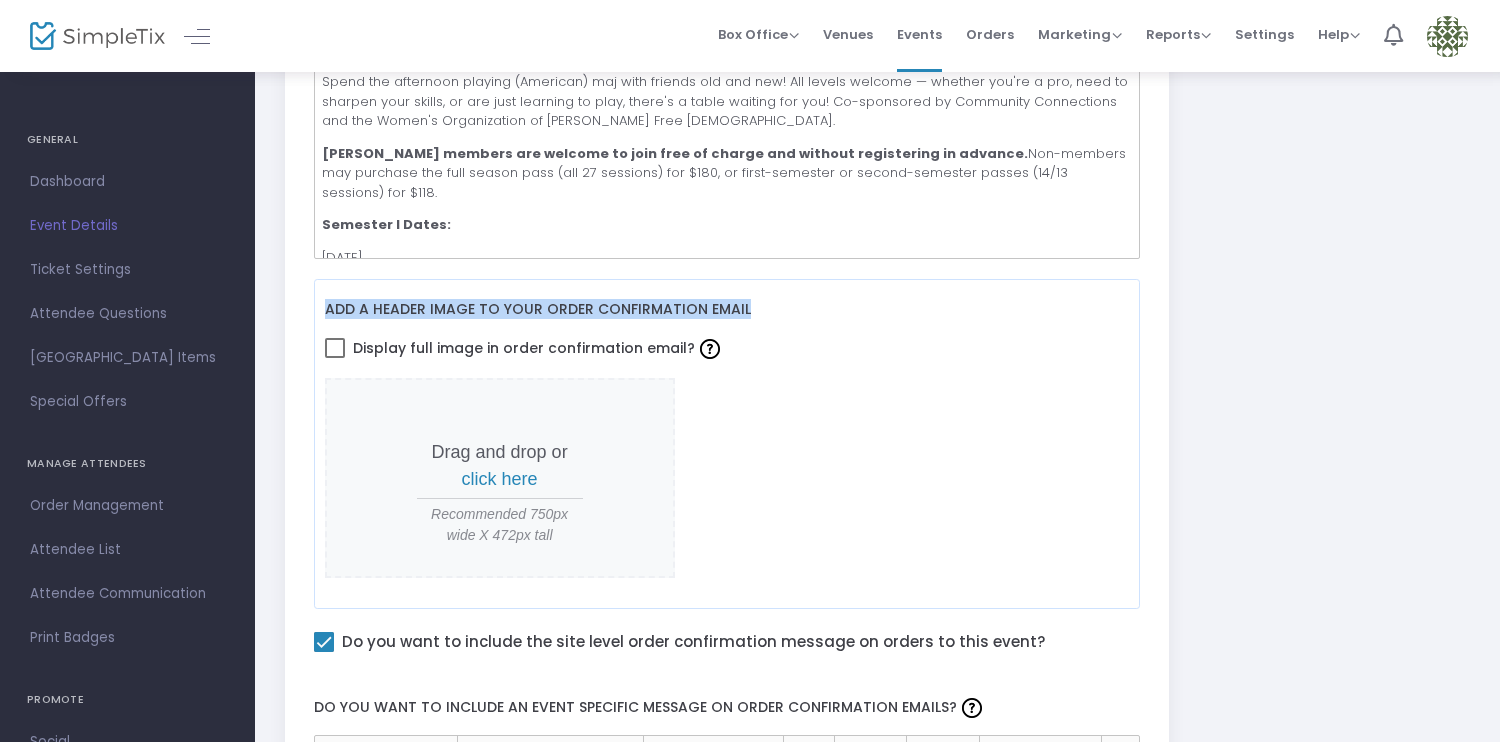 drag, startPoint x: 759, startPoint y: 306, endPoint x: 293, endPoint y: 301, distance: 466.02682 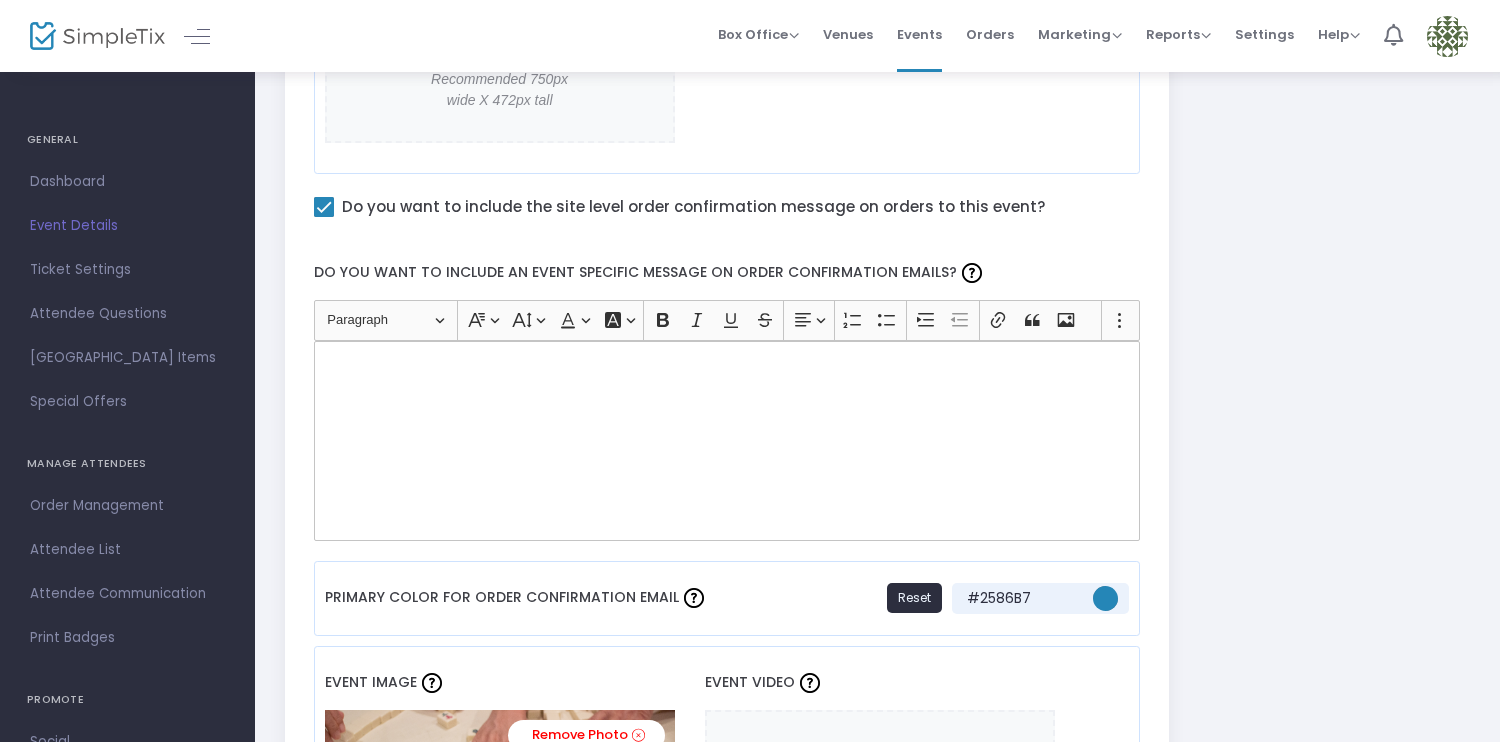 scroll, scrollTop: 1124, scrollLeft: 0, axis: vertical 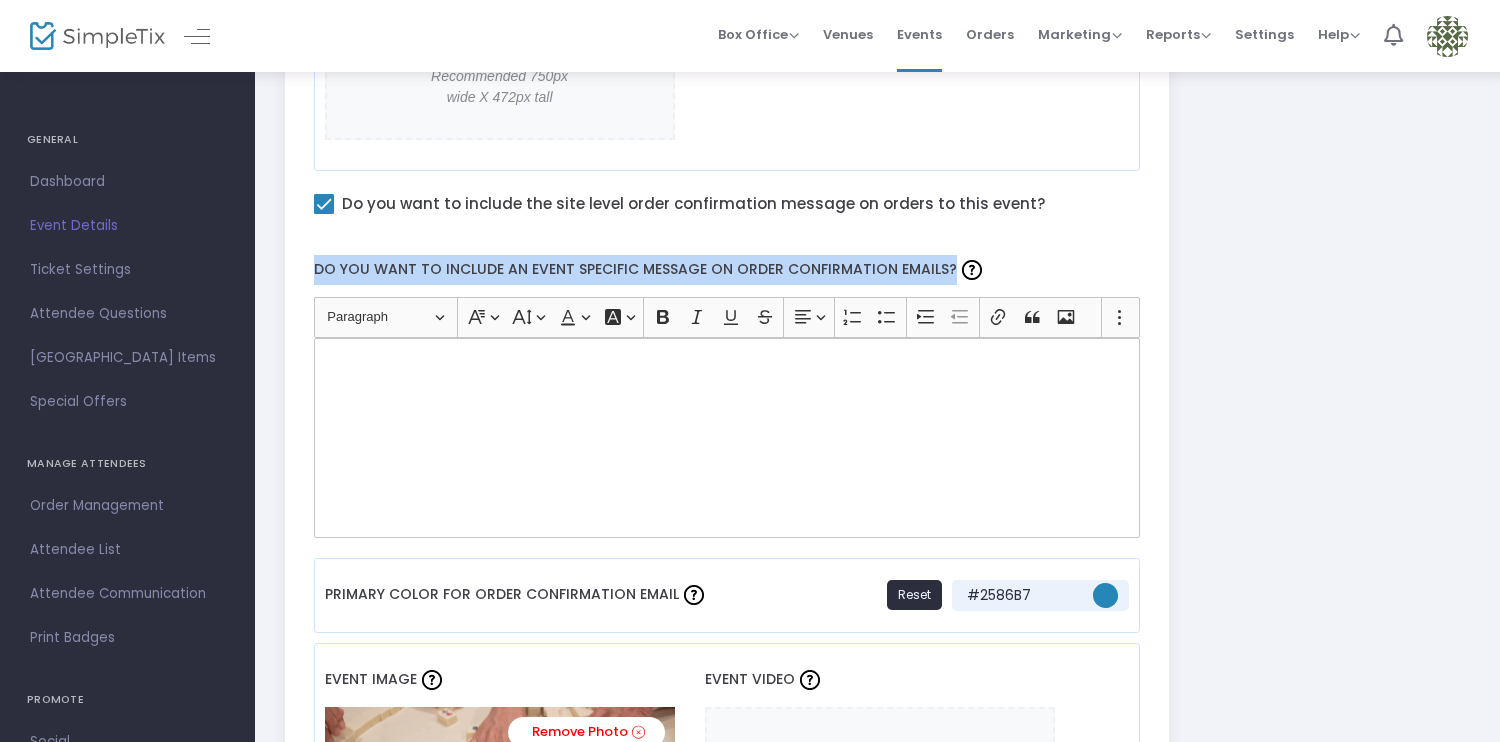 drag, startPoint x: 310, startPoint y: 263, endPoint x: 942, endPoint y: 271, distance: 632.05066 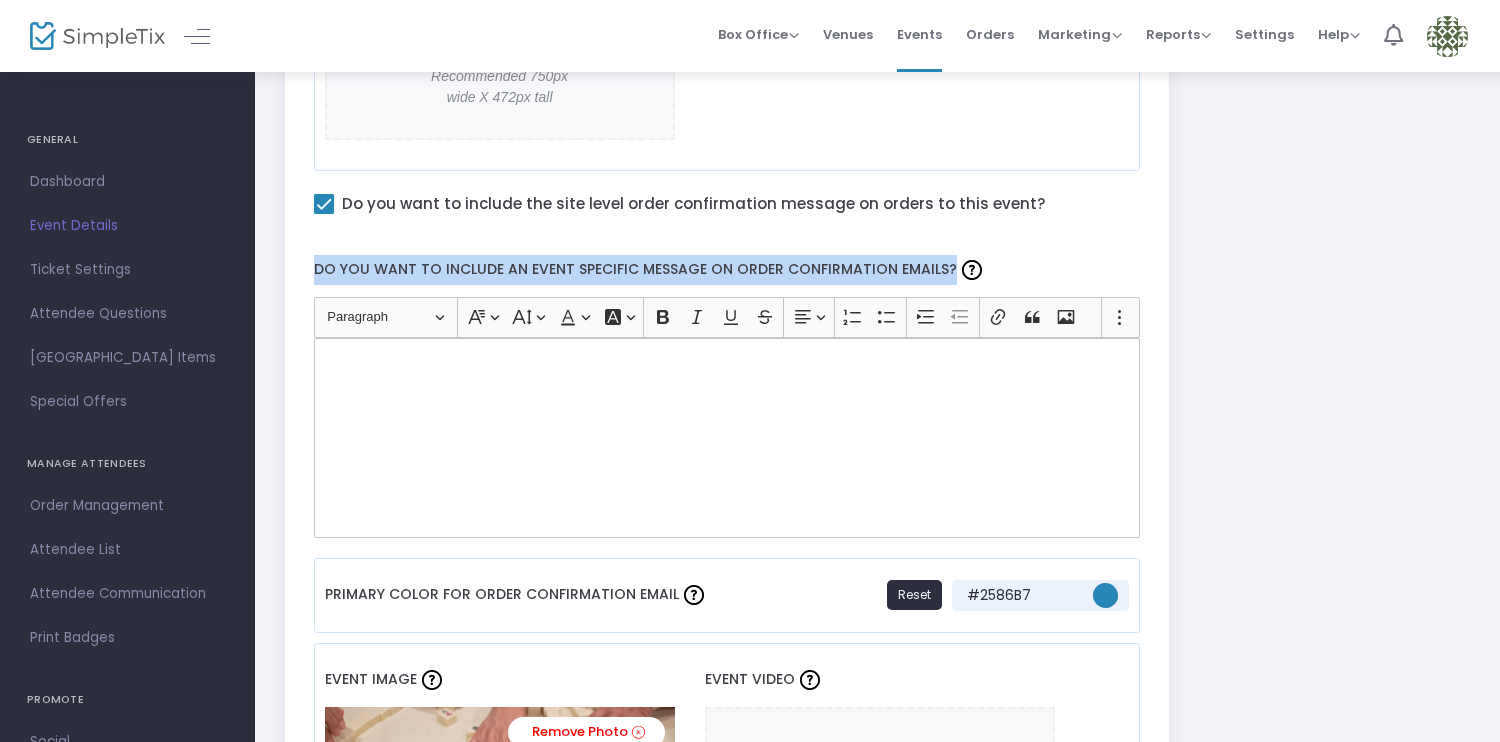 click at bounding box center [1447, 36] 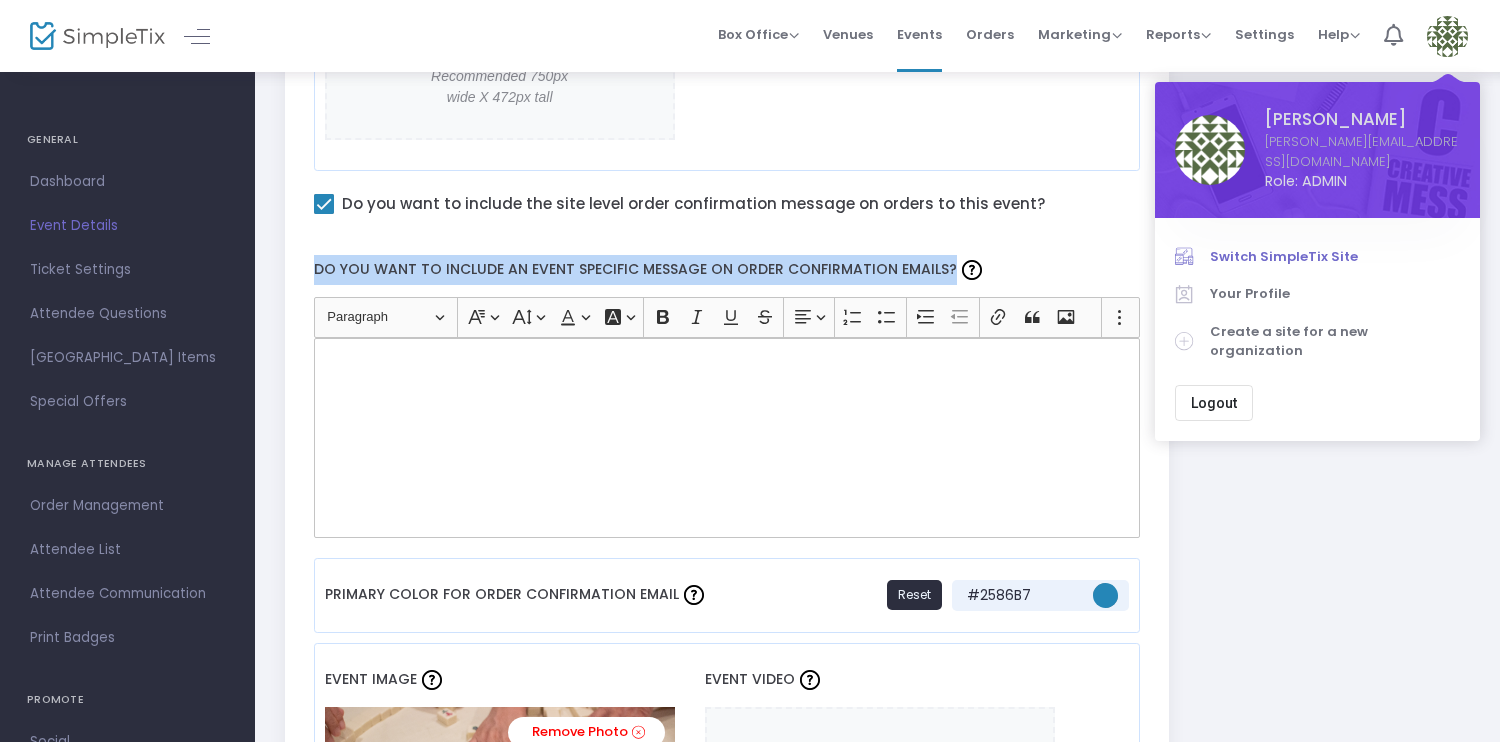 click on "Switch SimpleTix Site" at bounding box center (1335, 257) 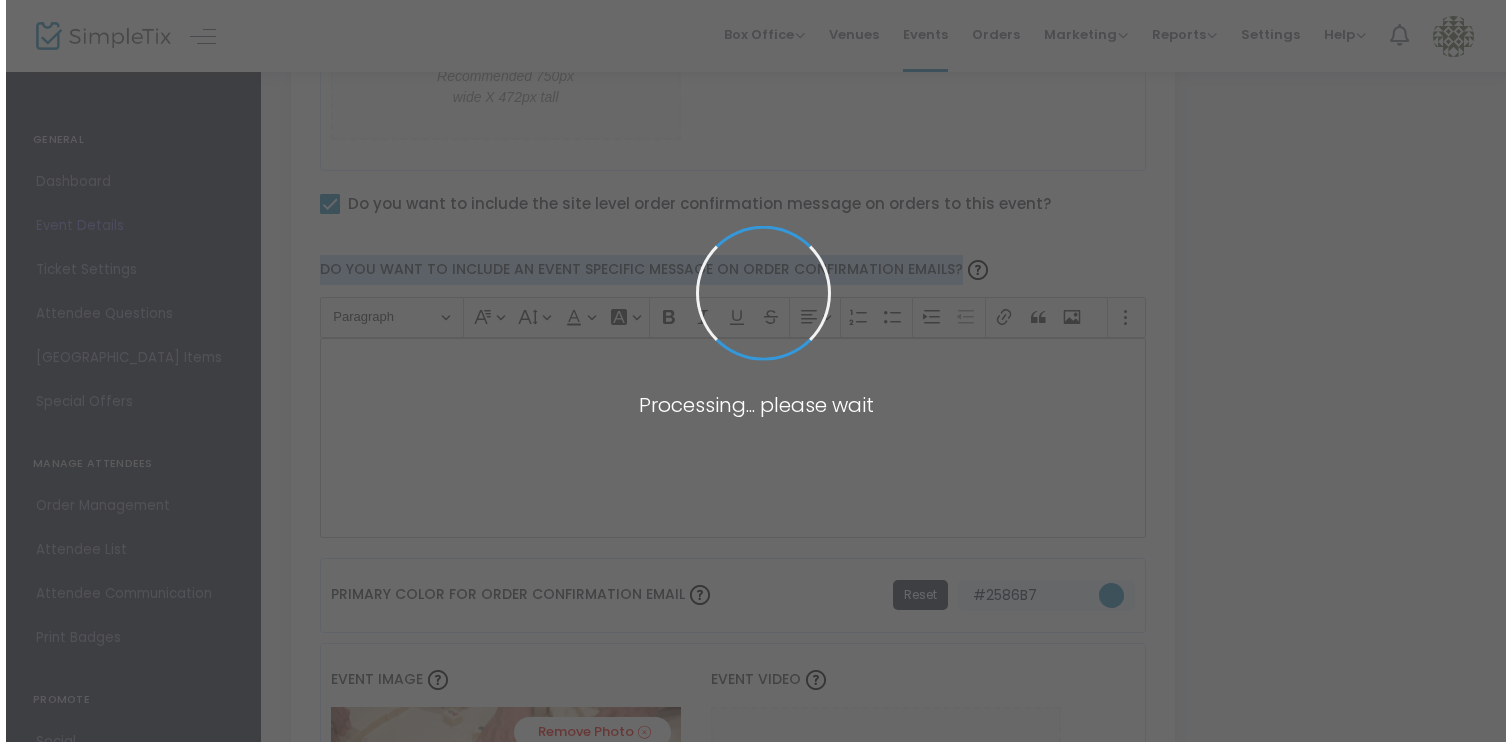 scroll, scrollTop: 0, scrollLeft: 0, axis: both 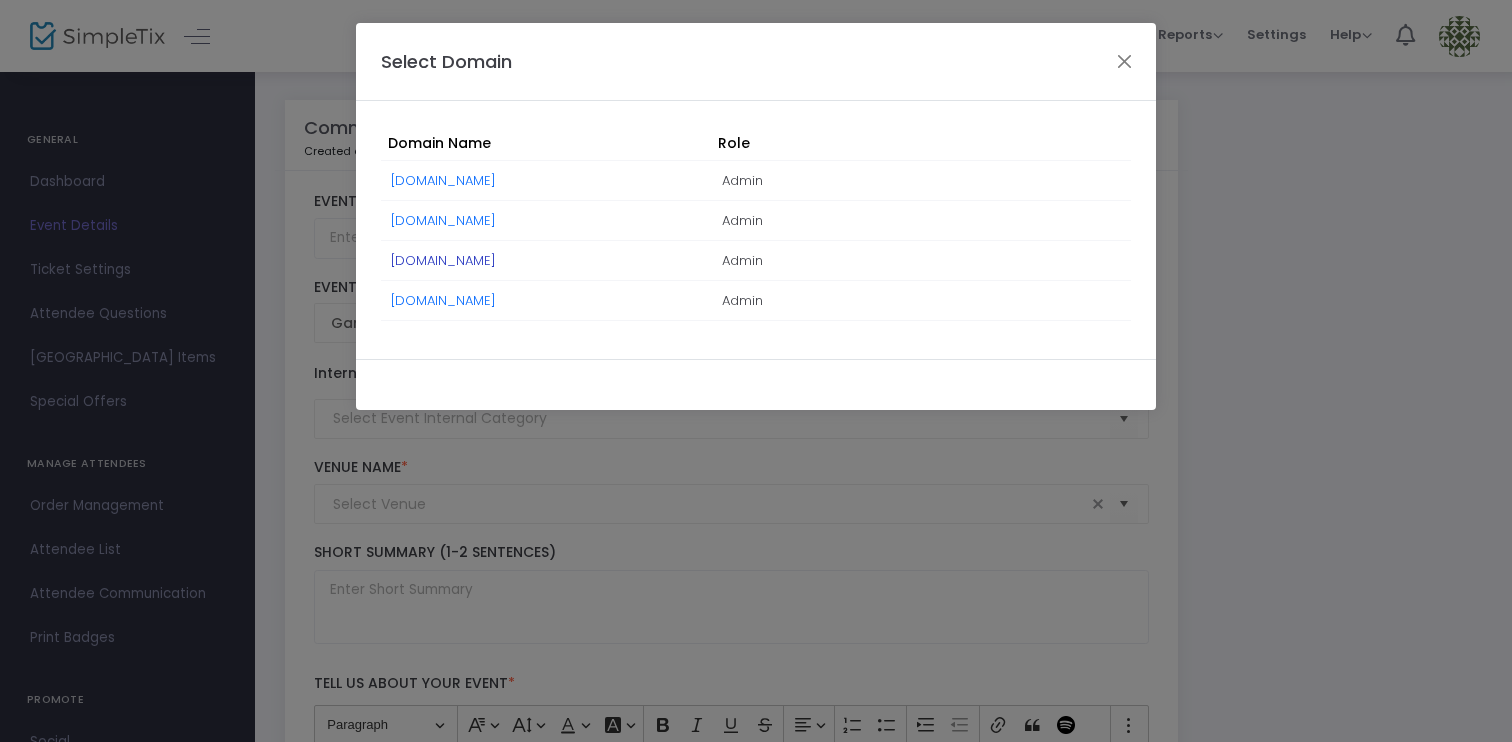 click on "[DOMAIN_NAME]" 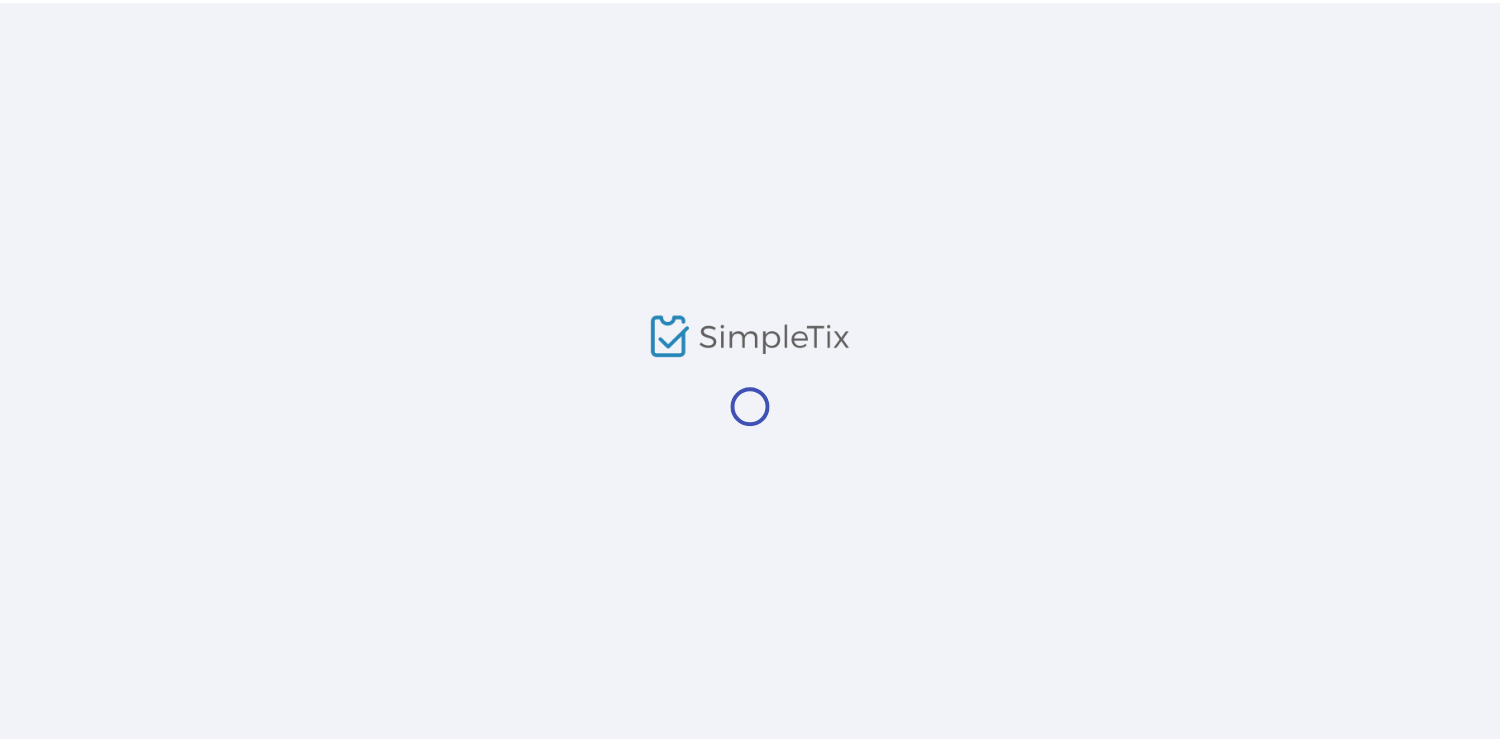 scroll, scrollTop: 0, scrollLeft: 0, axis: both 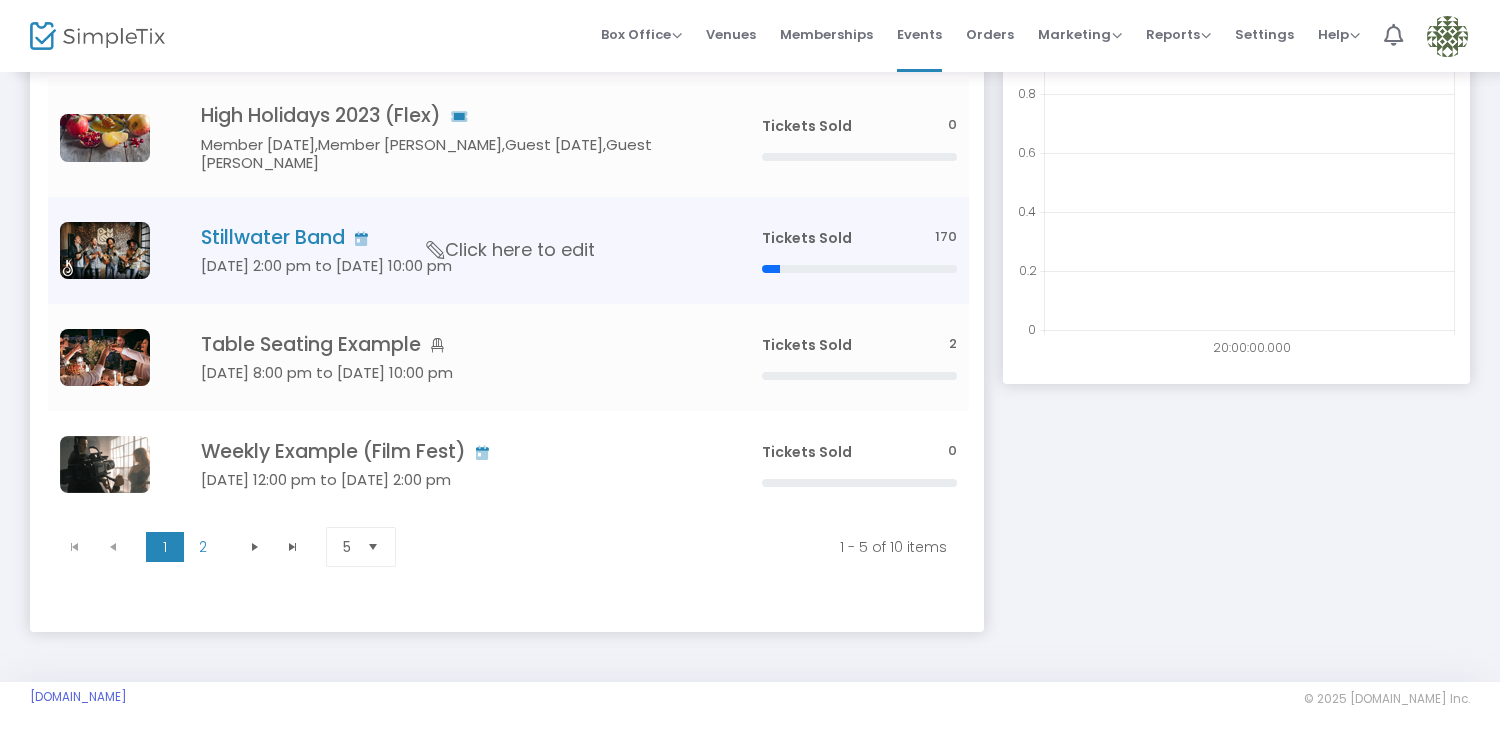 click on "Click here to edit" 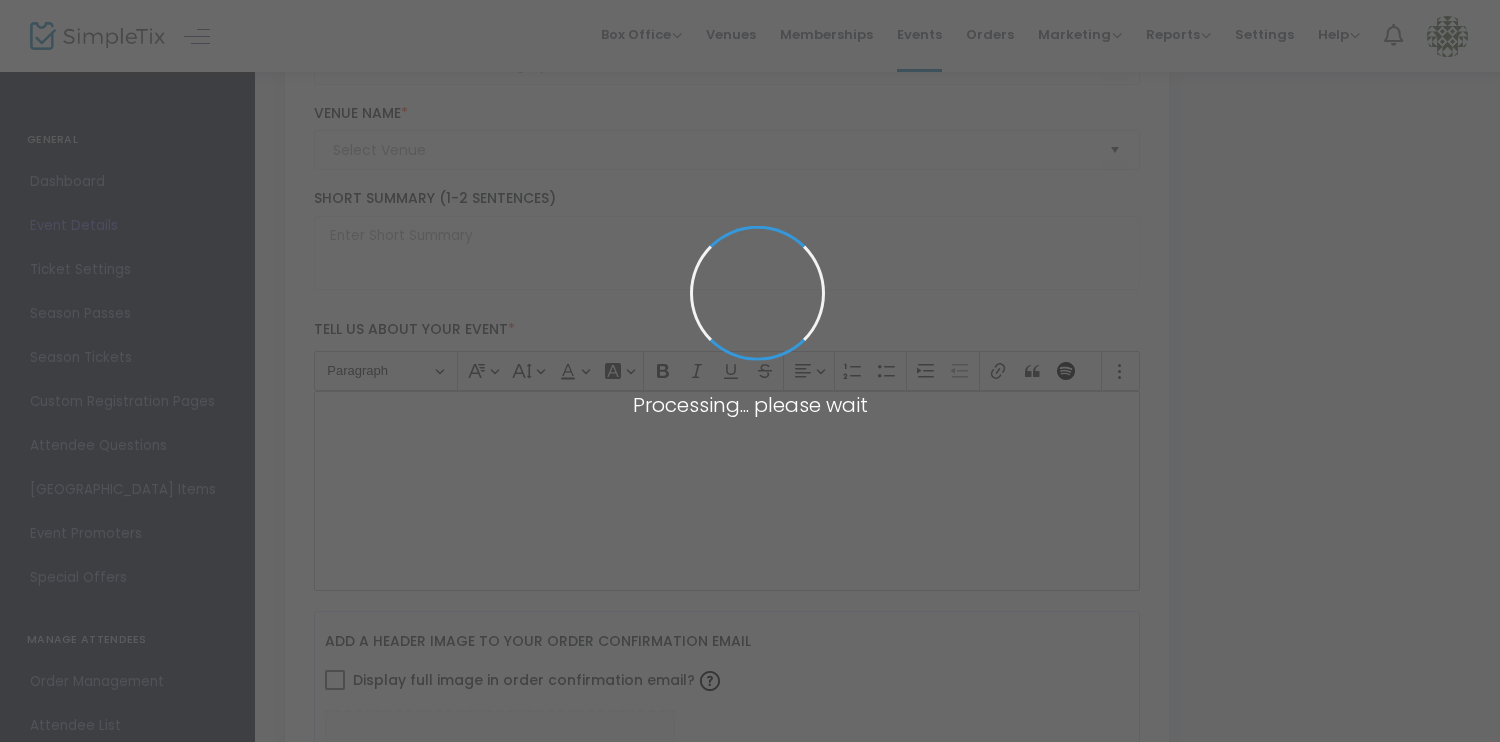 type on "Stillwater Band" 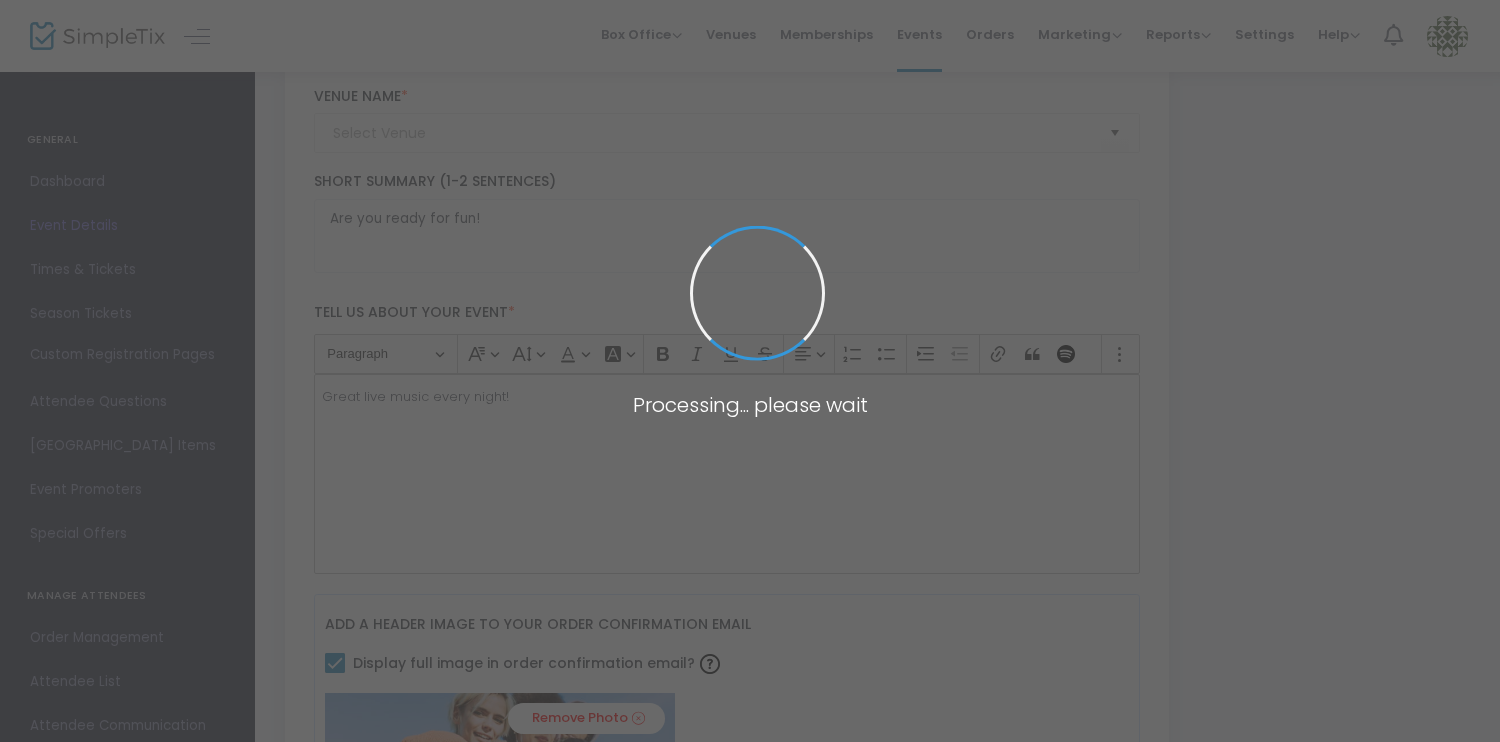 type on "Geffen Playhouse" 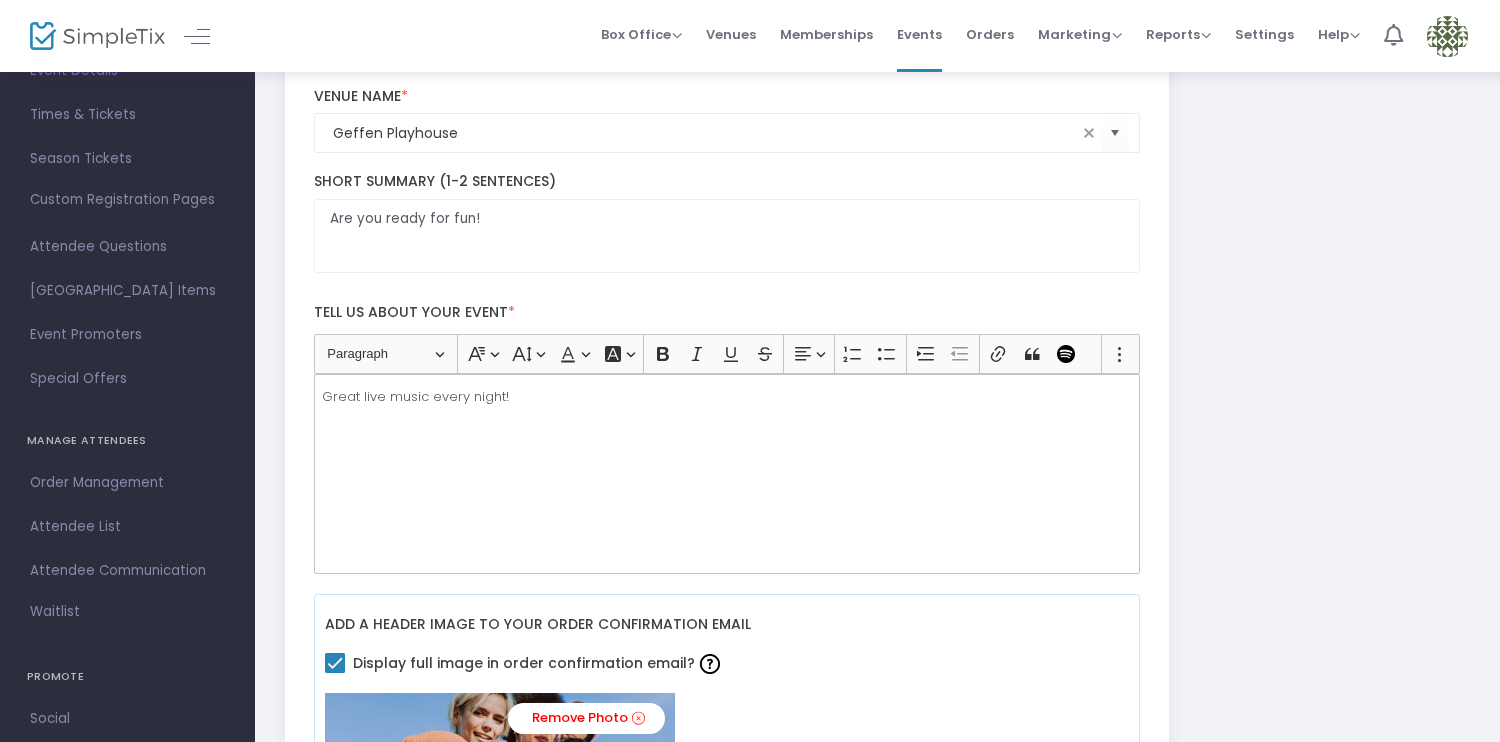scroll, scrollTop: 160, scrollLeft: 0, axis: vertical 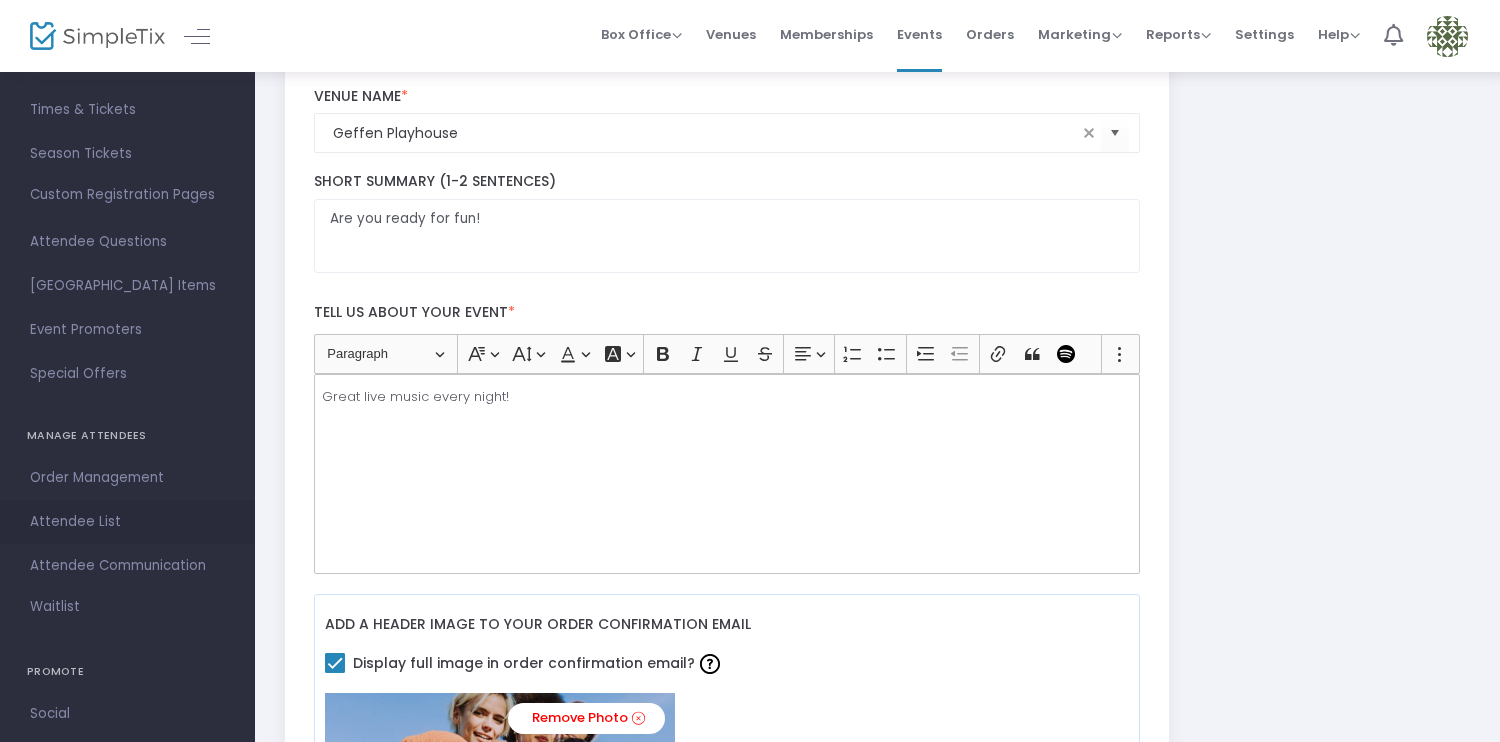 click on "Attendee List" at bounding box center (127, 522) 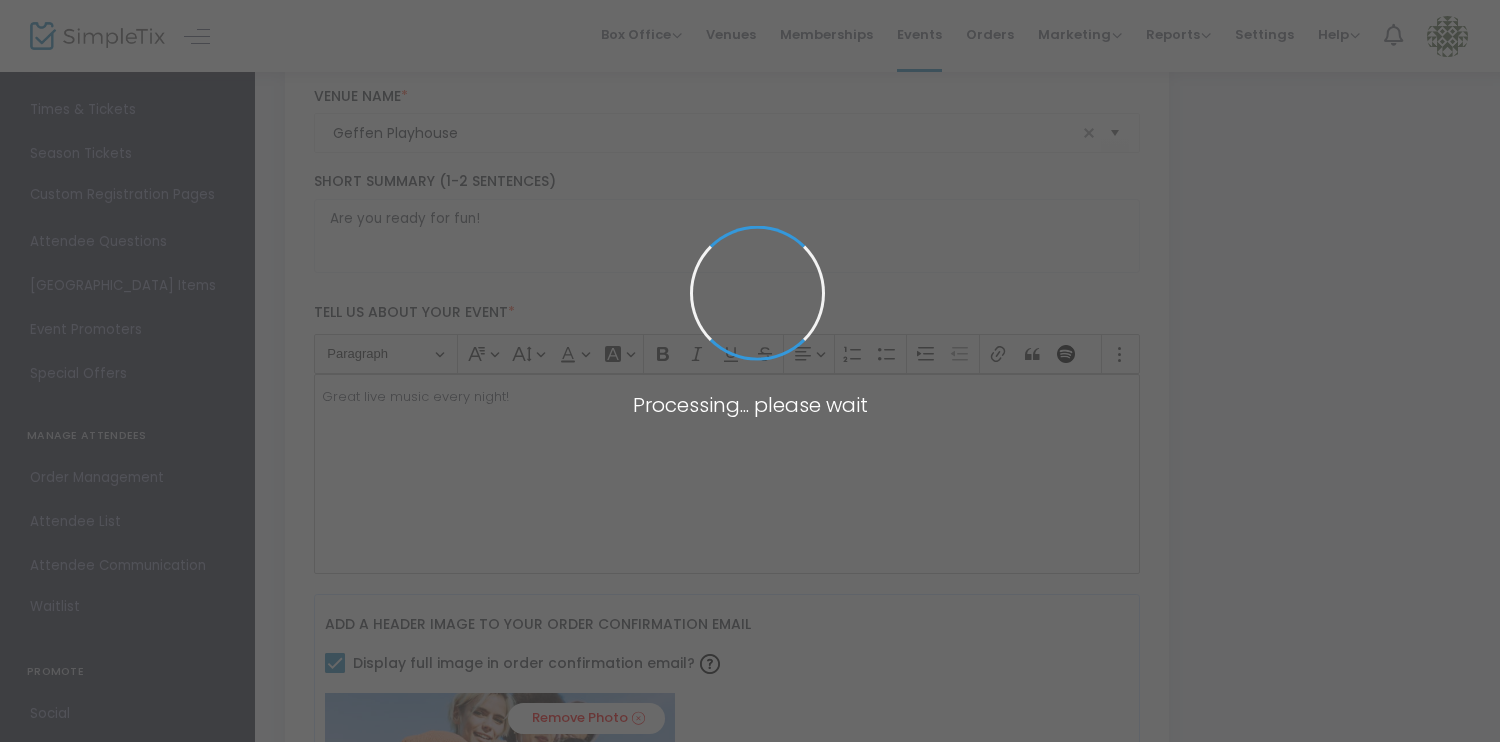 scroll, scrollTop: 0, scrollLeft: 0, axis: both 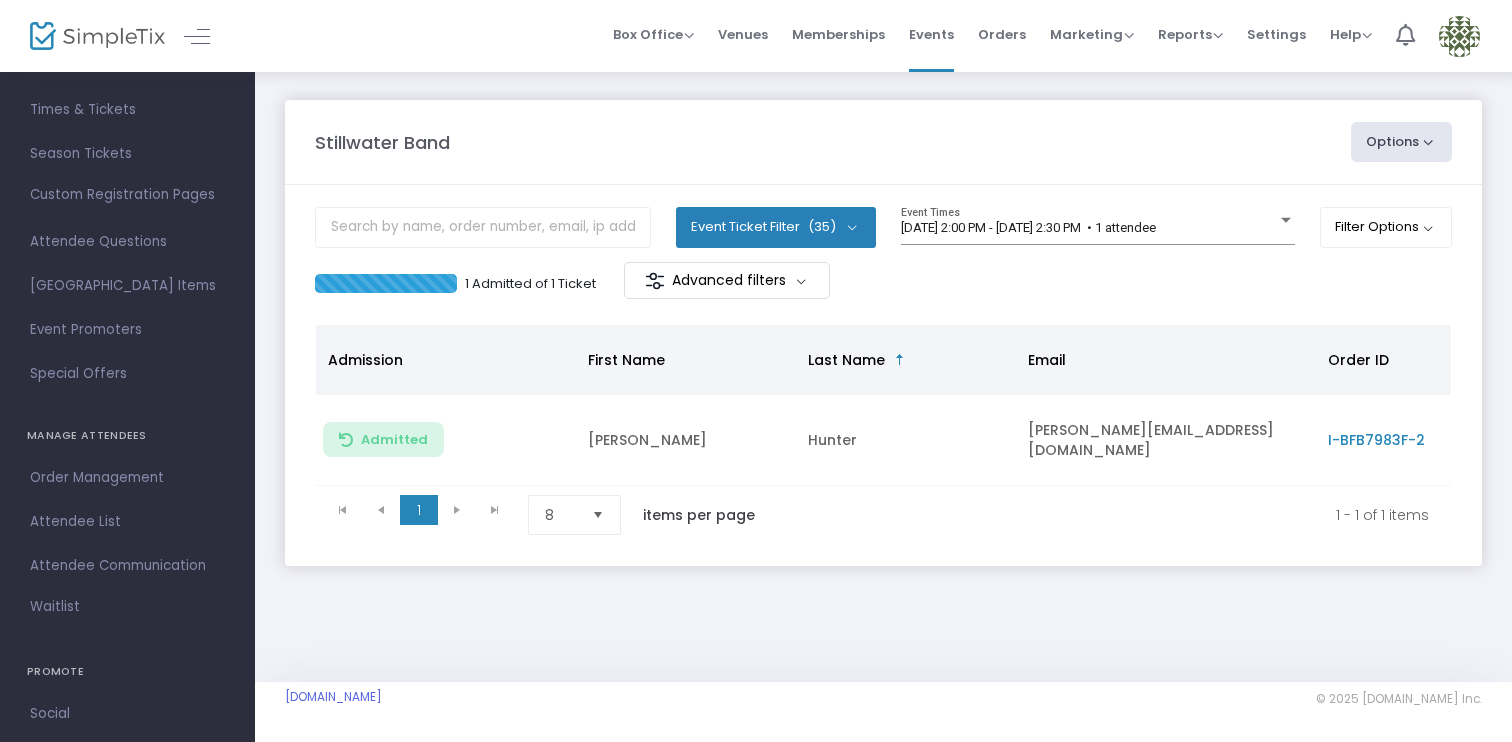 click on "Options" 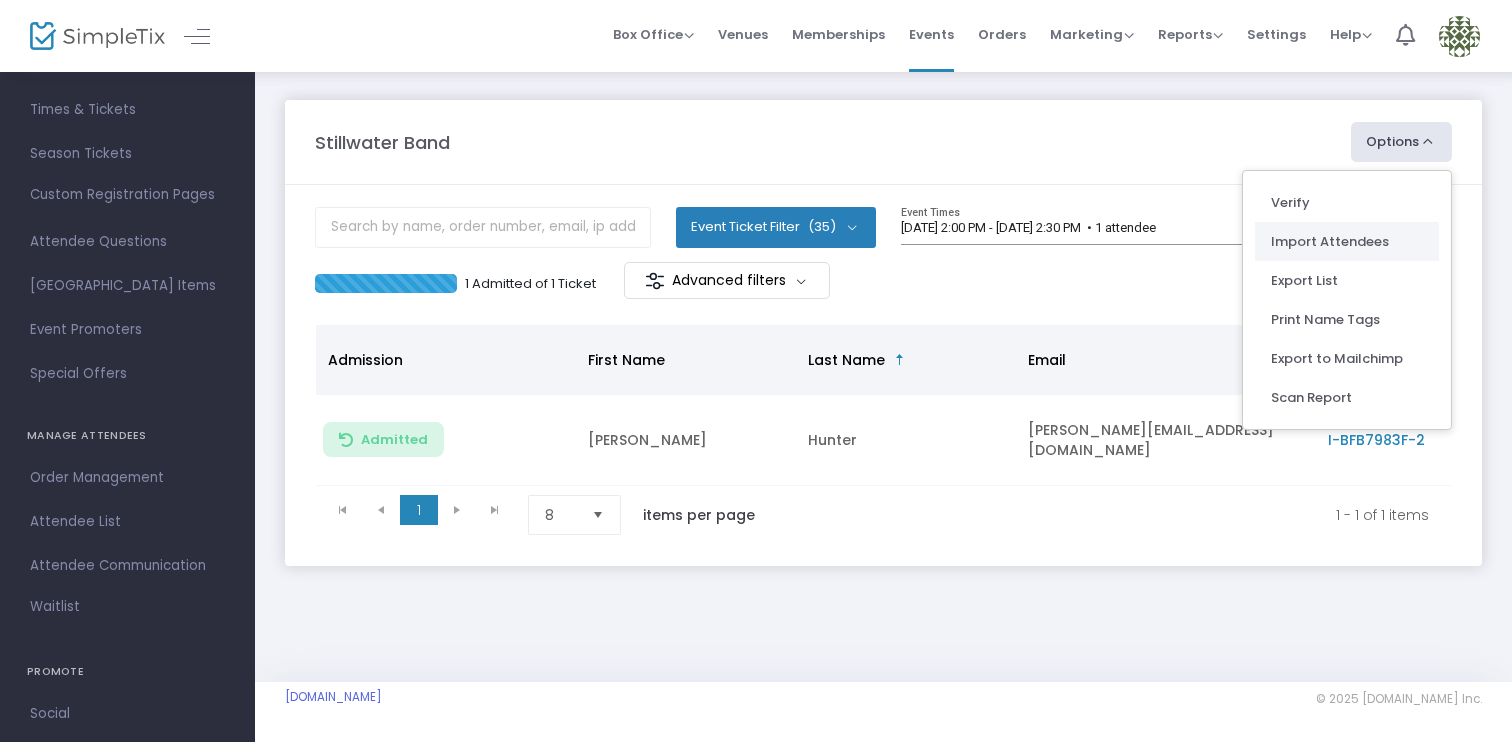 click on "Import Attendees" 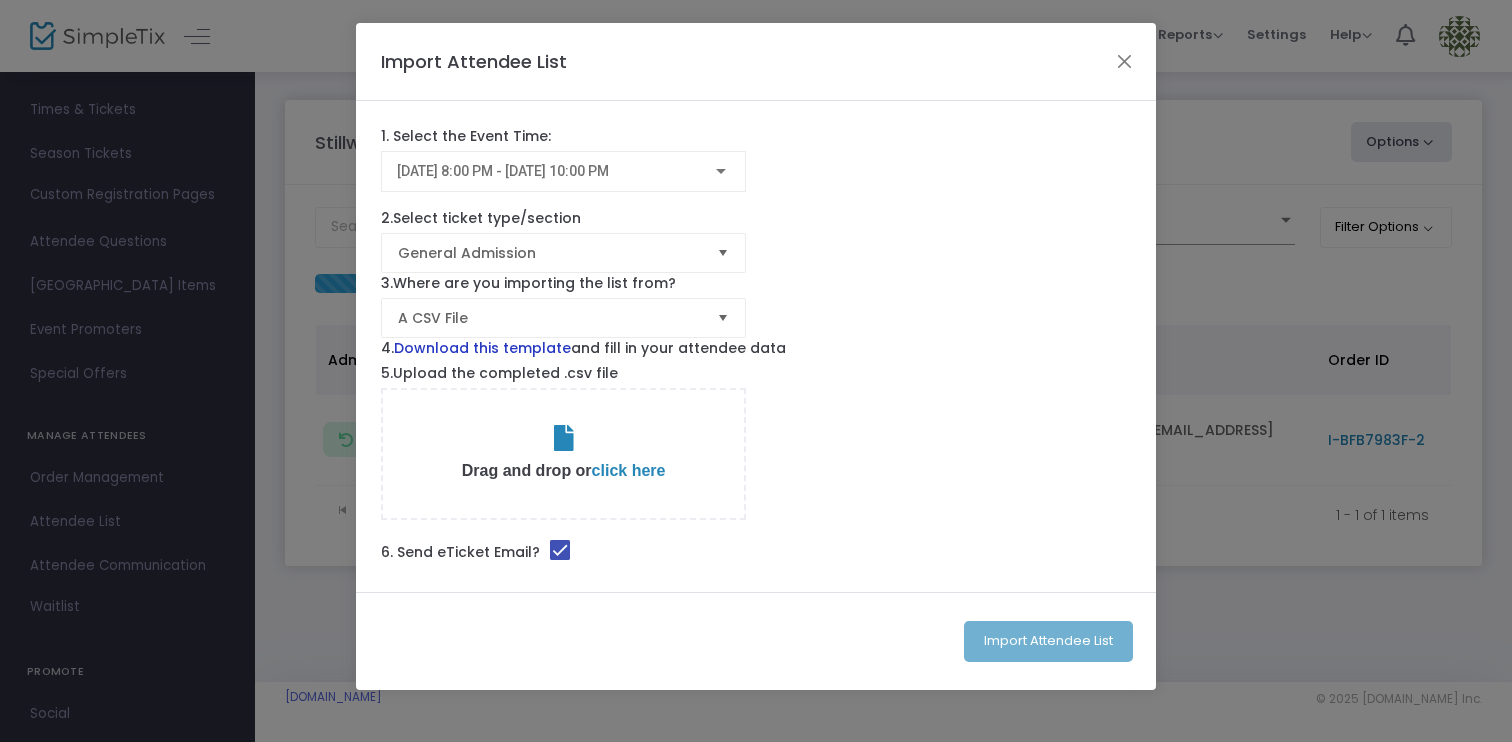 click on "Download this template" 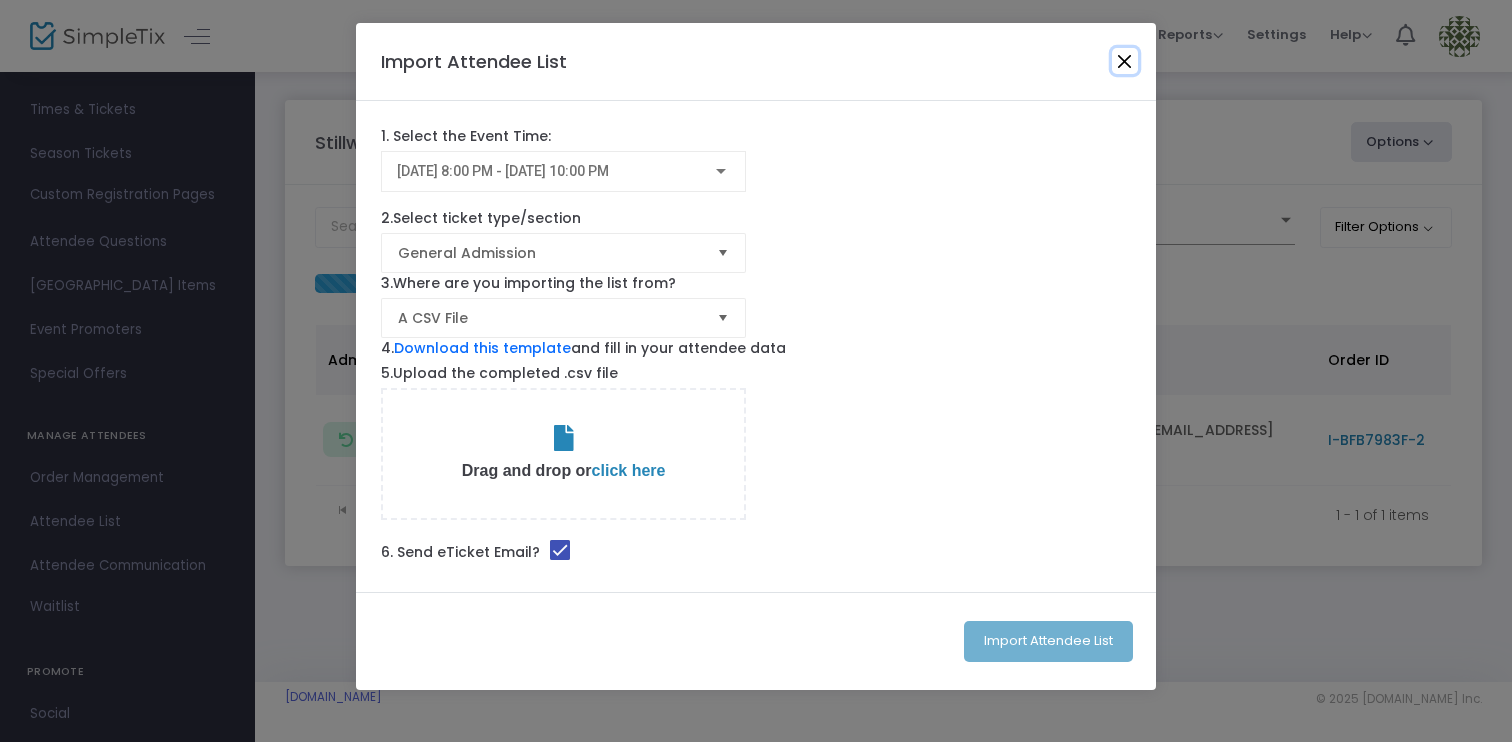 click 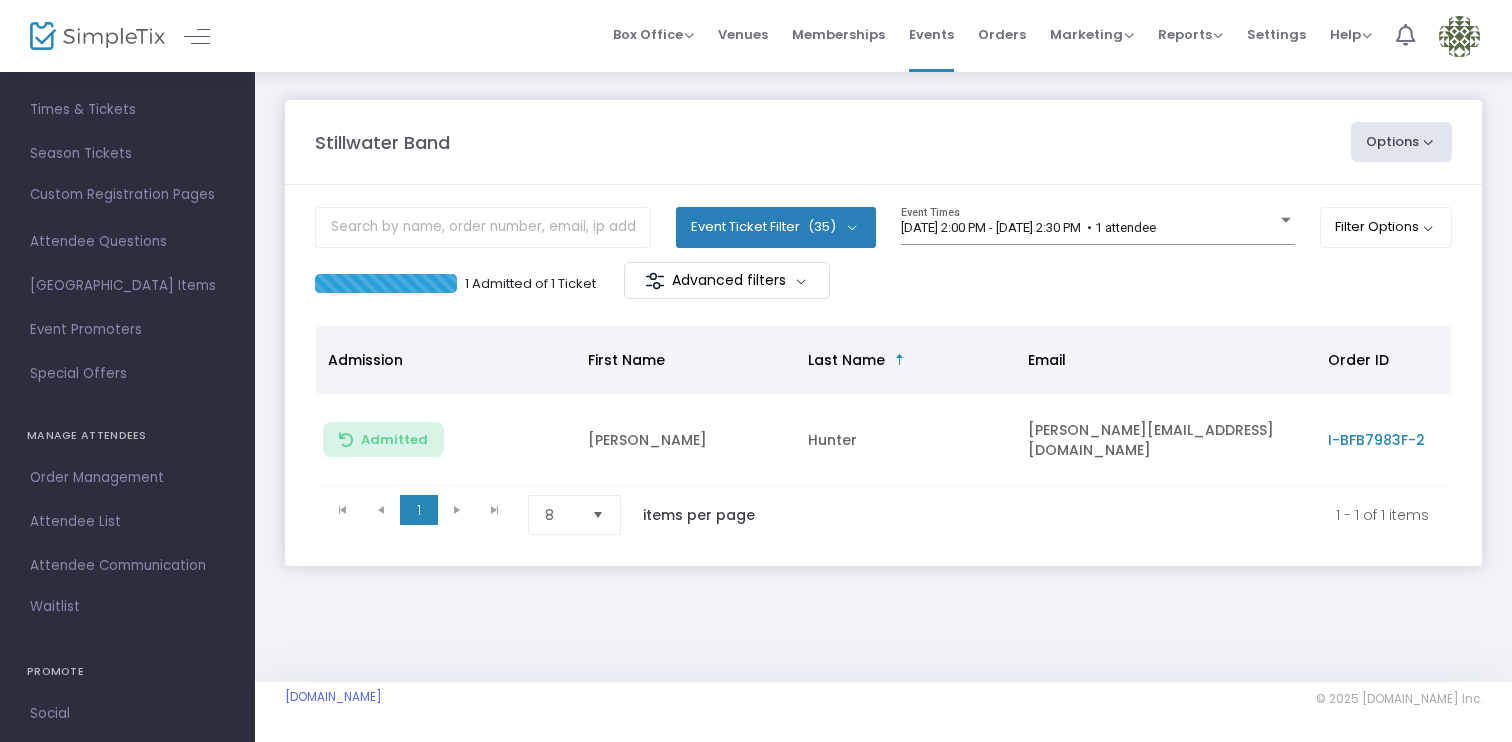 click on "Events" at bounding box center [931, 34] 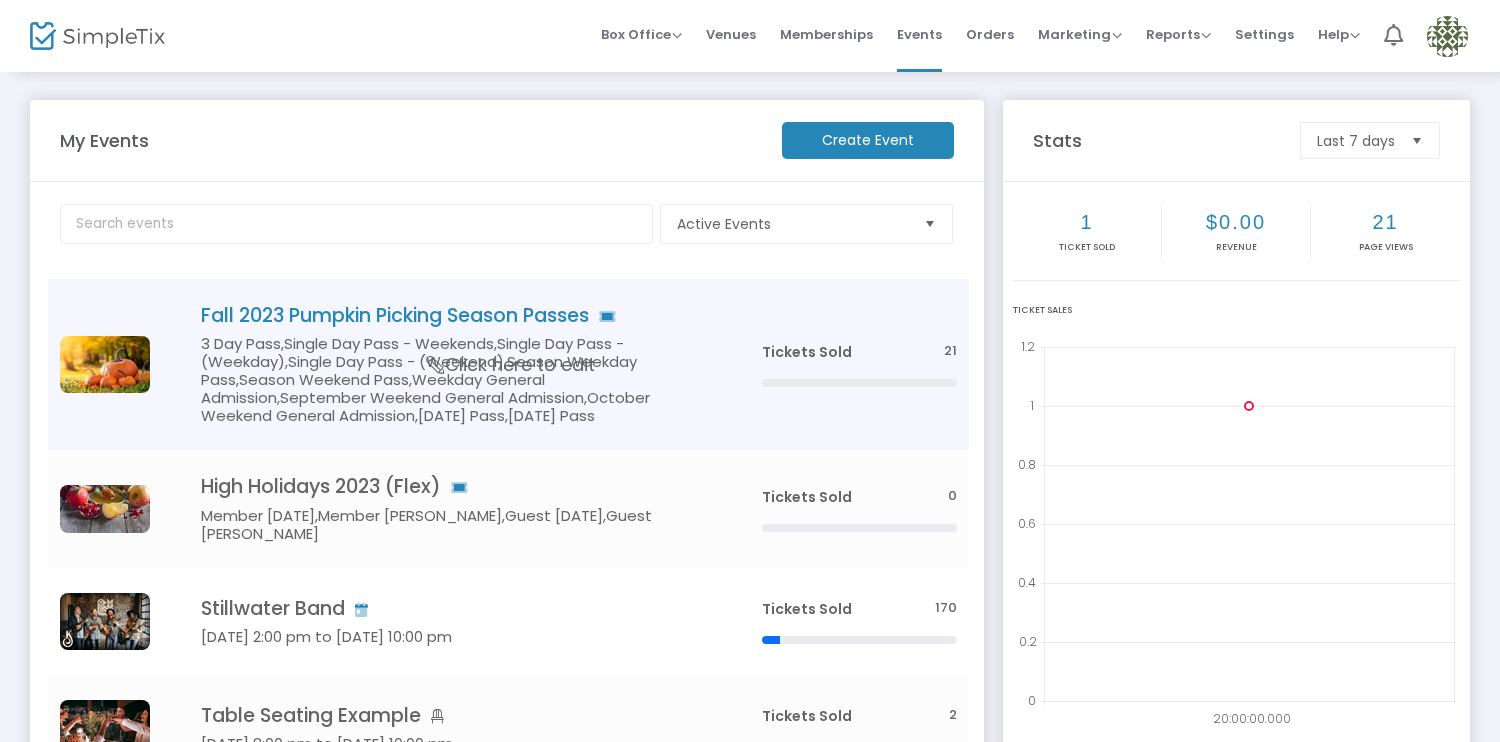 click on "Click here to edit" 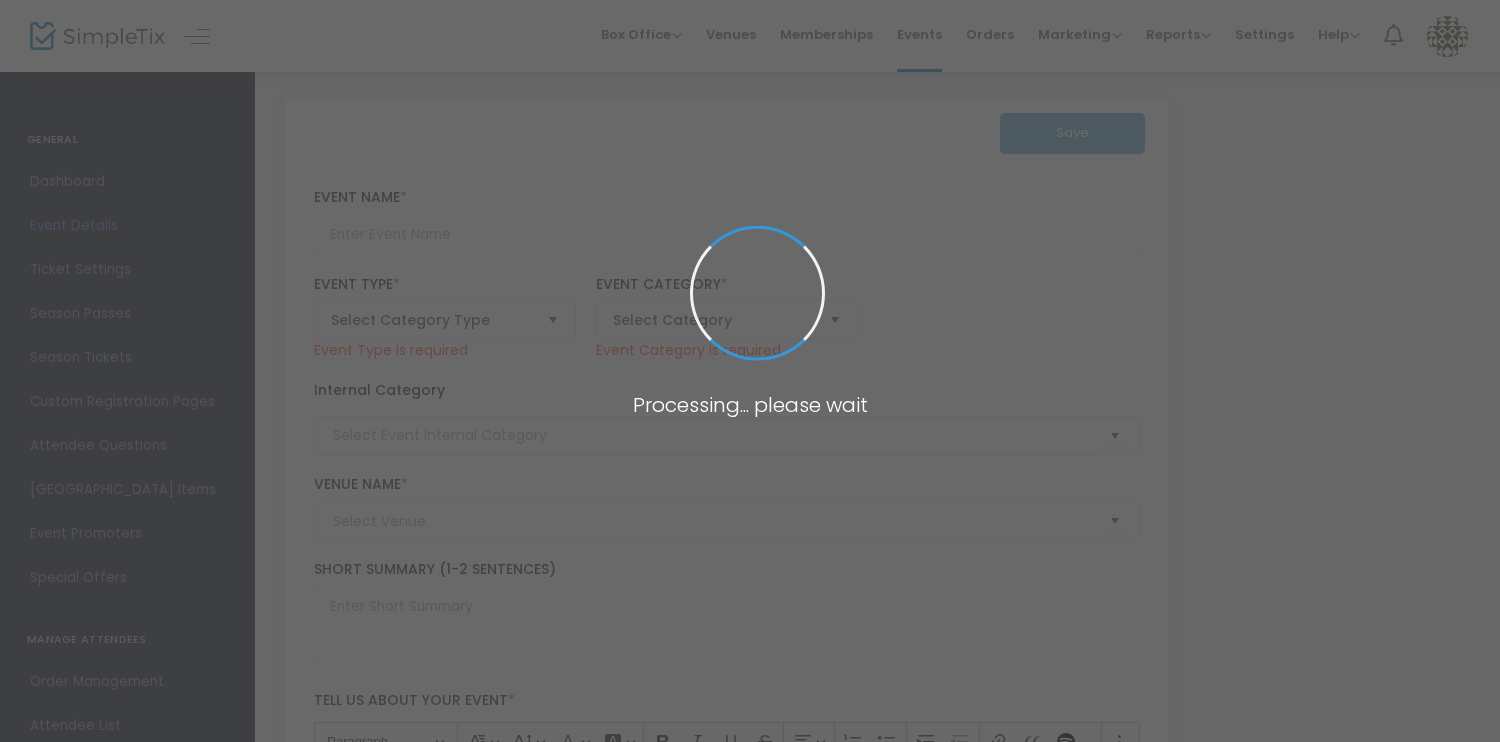 type on "Fall 2023 Pumpkin Picking Season Passes" 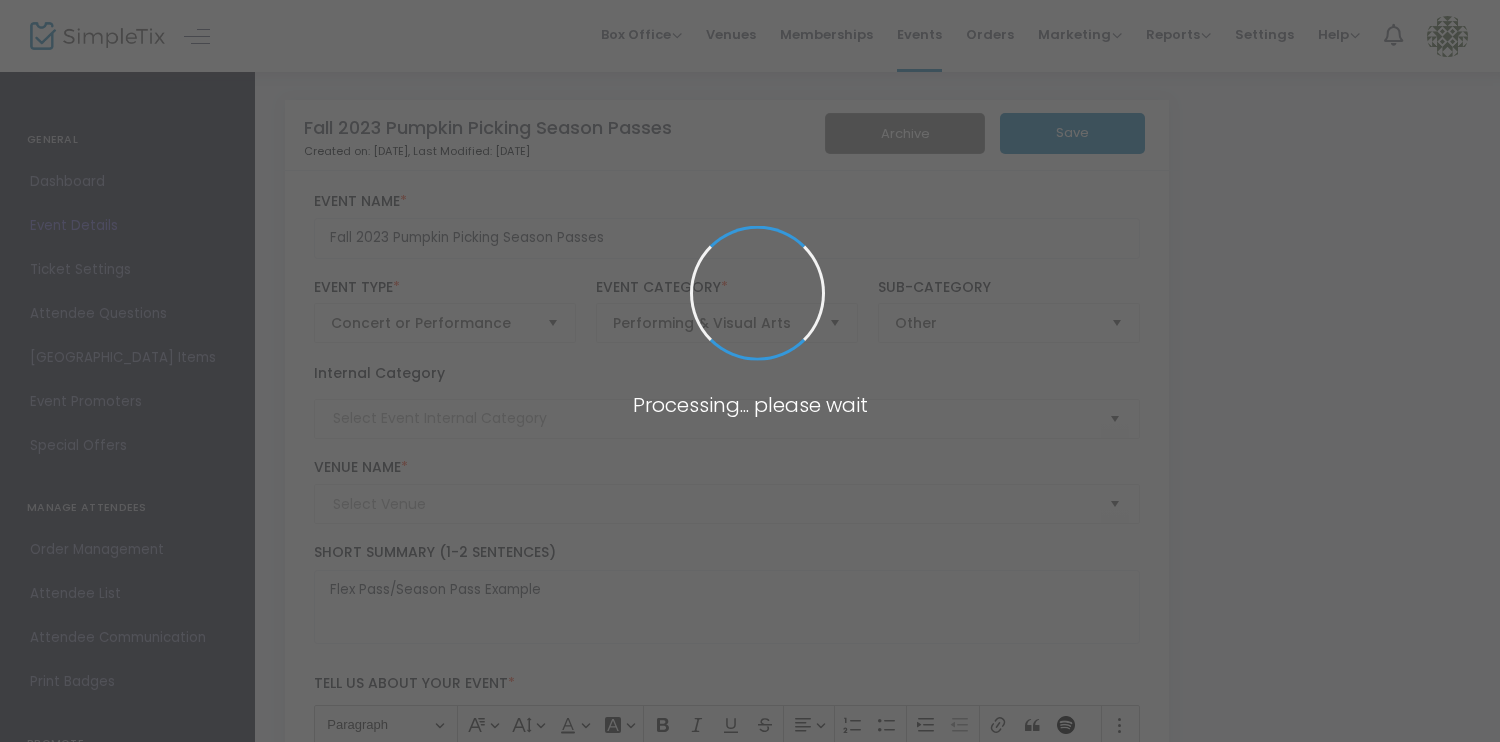 type on "Geffen Playhouse" 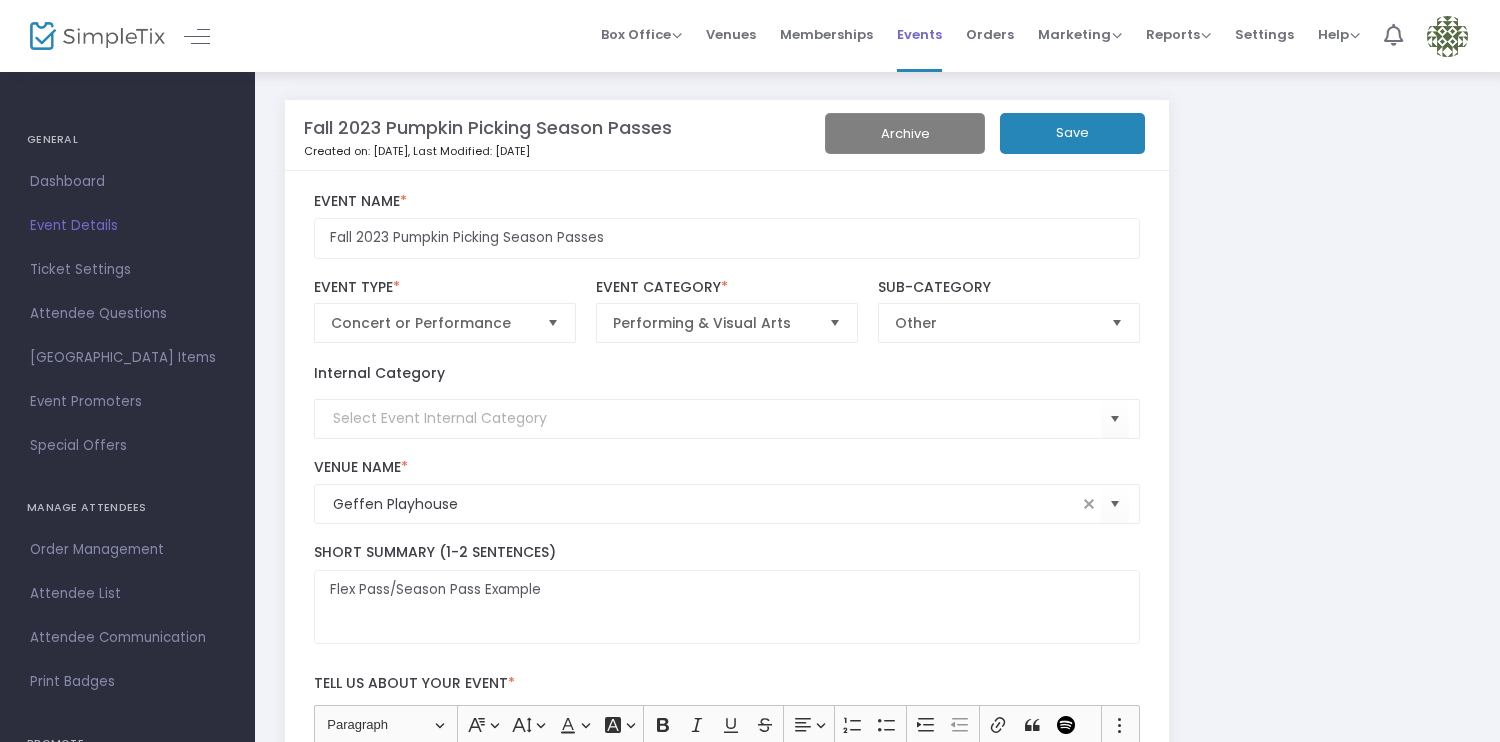 click on "Events" at bounding box center [919, 34] 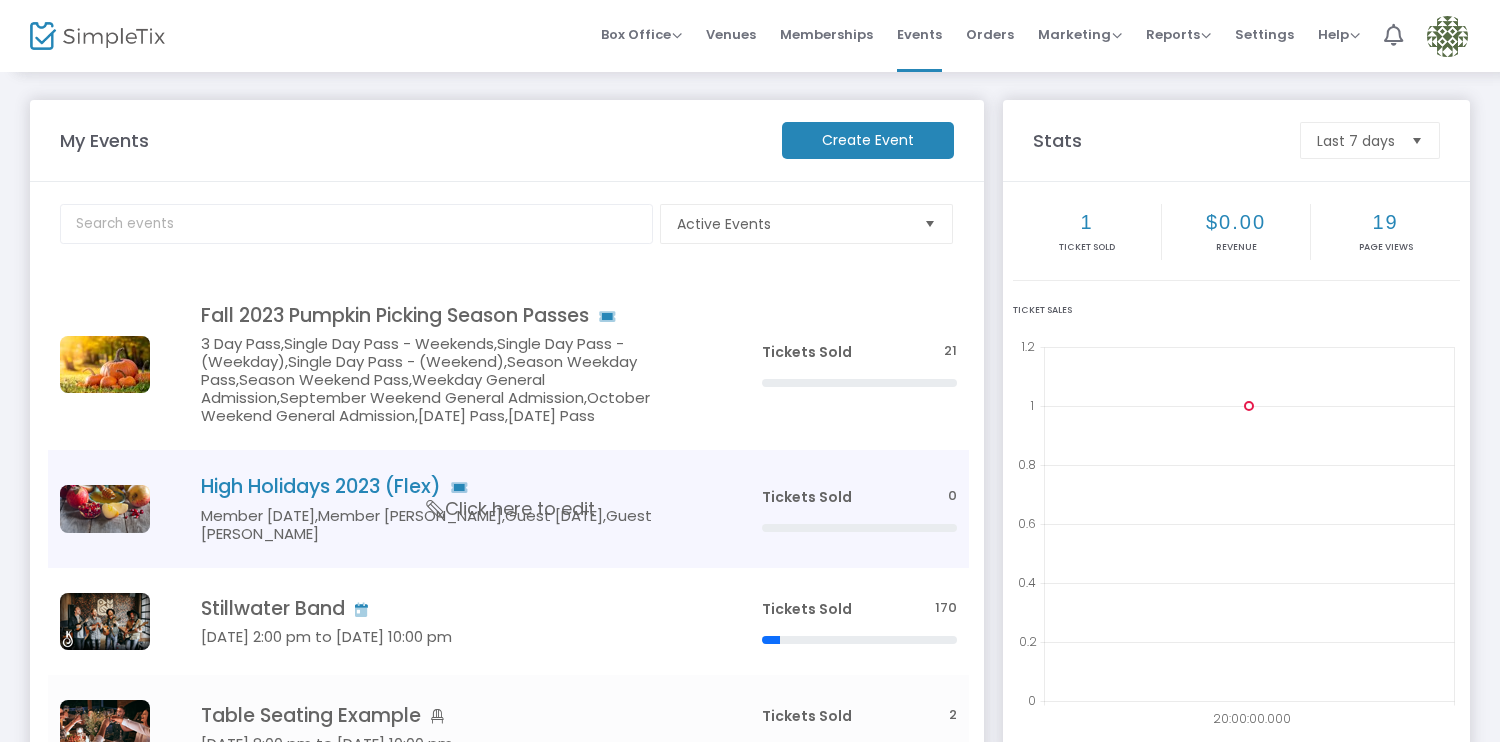 click on "High Holidays 2023 (Flex)   Member Yom Kippur,Member Rosh Hashana,Guest Yom Kippur,Guest Rosh Hashana     Click here to edit" 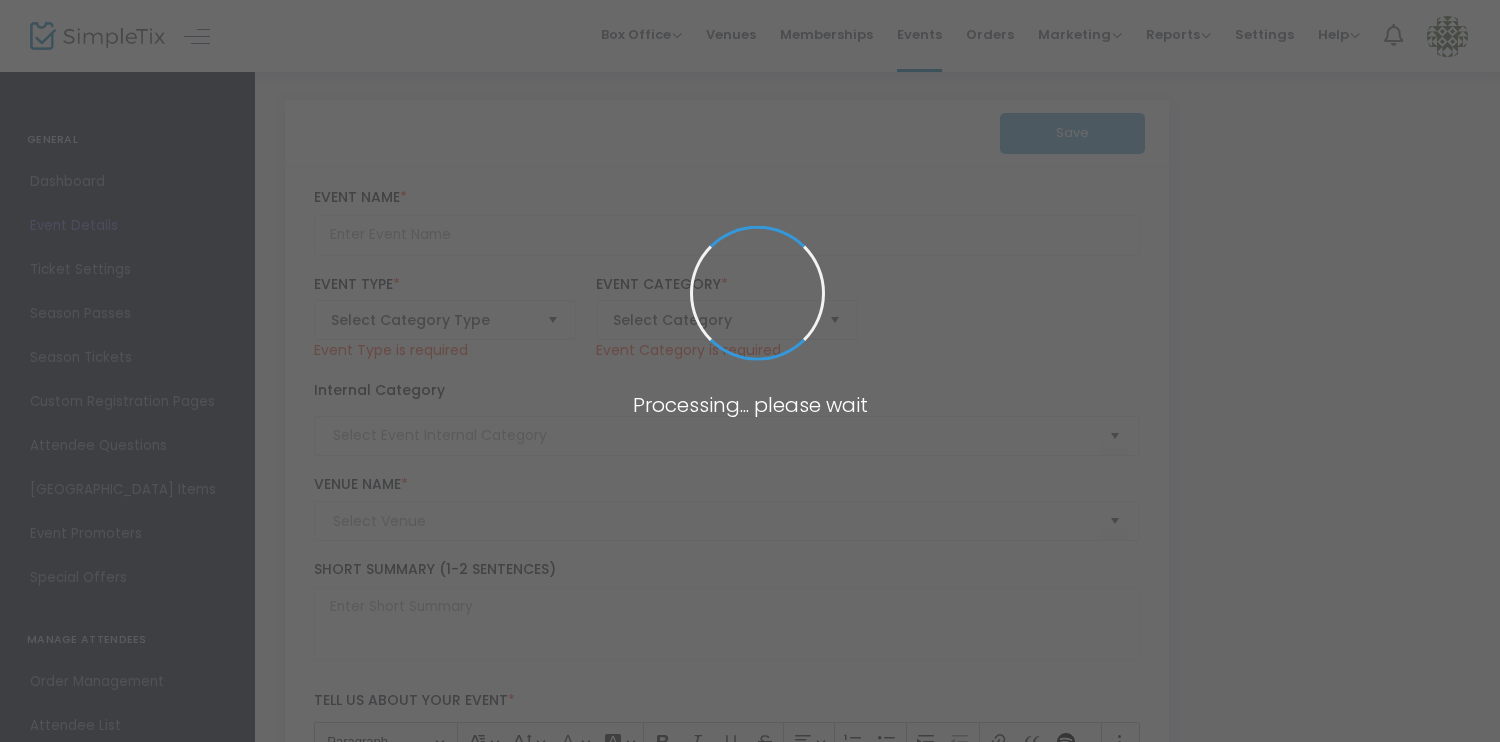 type on "High Holidays 2023 (Flex)" 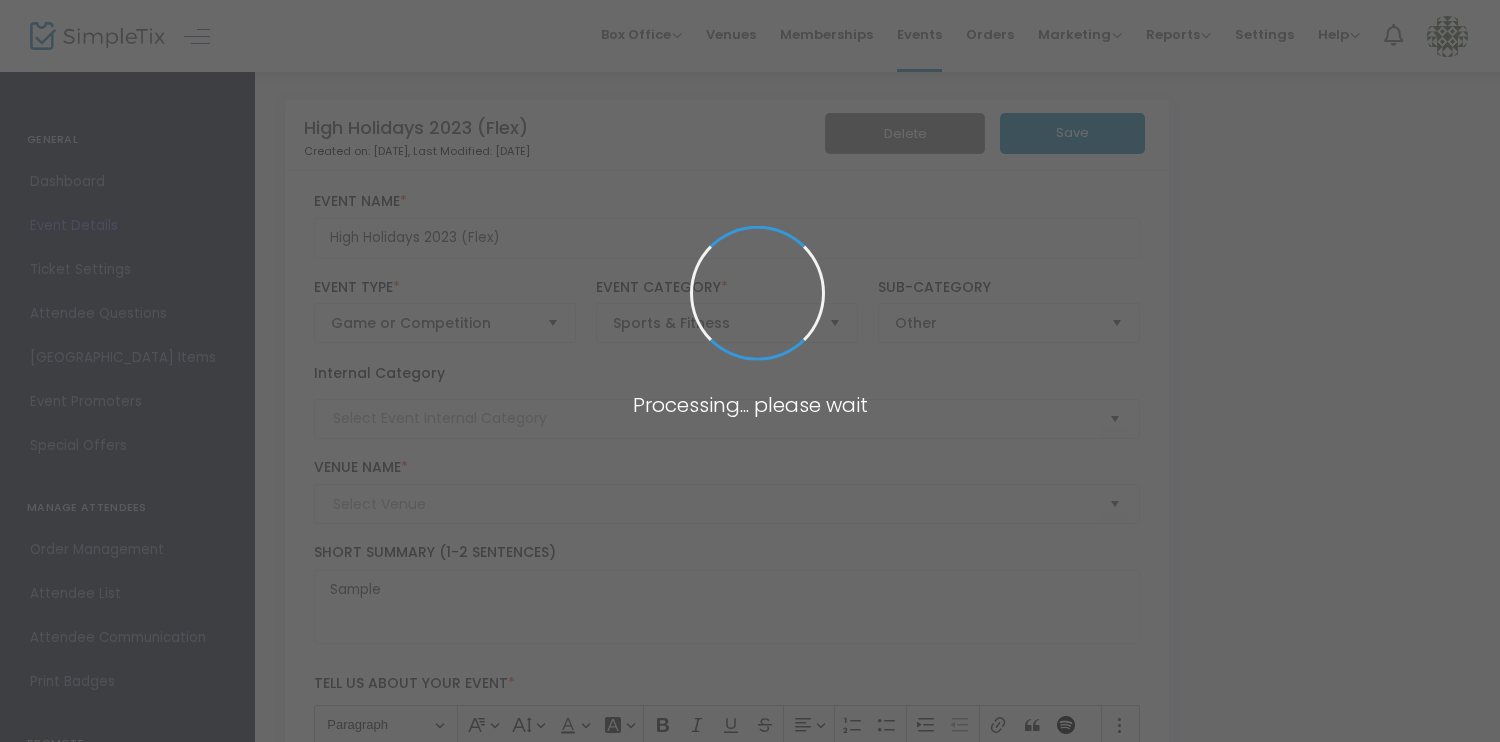 type on "Geffen Playhouse" 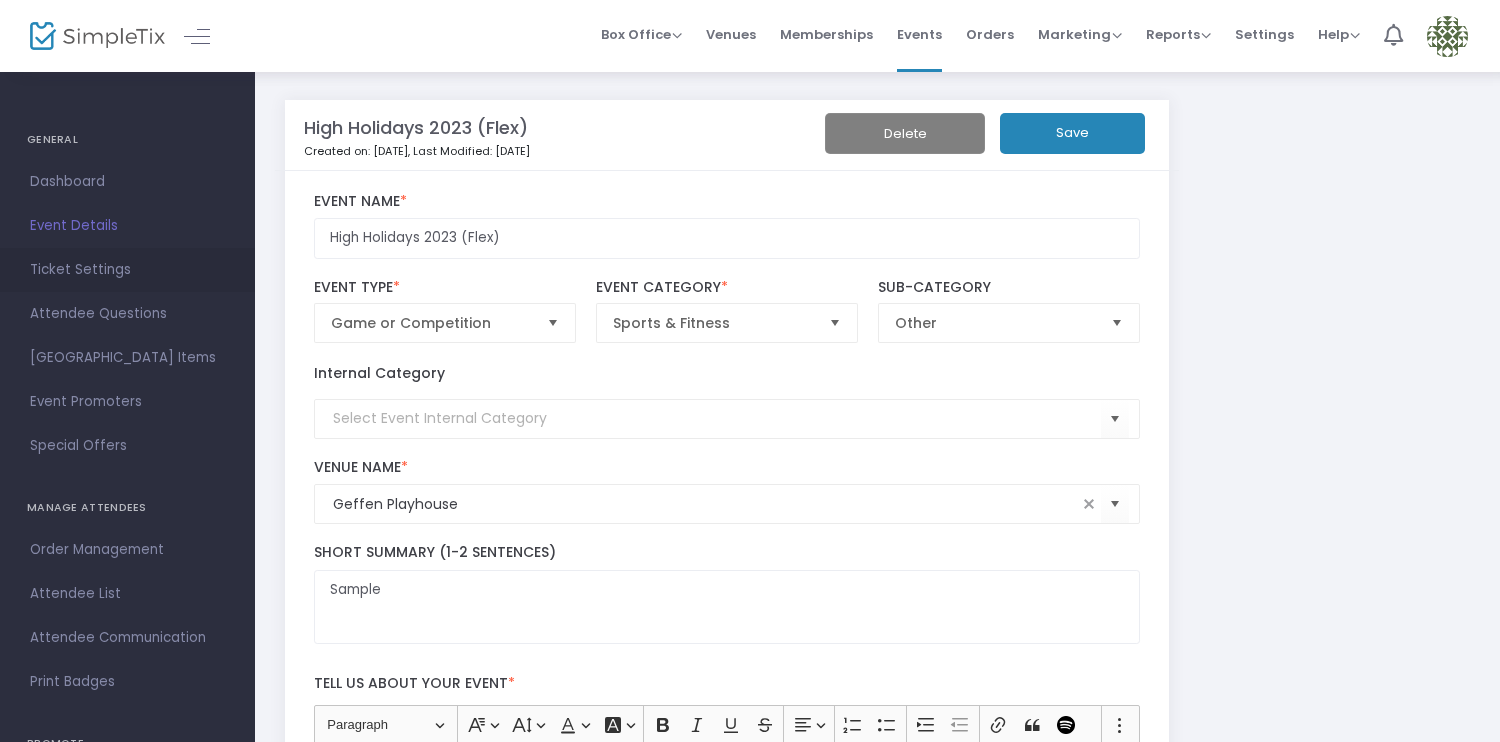 click on "Ticket Settings" at bounding box center (127, 270) 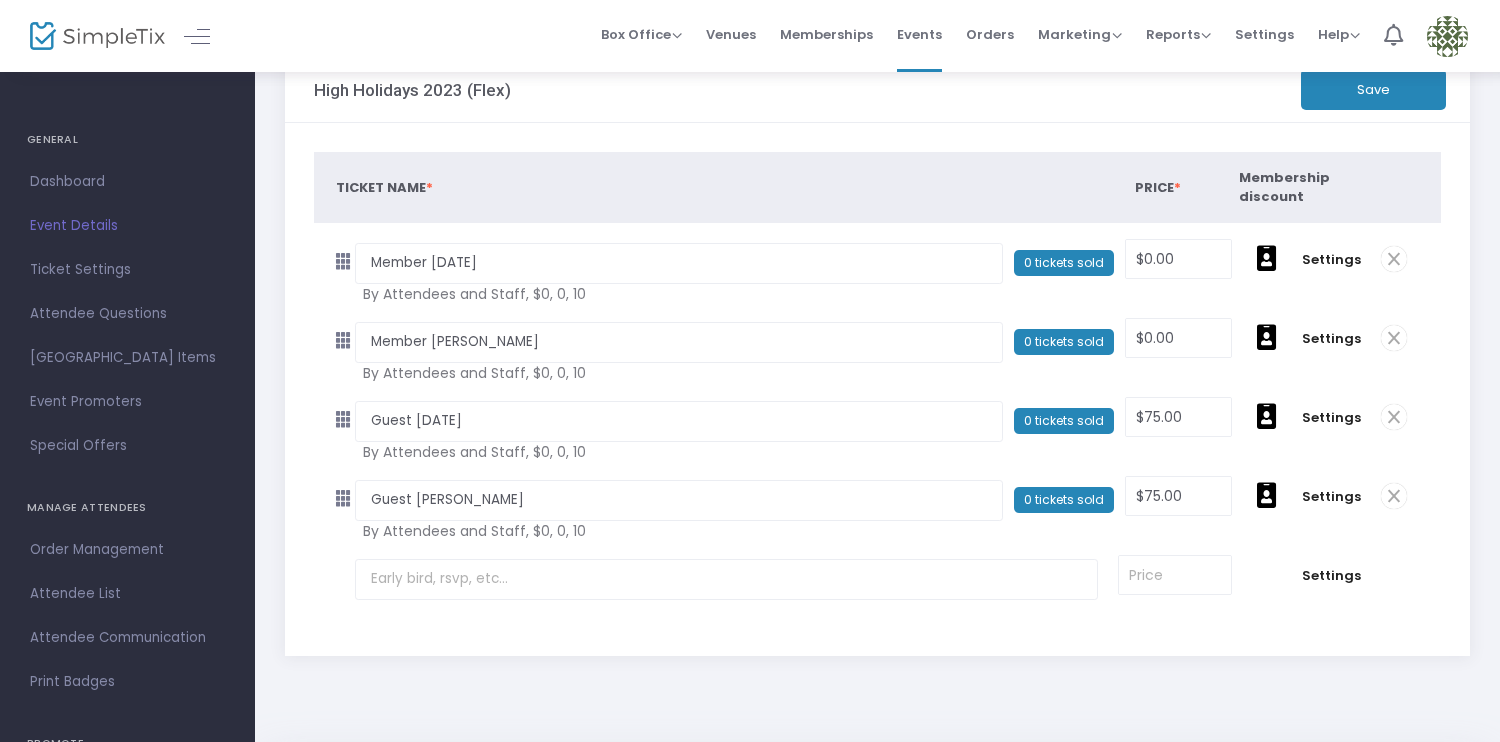 scroll, scrollTop: 50, scrollLeft: 0, axis: vertical 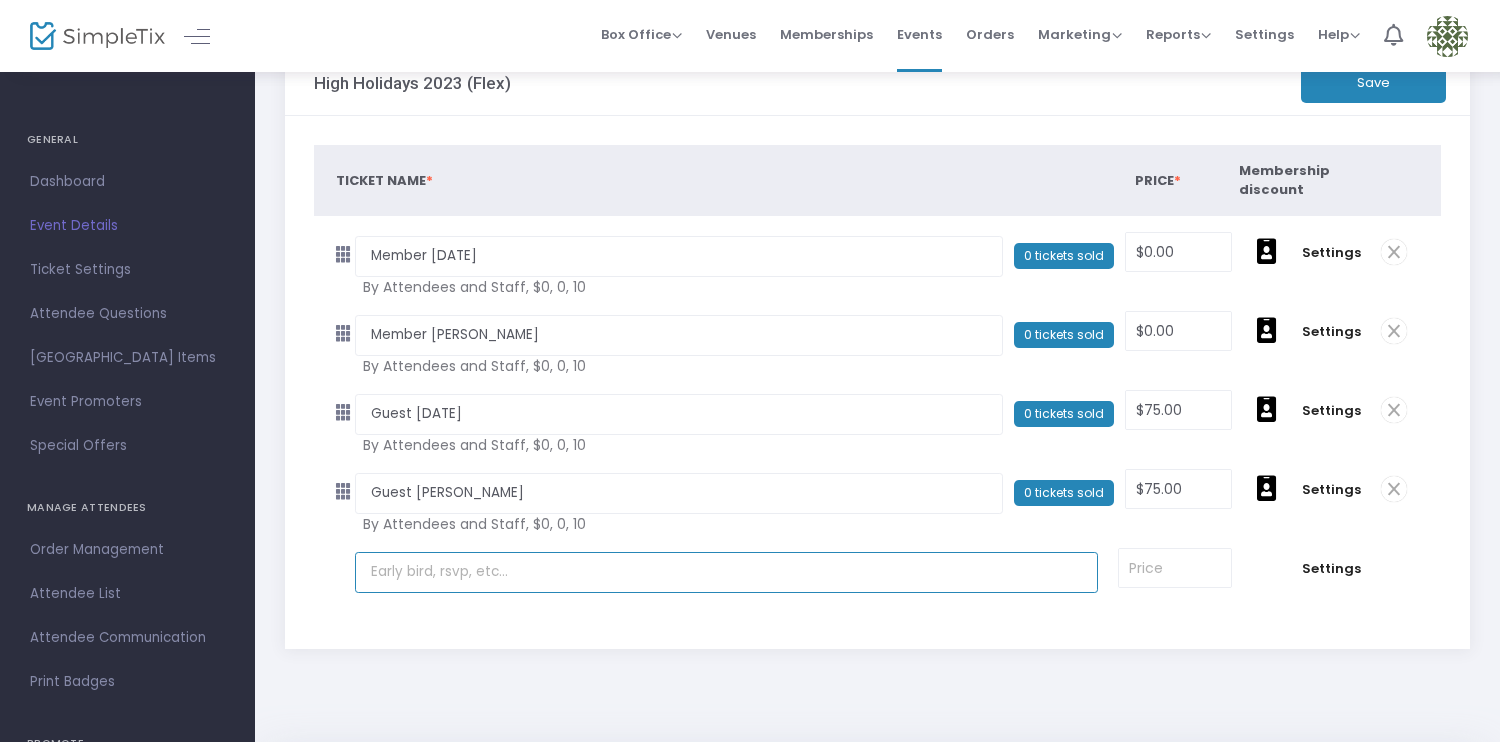 click at bounding box center (726, 572) 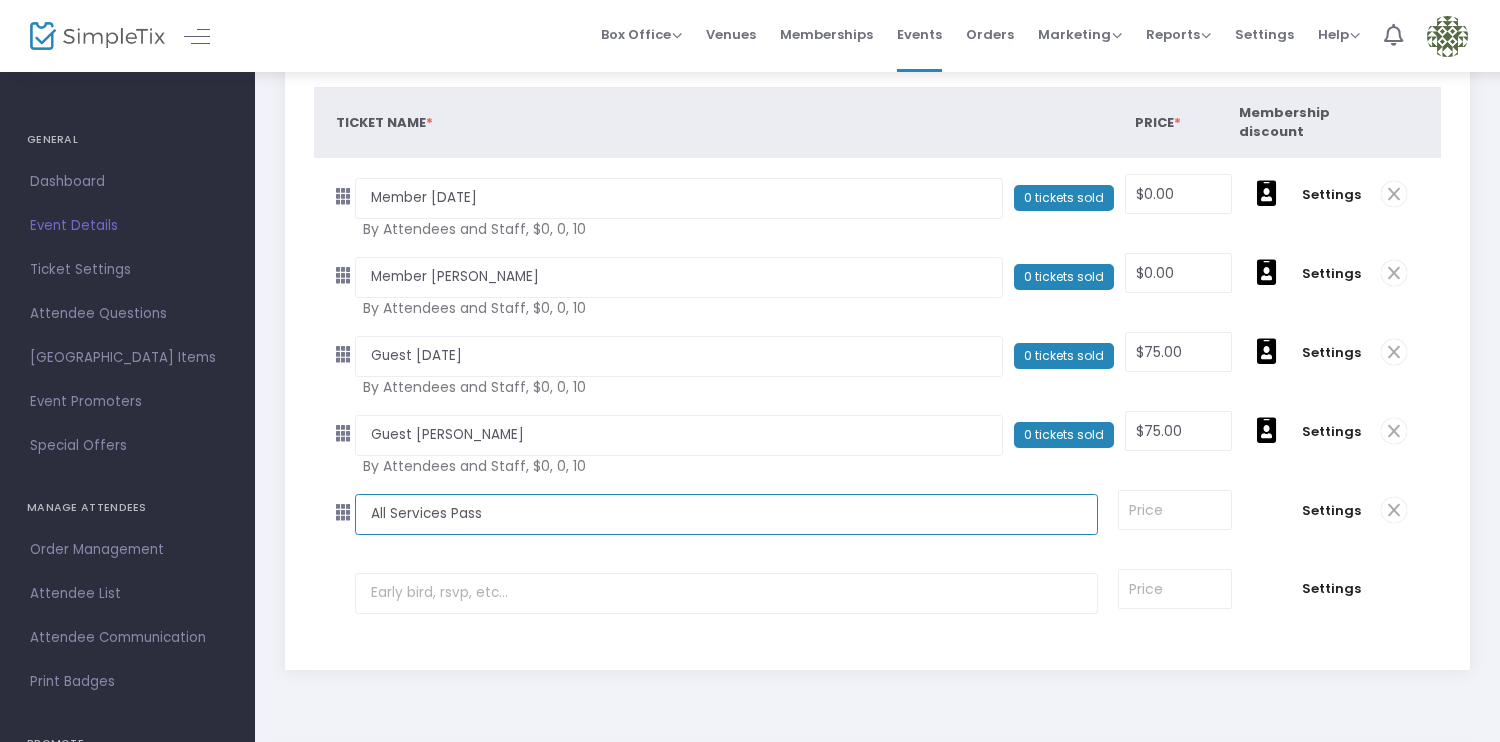 scroll, scrollTop: 109, scrollLeft: 0, axis: vertical 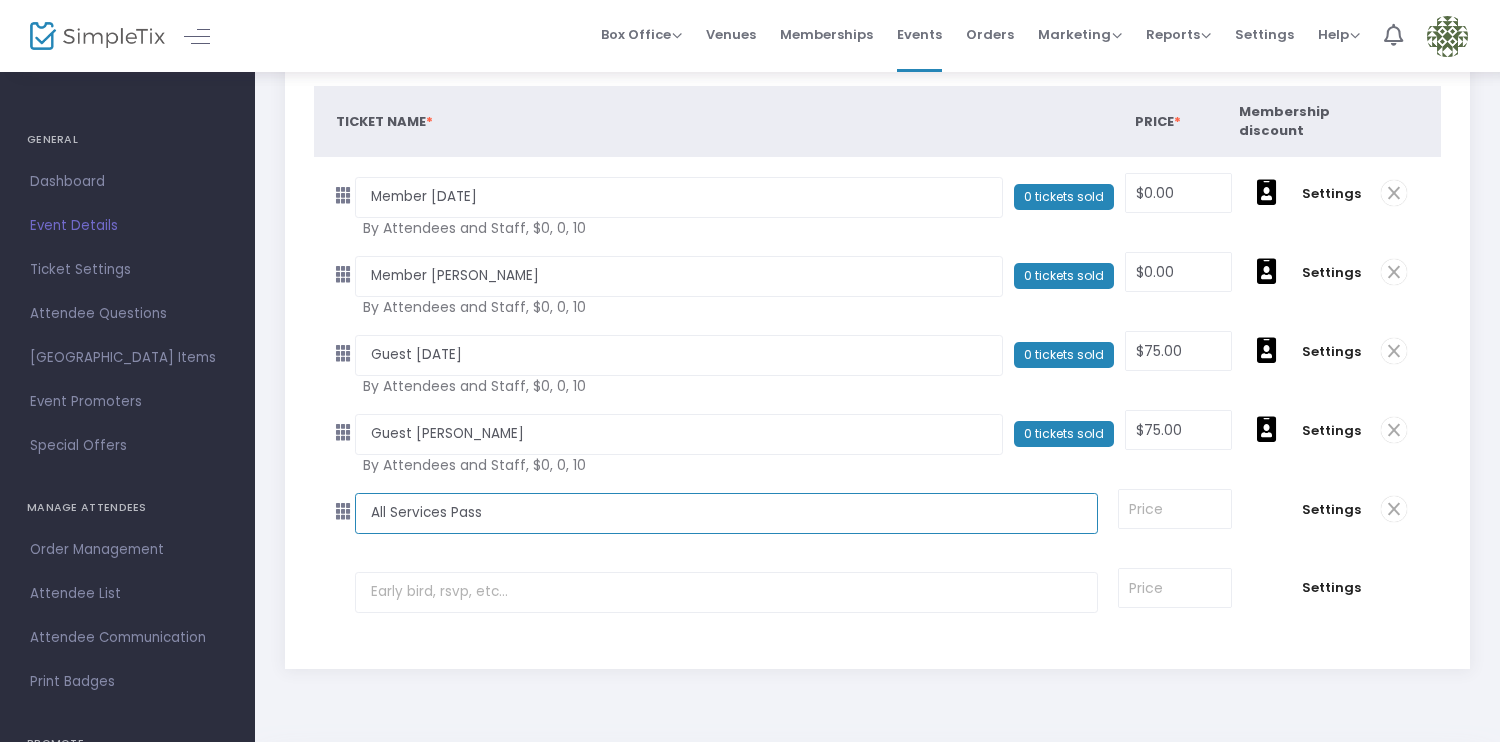 type on "All Services Pass" 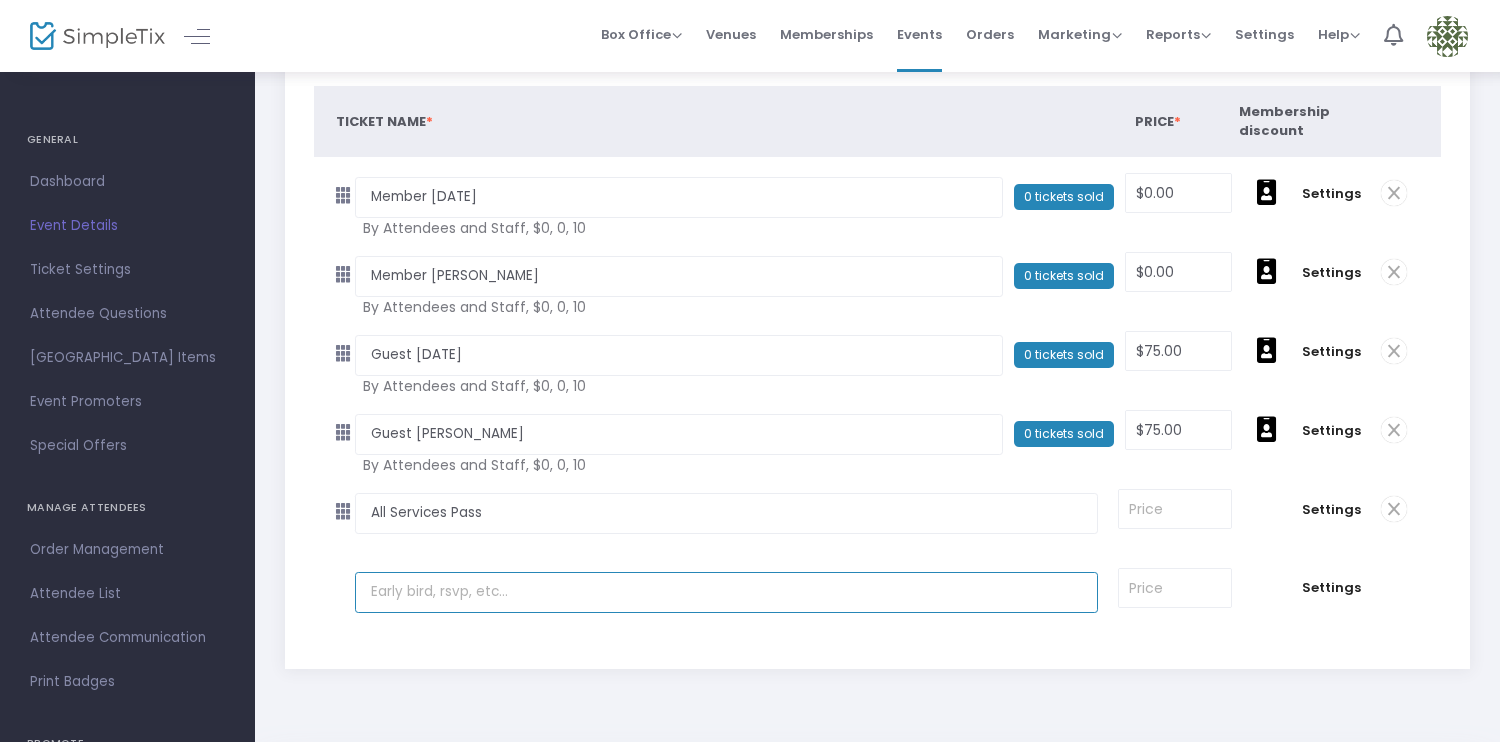 click at bounding box center [726, 592] 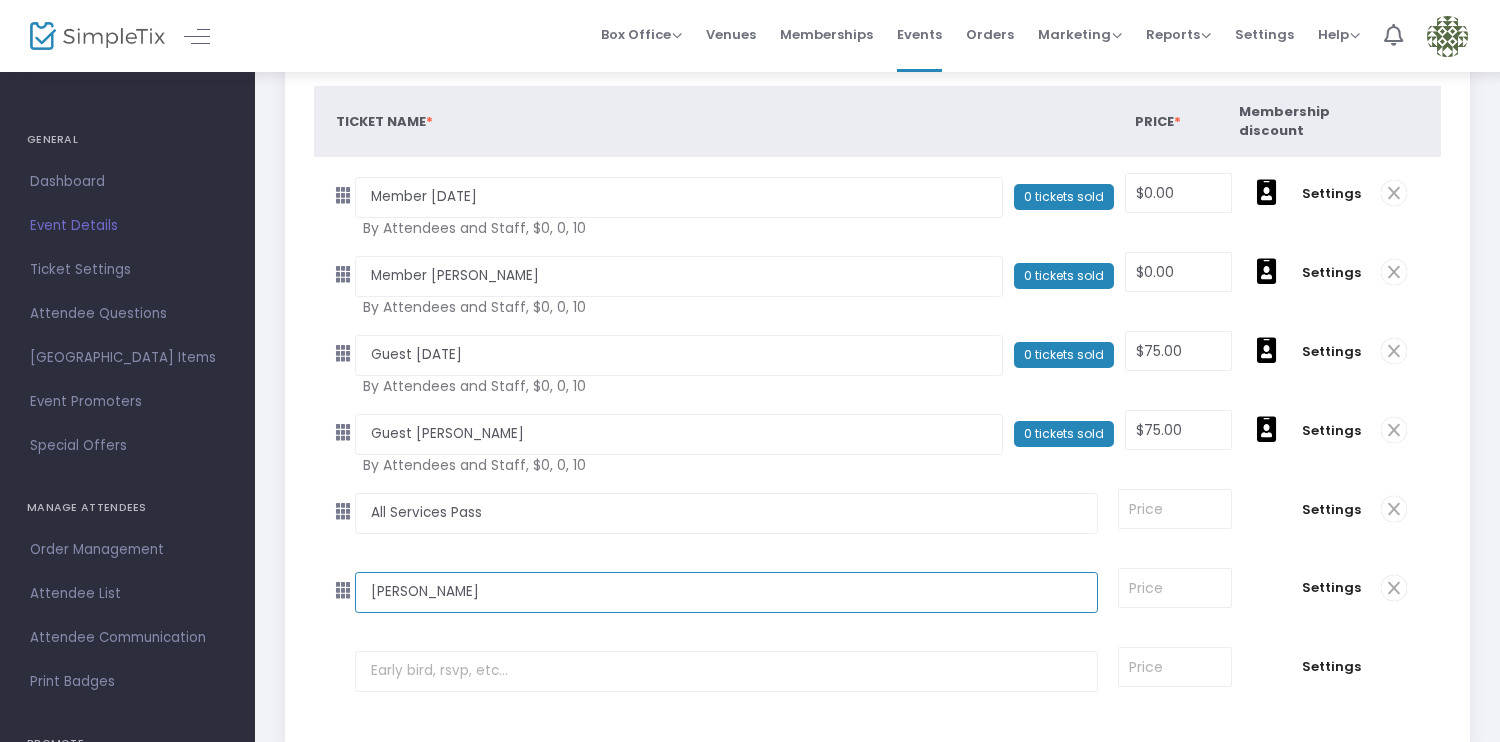 click on "ERev Rosh Hashana" at bounding box center (726, 592) 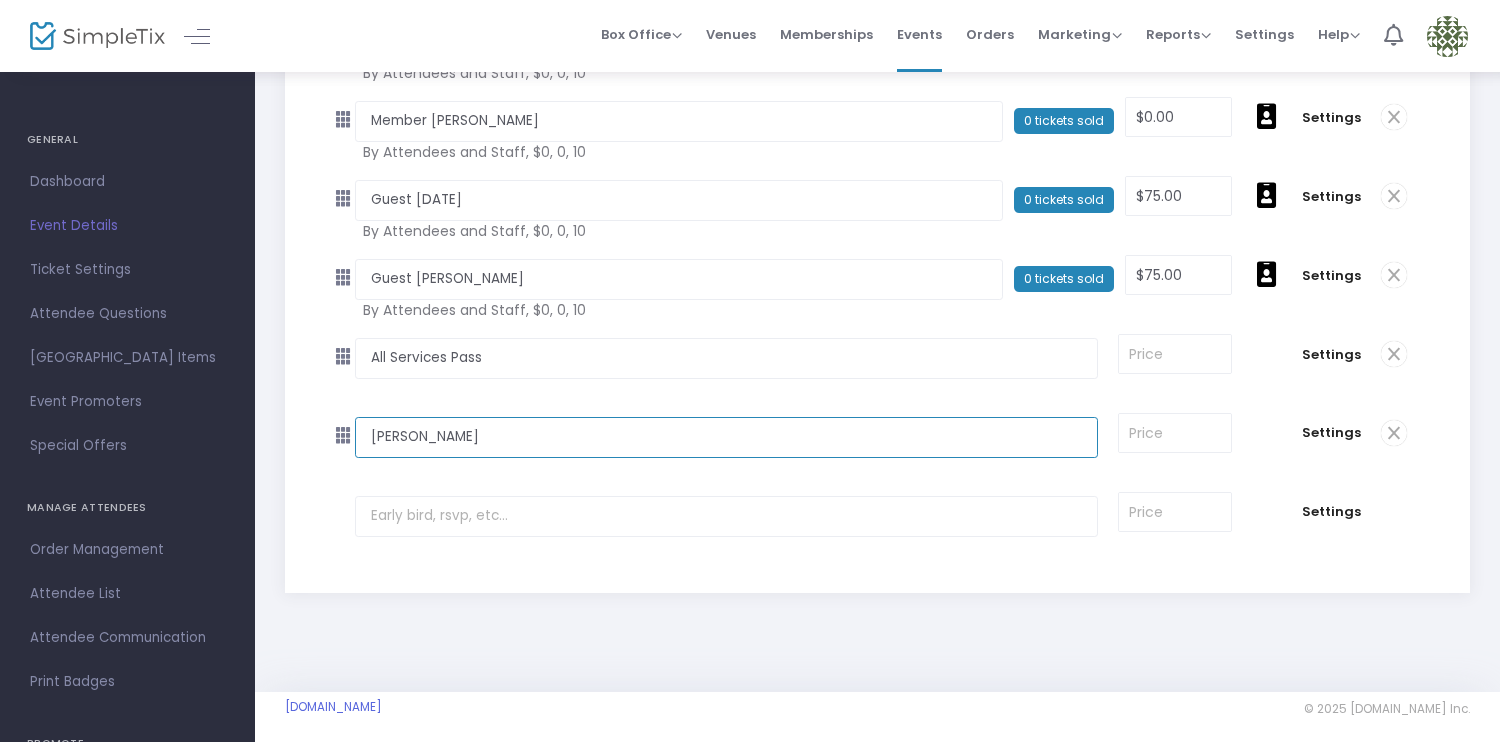 scroll, scrollTop: 274, scrollLeft: 0, axis: vertical 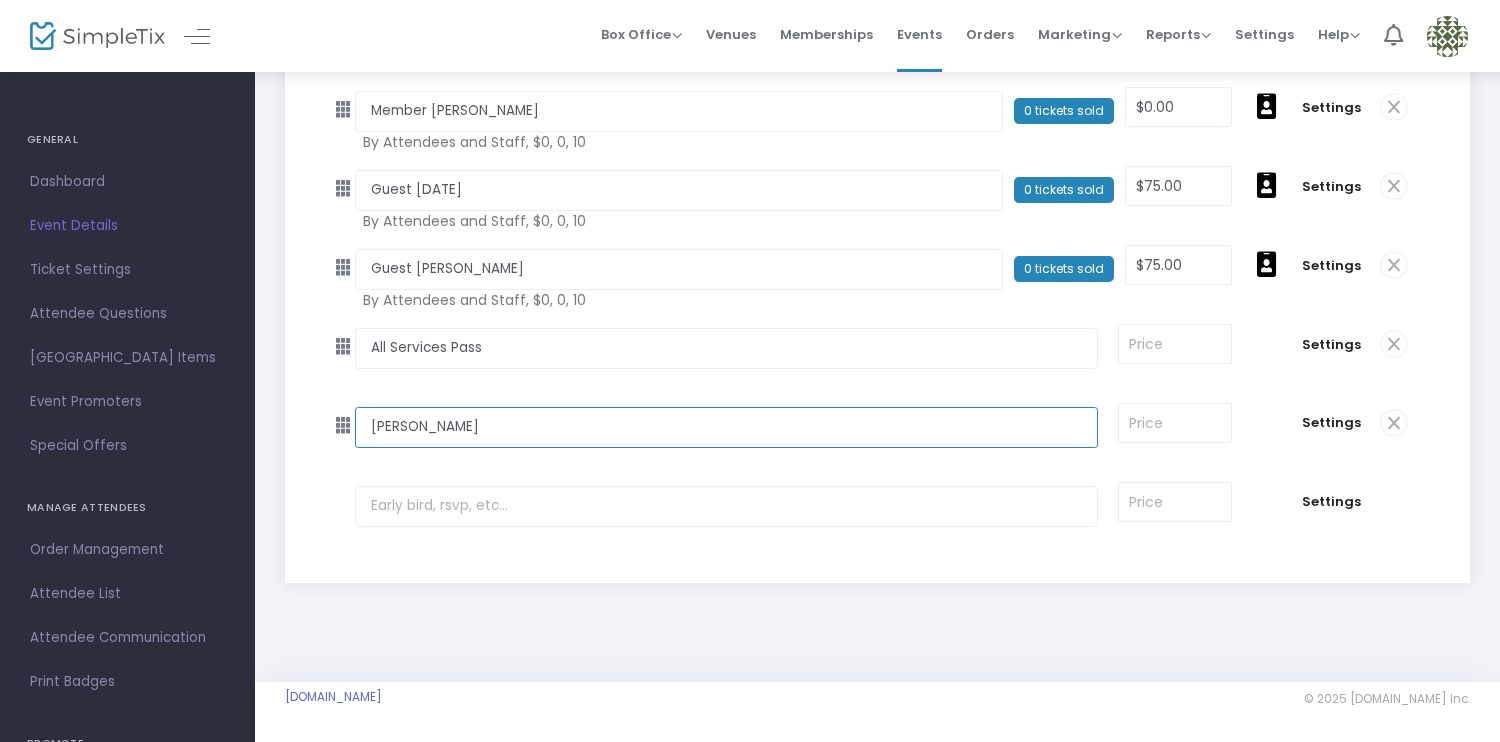 type on "Erev Rosh Hashana" 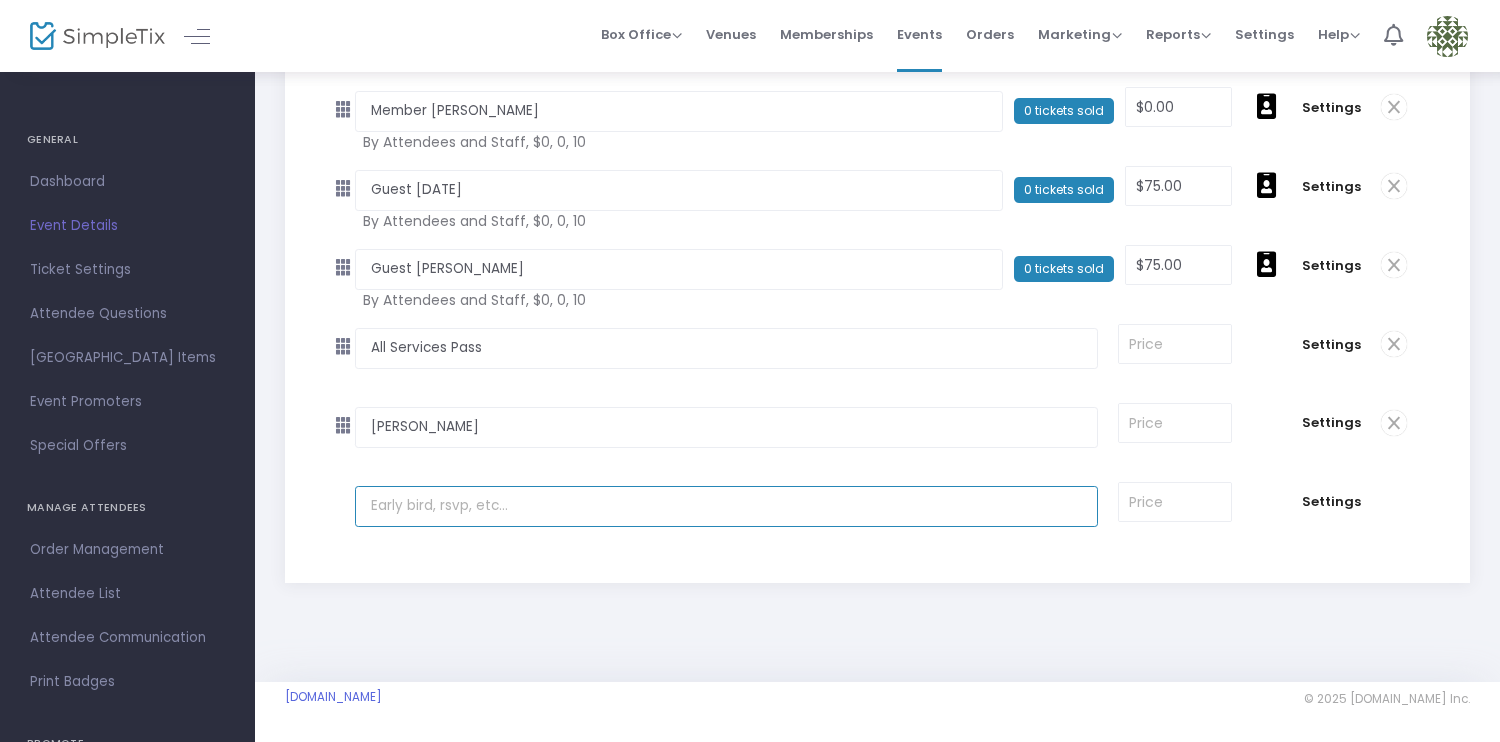 click at bounding box center [726, 506] 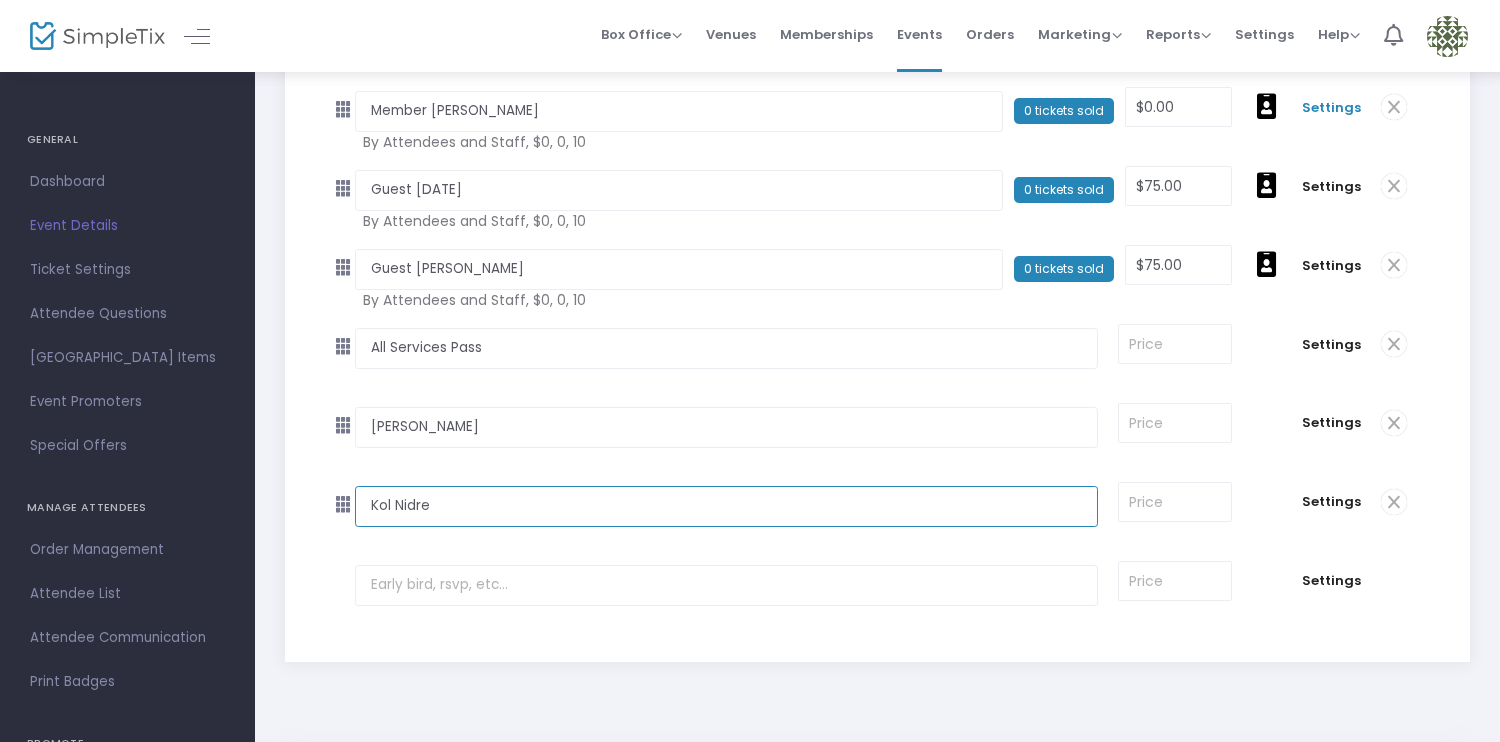 type on "Kol Nidre" 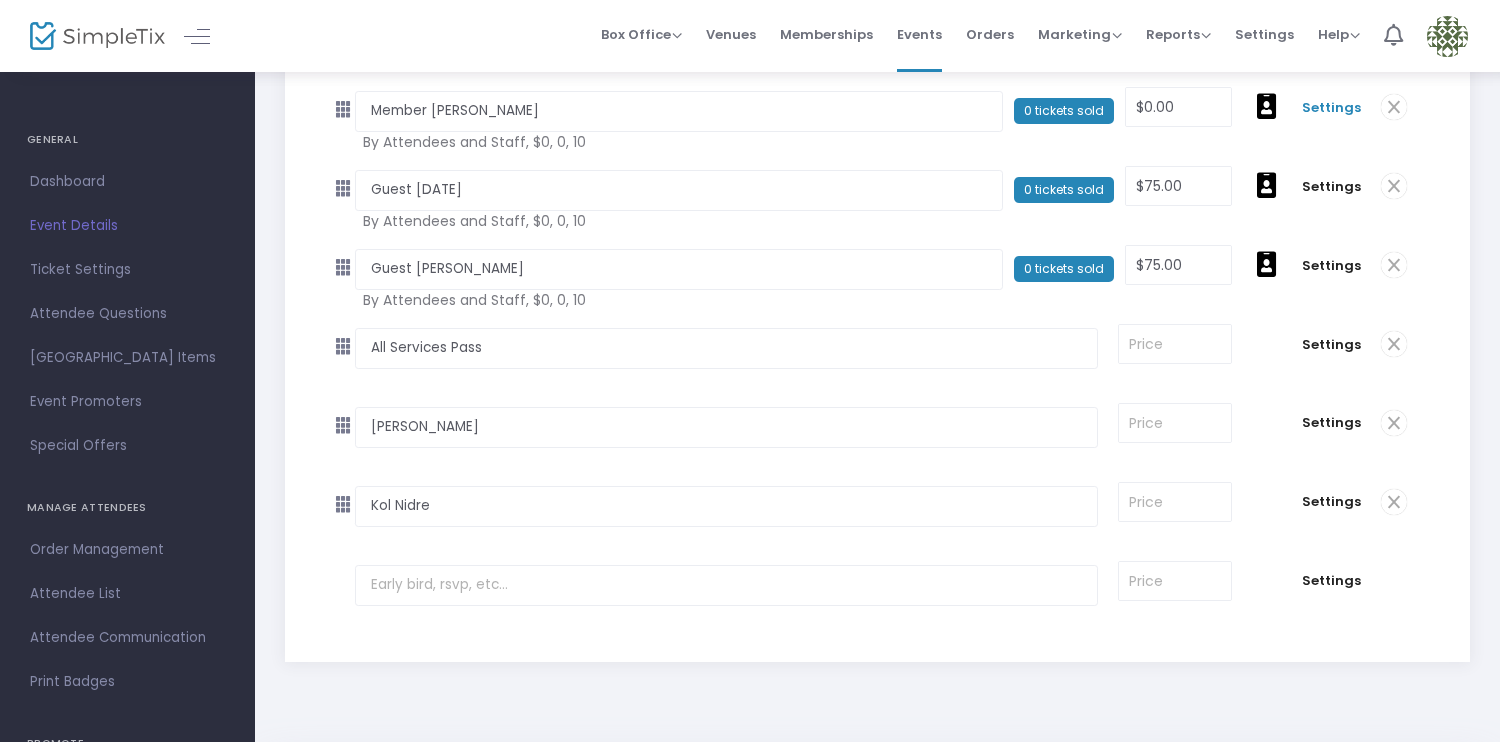 click on "Settings" at bounding box center [1331, 108] 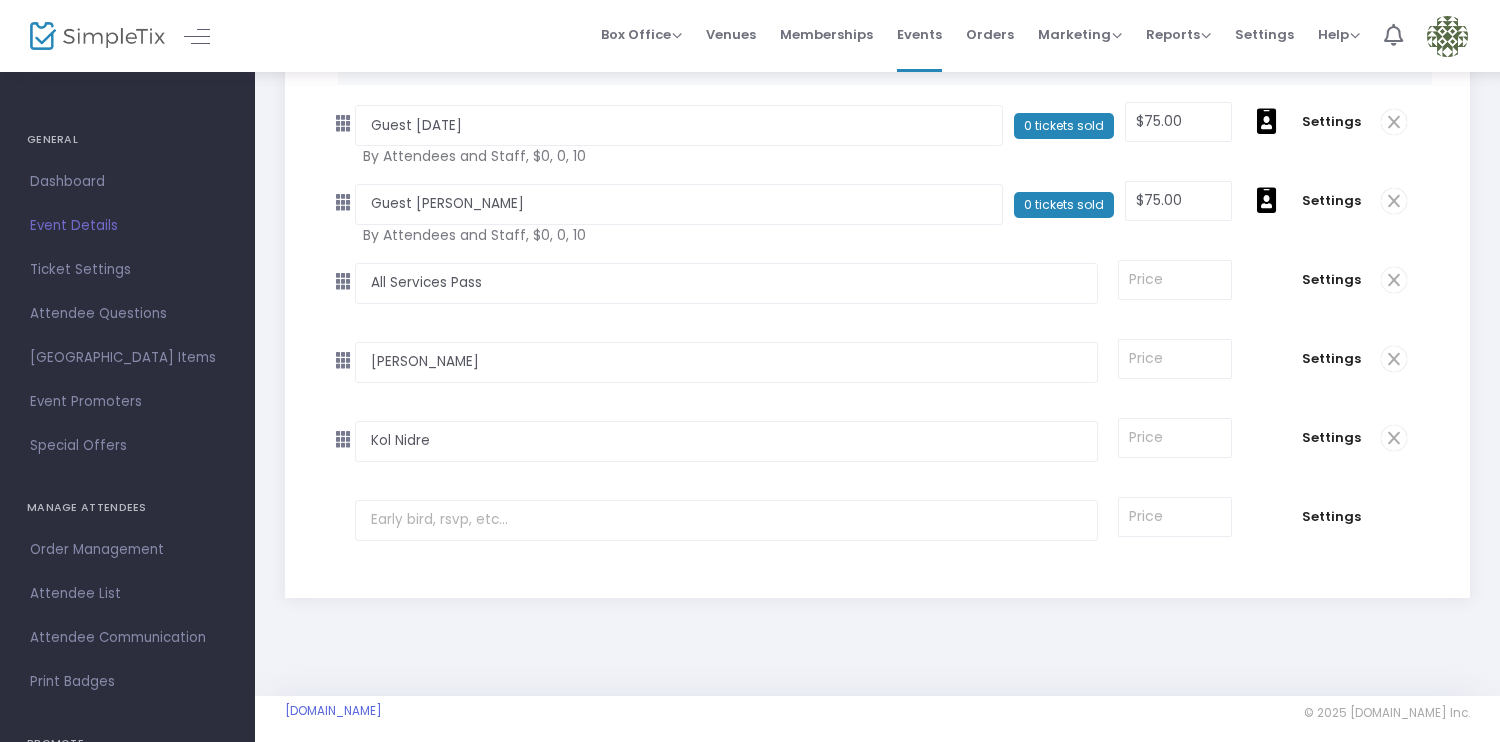 scroll, scrollTop: 1137, scrollLeft: 0, axis: vertical 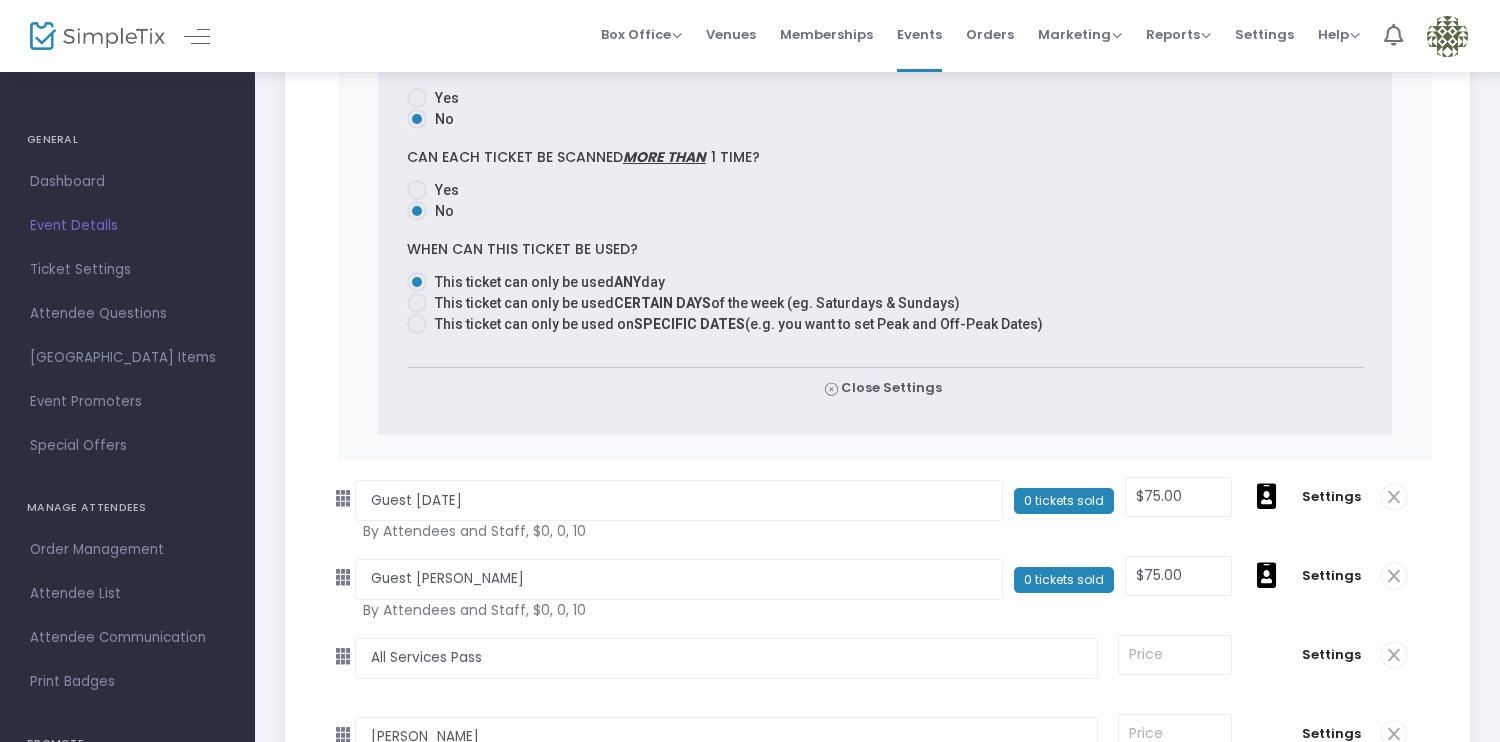 click at bounding box center (417, 324) 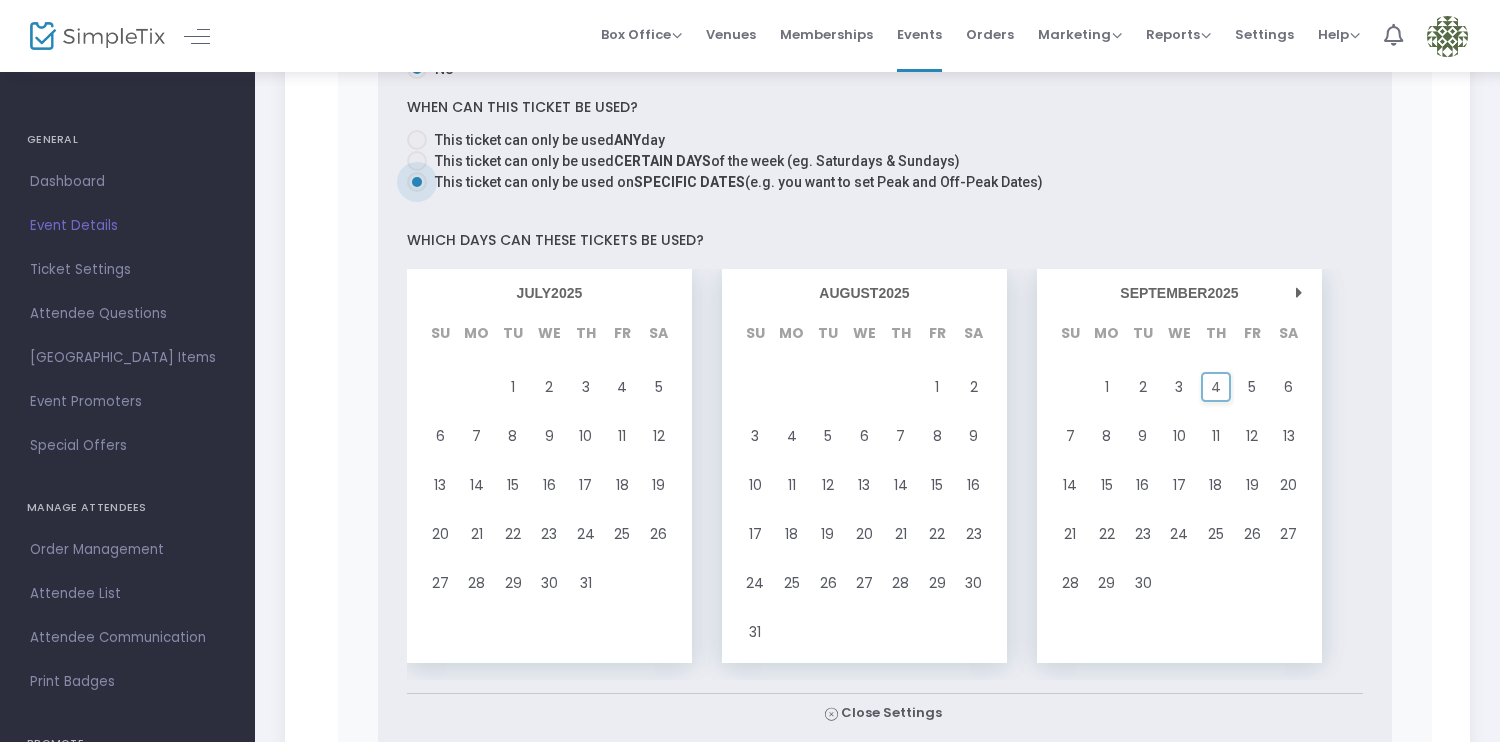 scroll, scrollTop: 1281, scrollLeft: 0, axis: vertical 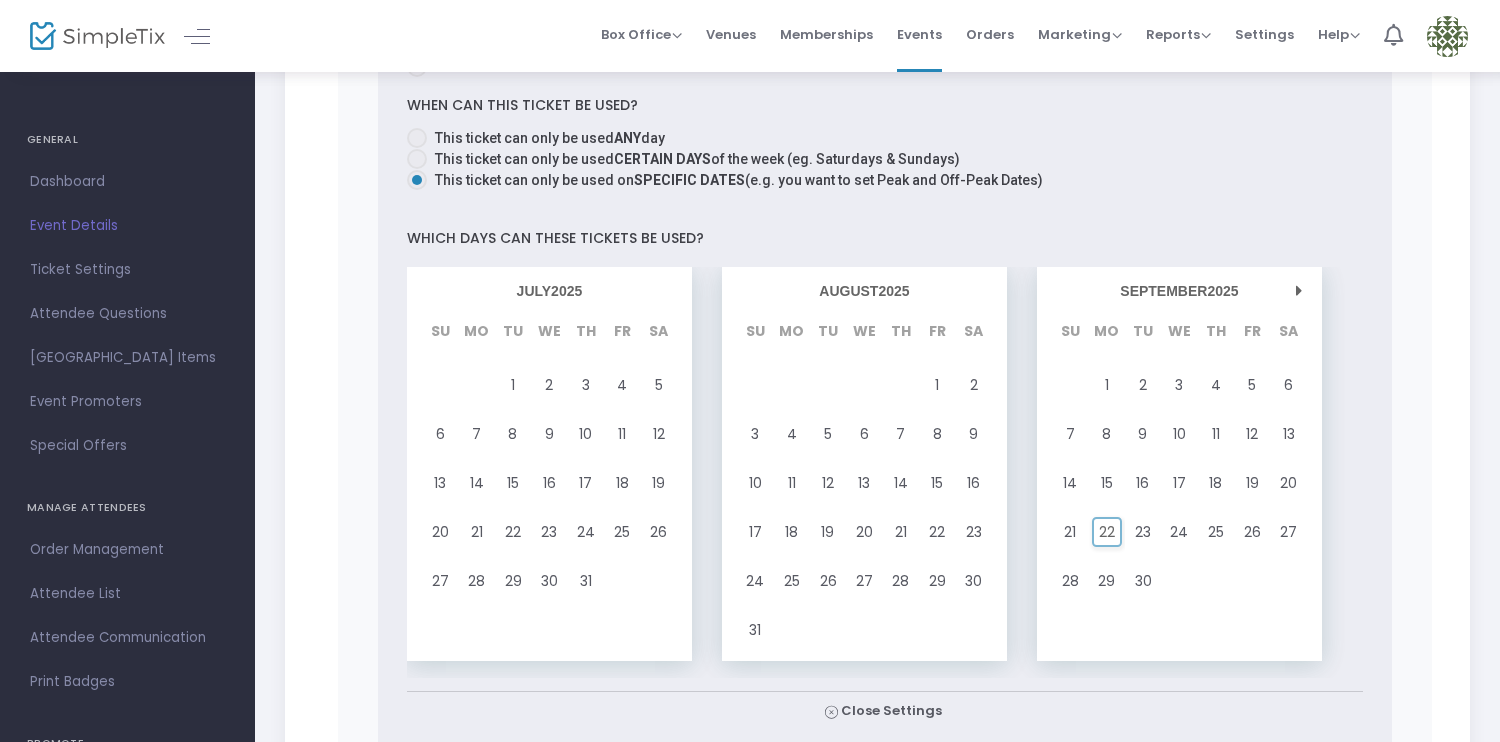 click on "22" at bounding box center (1107, 532) 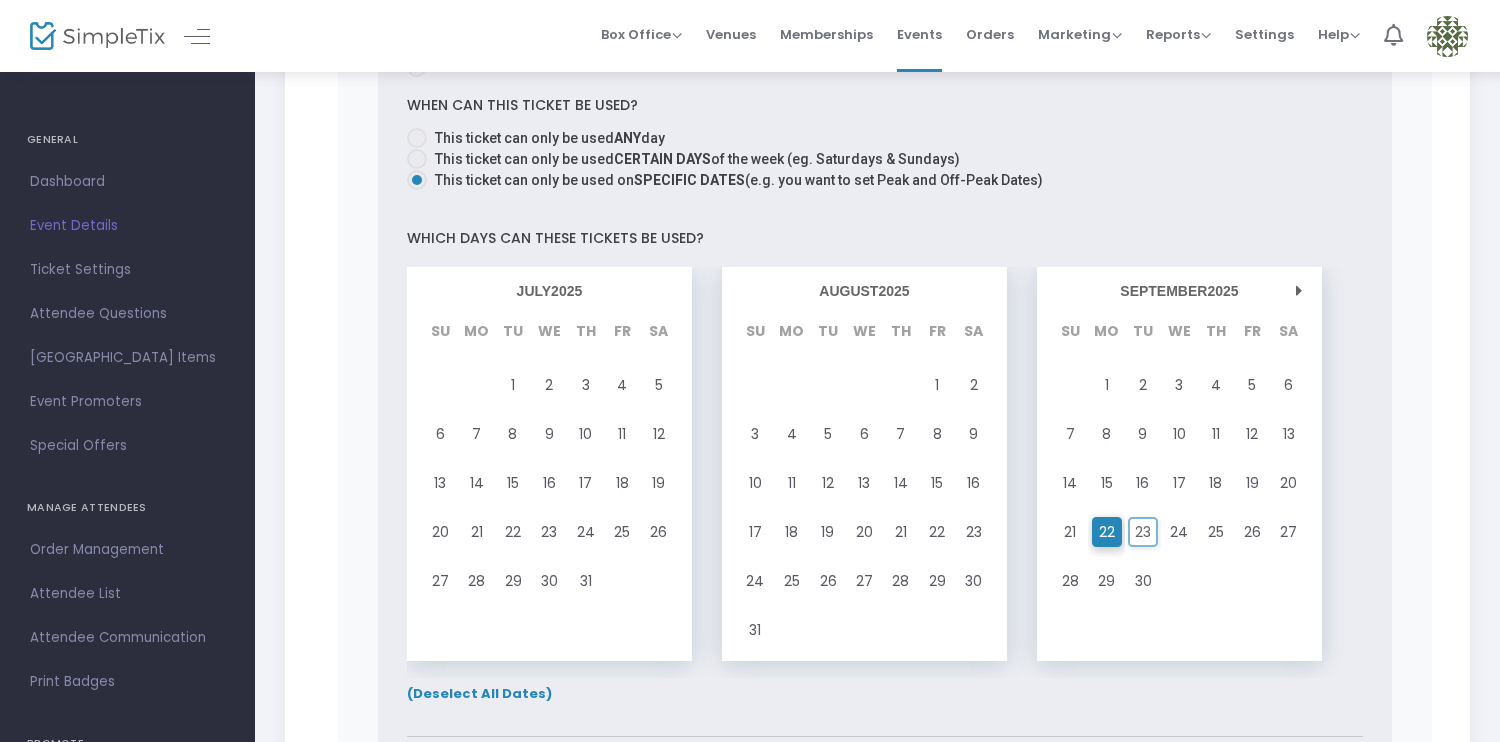 click on "23" at bounding box center (1143, 532) 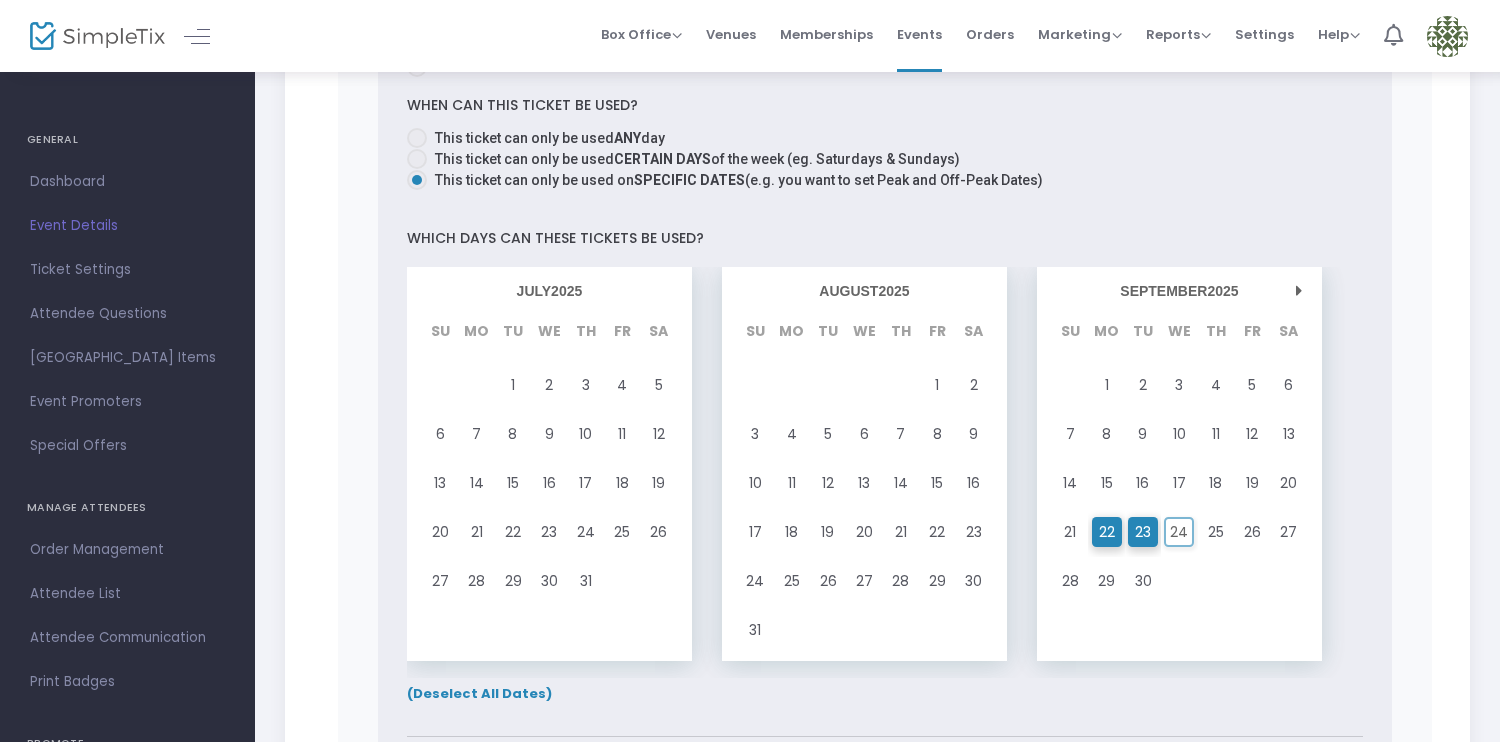 click on "24" at bounding box center [1179, 532] 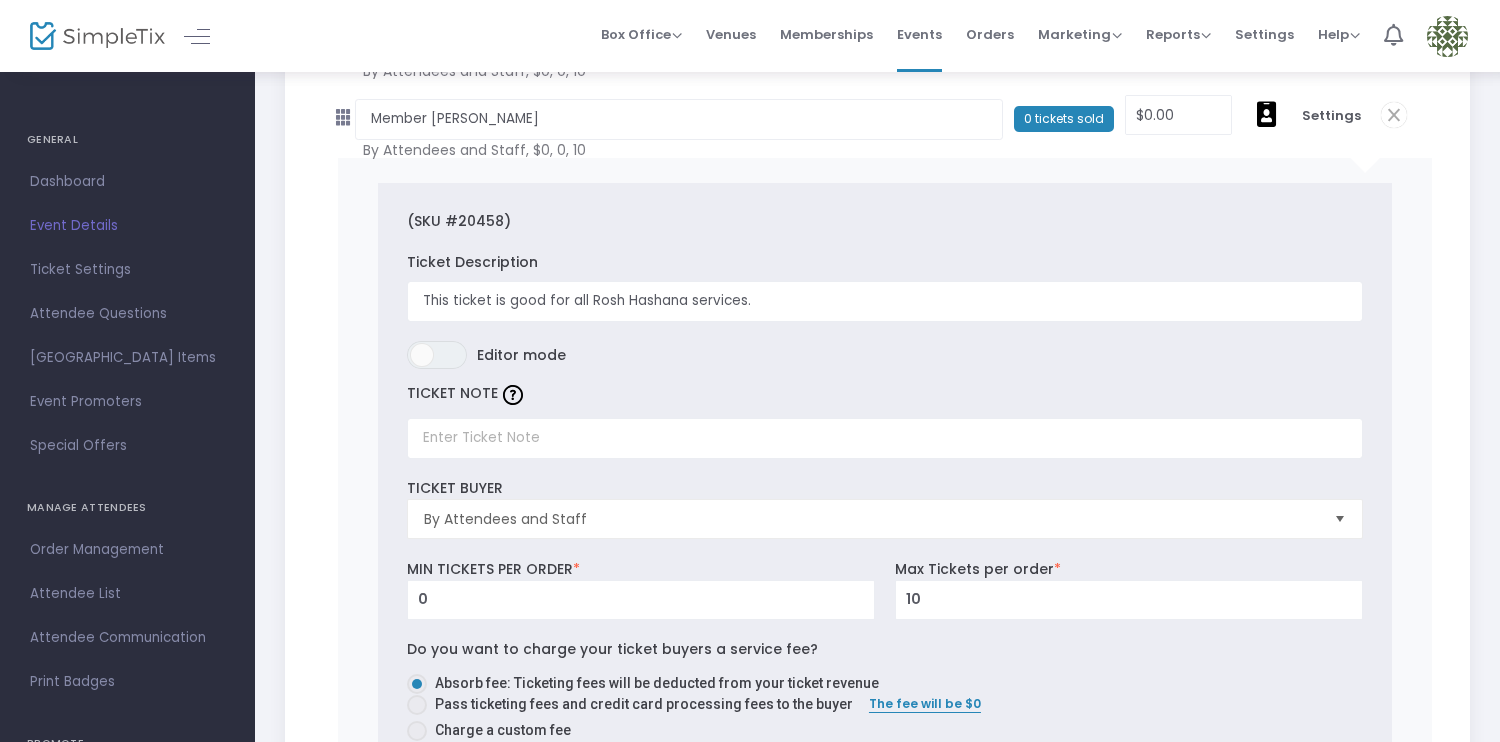 scroll, scrollTop: 117, scrollLeft: 0, axis: vertical 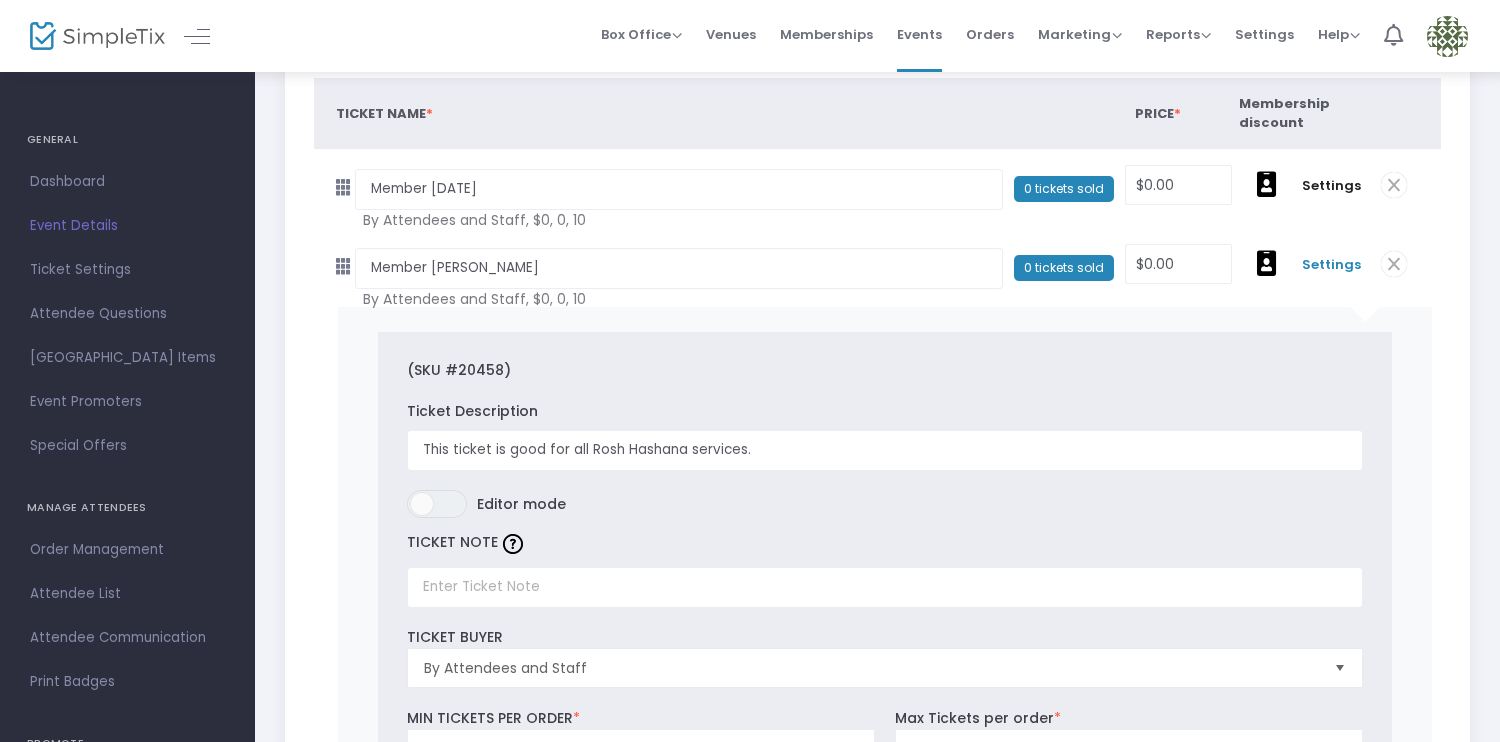 click on "Settings" at bounding box center (1331, 265) 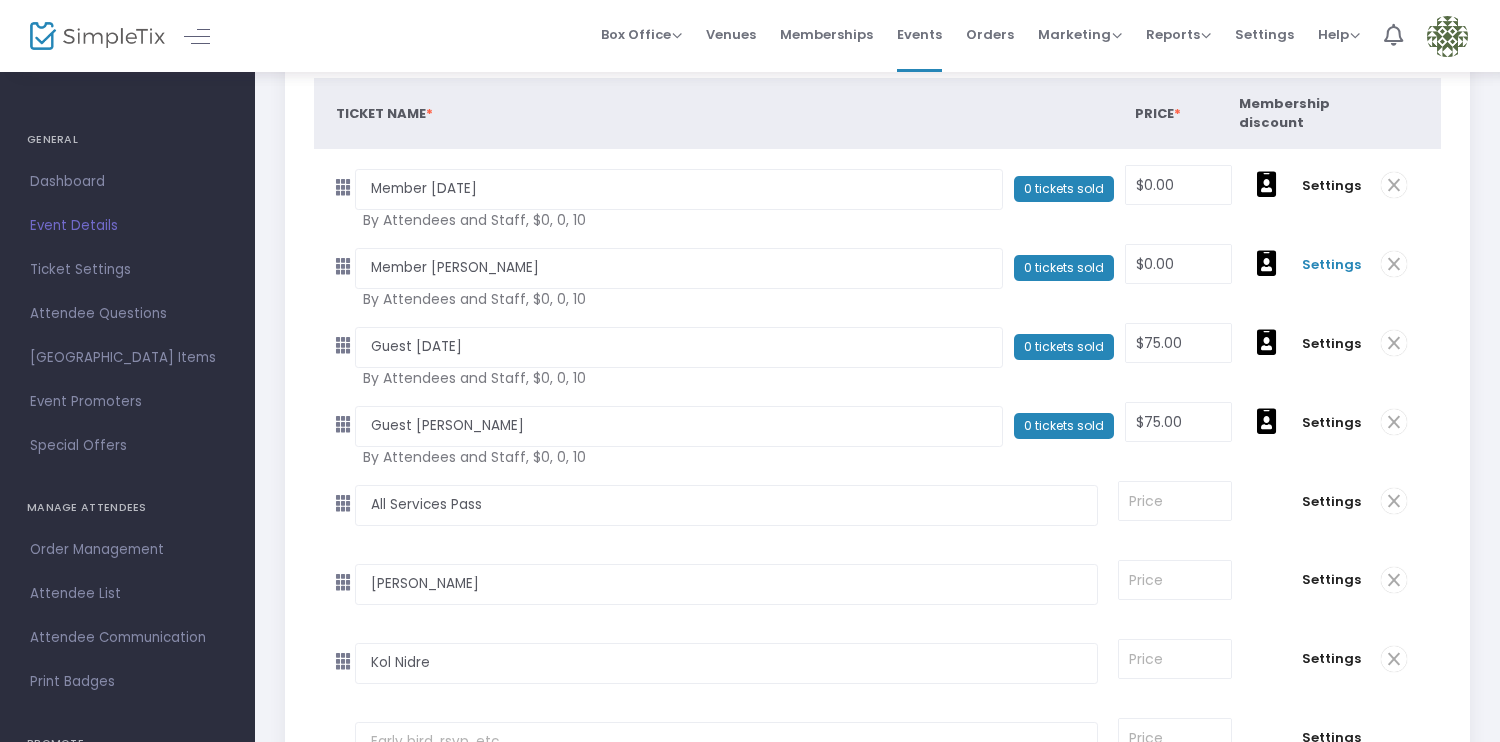 click on "Settings" at bounding box center [1331, 265] 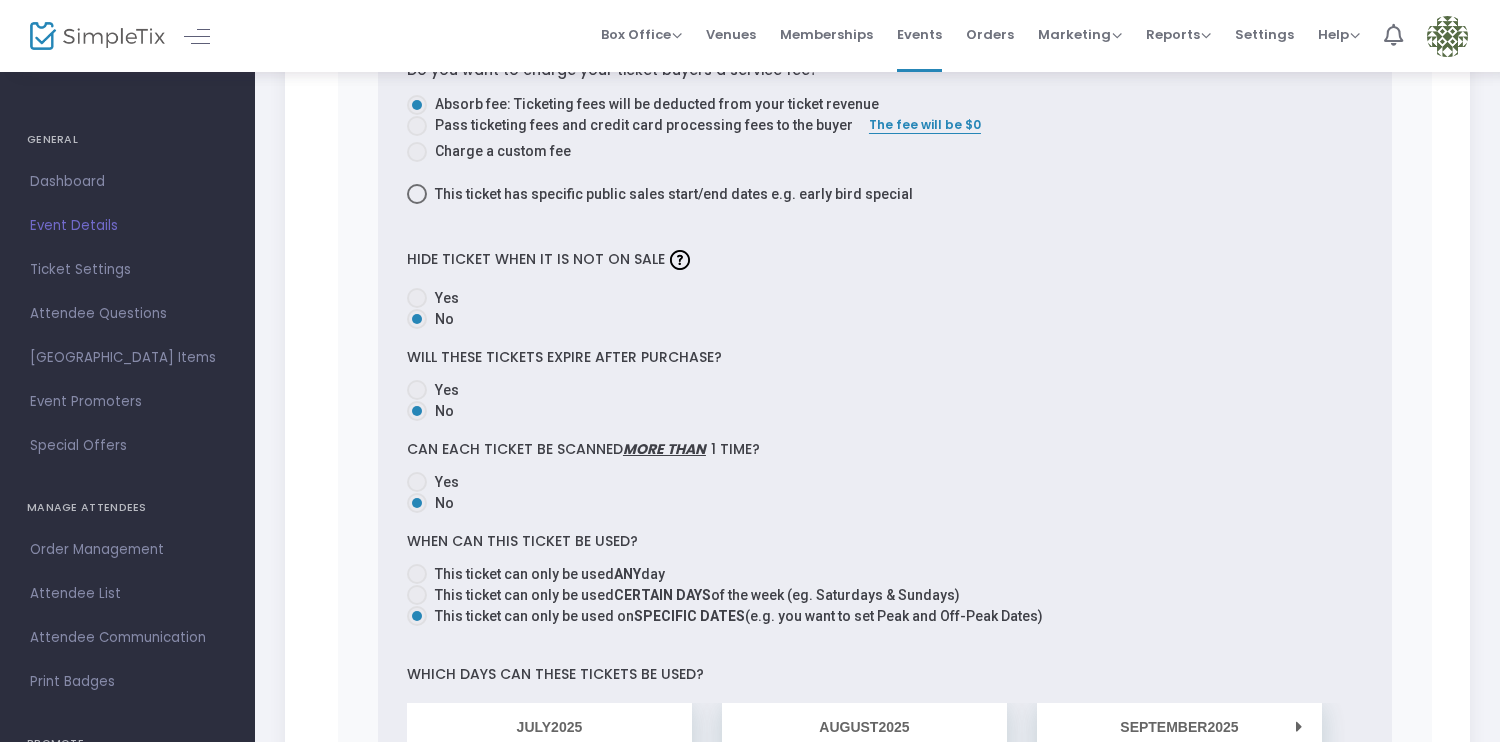 scroll, scrollTop: 883, scrollLeft: 0, axis: vertical 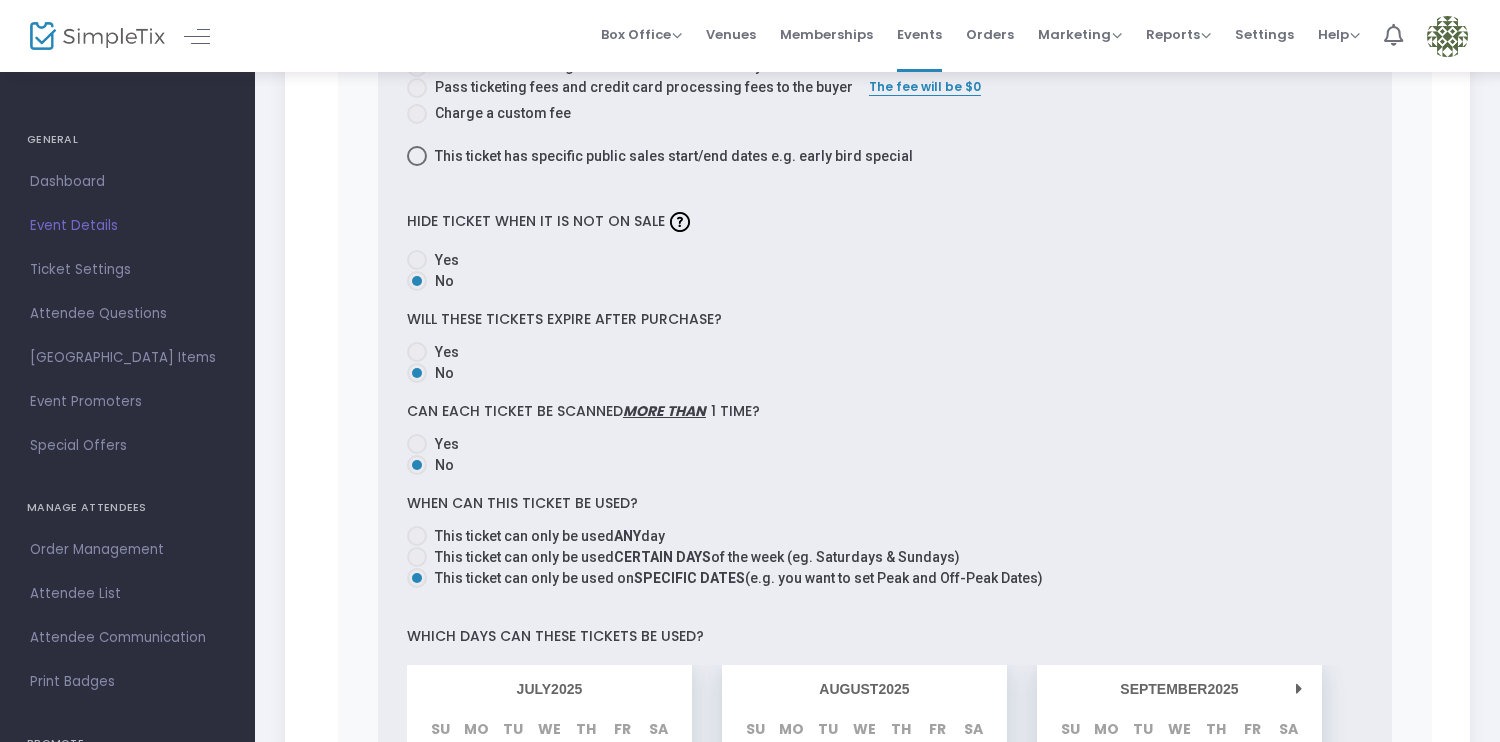 click at bounding box center [417, 444] 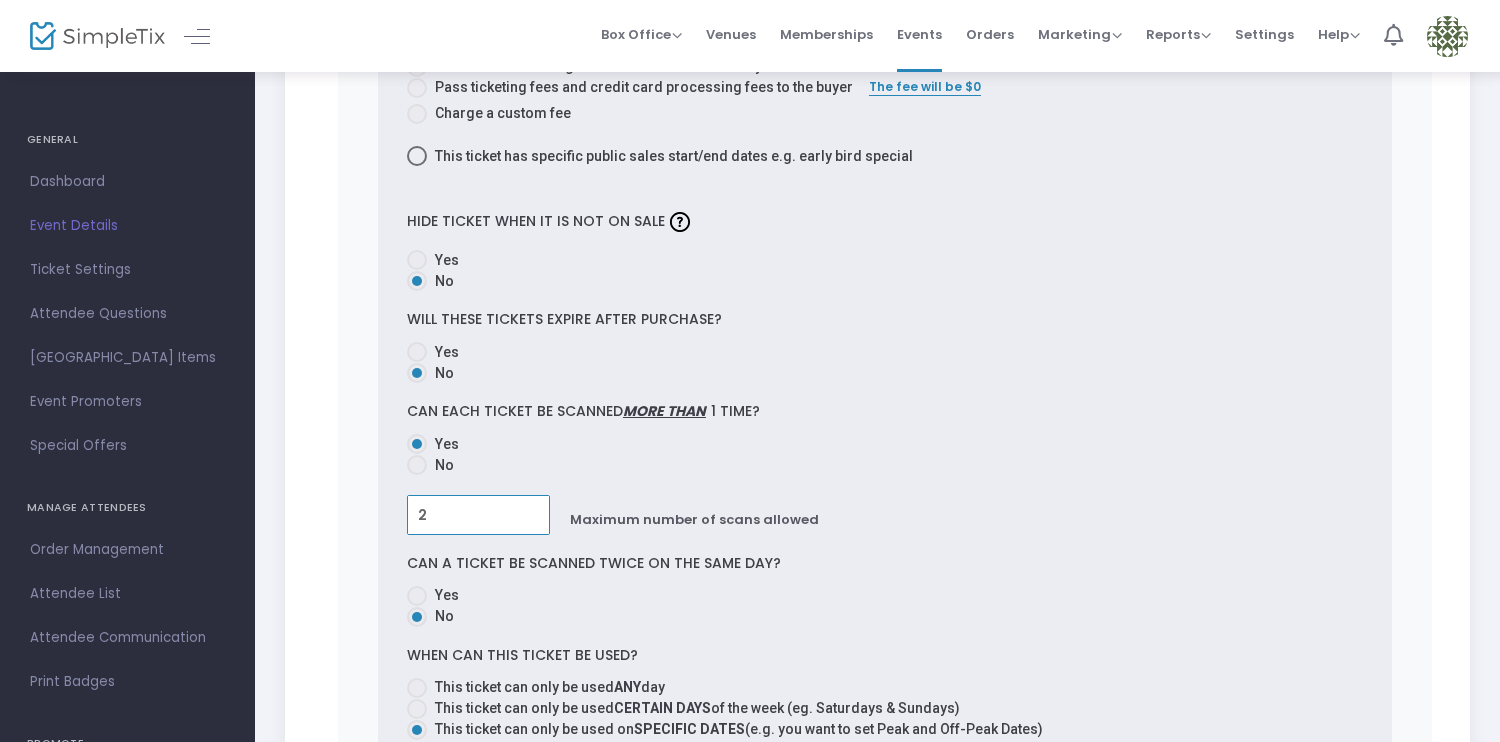 click on "2" at bounding box center (478, 515) 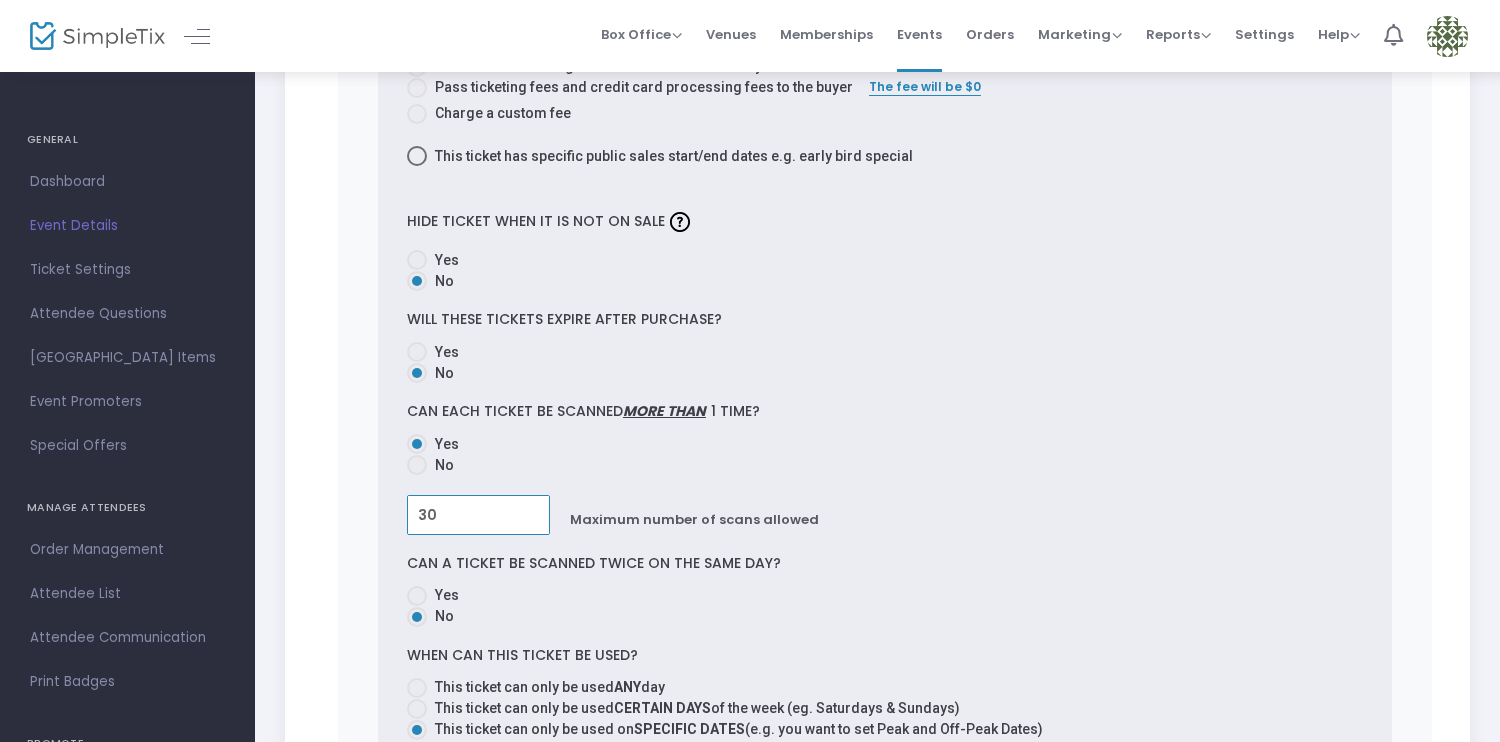 type on "30" 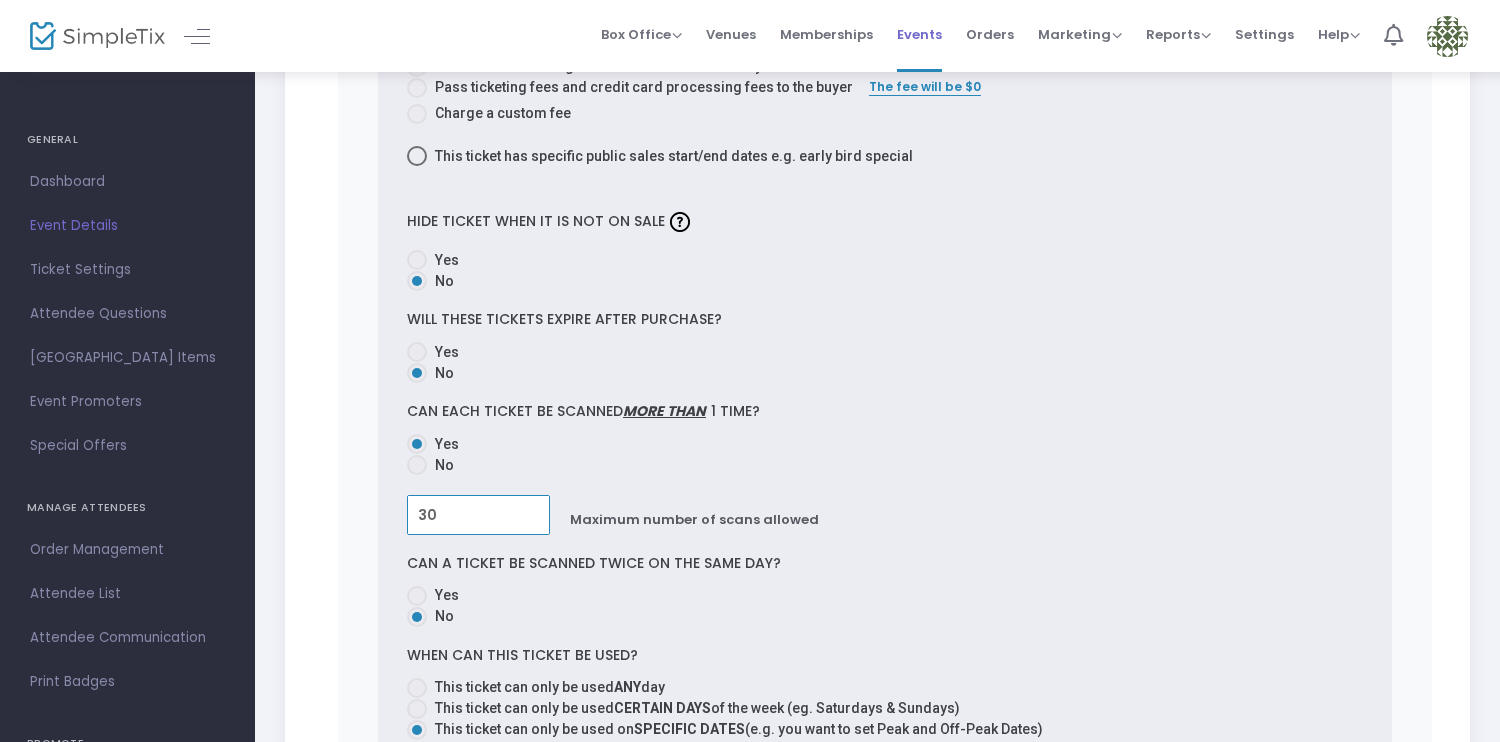 click on "Events" at bounding box center (919, 34) 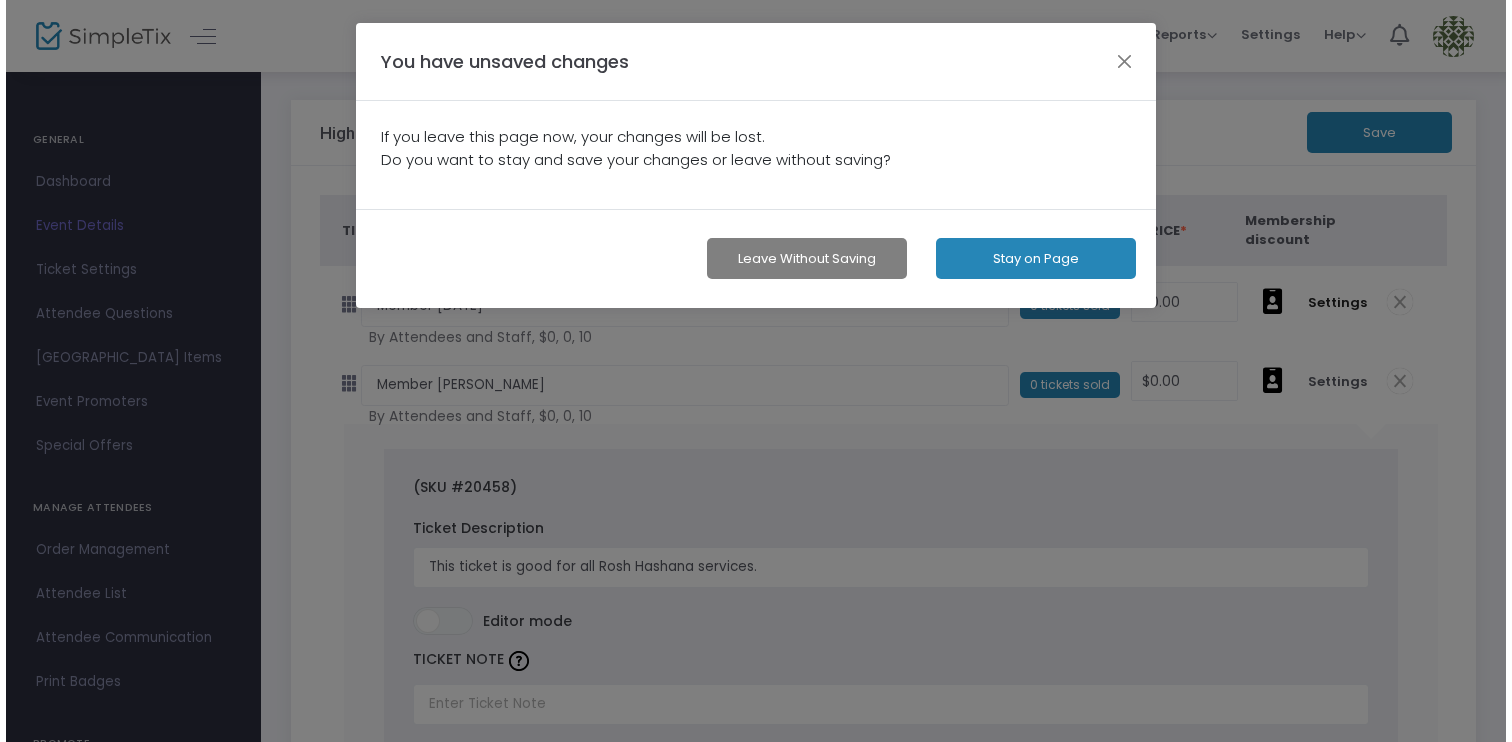 scroll, scrollTop: 0, scrollLeft: 0, axis: both 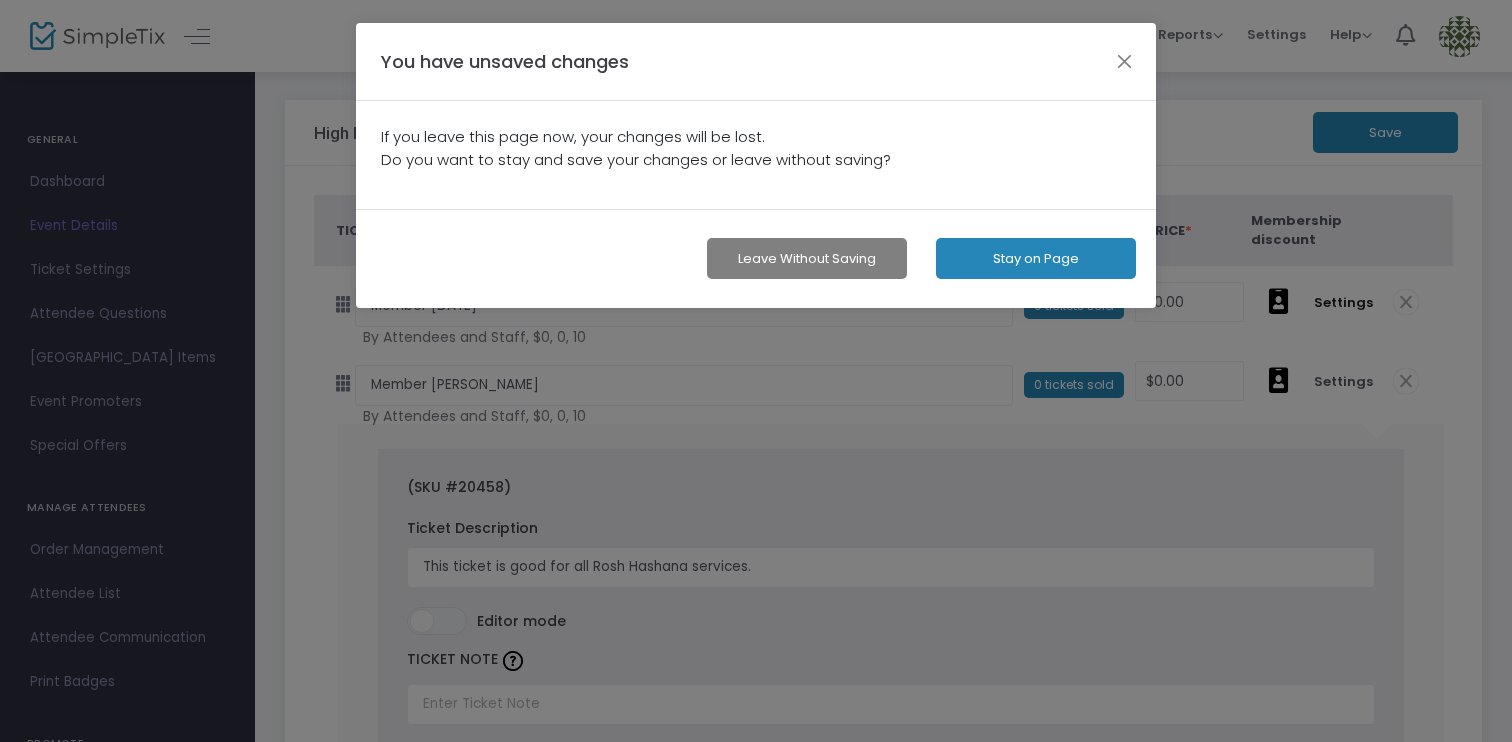 click on "Leave without Saving" 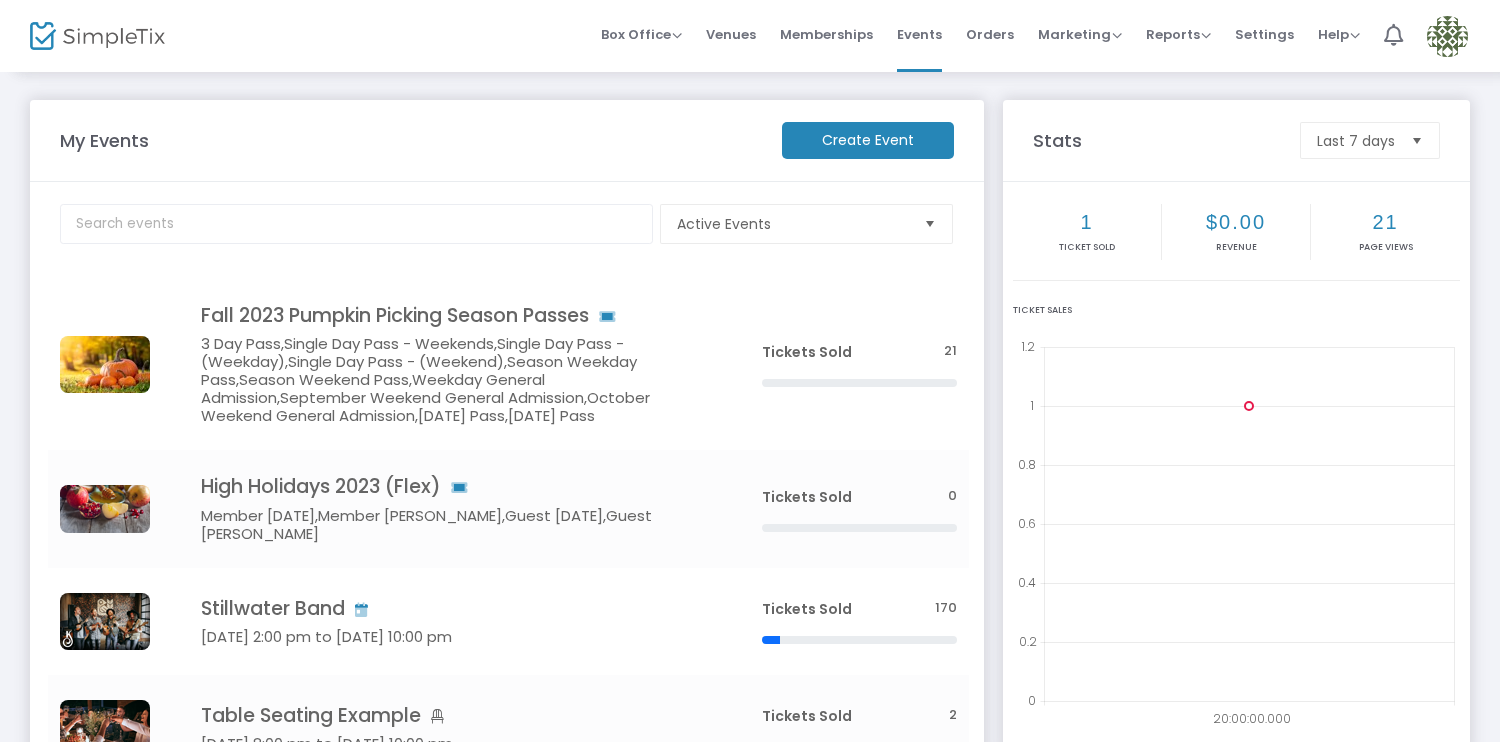 click at bounding box center [1447, 36] 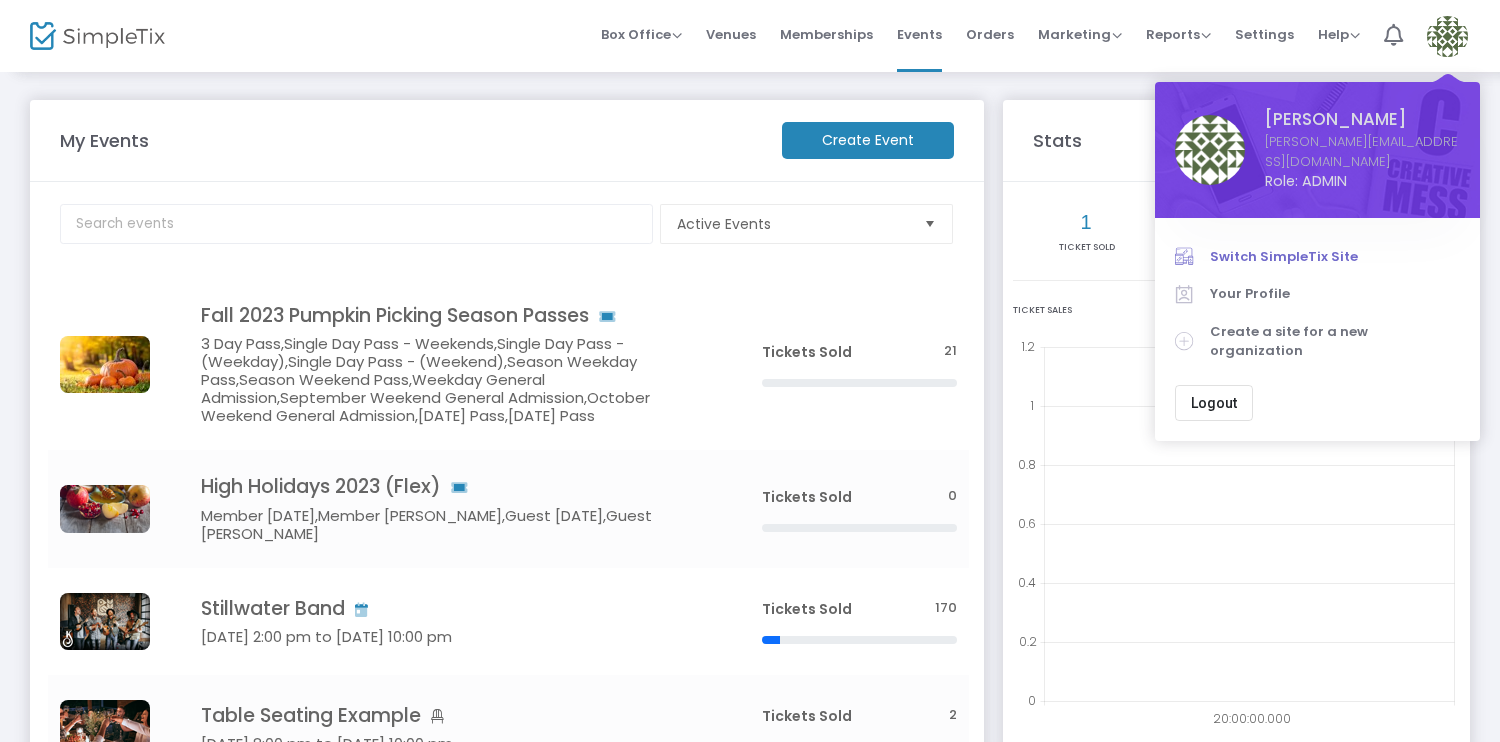 click on "Switch SimpleTix Site" at bounding box center (1335, 257) 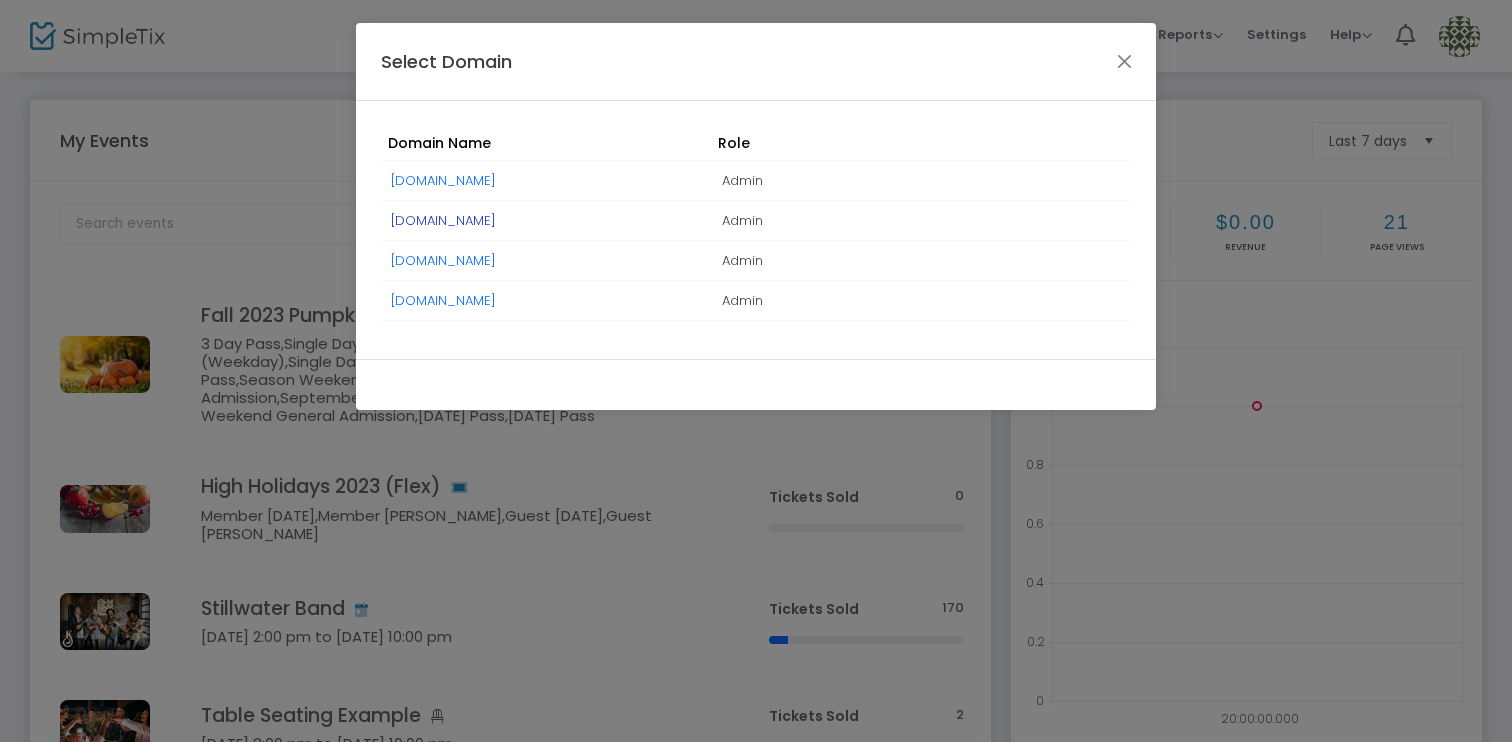 click on "swfs.simpletix.com" 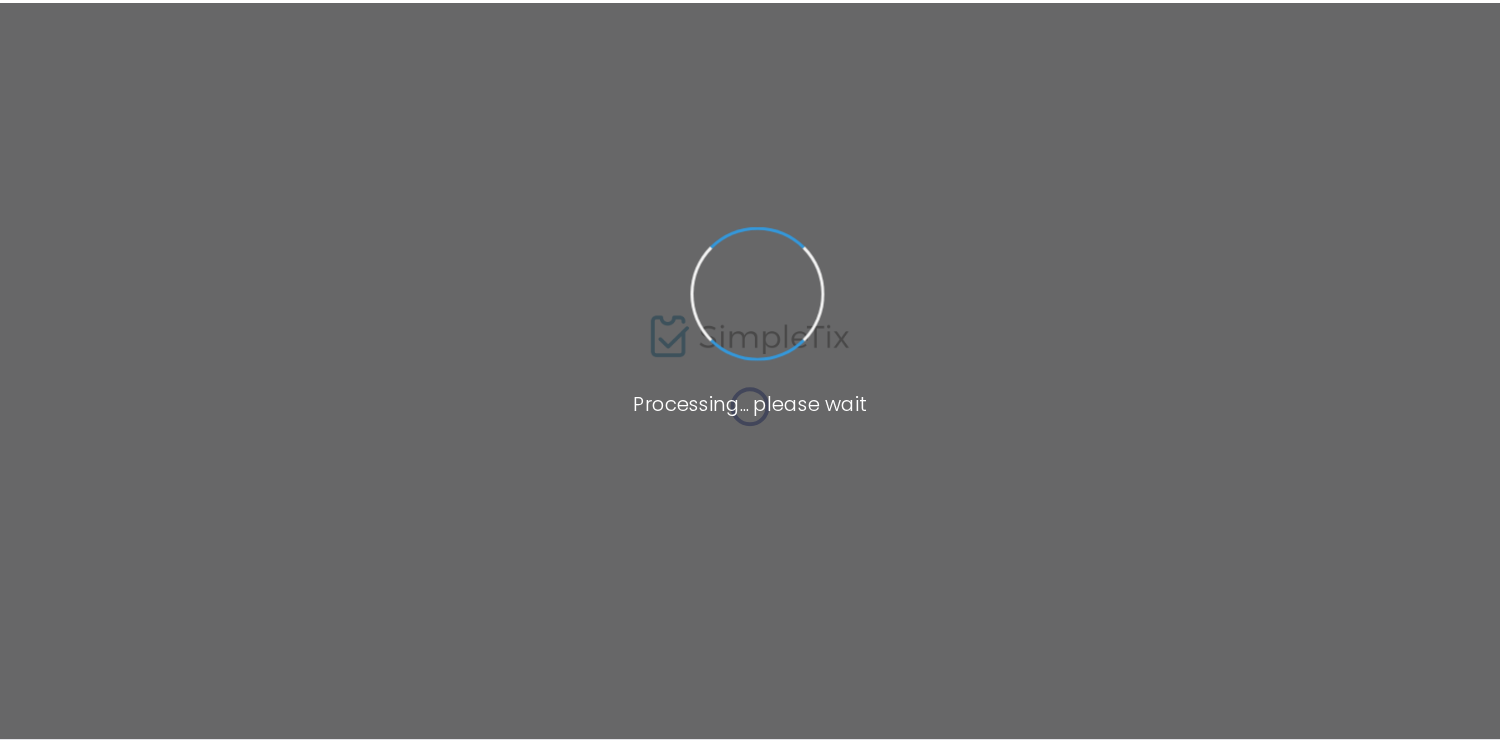 scroll, scrollTop: 0, scrollLeft: 0, axis: both 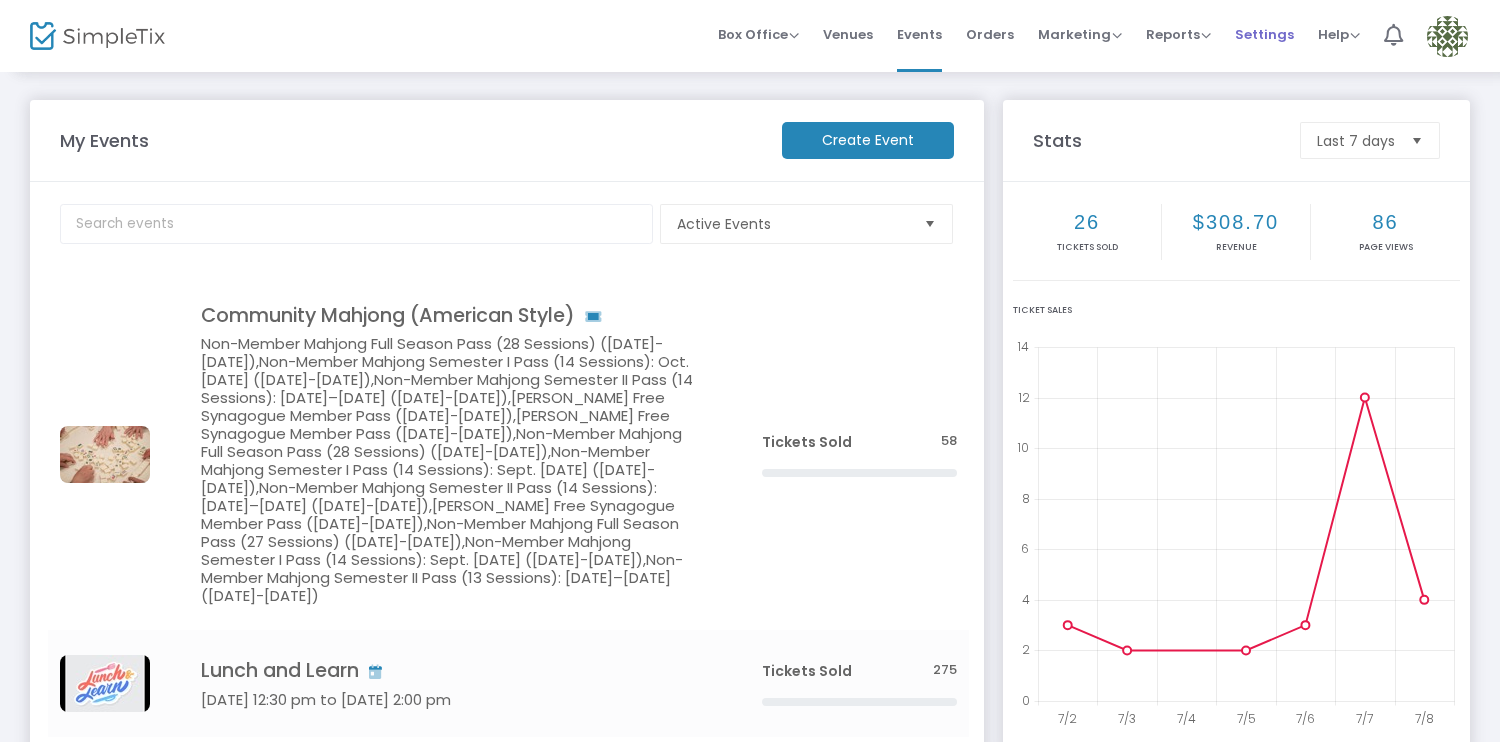 click on "Settings" at bounding box center [1264, 34] 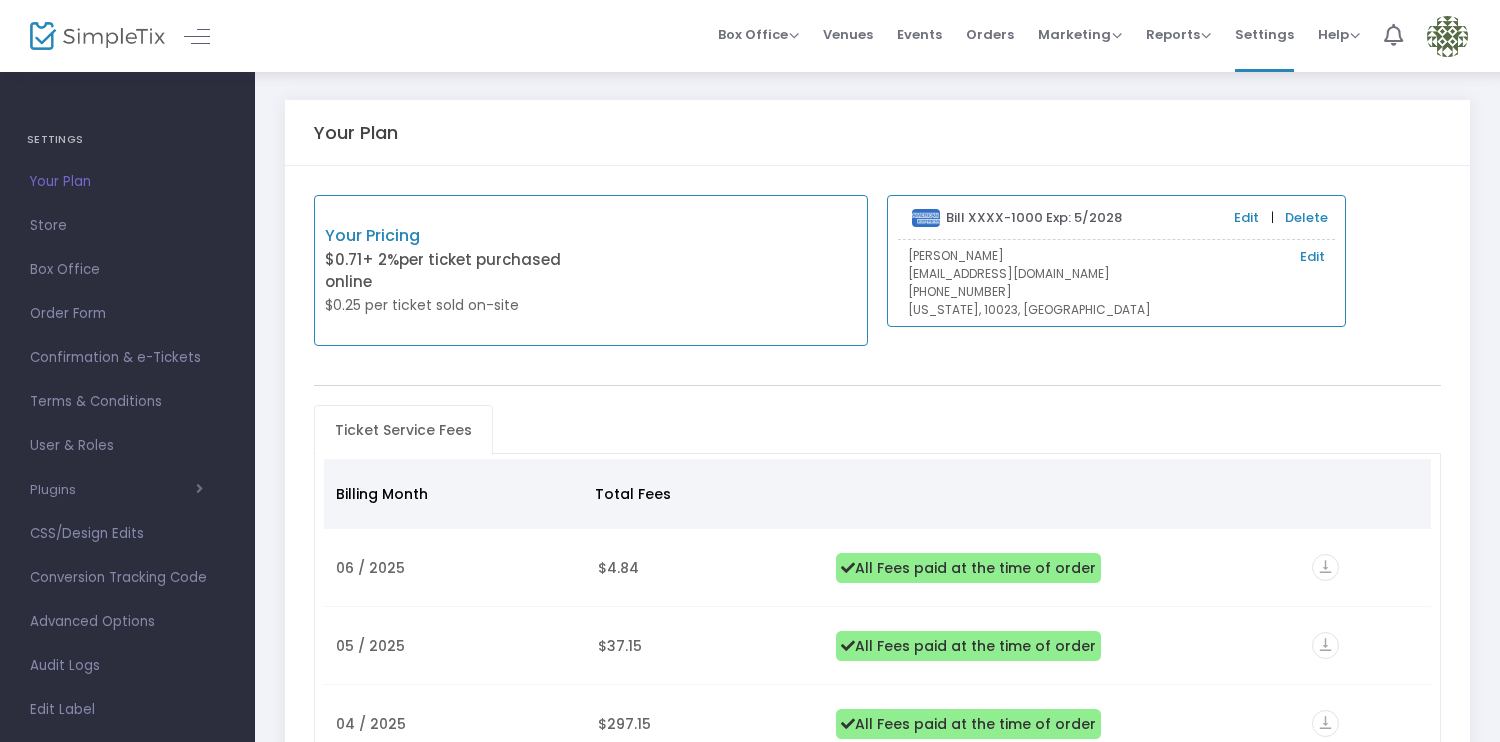 click on "User & Roles" at bounding box center (127, 446) 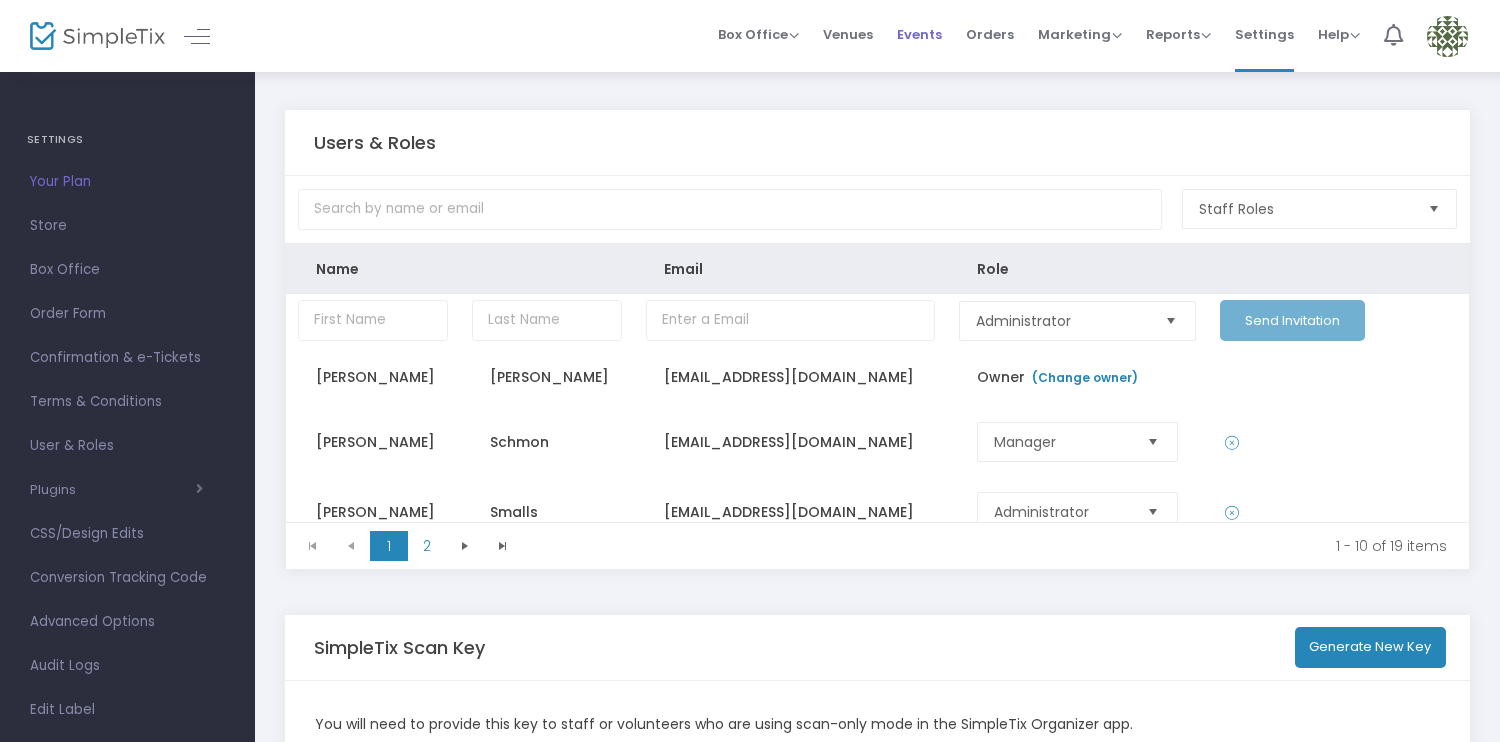 click on "Events" at bounding box center (919, 34) 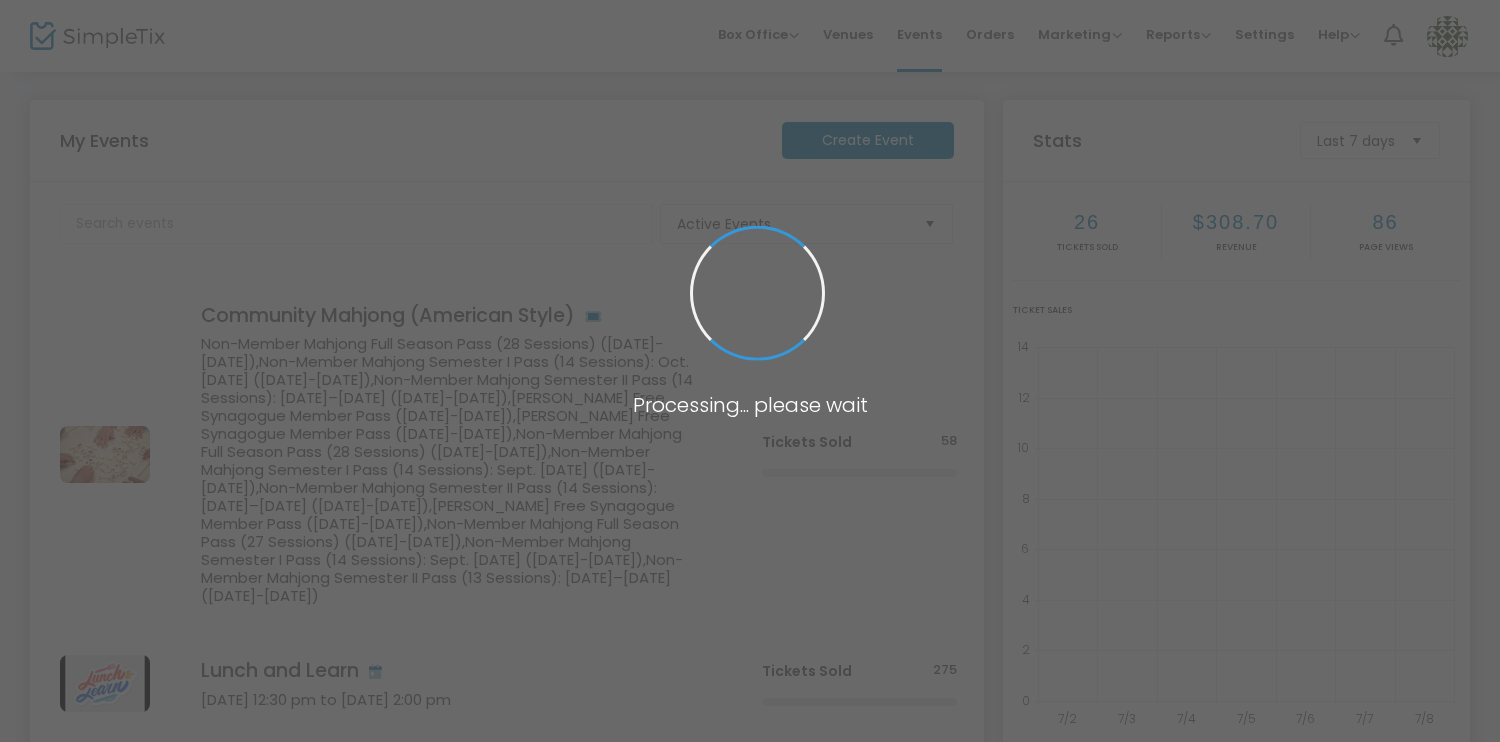 scroll, scrollTop: 538, scrollLeft: 0, axis: vertical 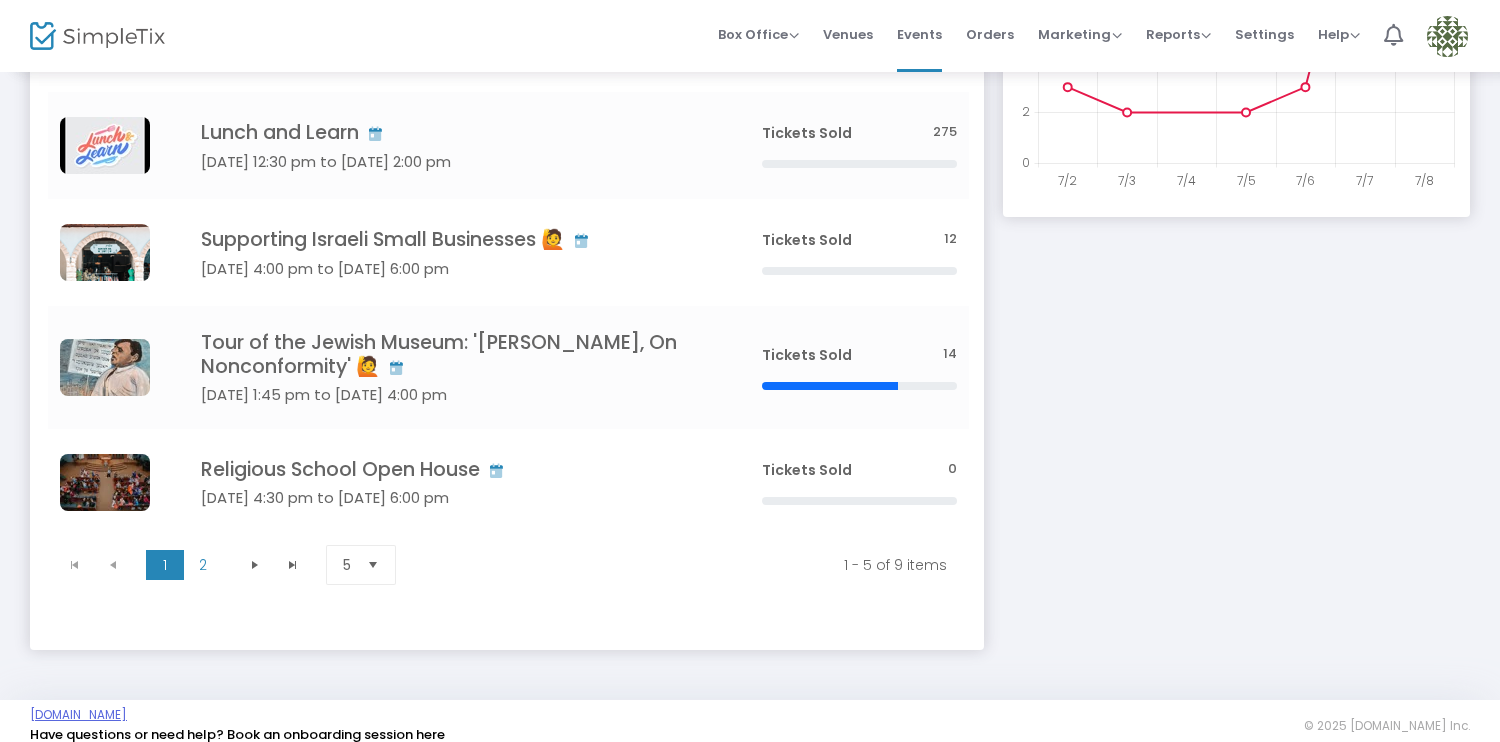 drag, startPoint x: 152, startPoint y: 701, endPoint x: 31, endPoint y: 706, distance: 121.103264 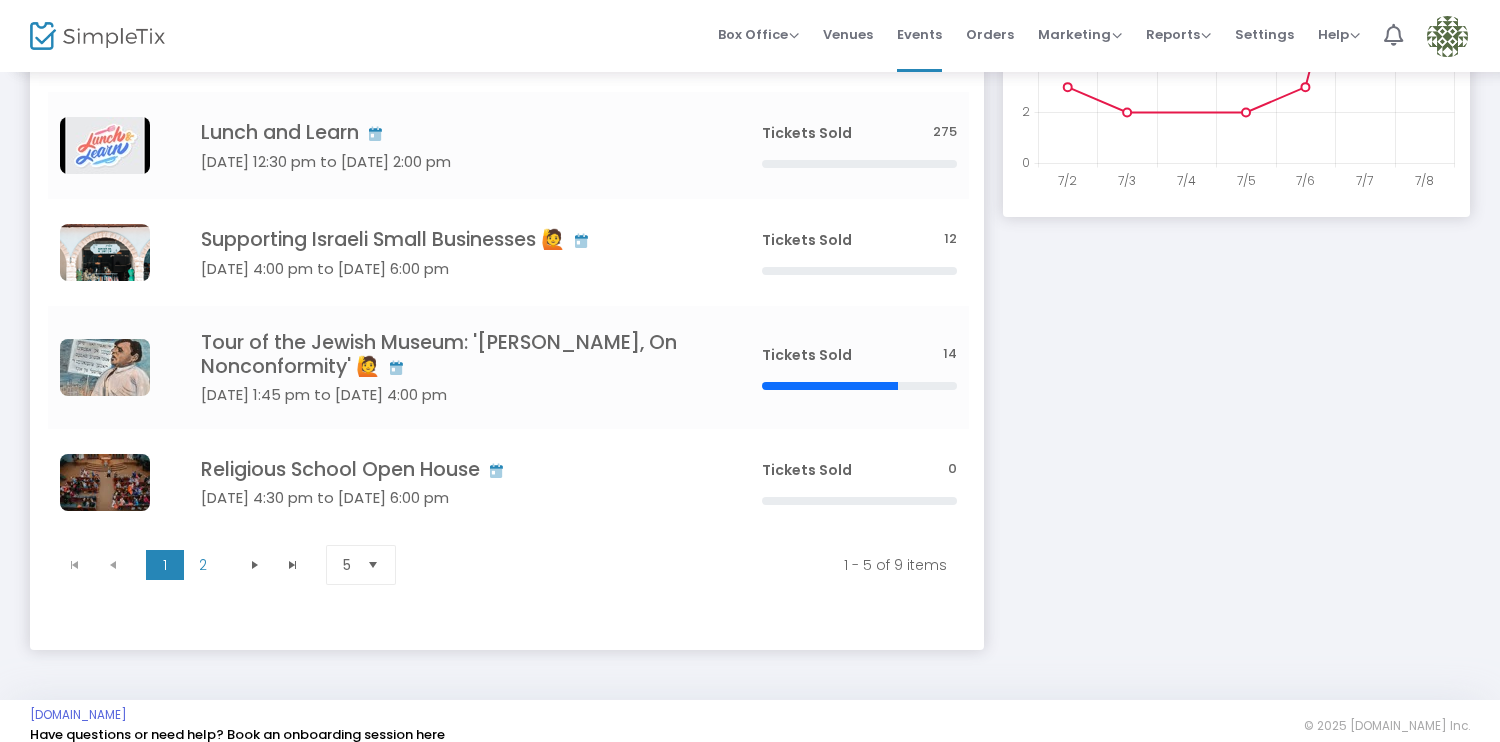 click at bounding box center (1447, 36) 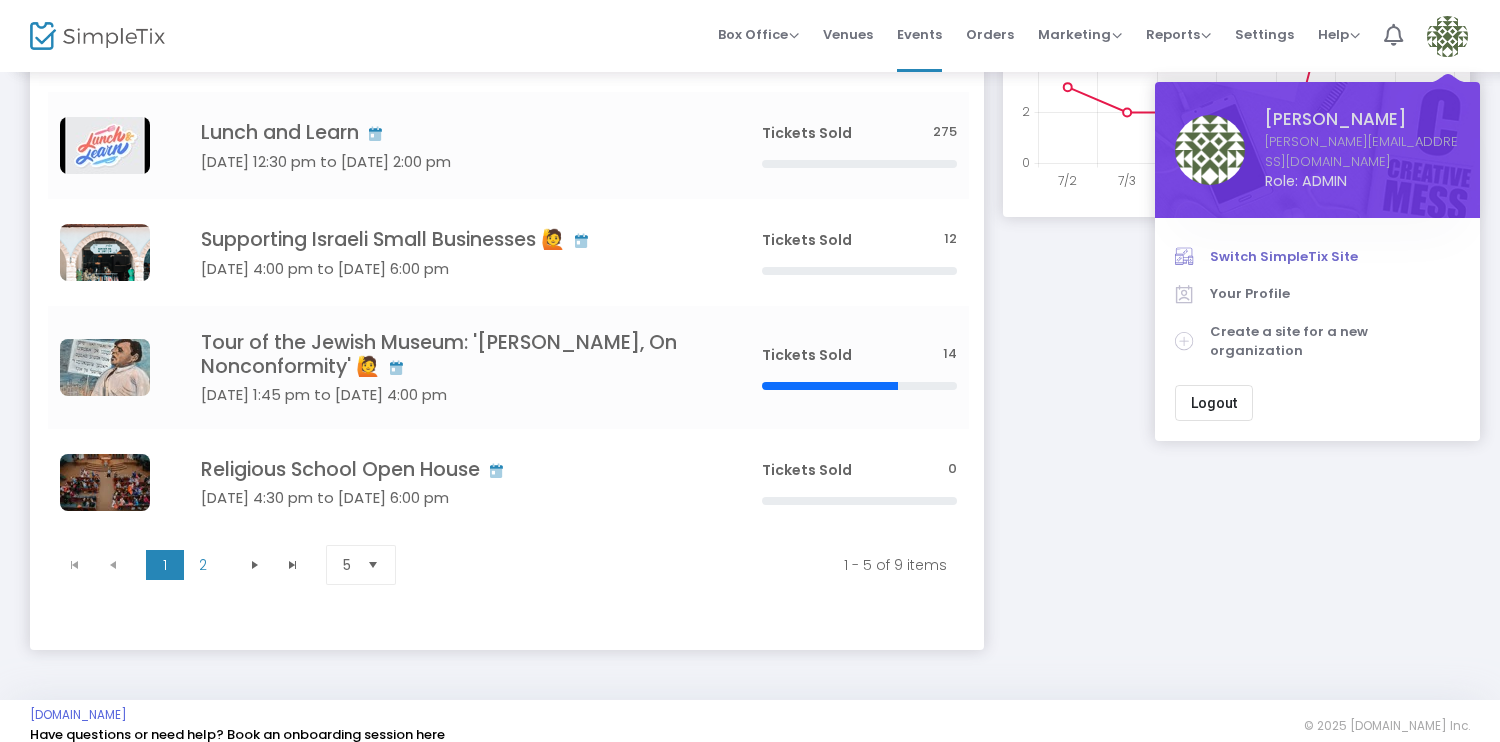 click on "Switch SimpleTix Site" at bounding box center [1317, 257] 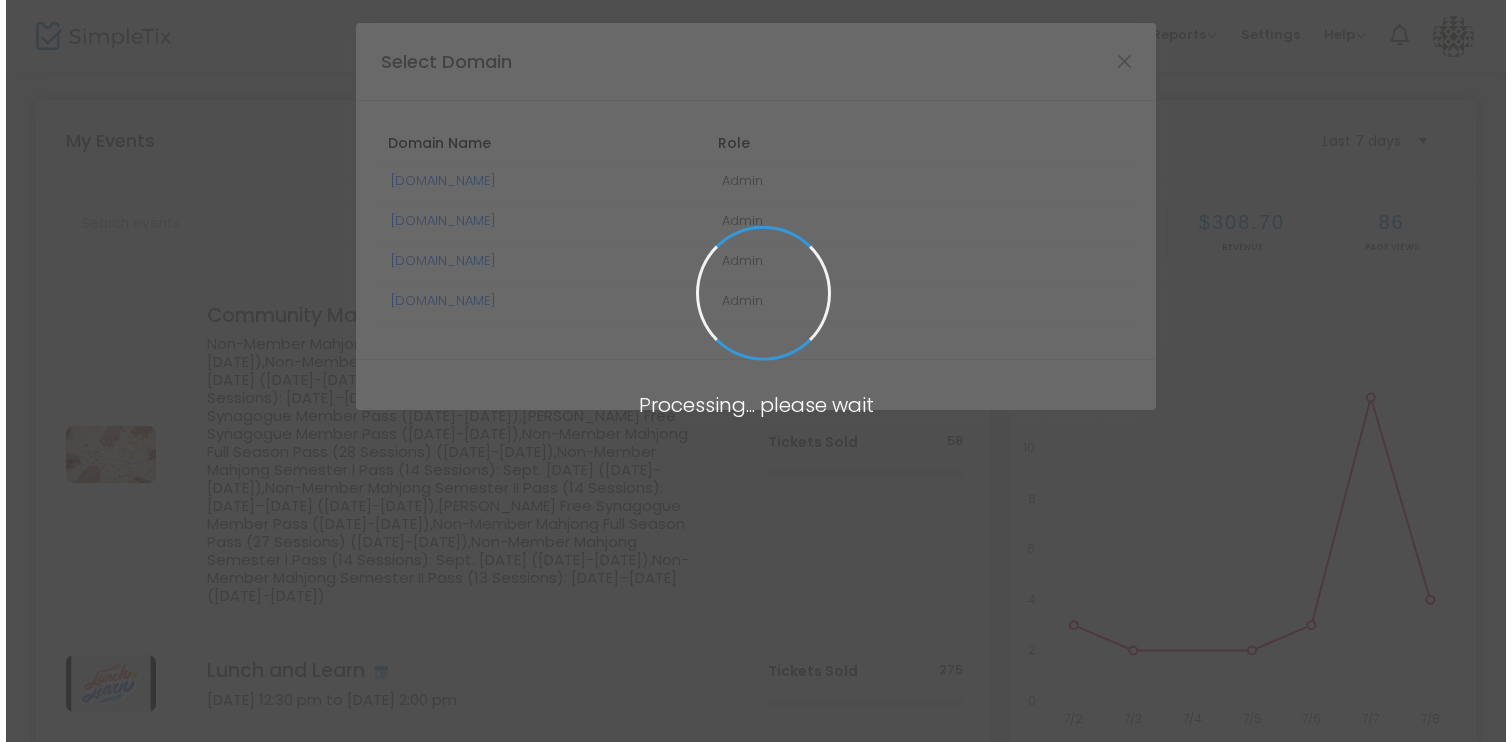 scroll, scrollTop: 0, scrollLeft: 0, axis: both 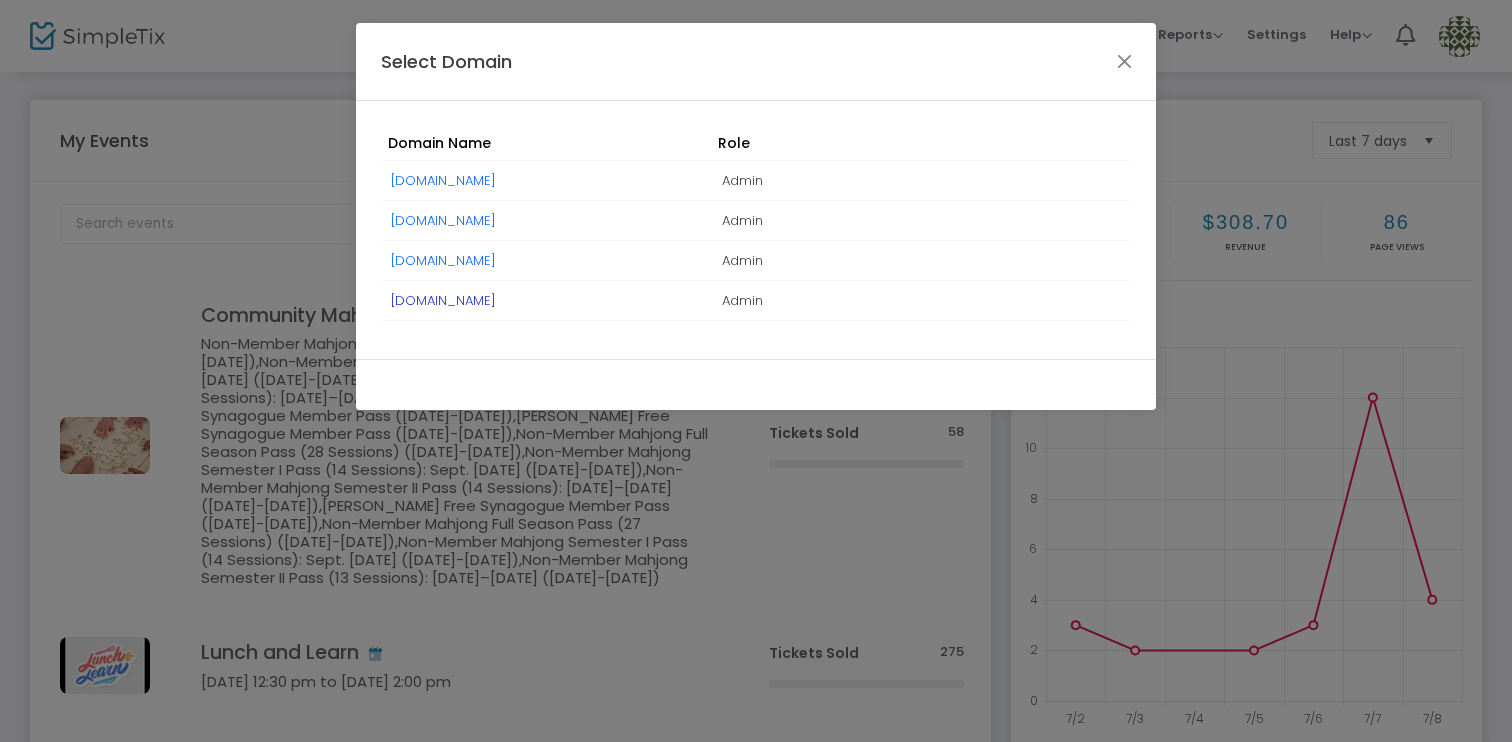 click on "[DOMAIN_NAME]" 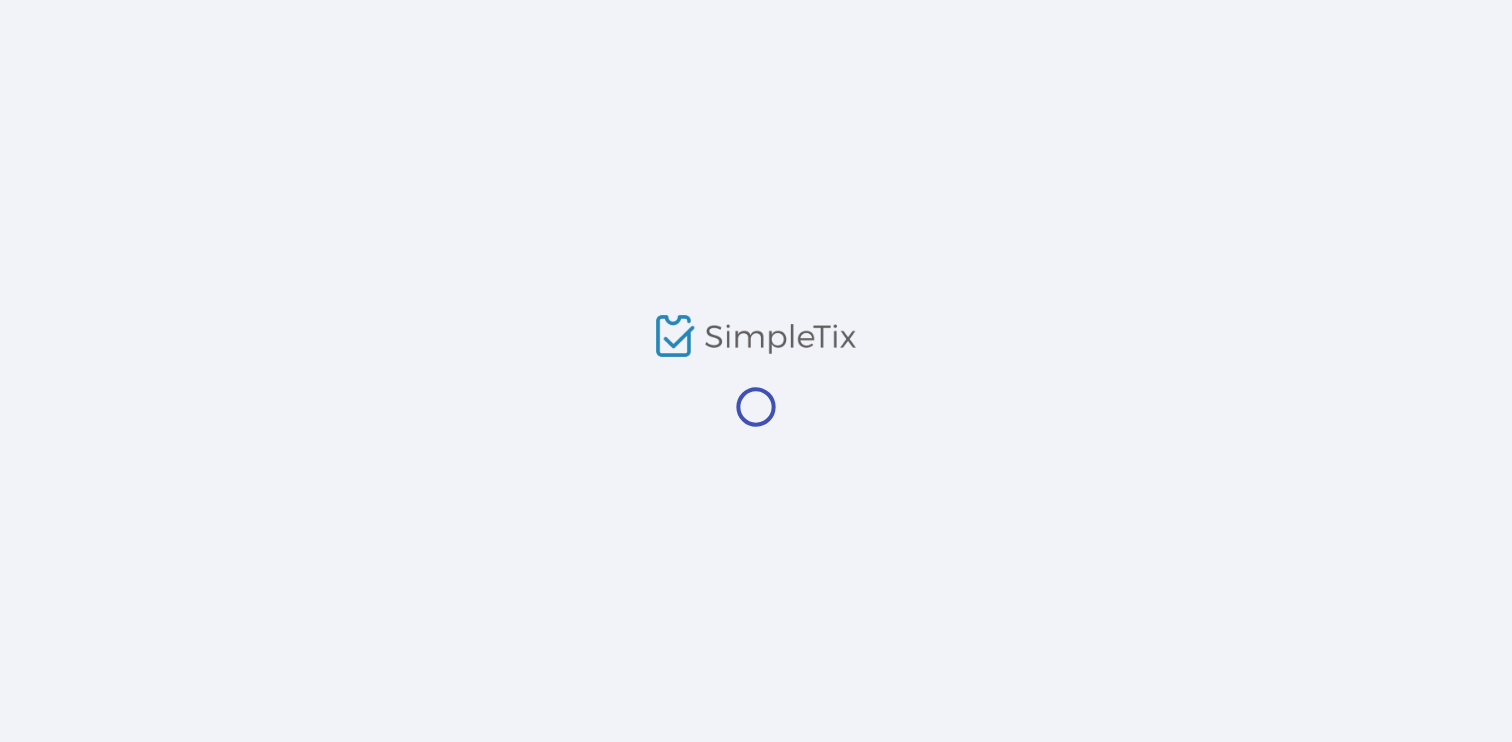 scroll, scrollTop: 0, scrollLeft: 0, axis: both 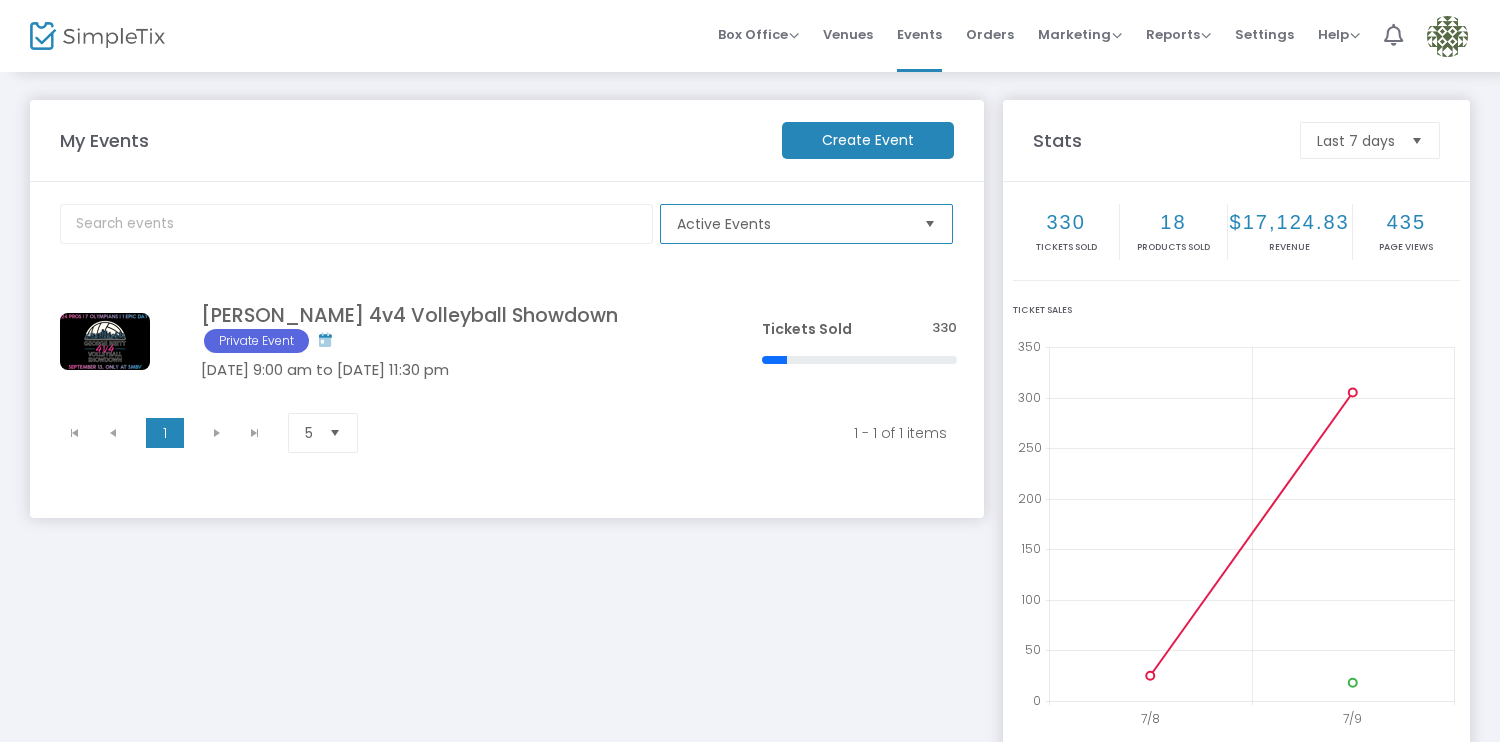 click on "Active Events" at bounding box center [792, 224] 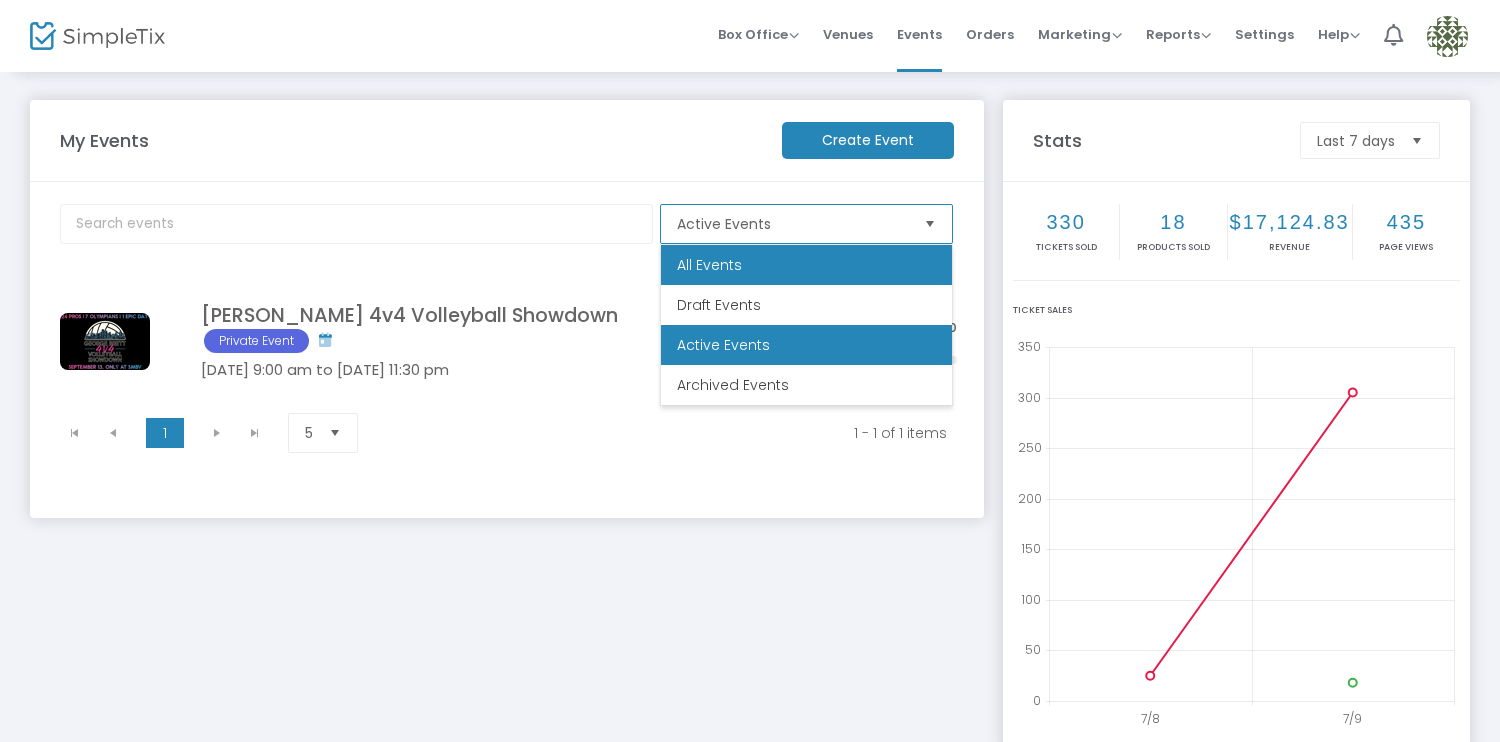 click on "All Events" at bounding box center (806, 265) 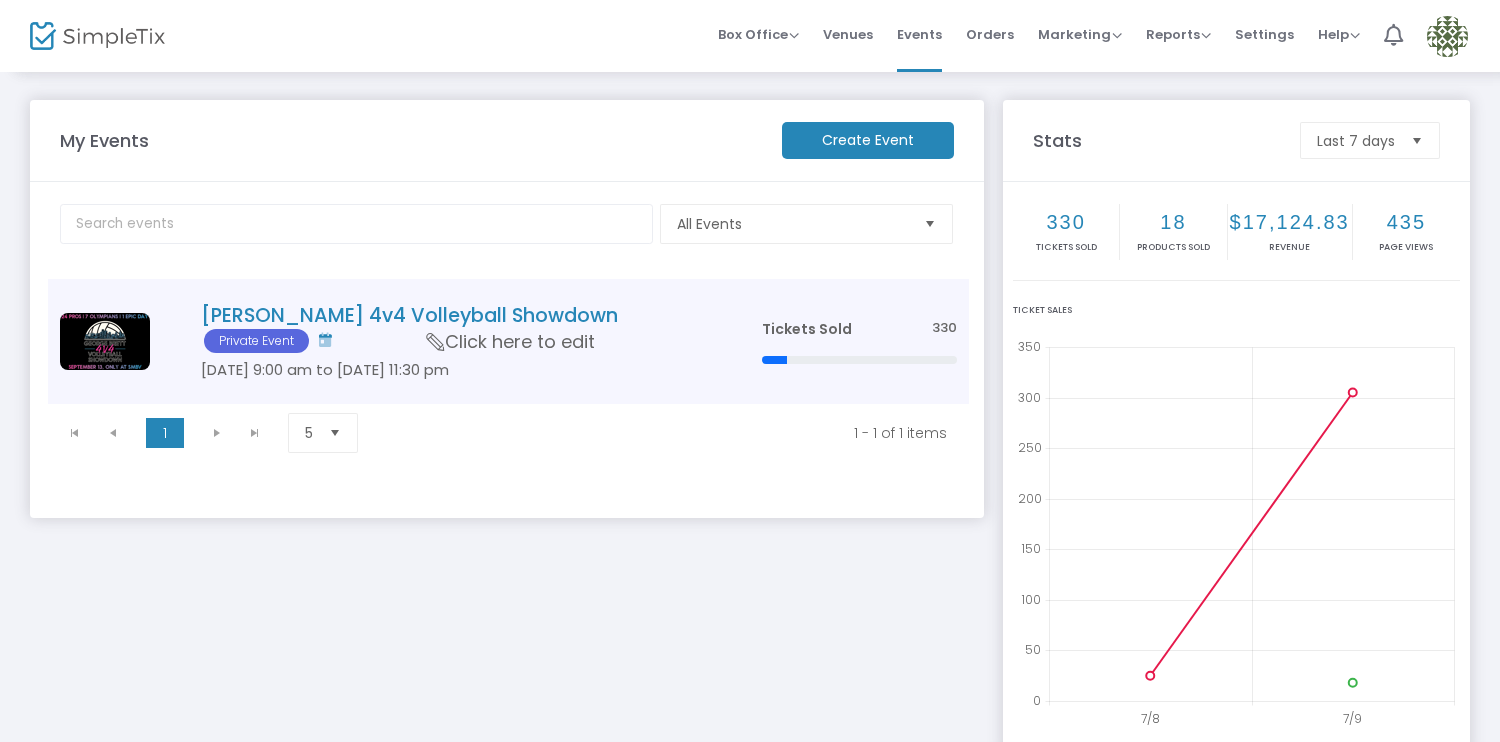click on "[DATE] 9:00 am to [DATE] 11:30 pm" 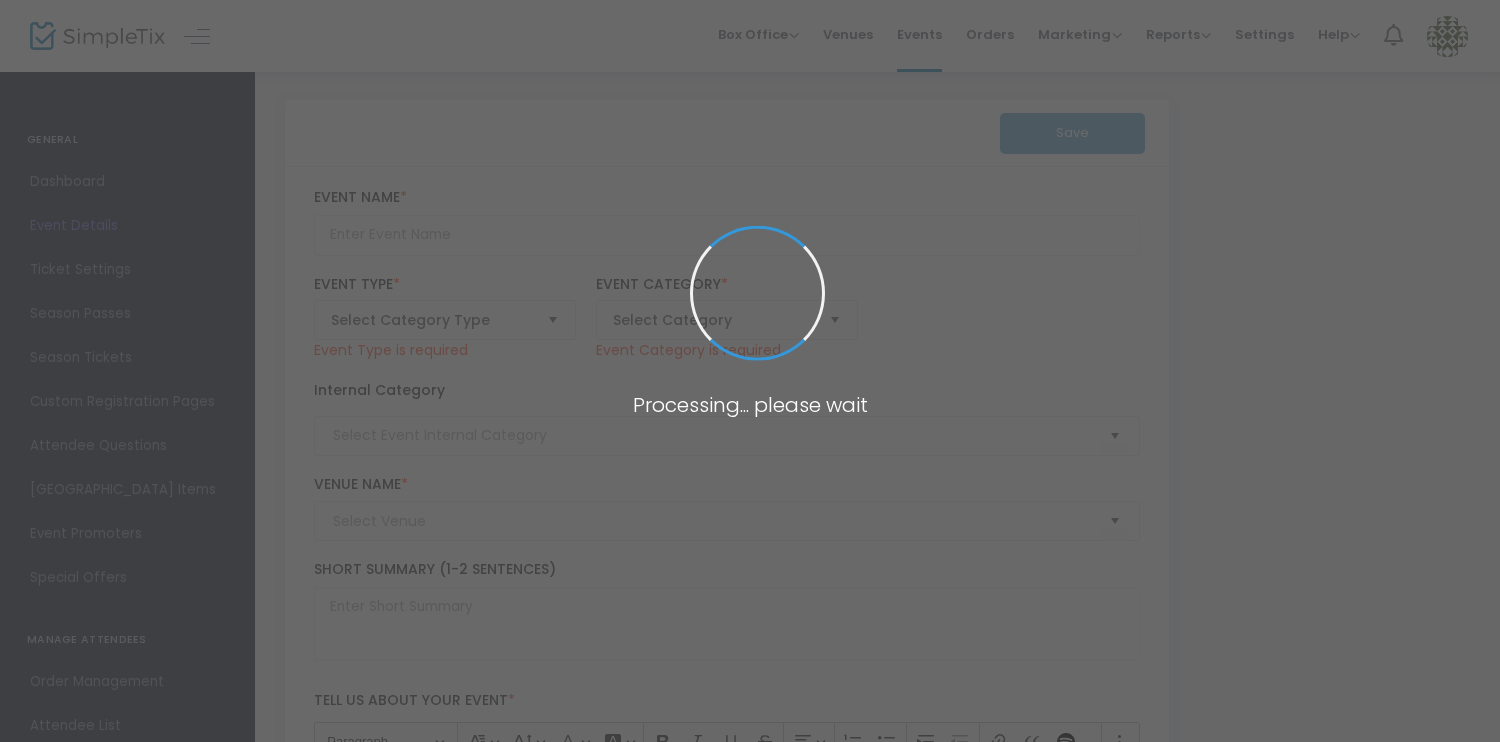 type on "[PERSON_NAME] 4v4 Volleyball Showdown" 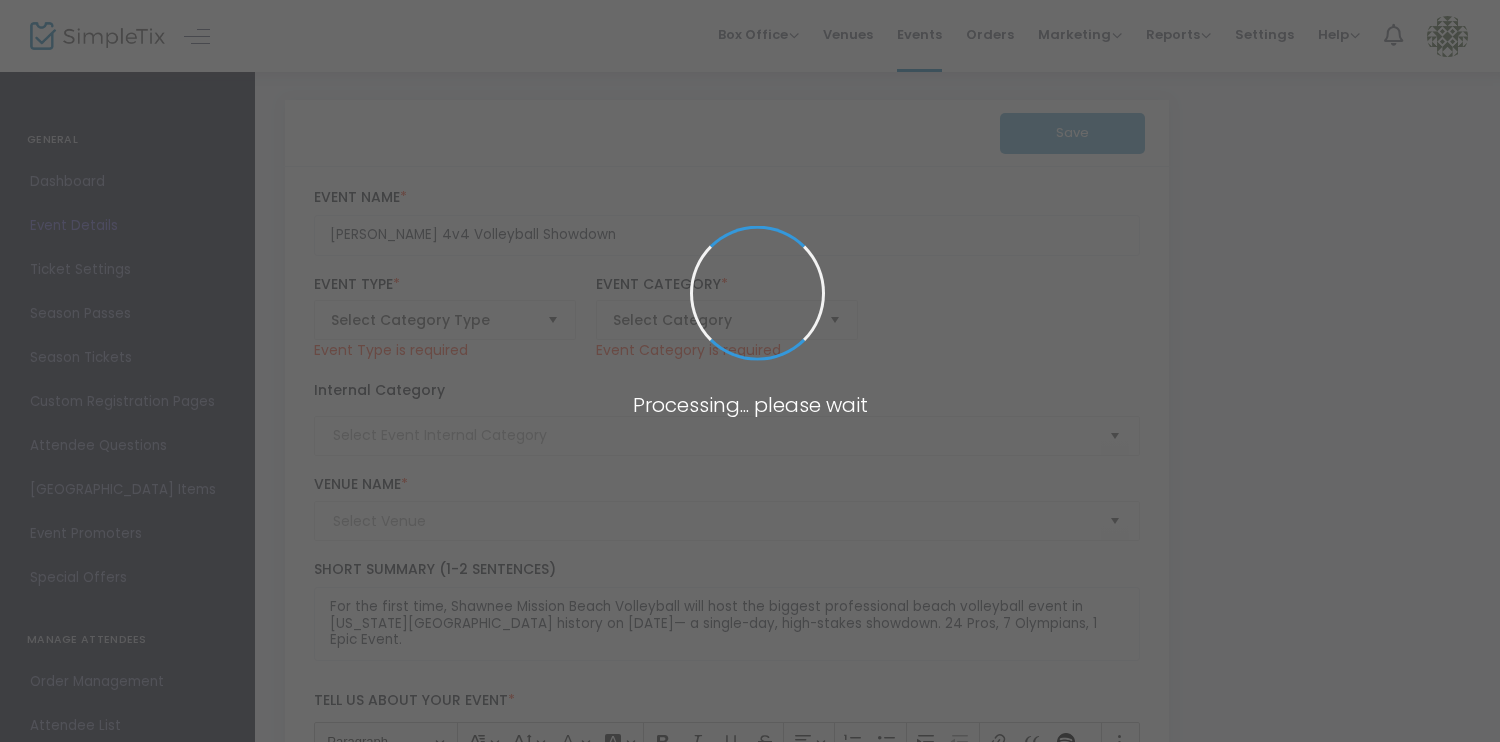 type on "Shawnee Mission Beach Volleyball (SMBV)" 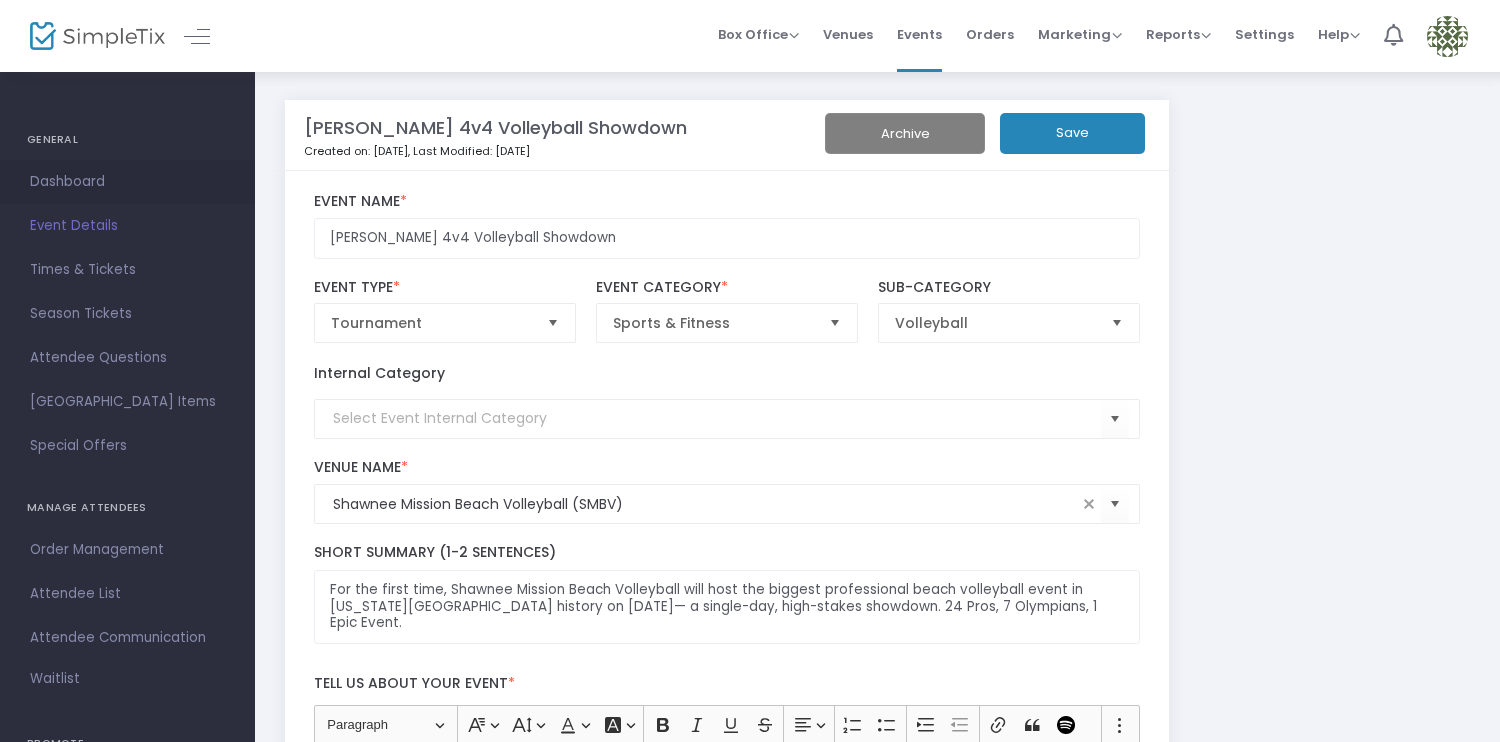 click on "Dashboard" at bounding box center (127, 182) 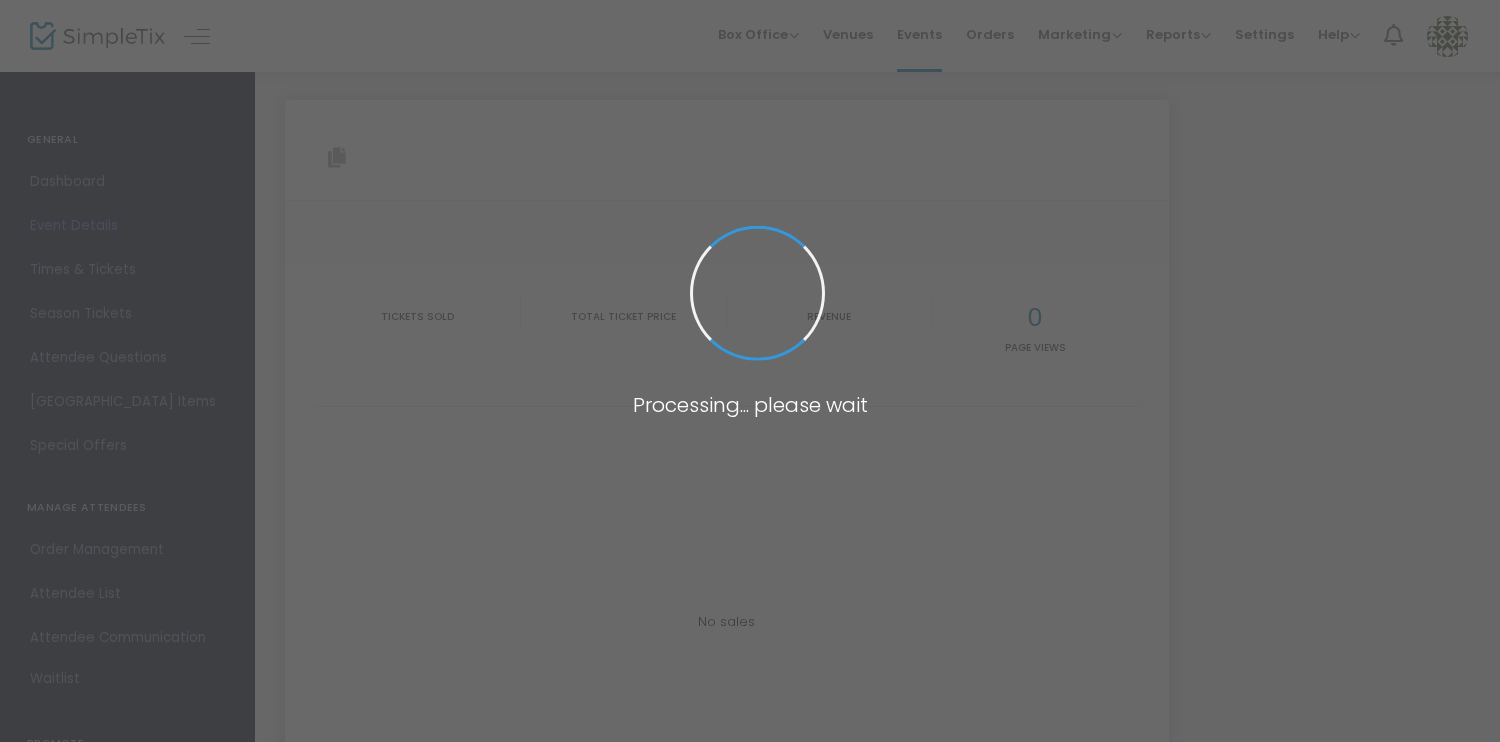 type on "[URL][DOMAIN_NAME][PERSON_NAME]" 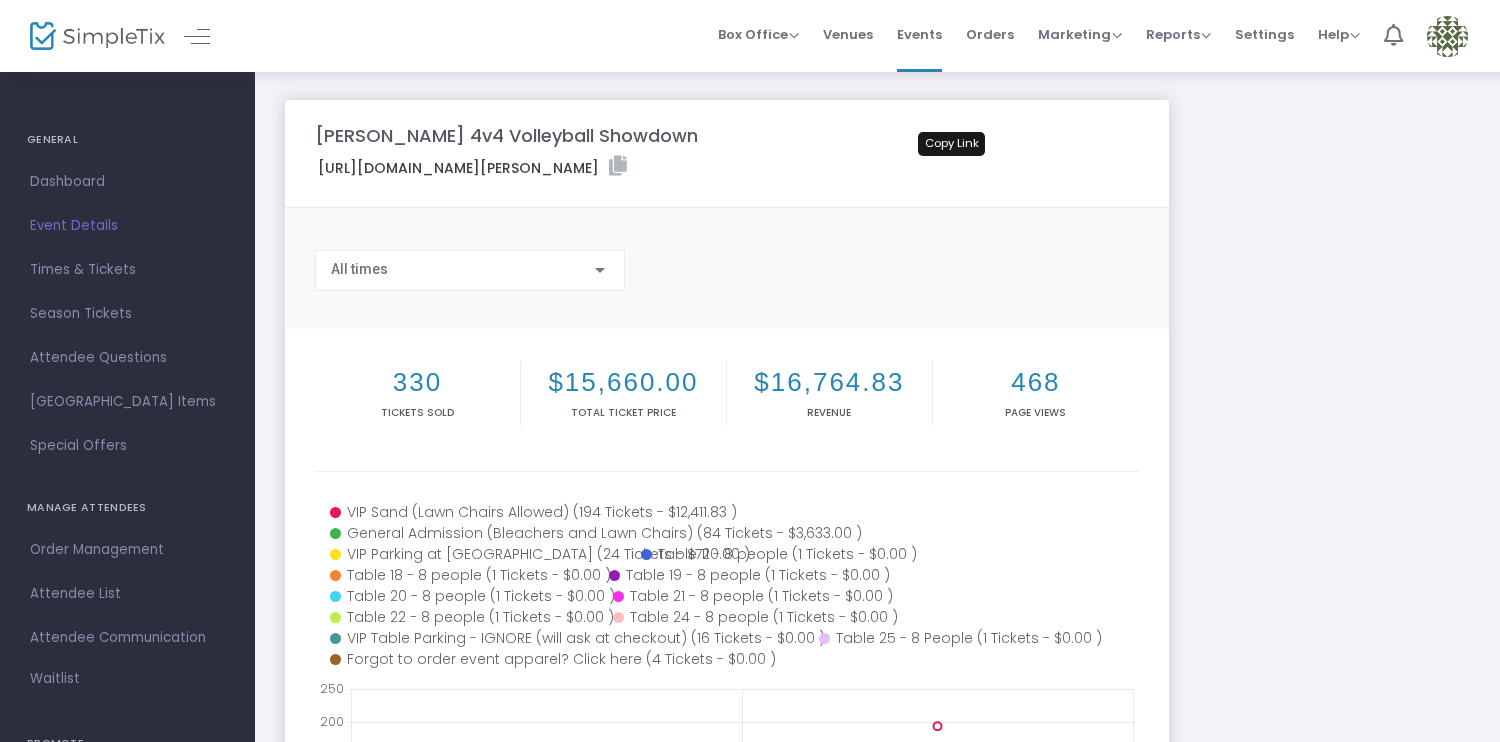 click 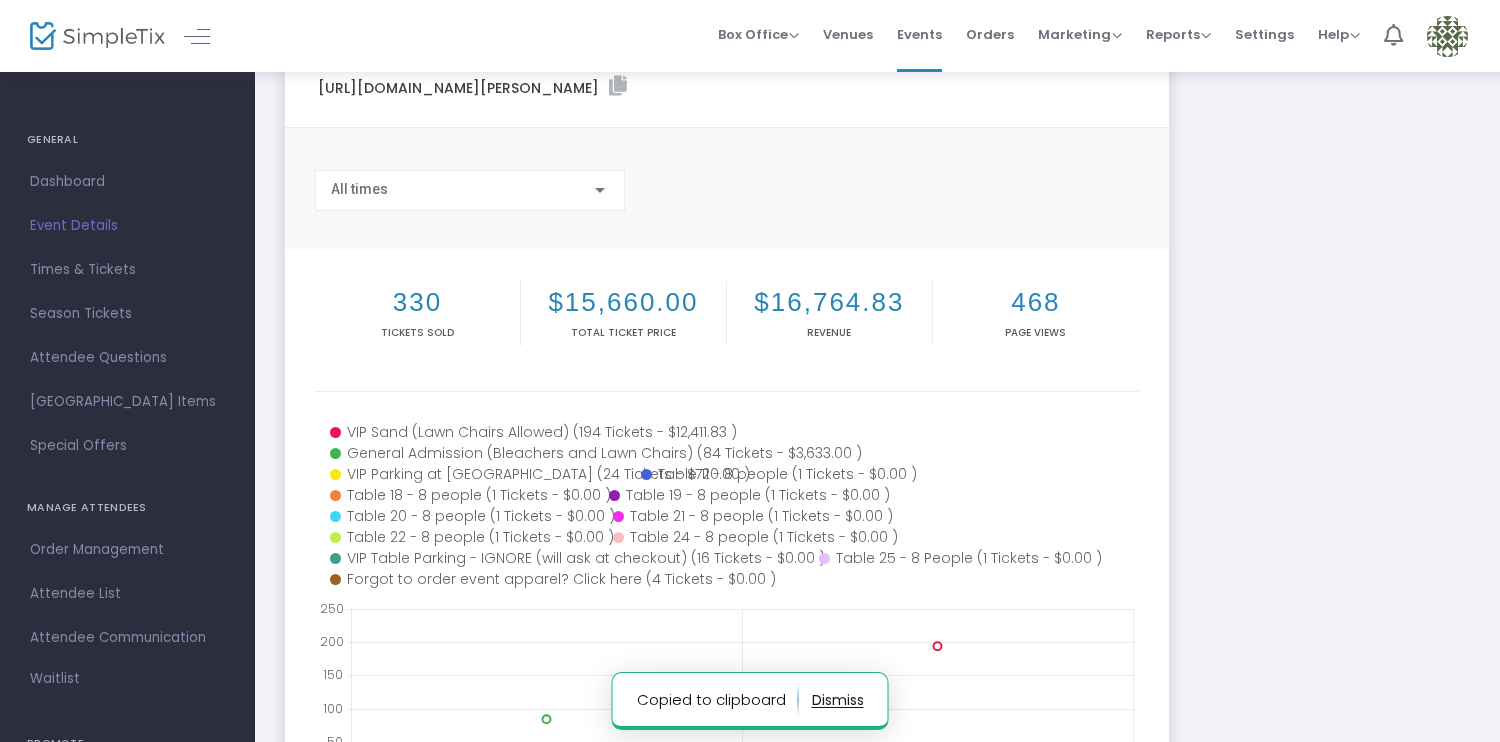 scroll, scrollTop: 84, scrollLeft: 0, axis: vertical 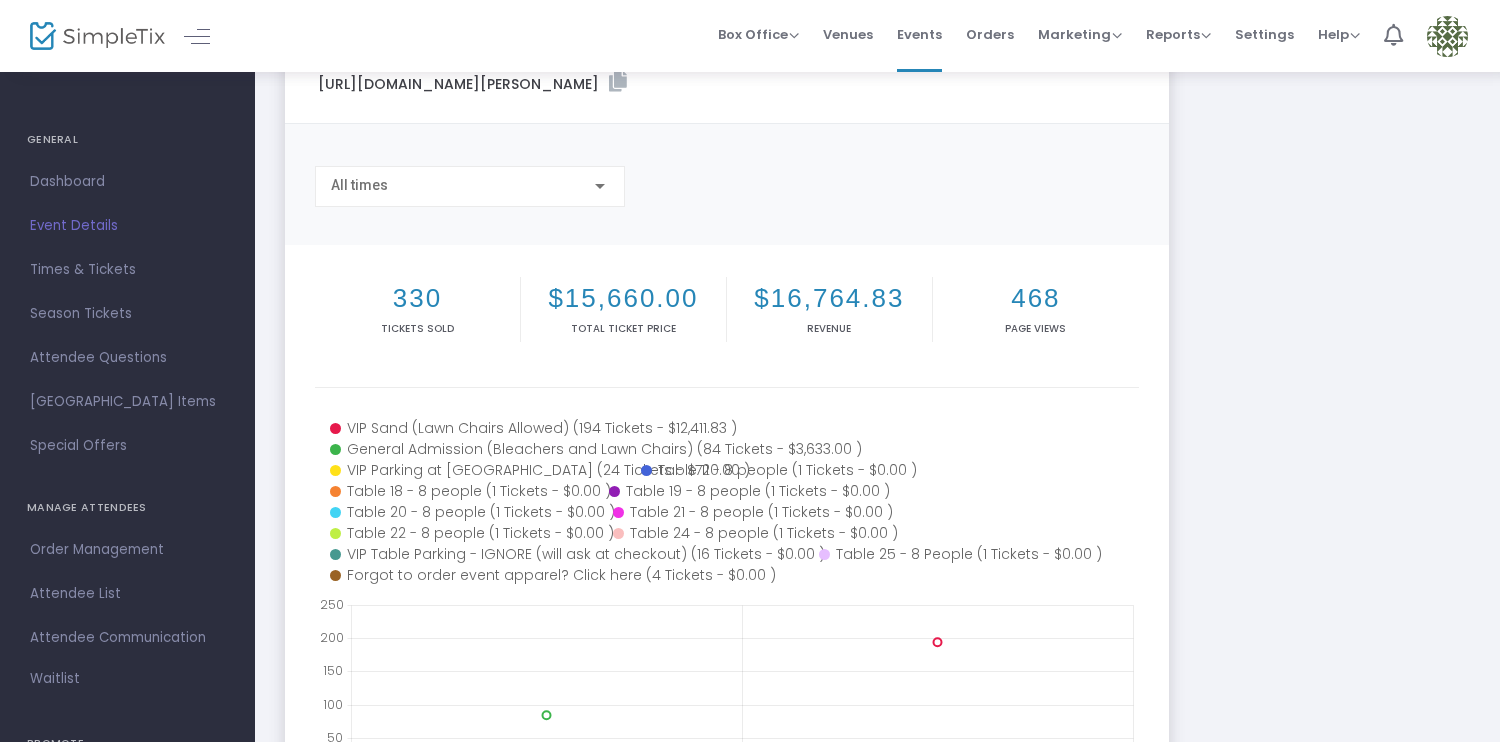click at bounding box center (1447, 36) 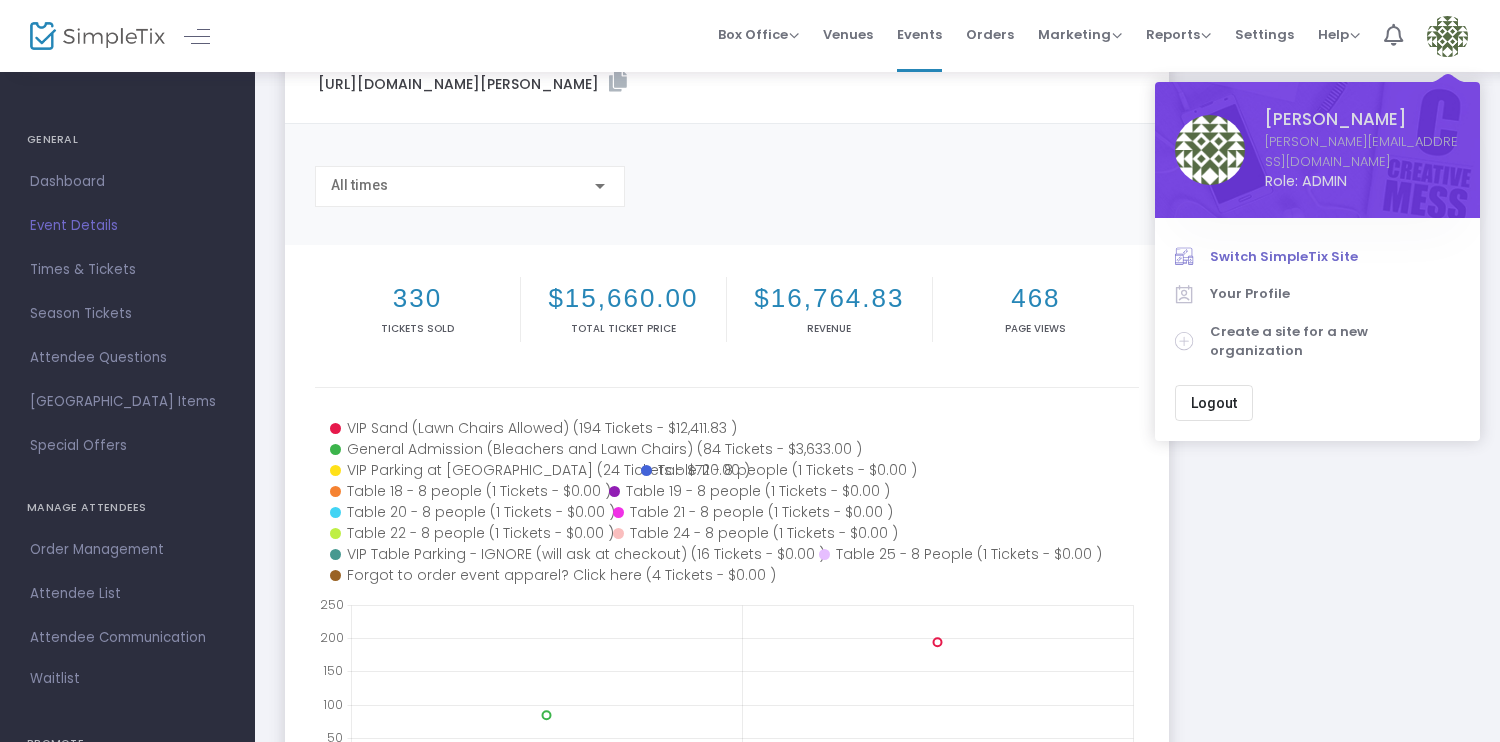 click on "Switch SimpleTix Site" at bounding box center [1335, 257] 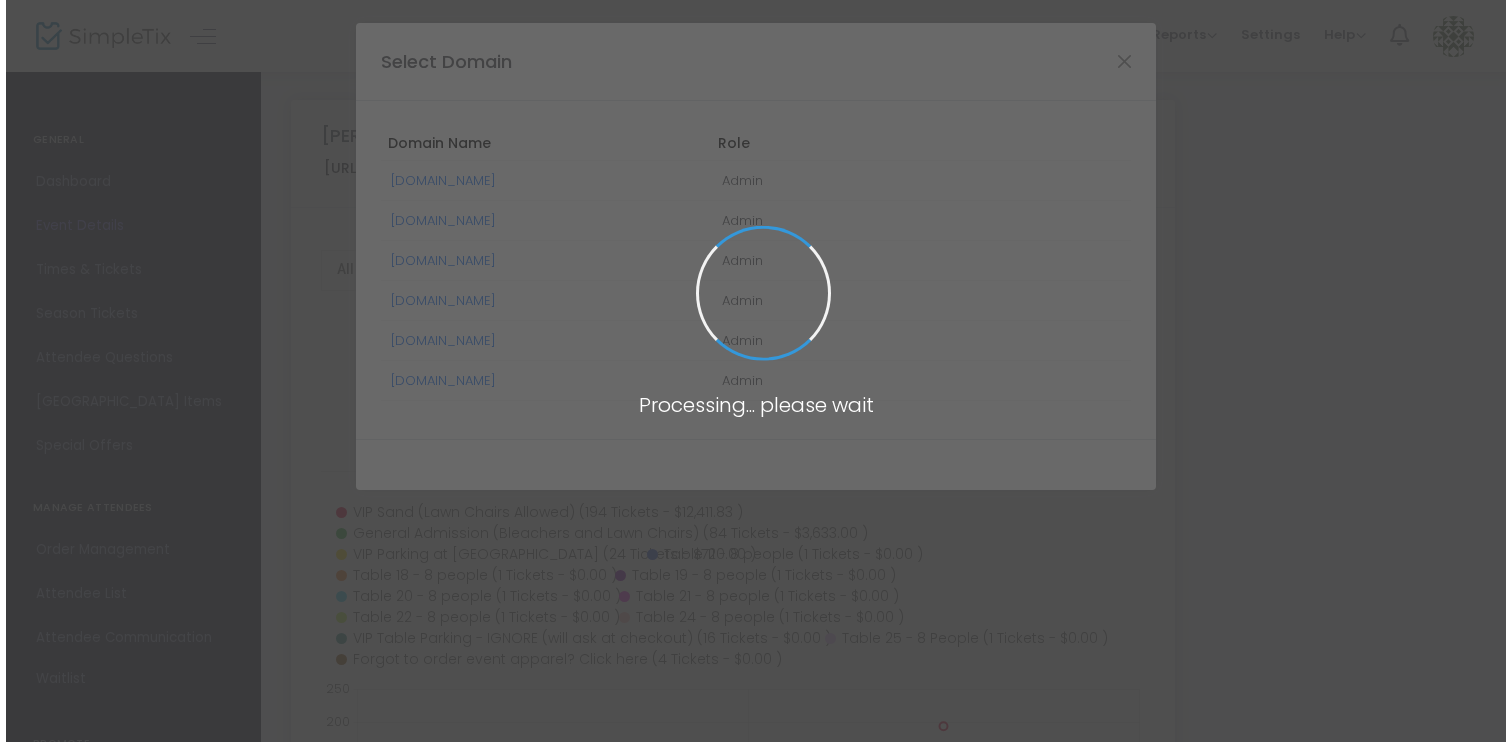 scroll, scrollTop: 0, scrollLeft: 0, axis: both 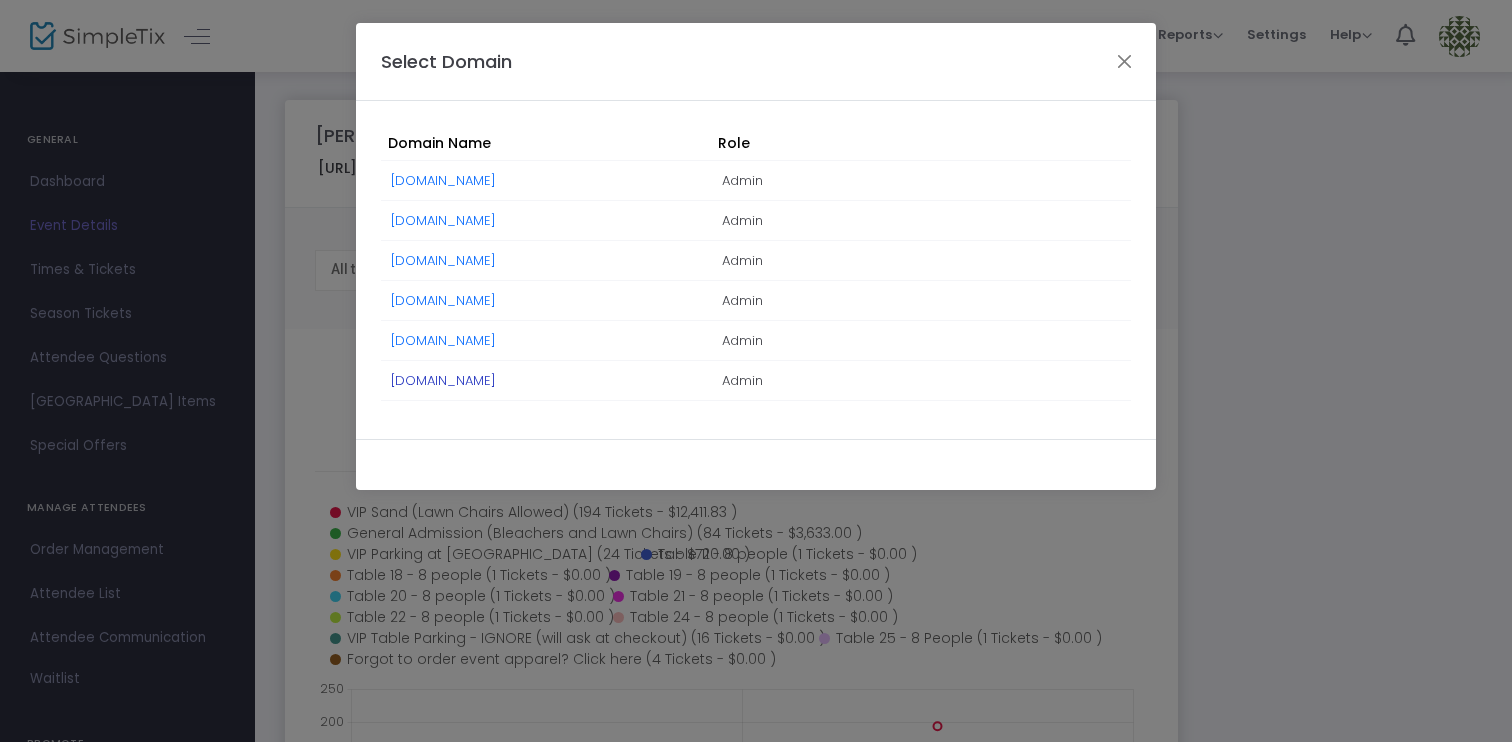 click on "[DOMAIN_NAME]" 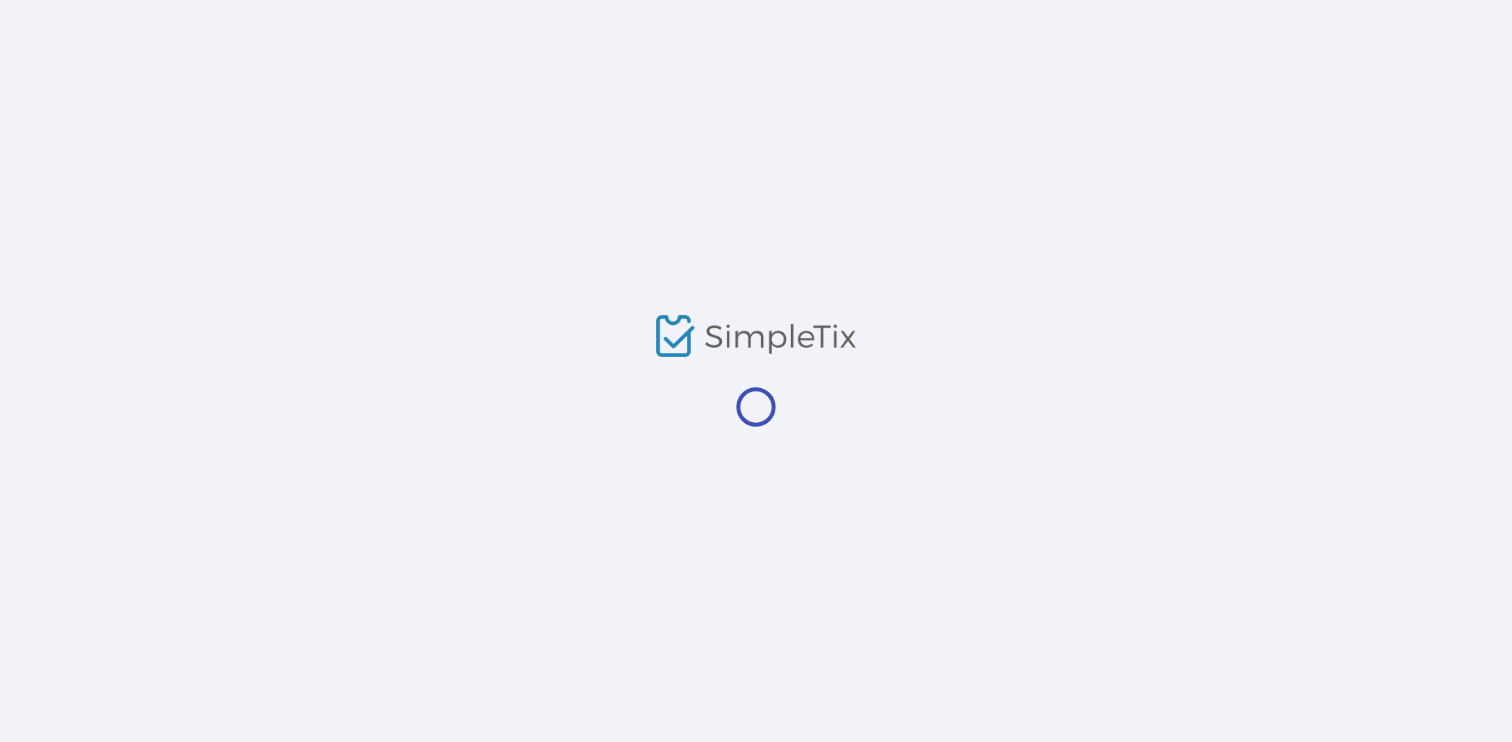 scroll, scrollTop: 0, scrollLeft: 0, axis: both 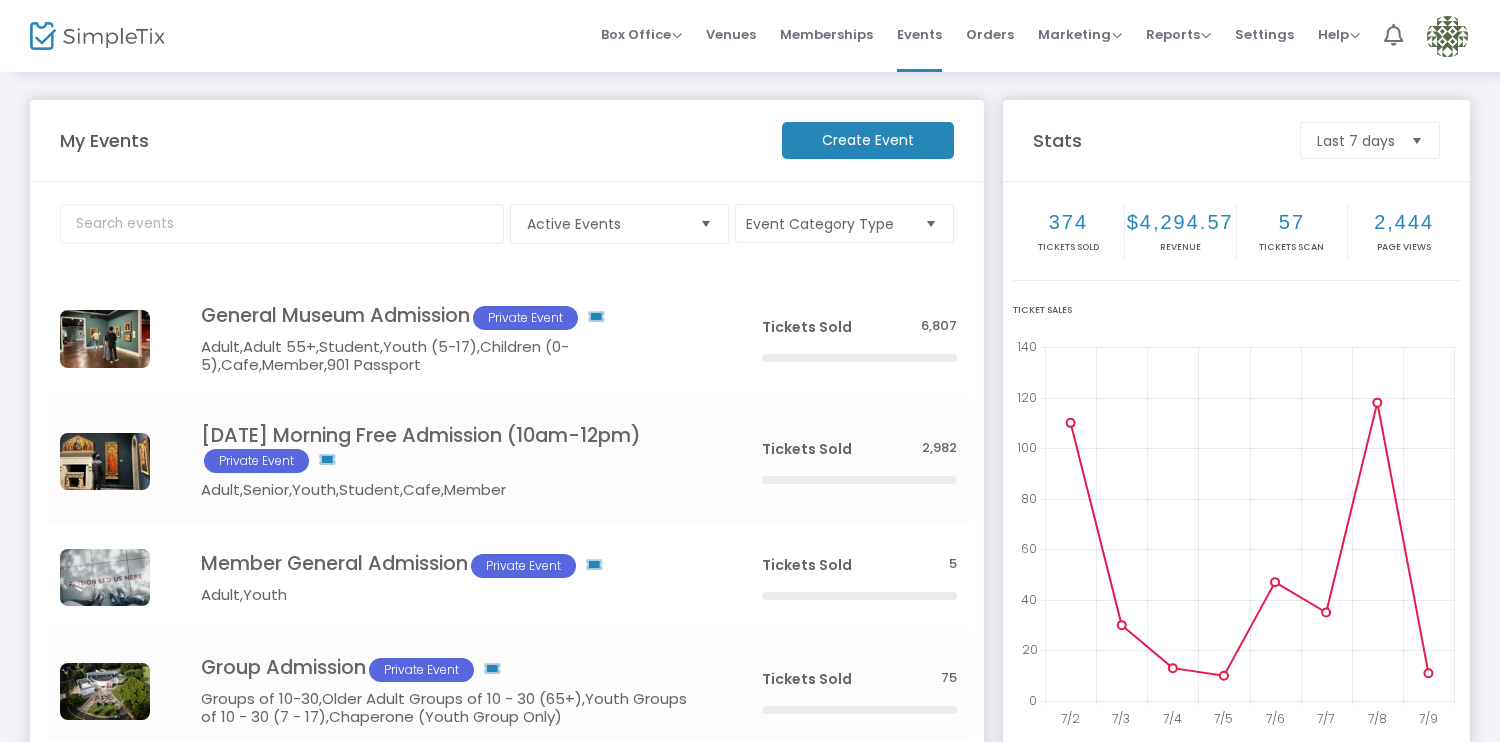 click at bounding box center (1447, 36) 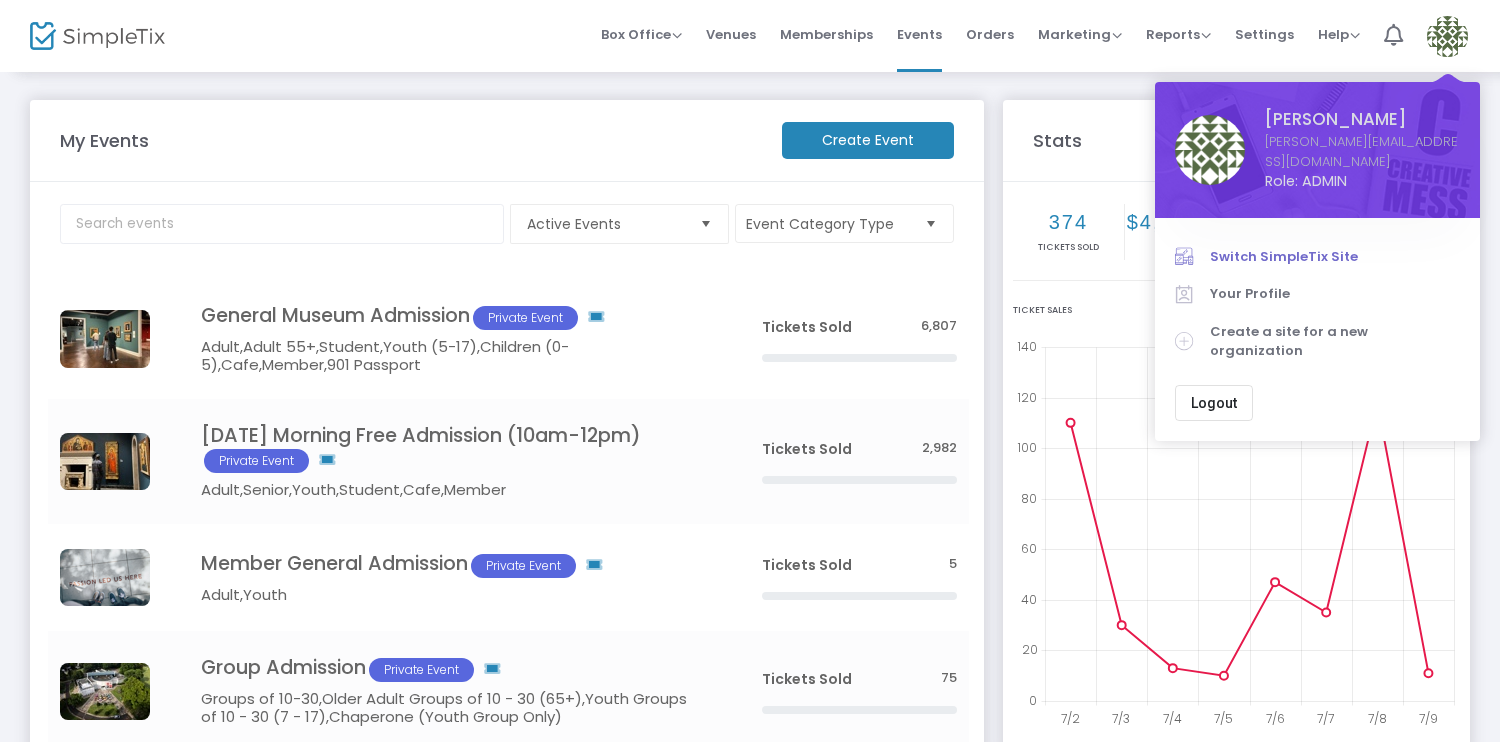 click on "Switch SimpleTix Site" at bounding box center [1335, 257] 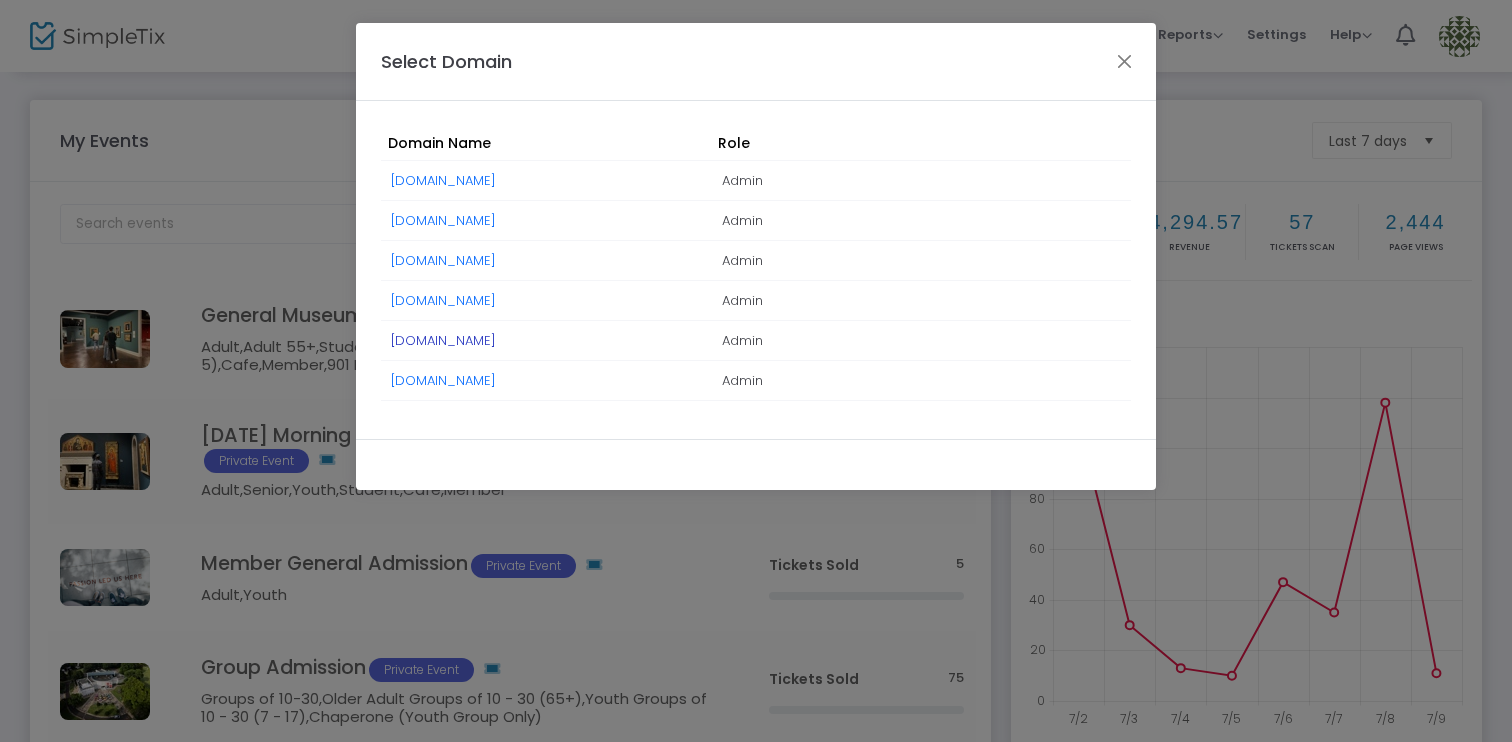 click on "[DOMAIN_NAME]" 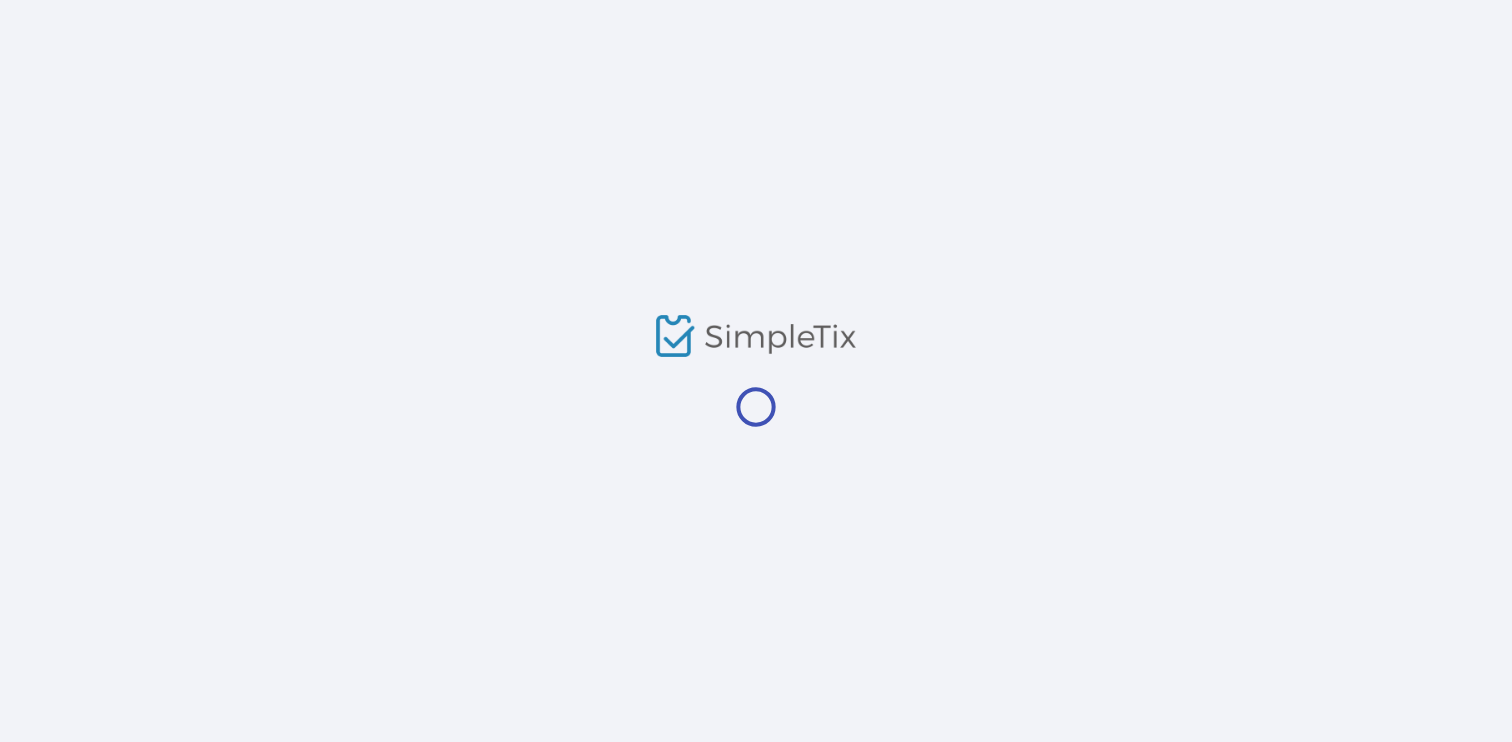 scroll, scrollTop: 0, scrollLeft: 0, axis: both 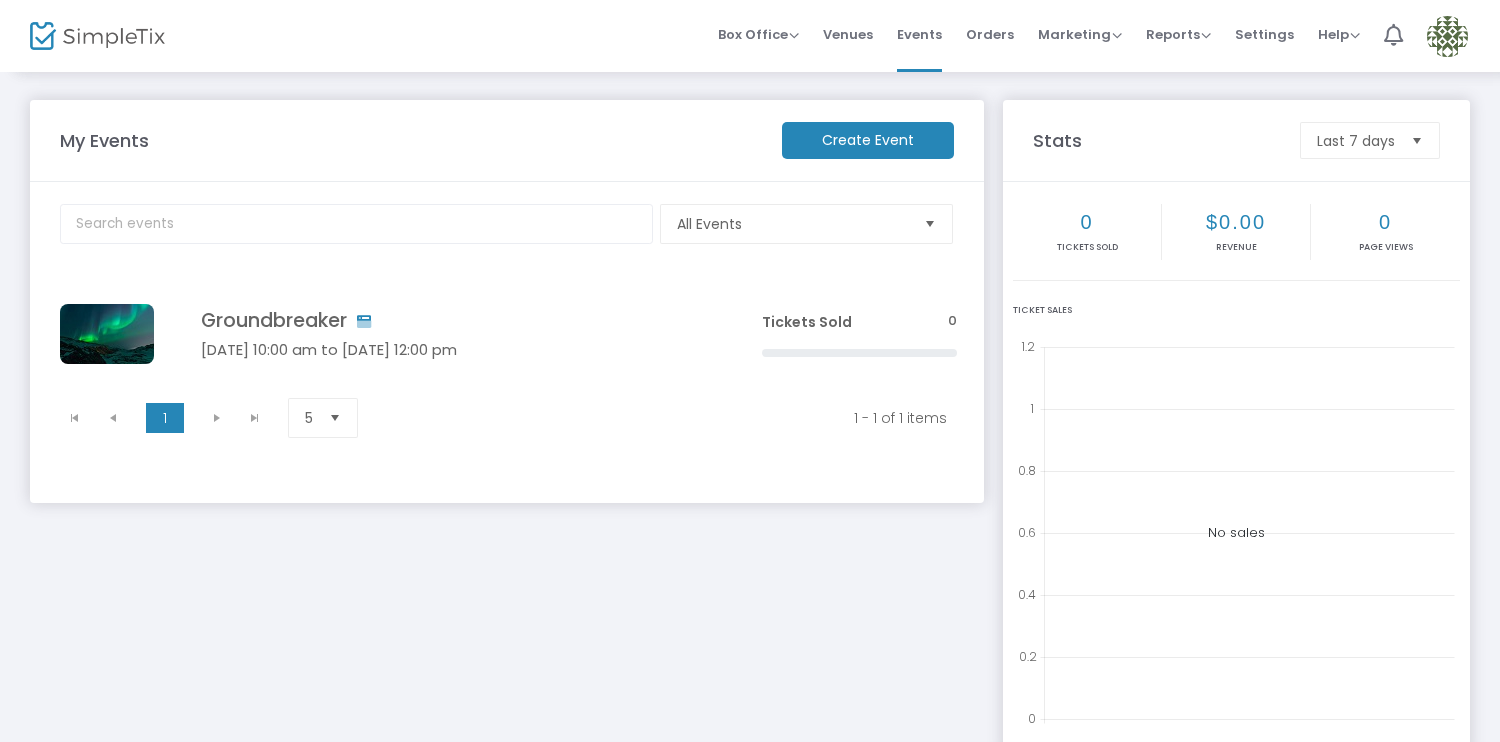 click at bounding box center [1447, 36] 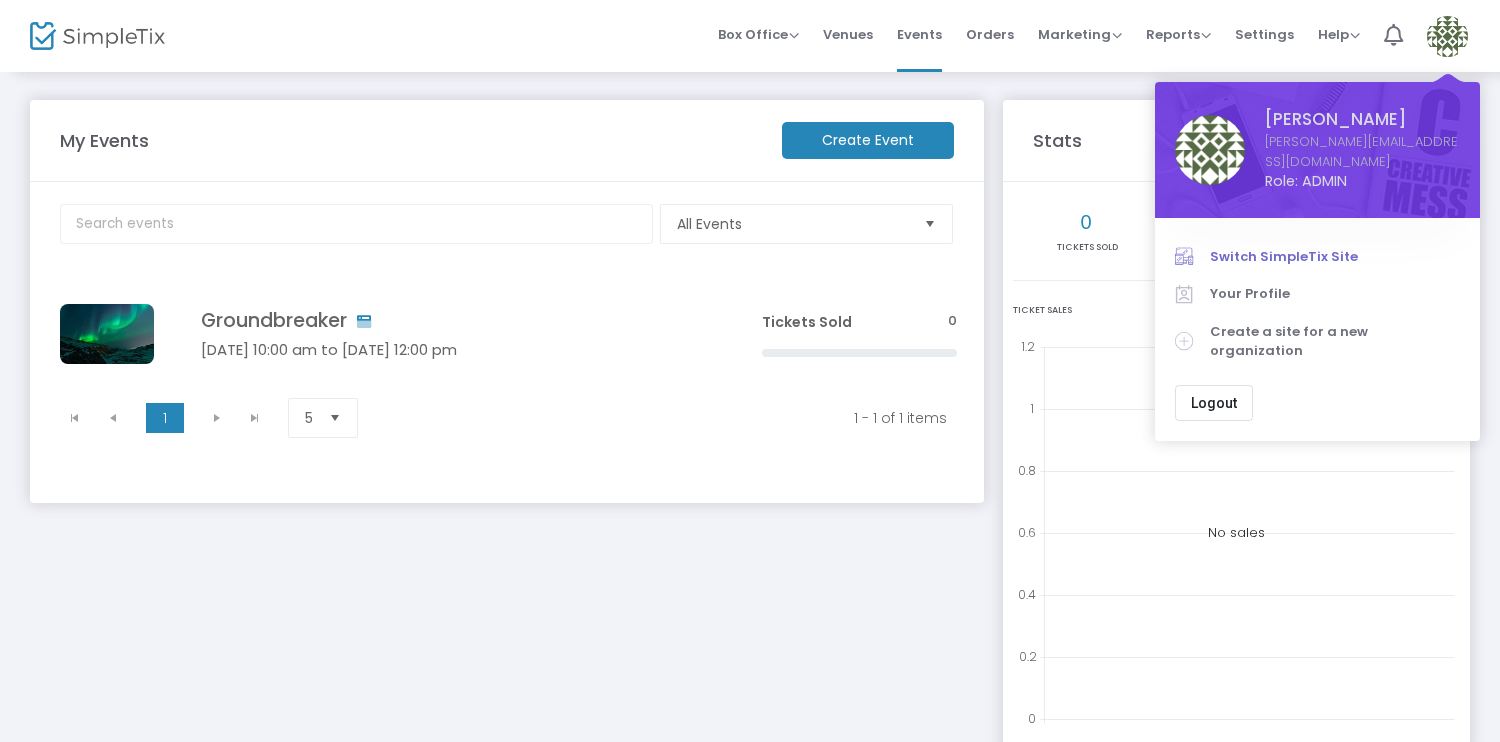 click on "Switch SimpleTix Site" at bounding box center [1335, 257] 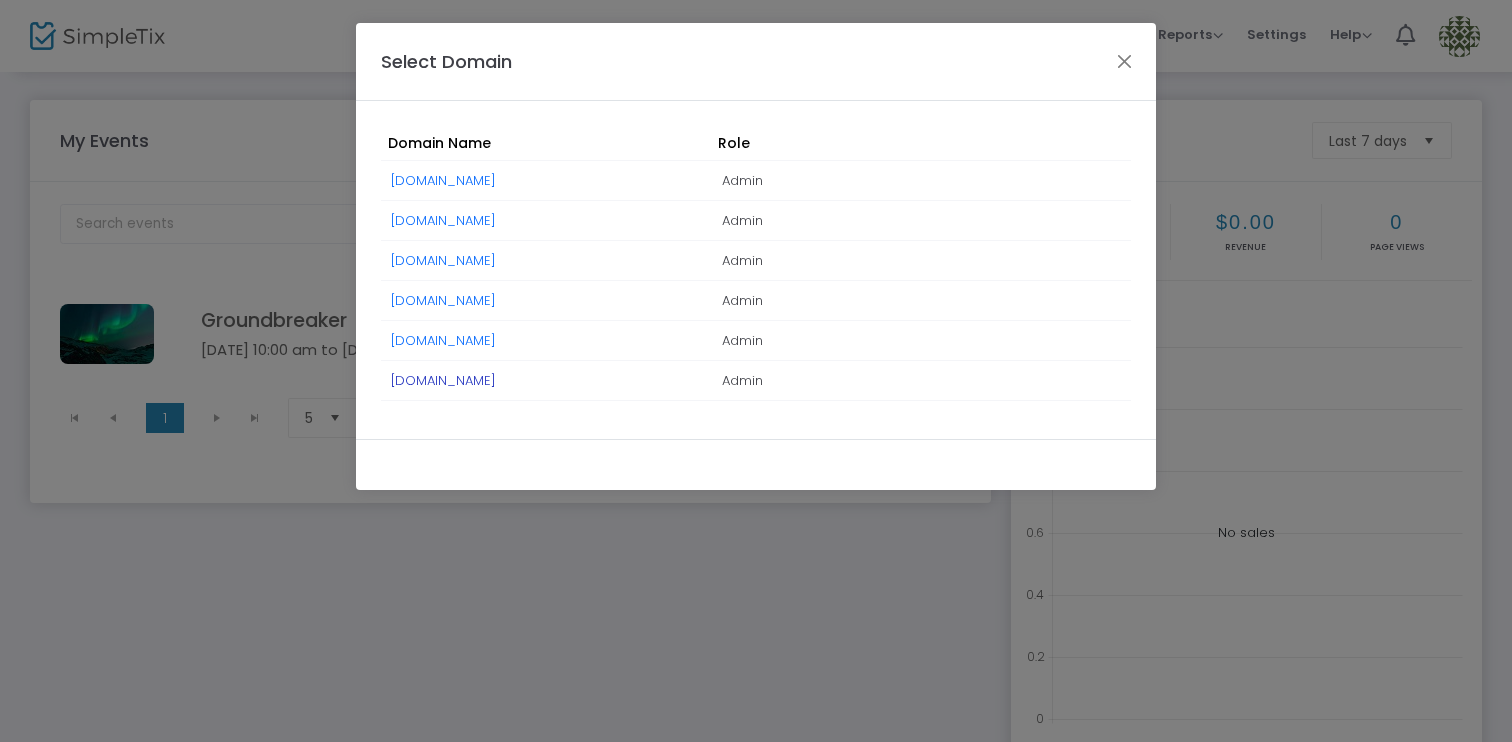 click on "[DOMAIN_NAME]" 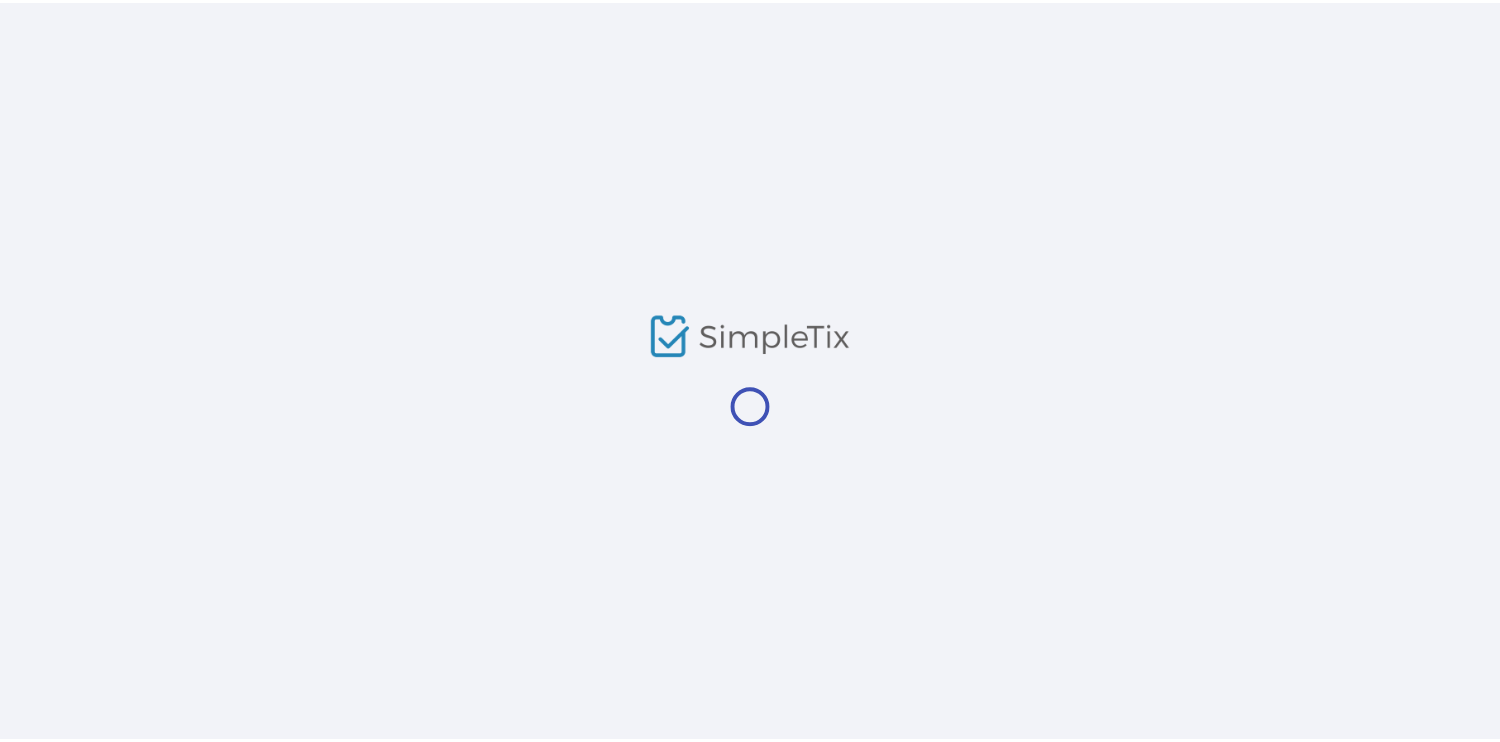 scroll, scrollTop: 0, scrollLeft: 0, axis: both 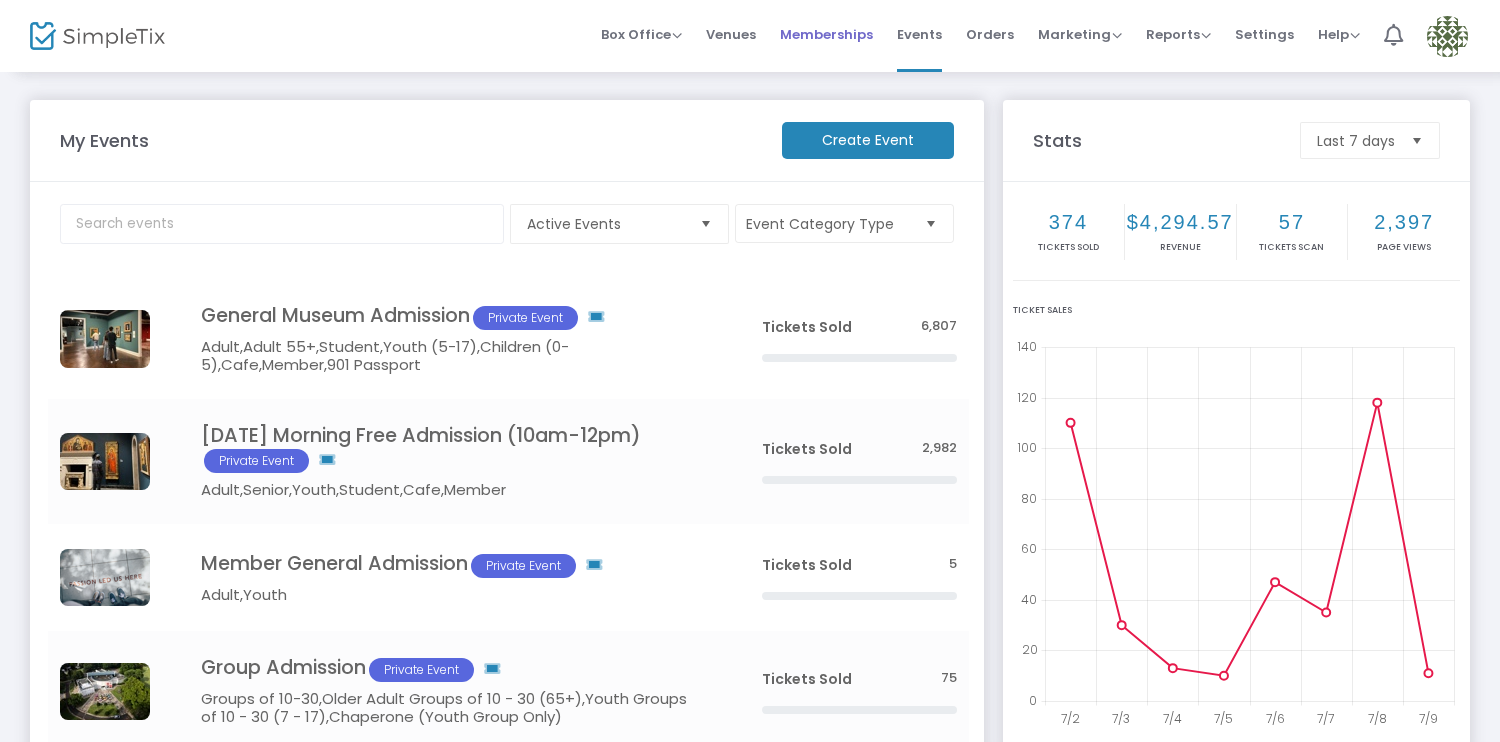click on "Memberships" at bounding box center [826, 34] 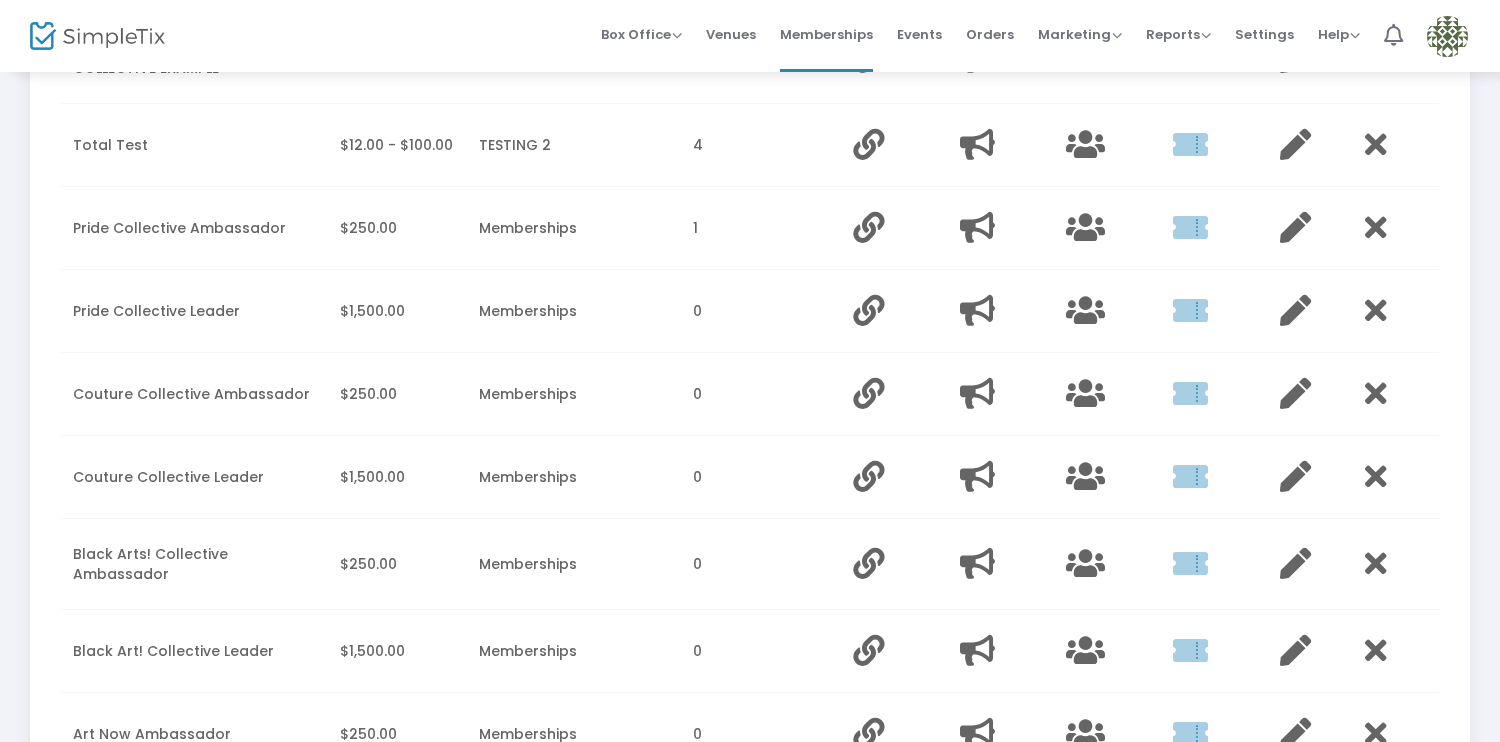 scroll, scrollTop: 323, scrollLeft: 0, axis: vertical 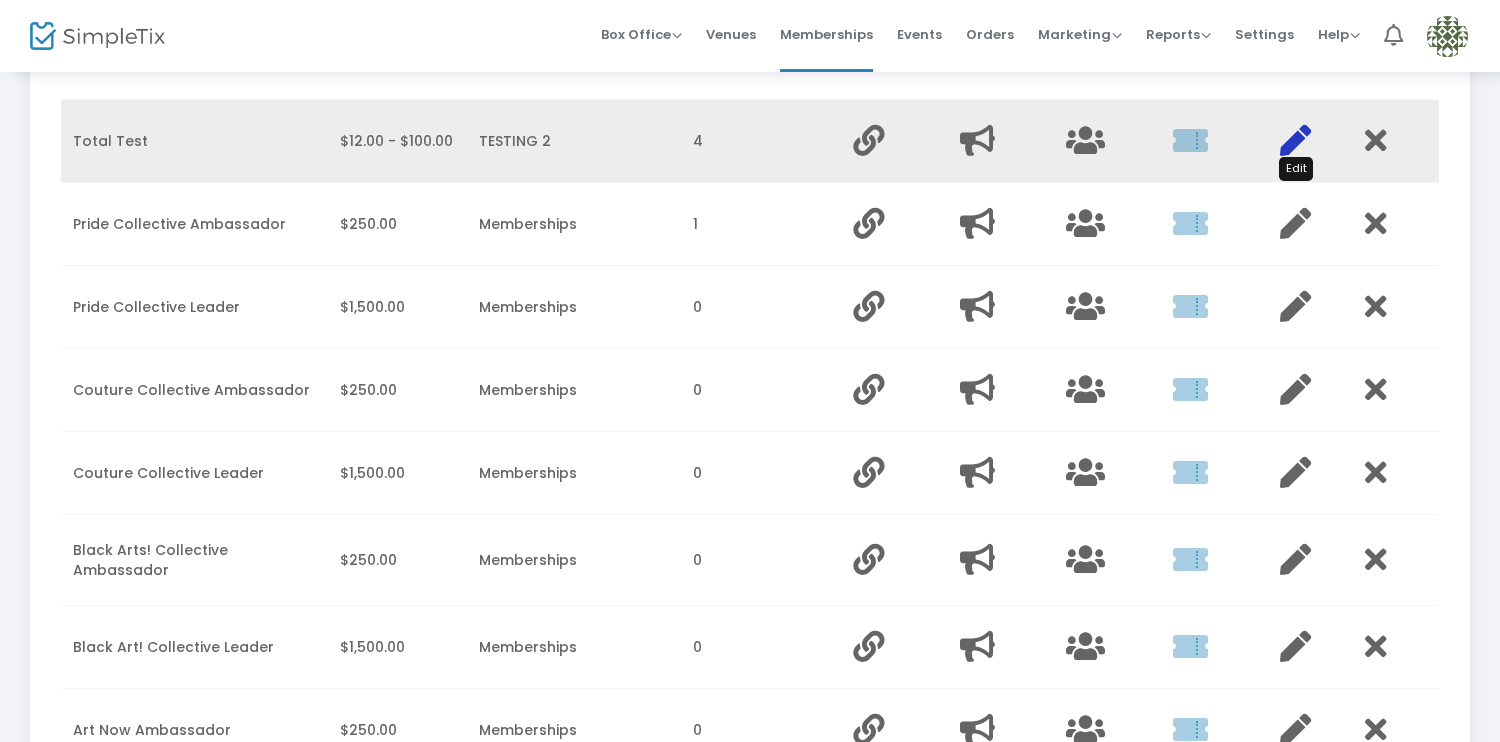 click 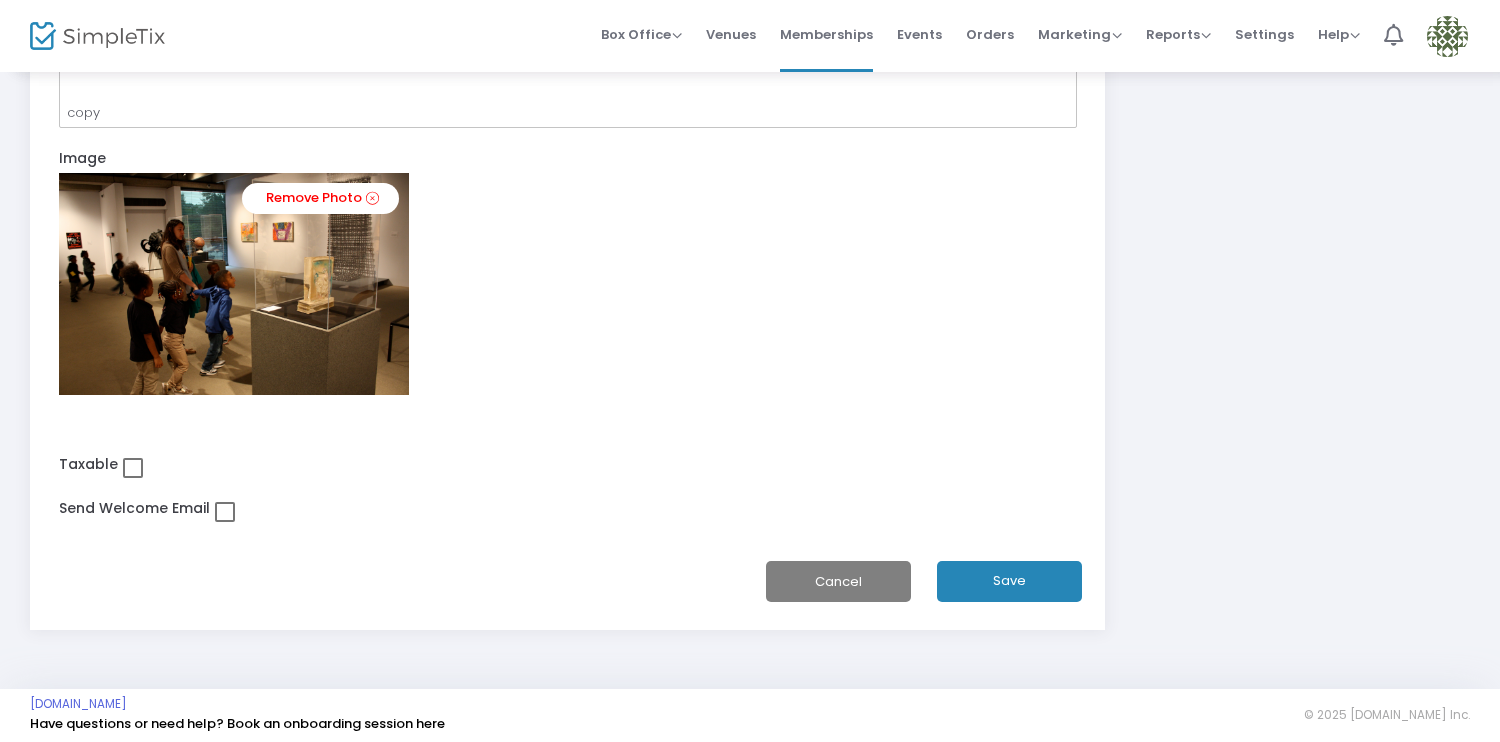 scroll, scrollTop: 1034, scrollLeft: 0, axis: vertical 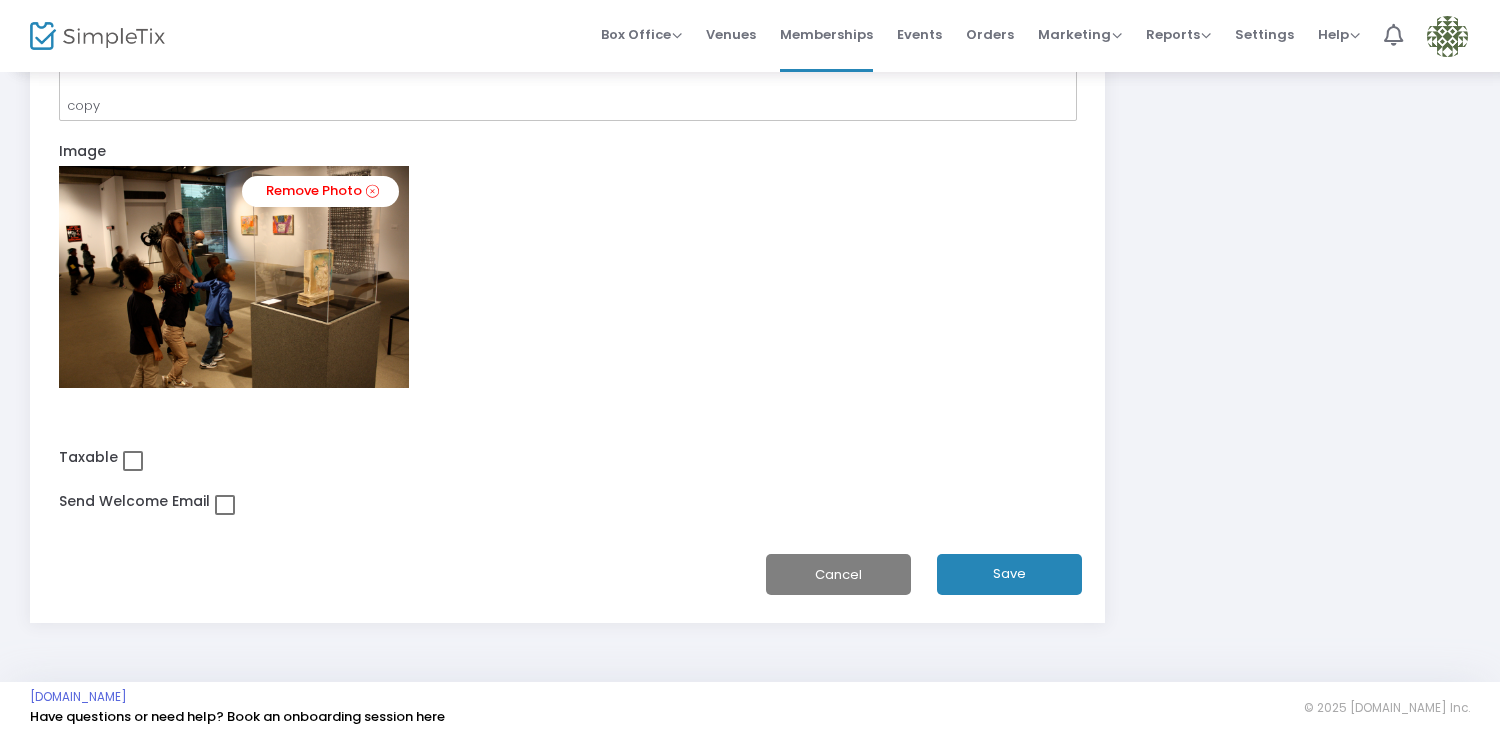 click at bounding box center [225, 505] 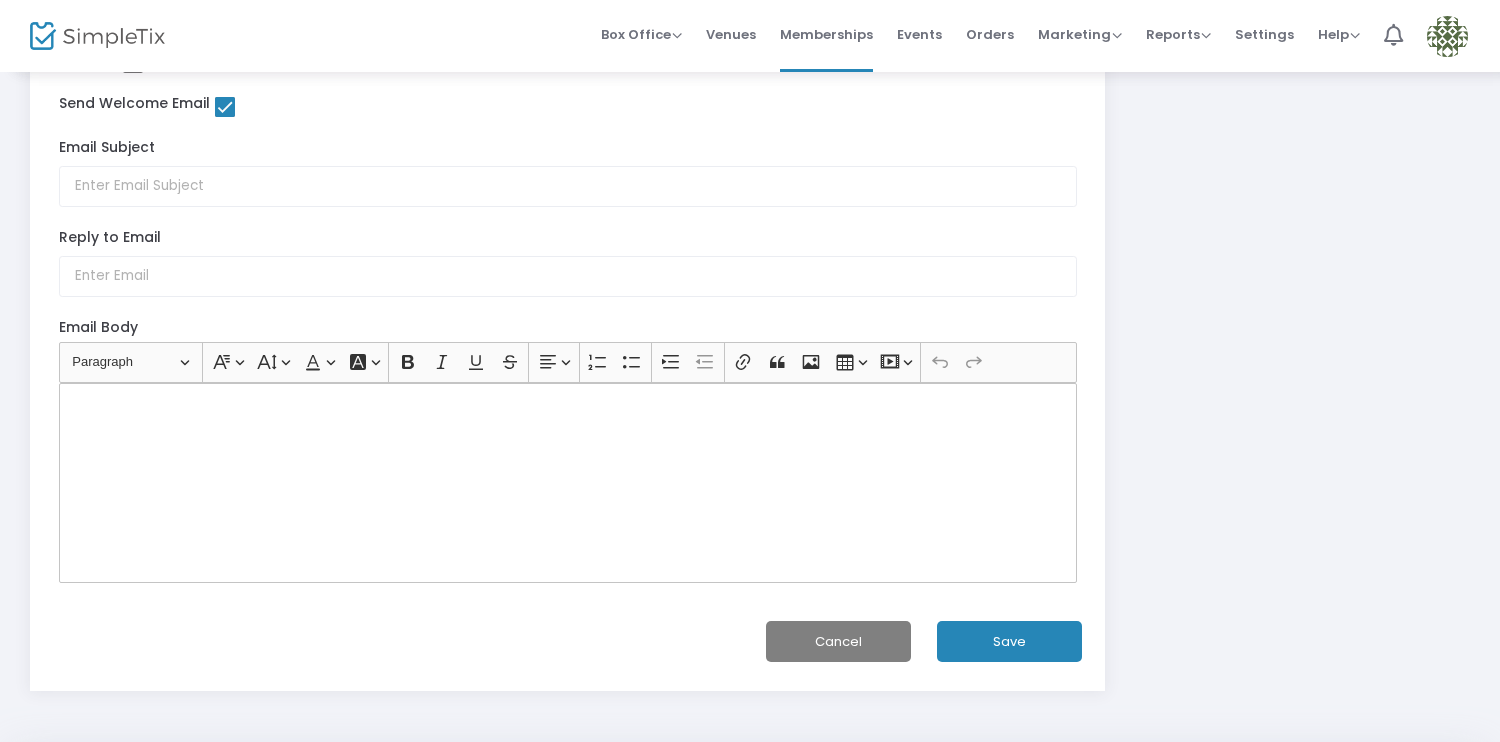 scroll, scrollTop: 1423, scrollLeft: 0, axis: vertical 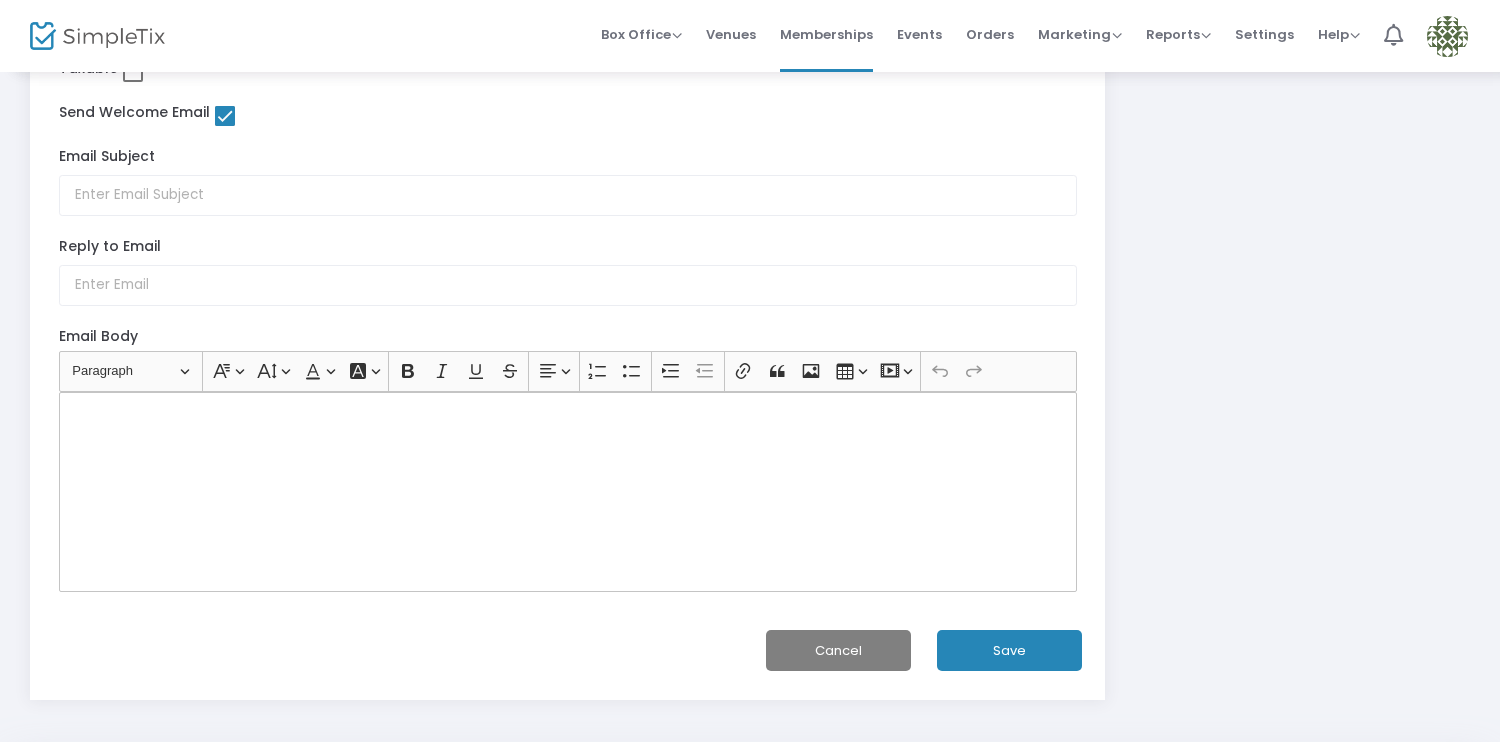 click at bounding box center [225, 116] 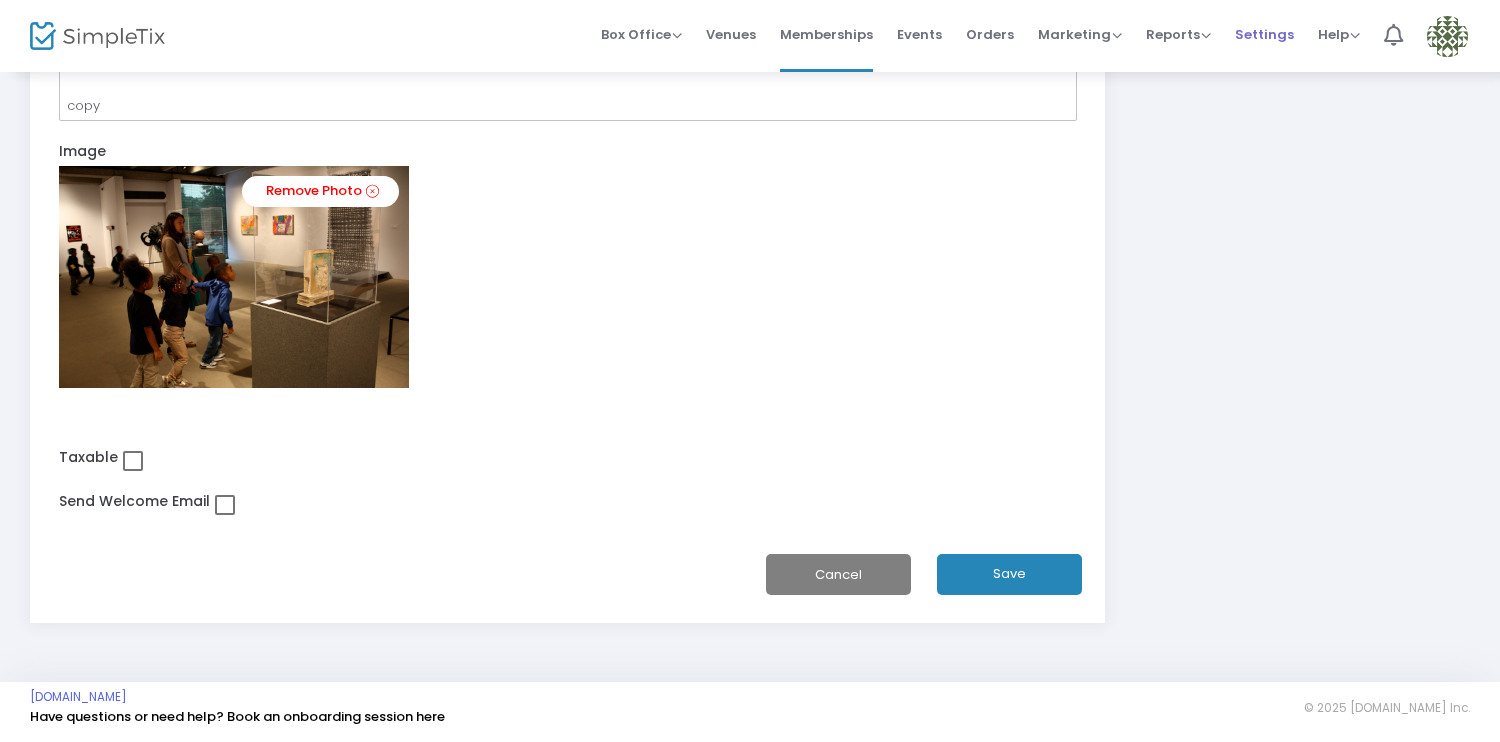 click on "Settings" at bounding box center (1264, 34) 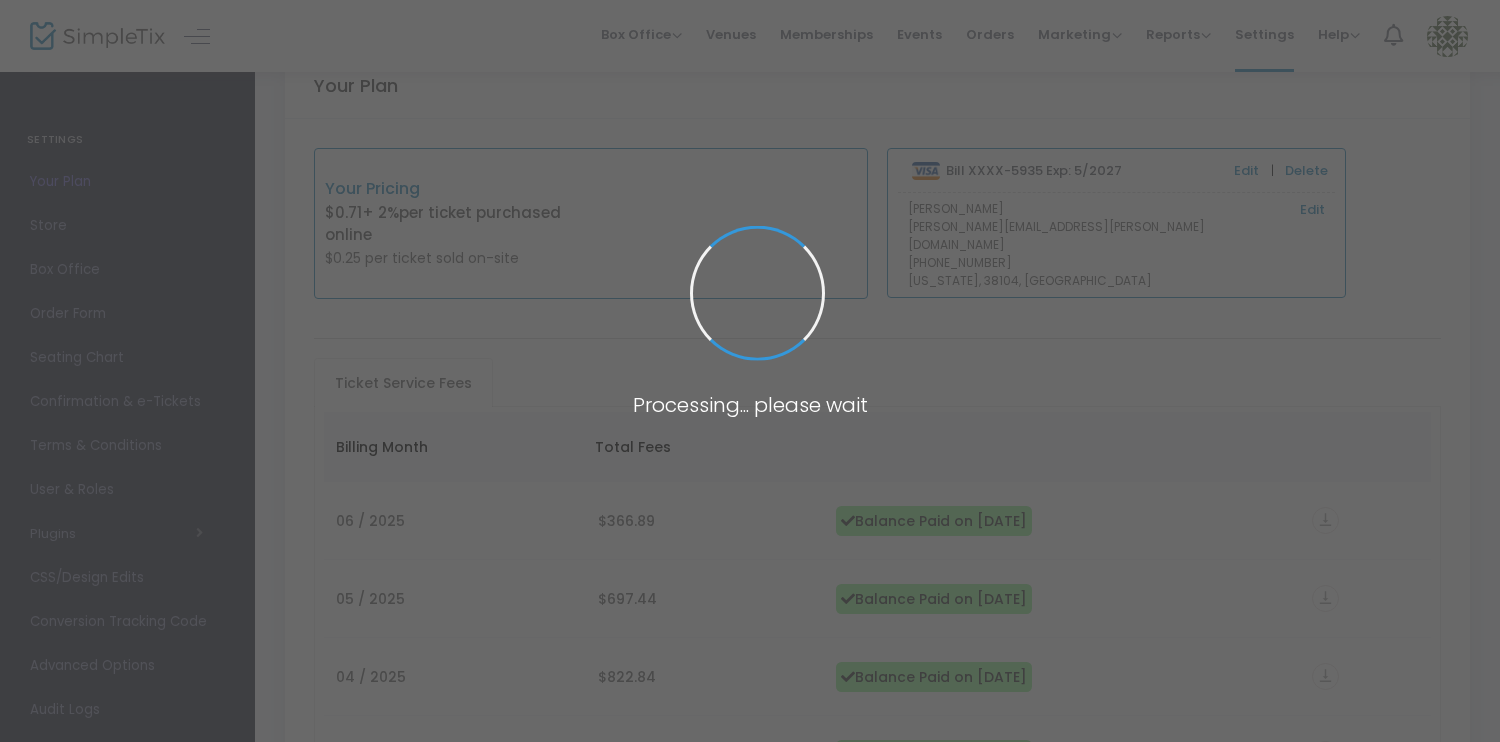 scroll, scrollTop: 795, scrollLeft: 0, axis: vertical 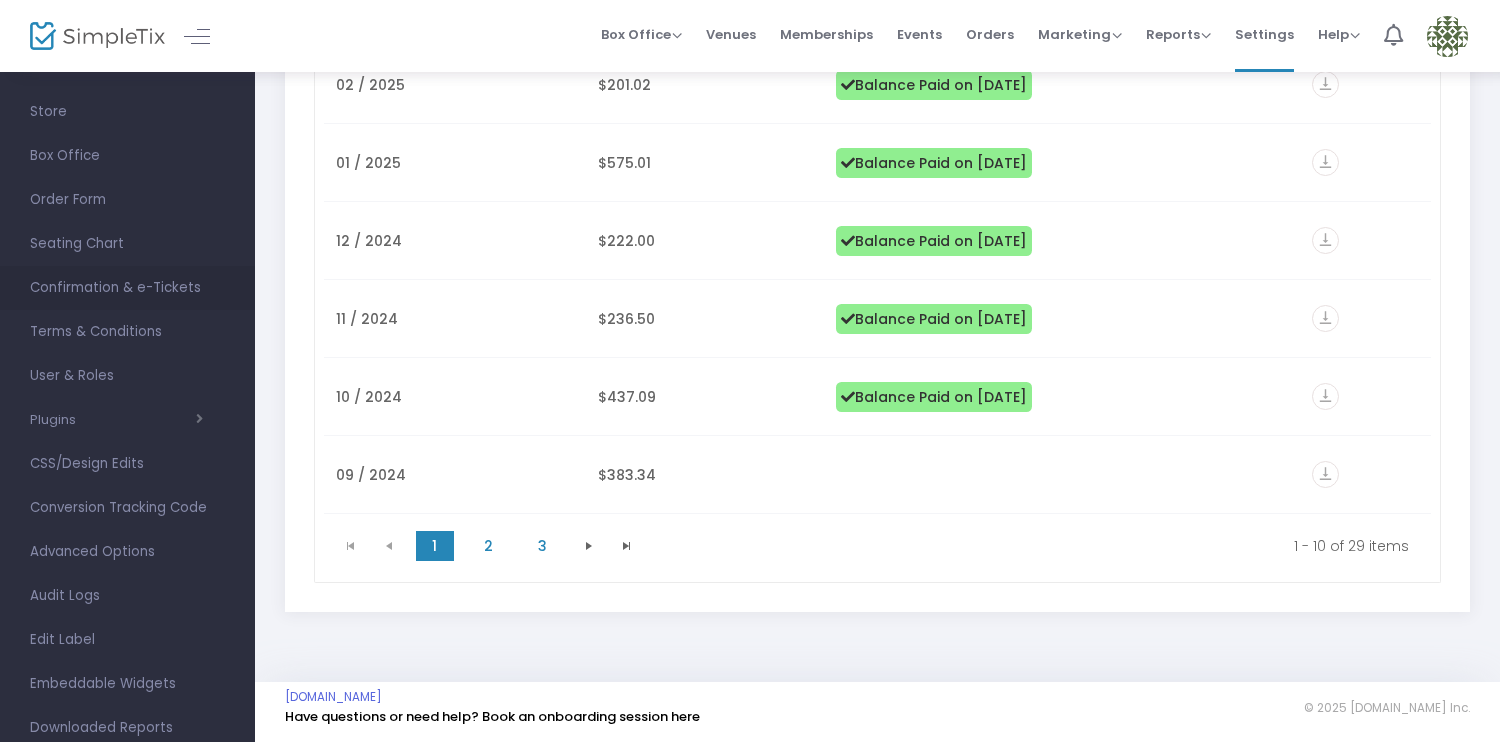 click on "Confirmation & e-Tickets" at bounding box center (127, 288) 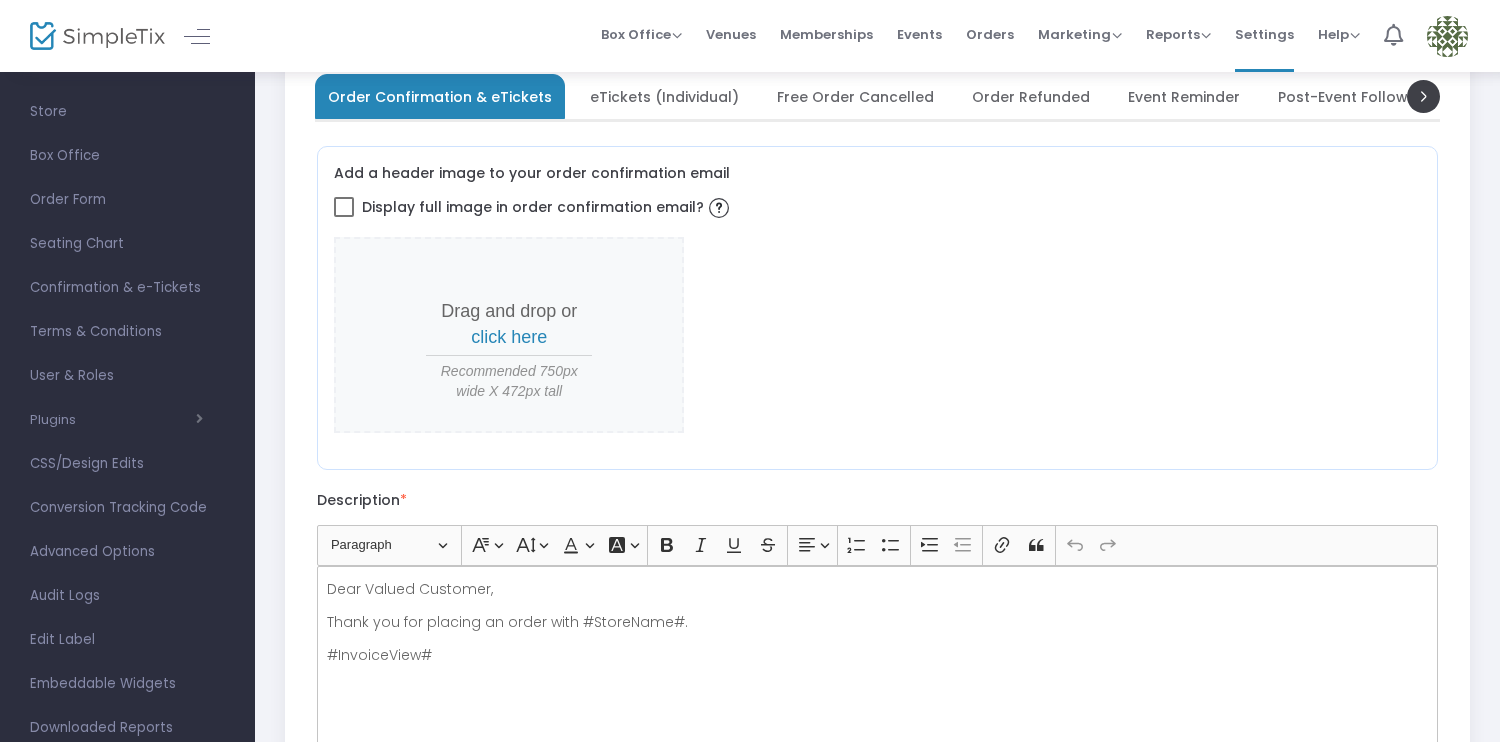 scroll, scrollTop: 0, scrollLeft: 0, axis: both 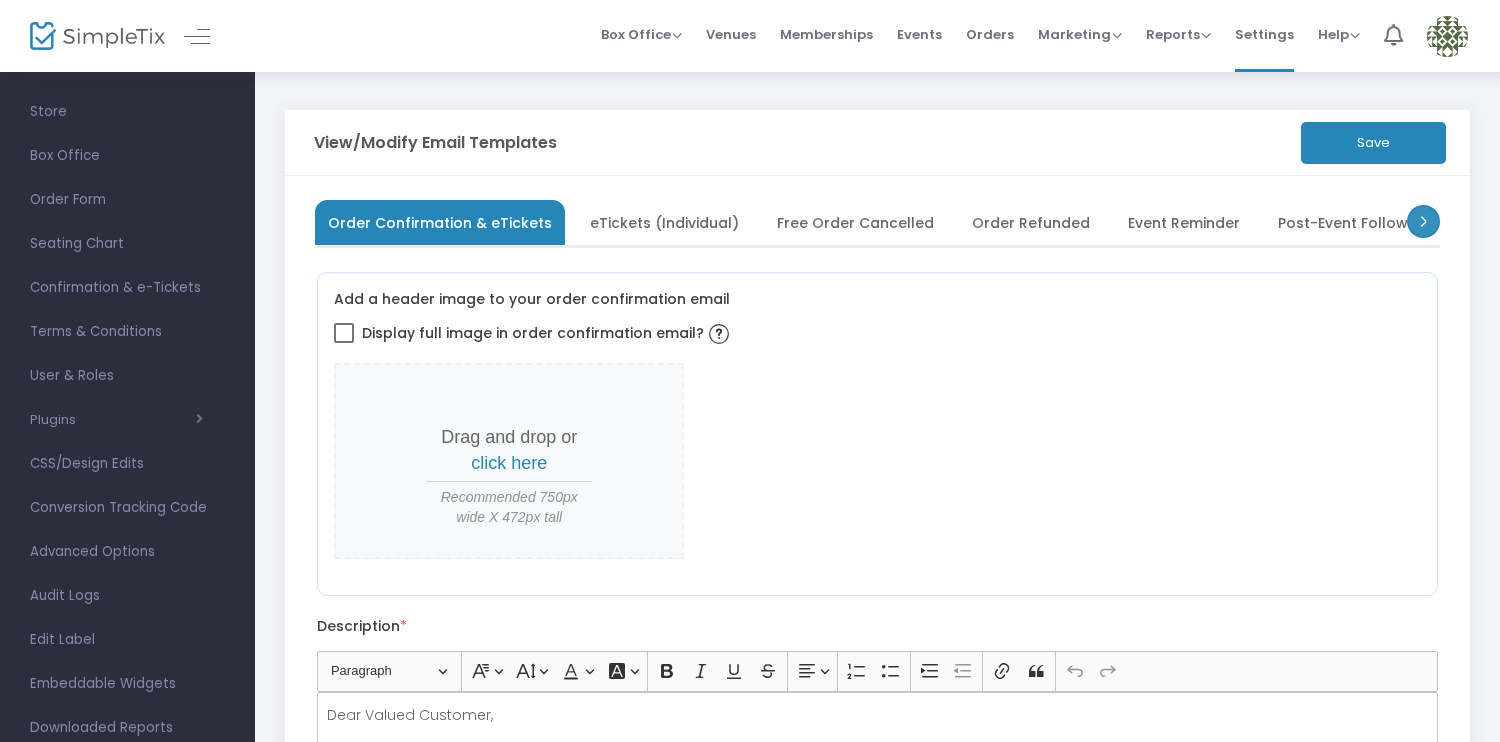 click 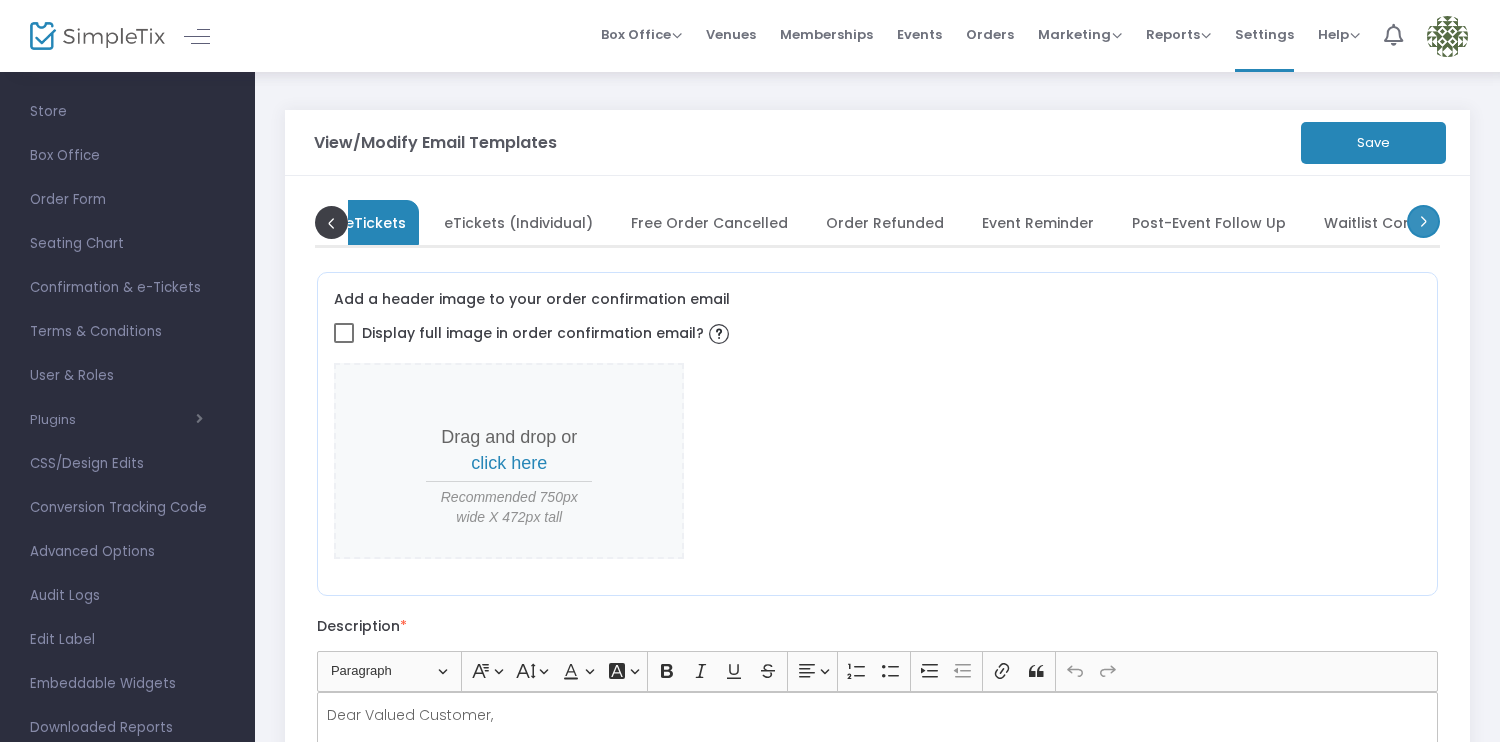 scroll, scrollTop: 0, scrollLeft: 200, axis: horizontal 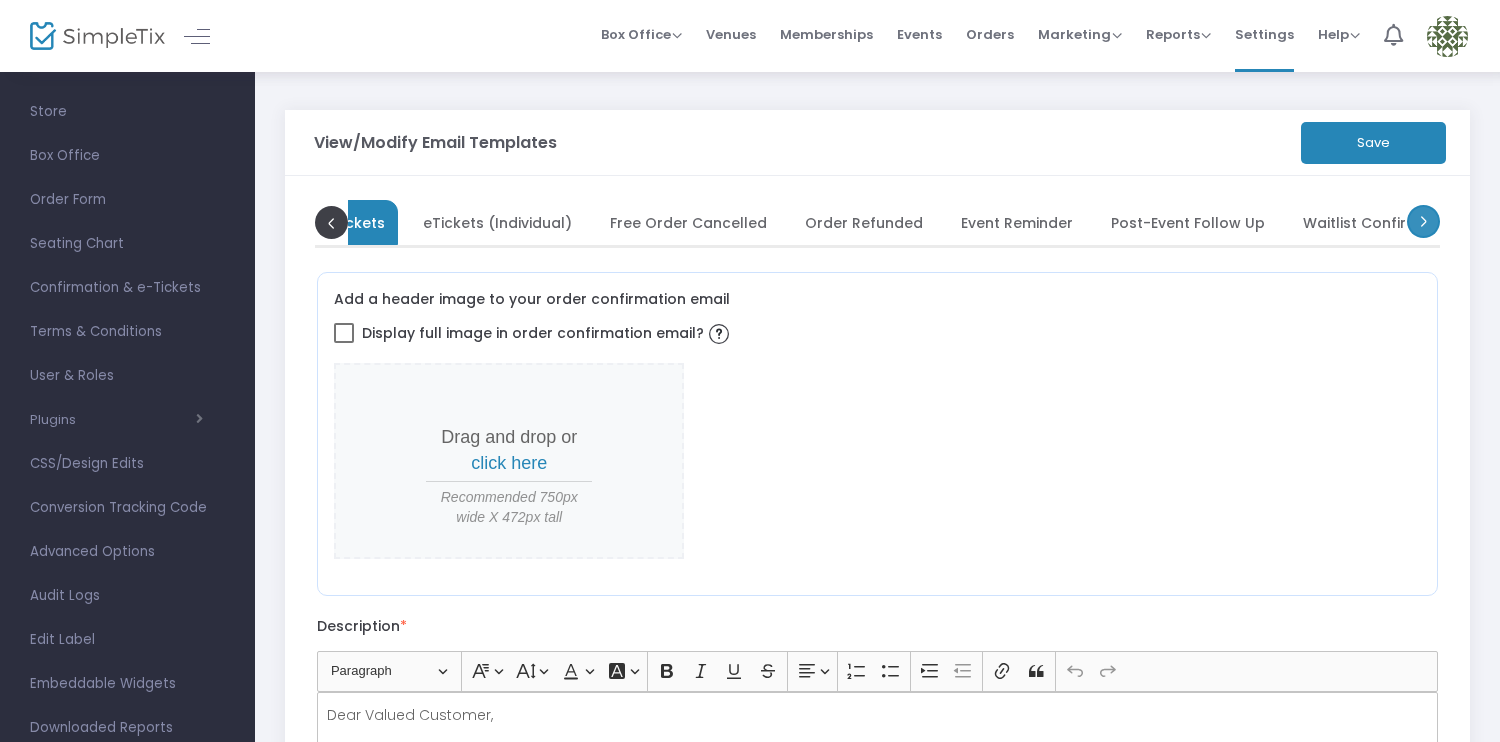 click 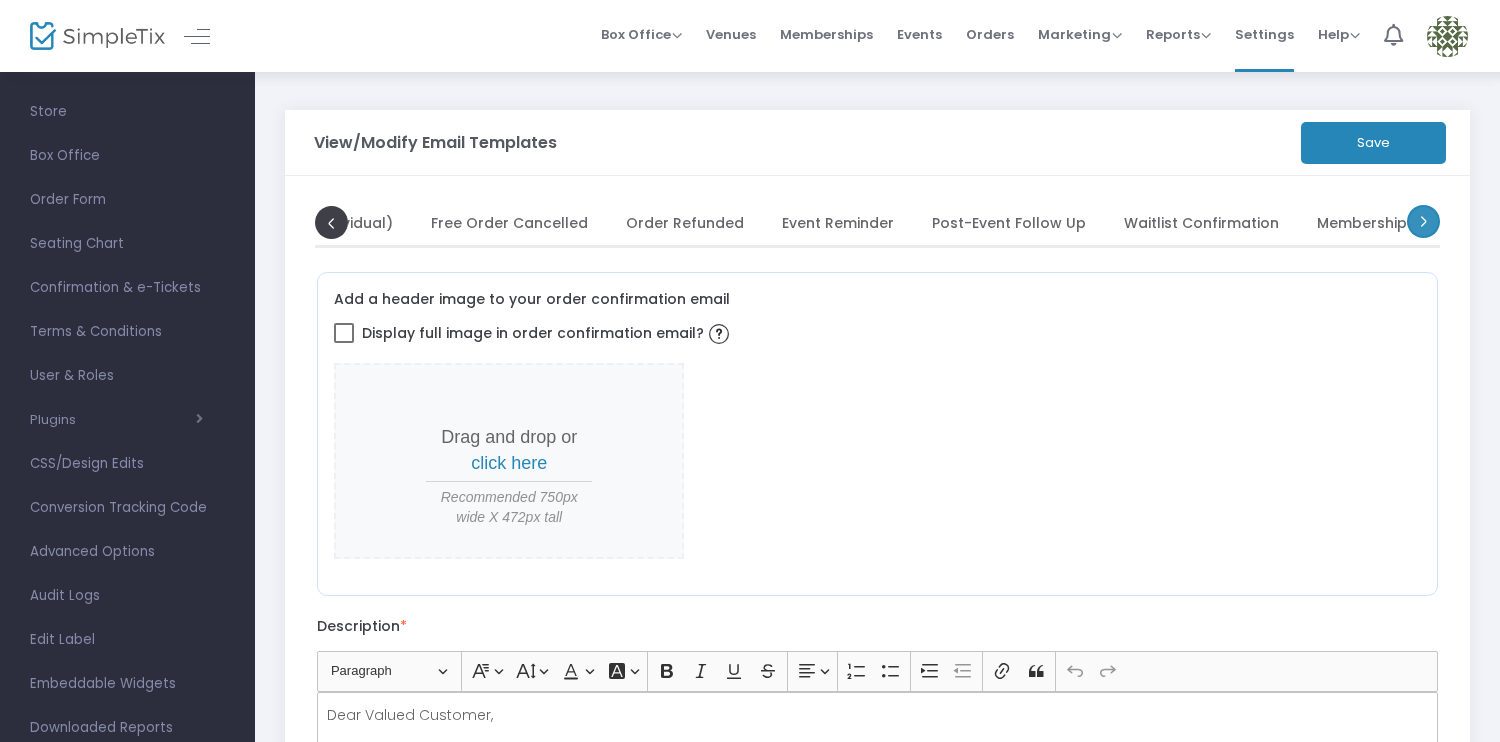 scroll, scrollTop: 0, scrollLeft: 400, axis: horizontal 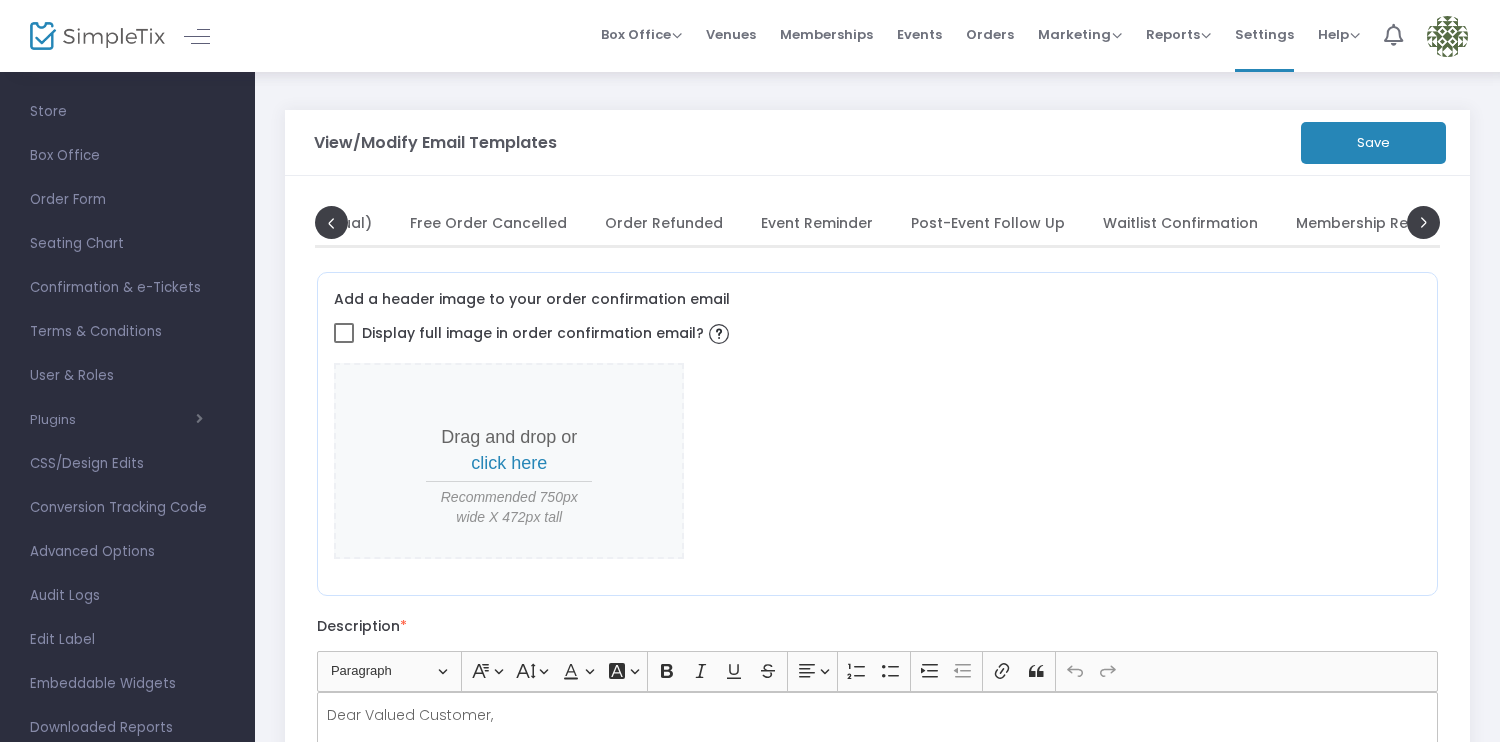 click on "Membership Renewal Reminder" at bounding box center (1410, 222) 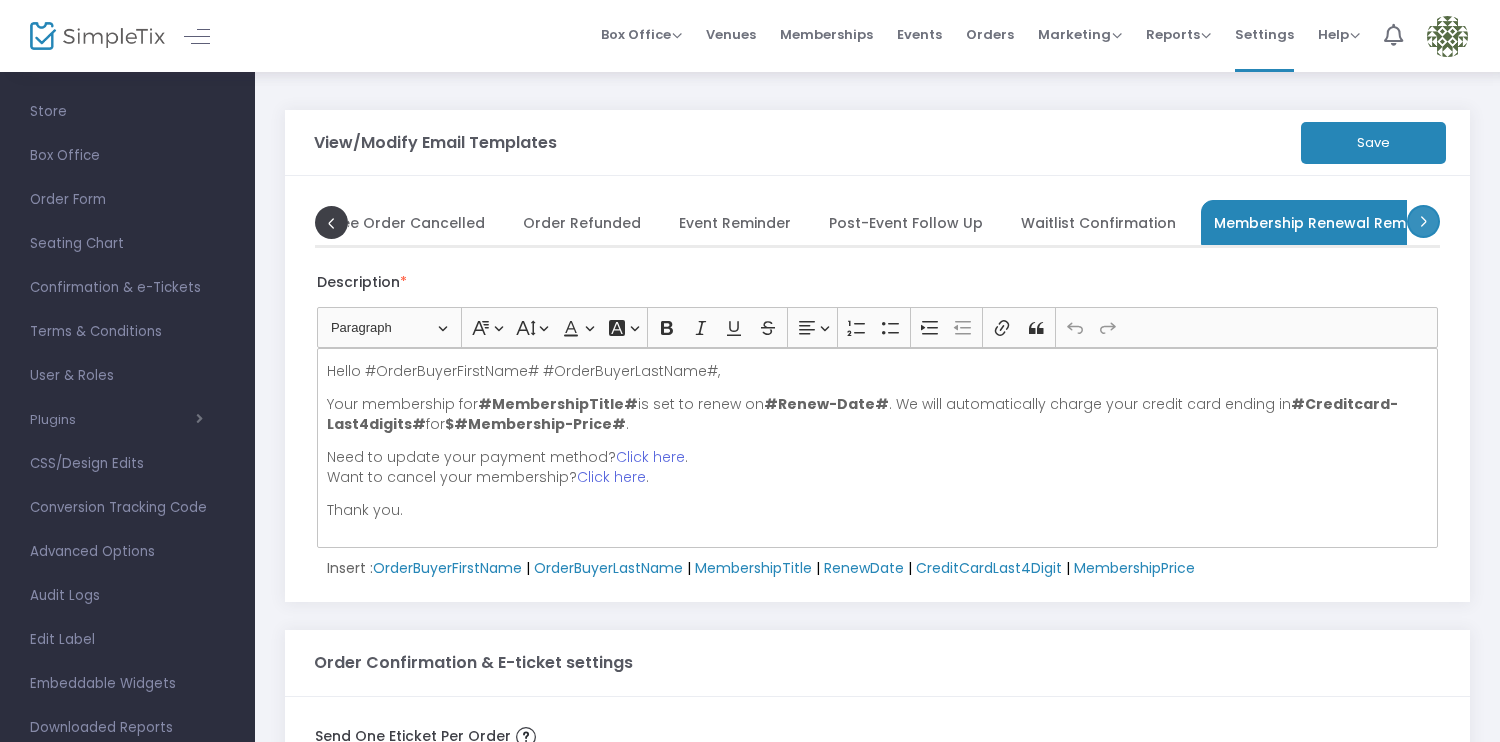 click 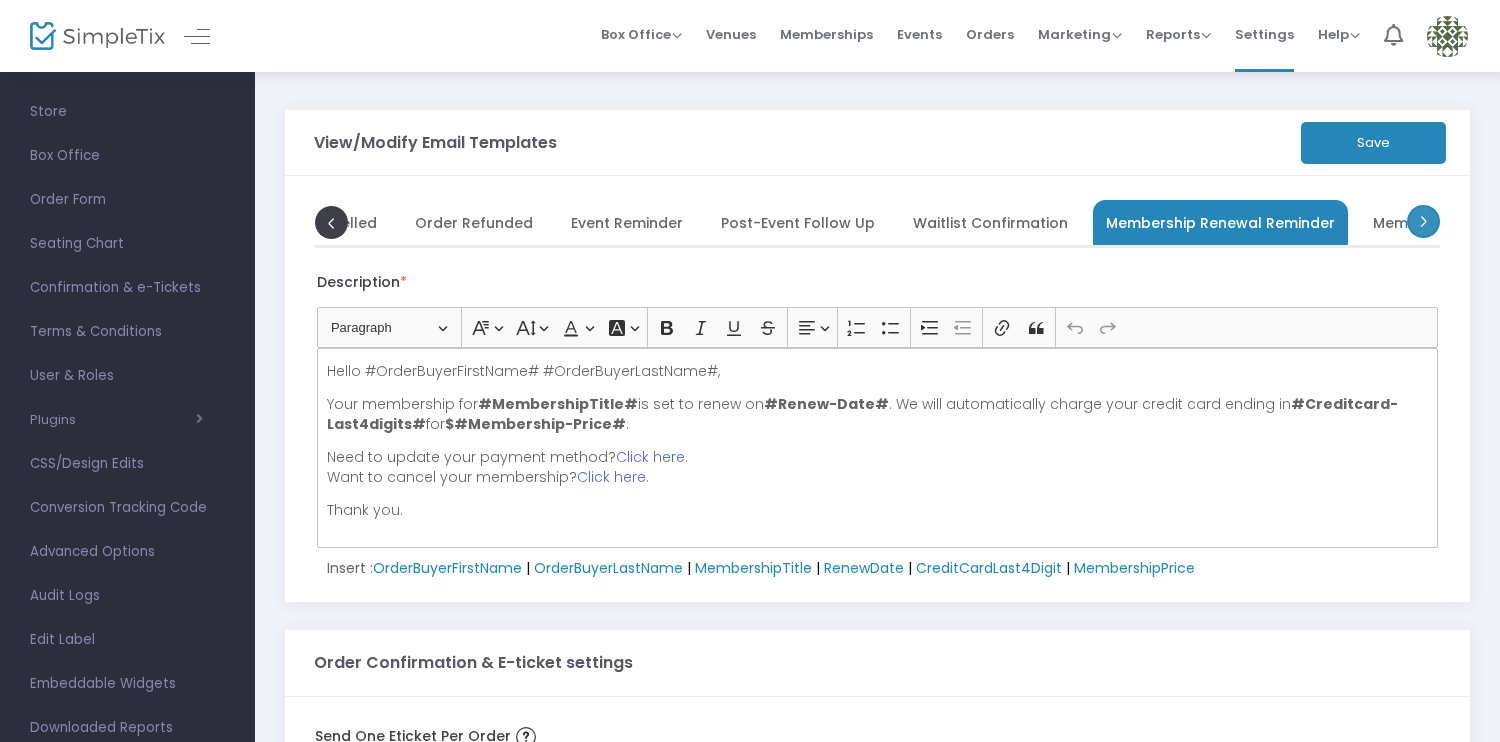 scroll, scrollTop: 0, scrollLeft: 682, axis: horizontal 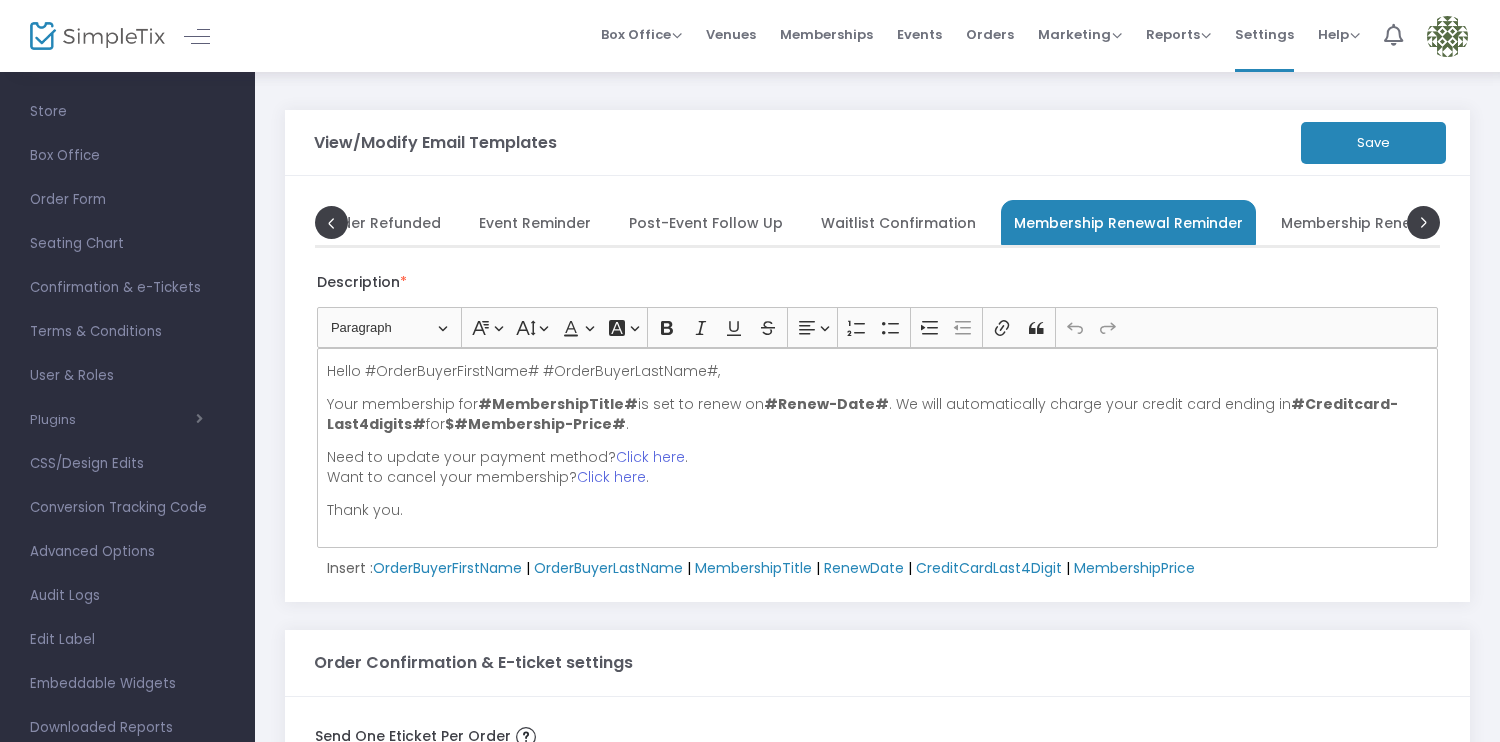 click on "Membership Renewal Success" at bounding box center [1391, 222] 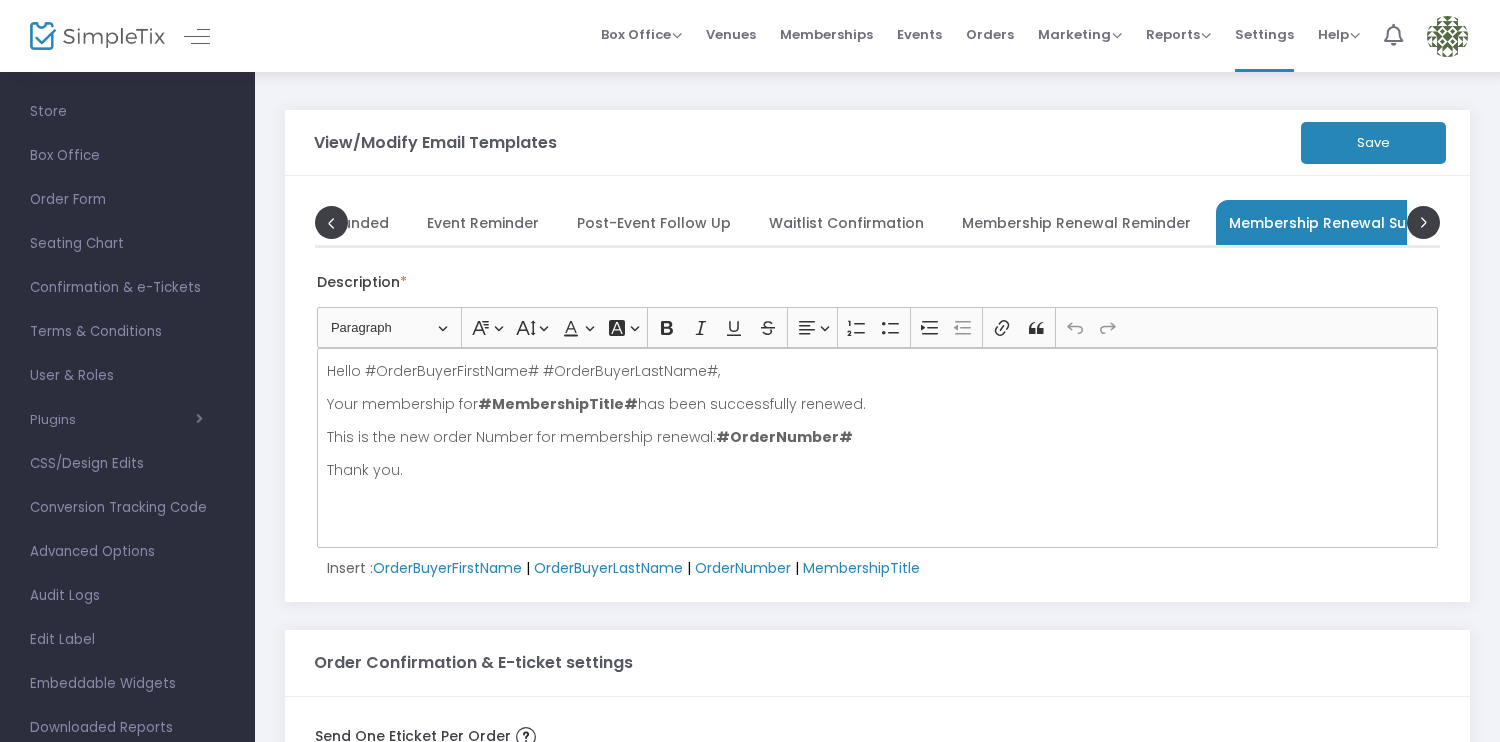 click on "Membership Renewal Reminder" at bounding box center (1076, 222) 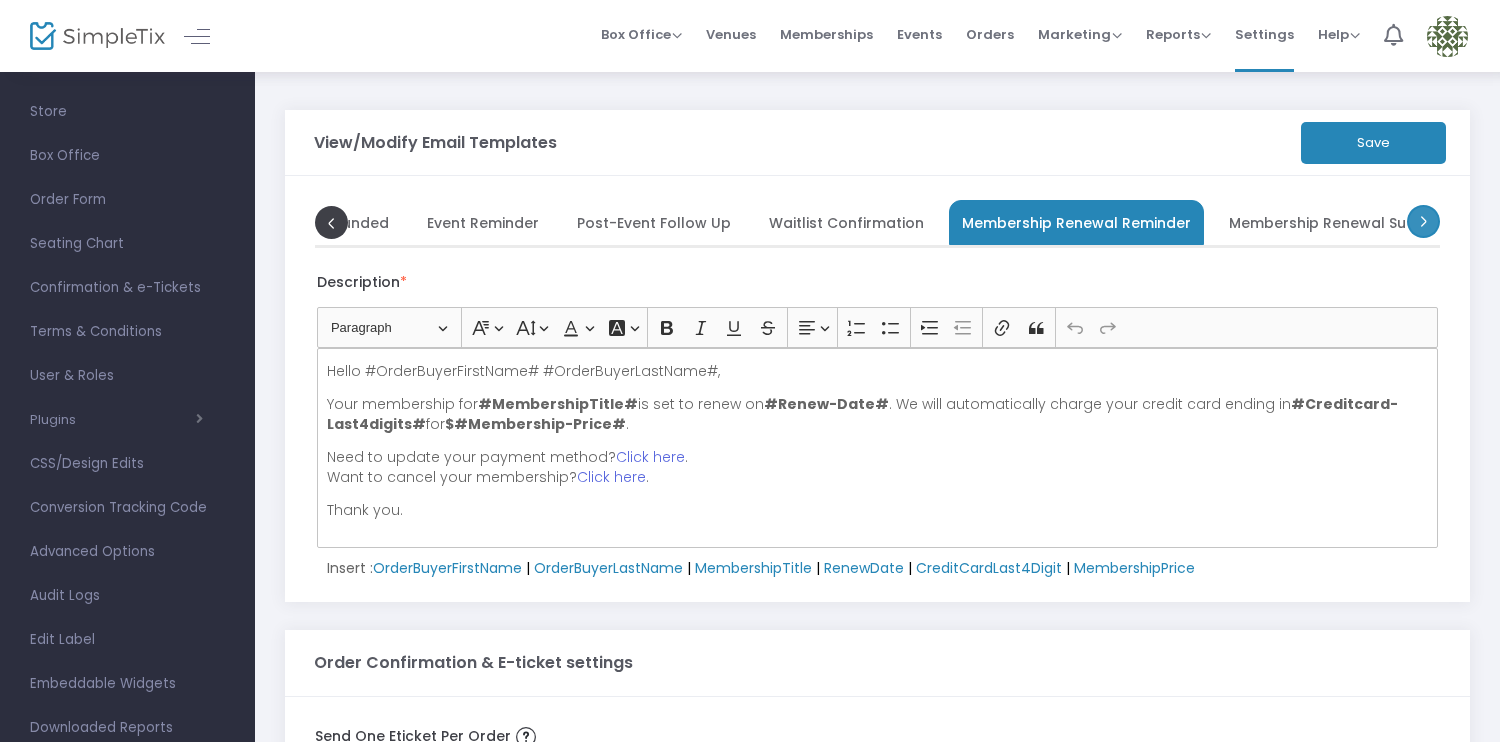click 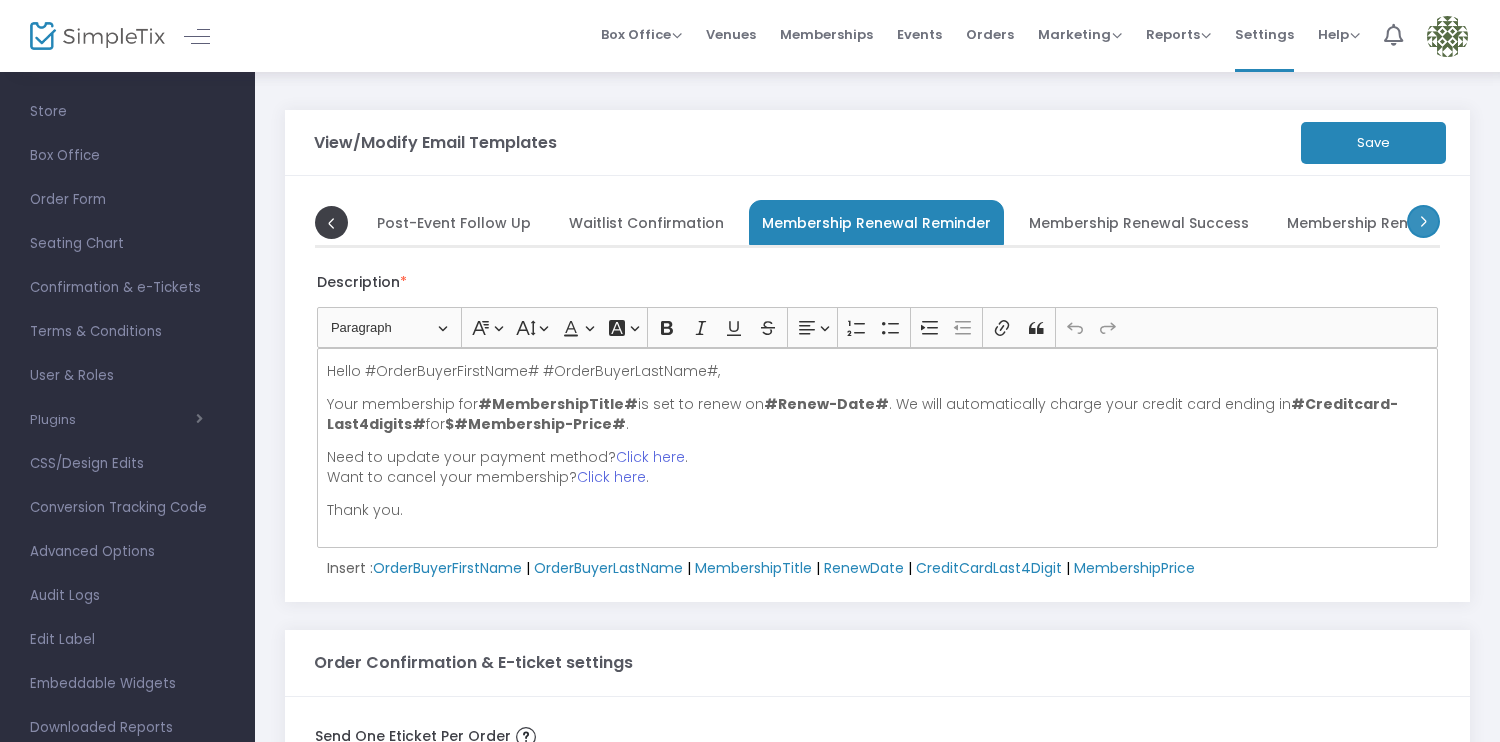 click 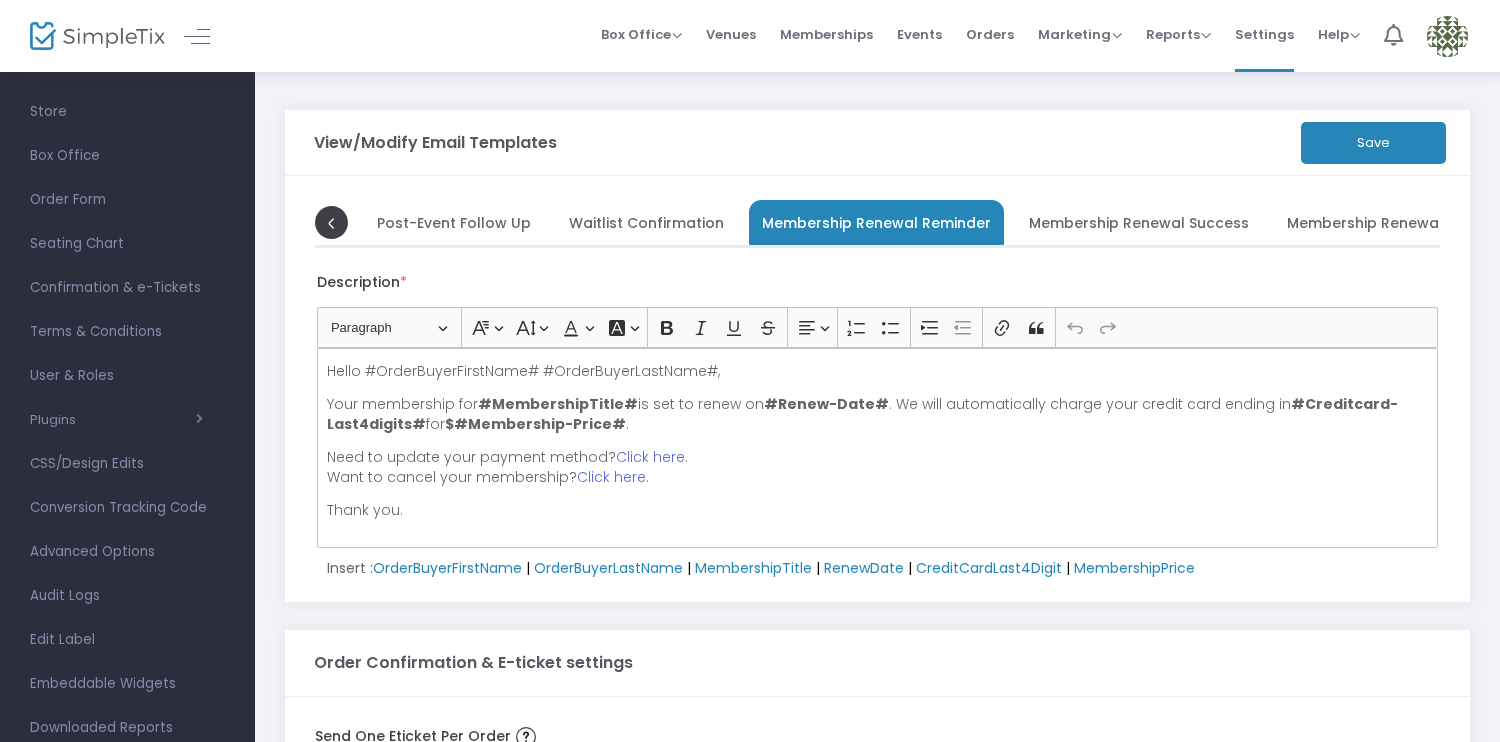 scroll, scrollTop: 0, scrollLeft: 937, axis: horizontal 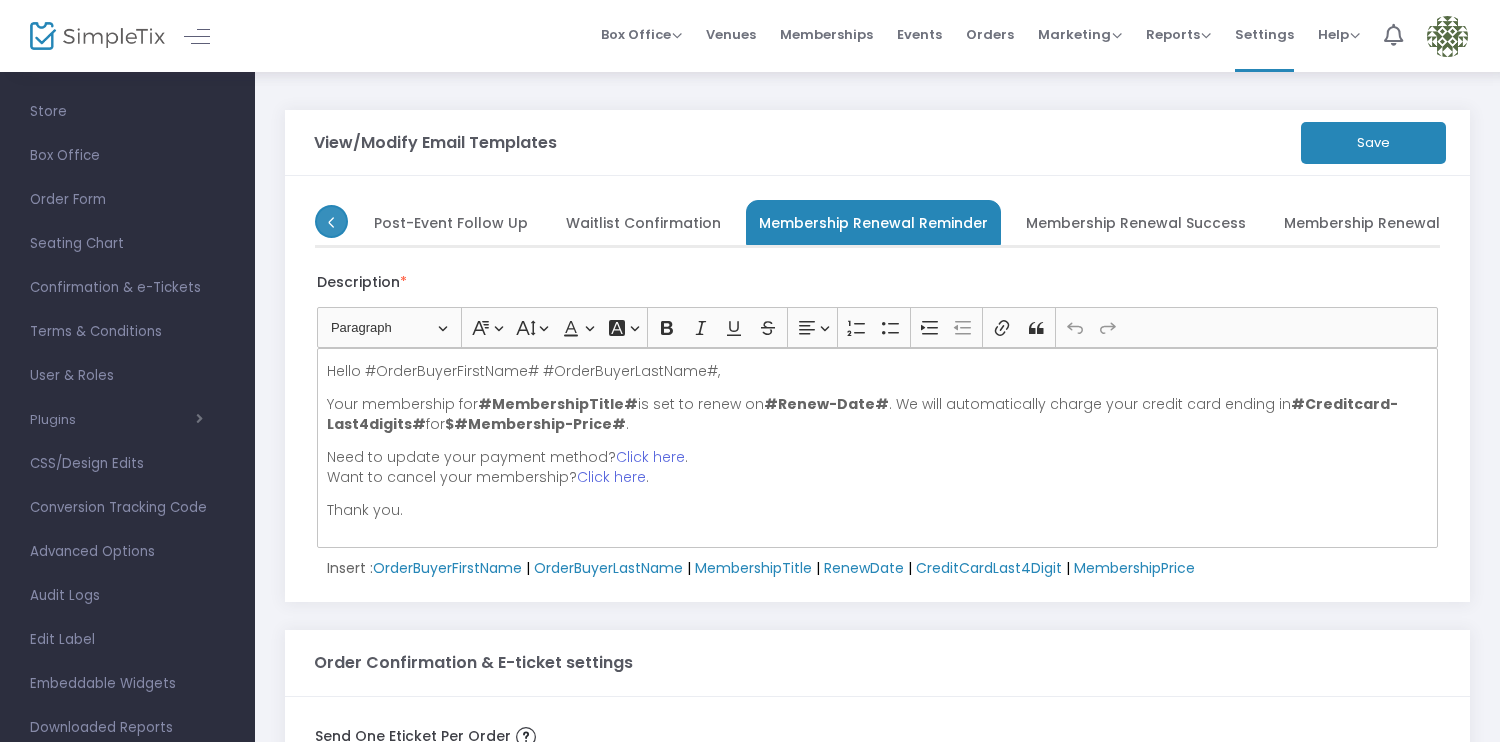 click 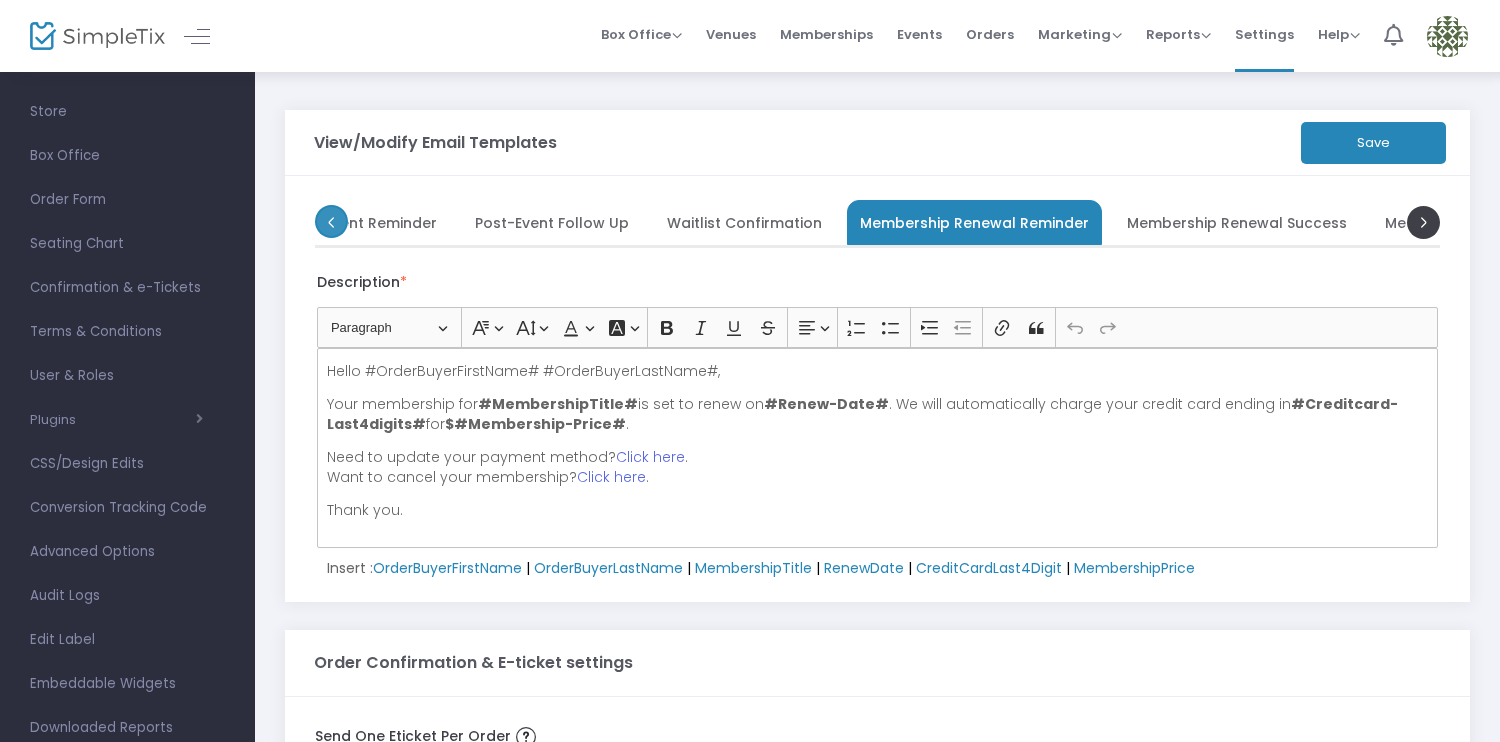 click 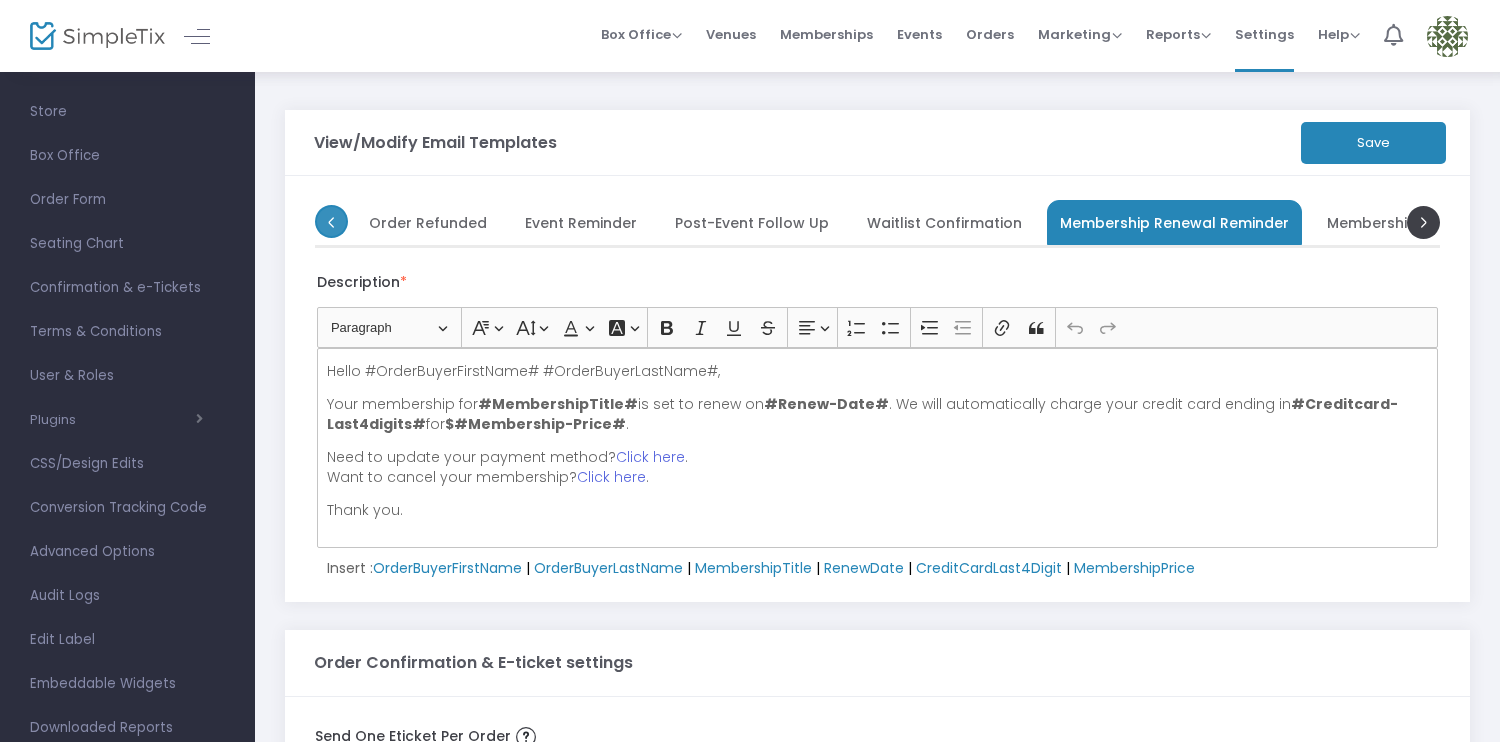click 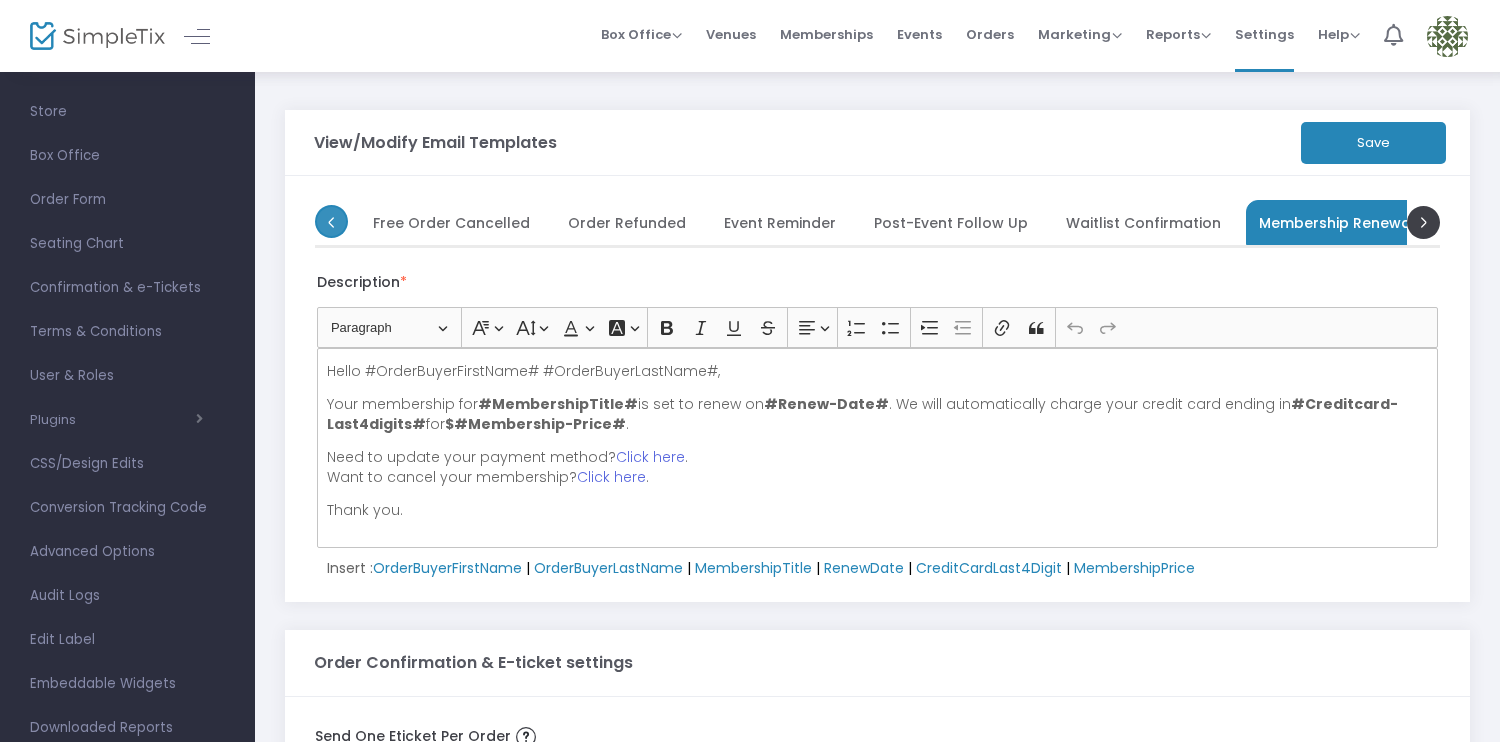 scroll, scrollTop: 0, scrollLeft: 436, axis: horizontal 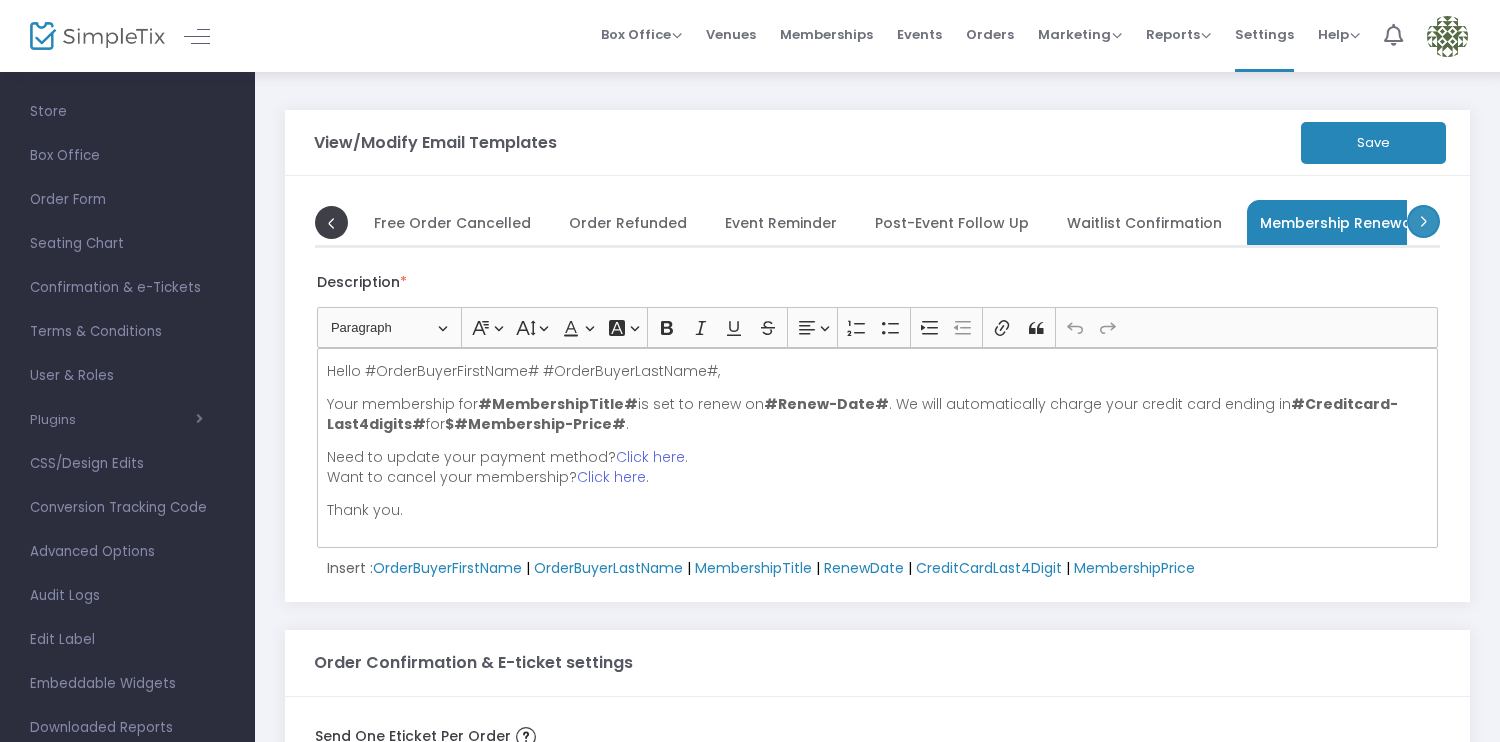 click 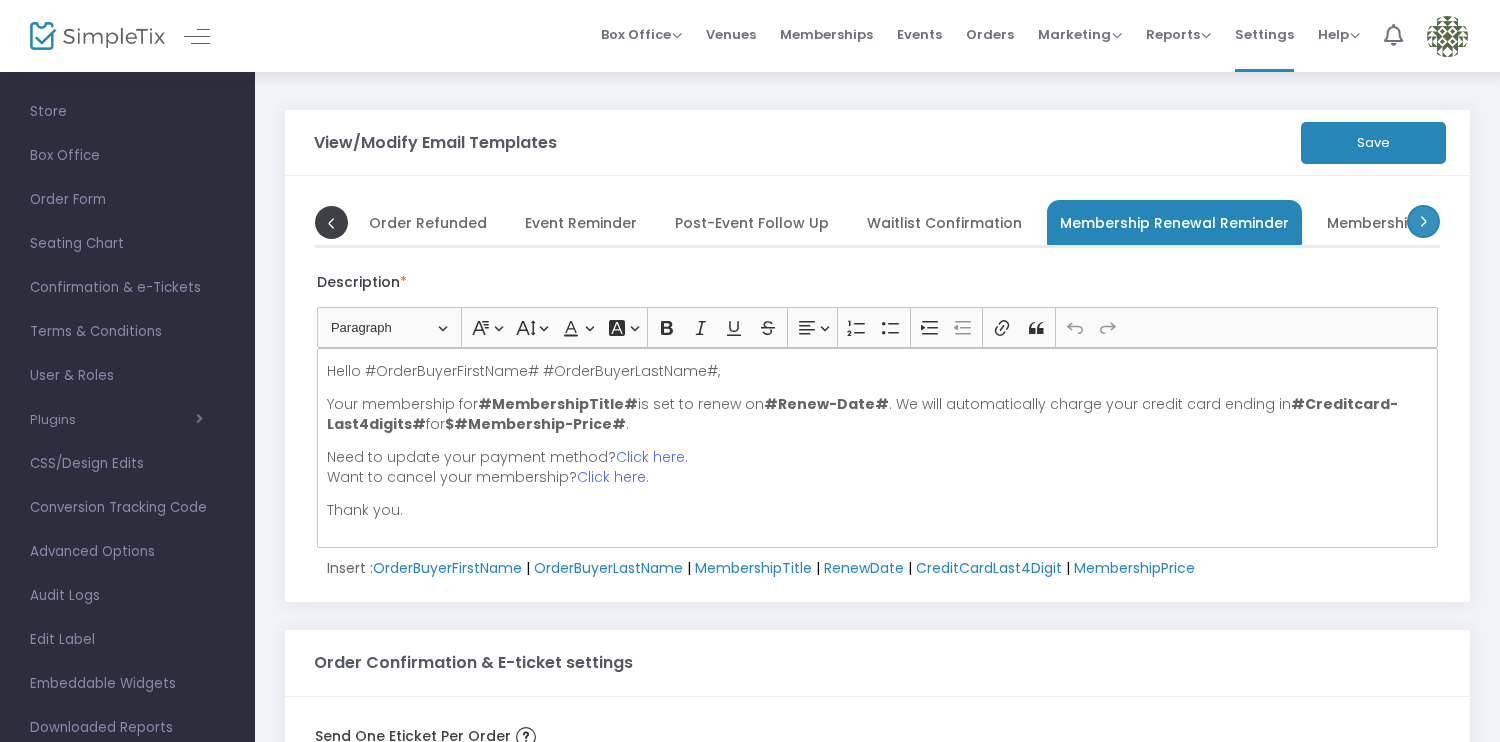 click 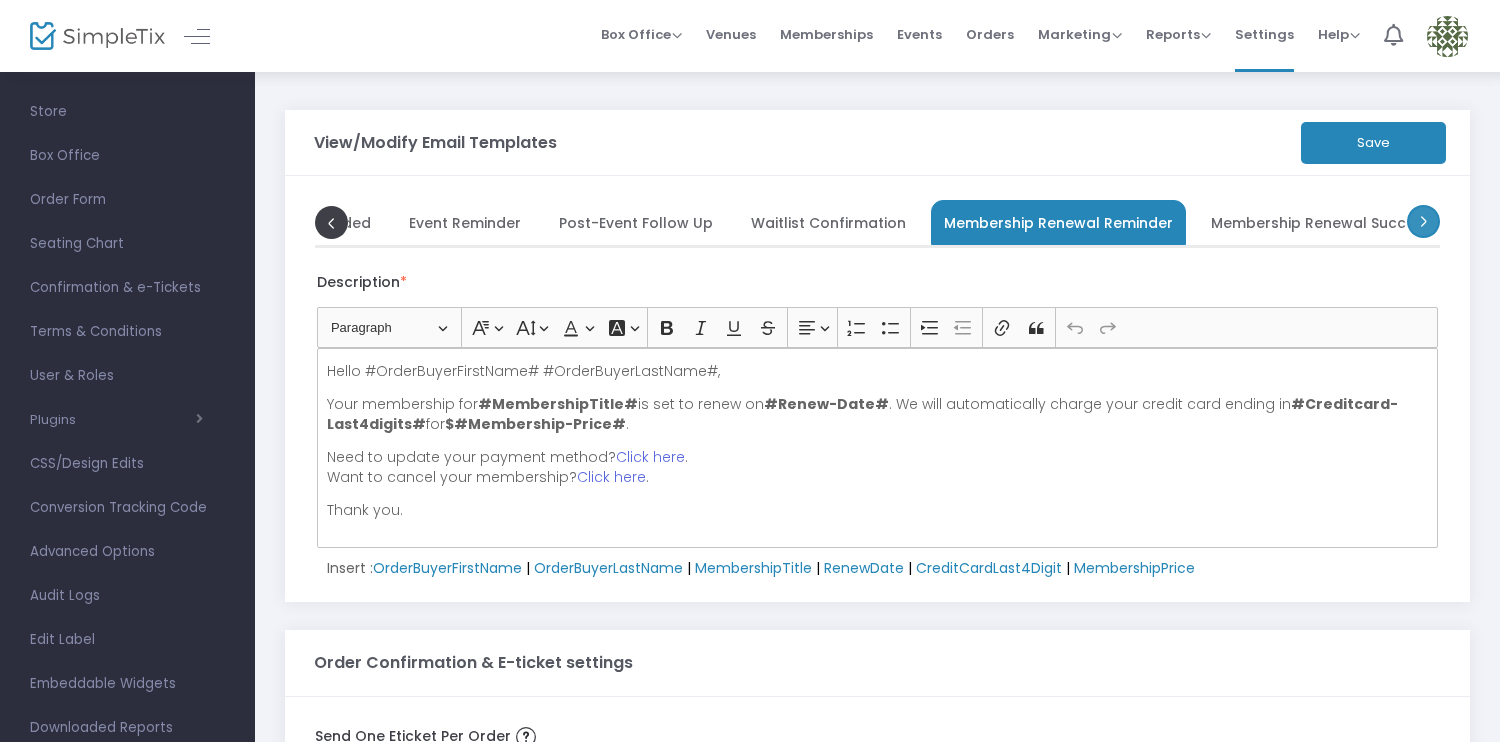 click 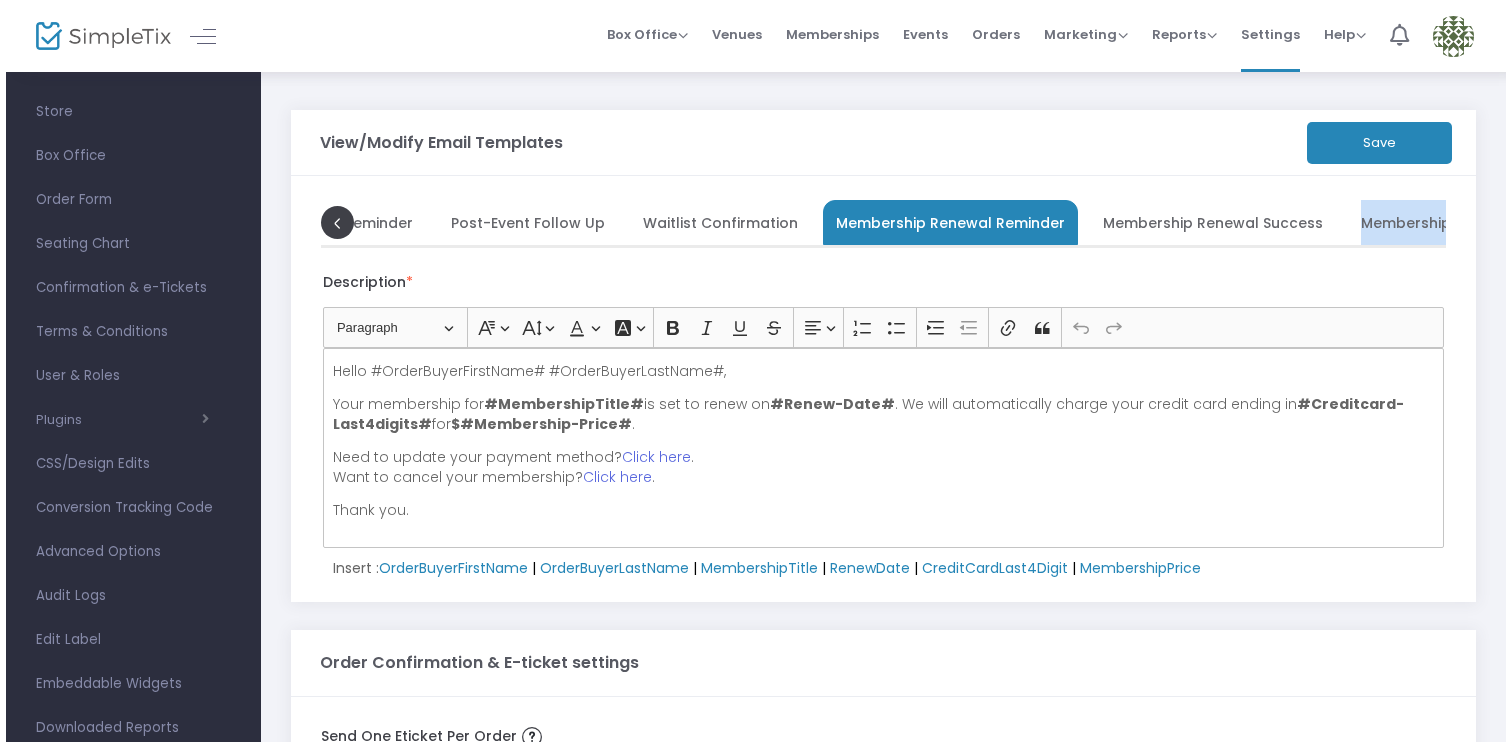 scroll, scrollTop: 0, scrollLeft: 937, axis: horizontal 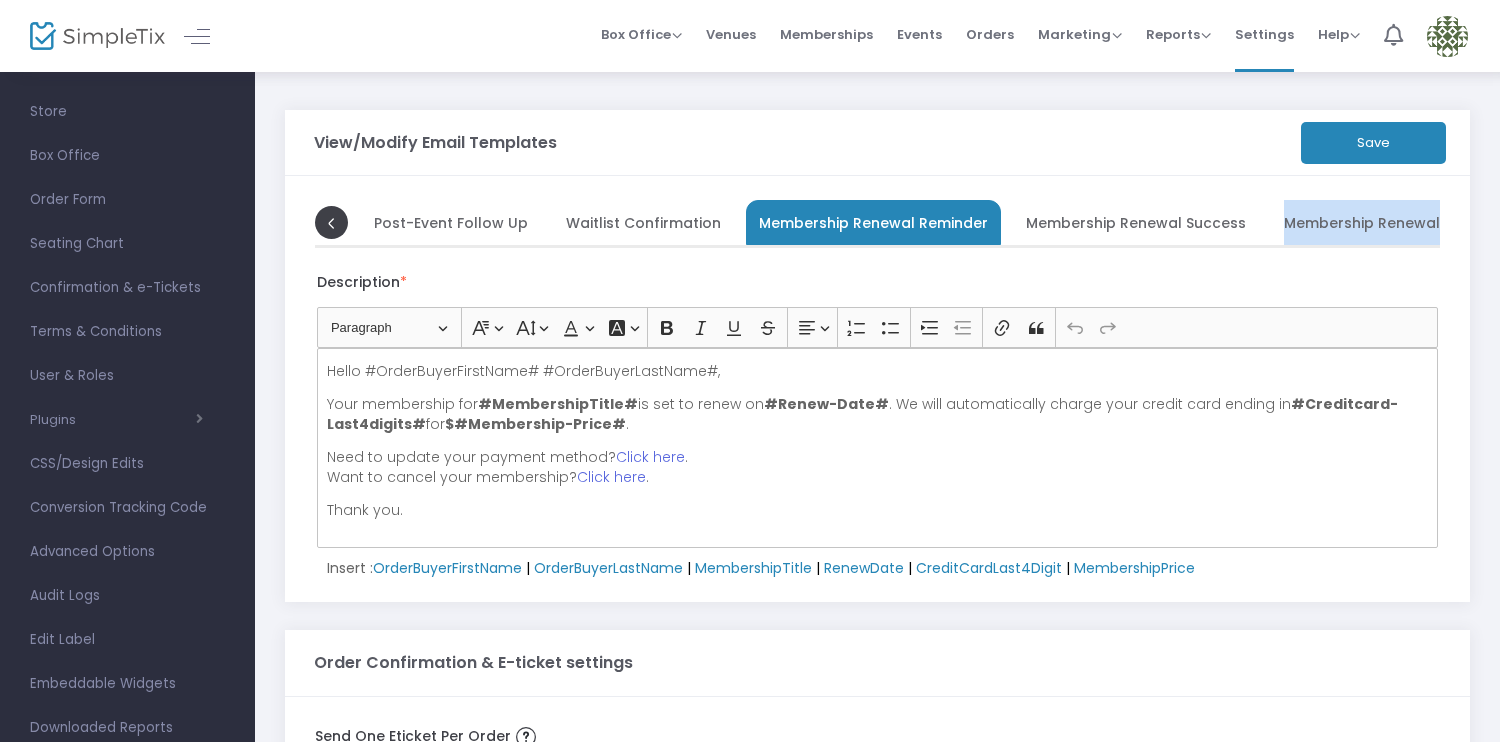 click on "Membership Renewal Failed" at bounding box center [1385, 222] 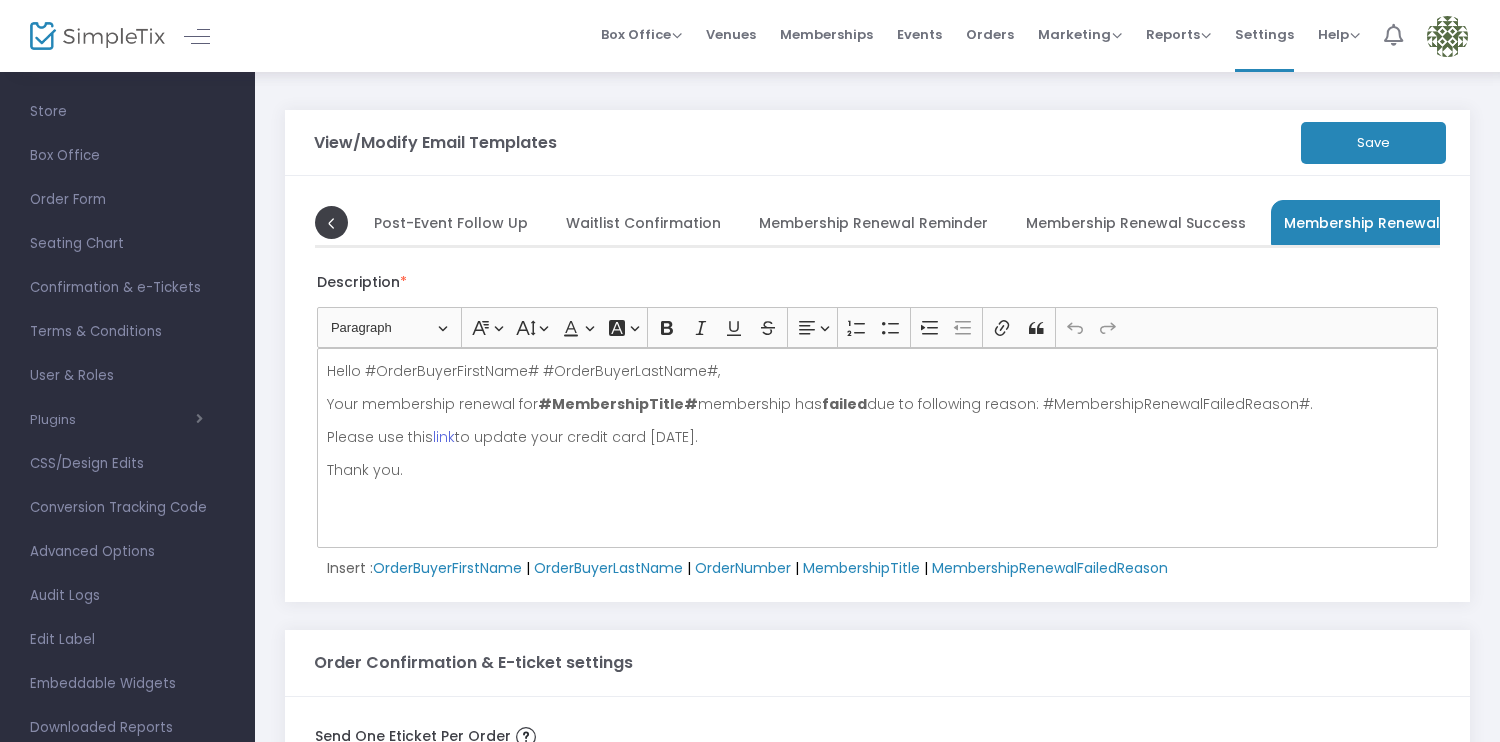 click at bounding box center [1393, 35] 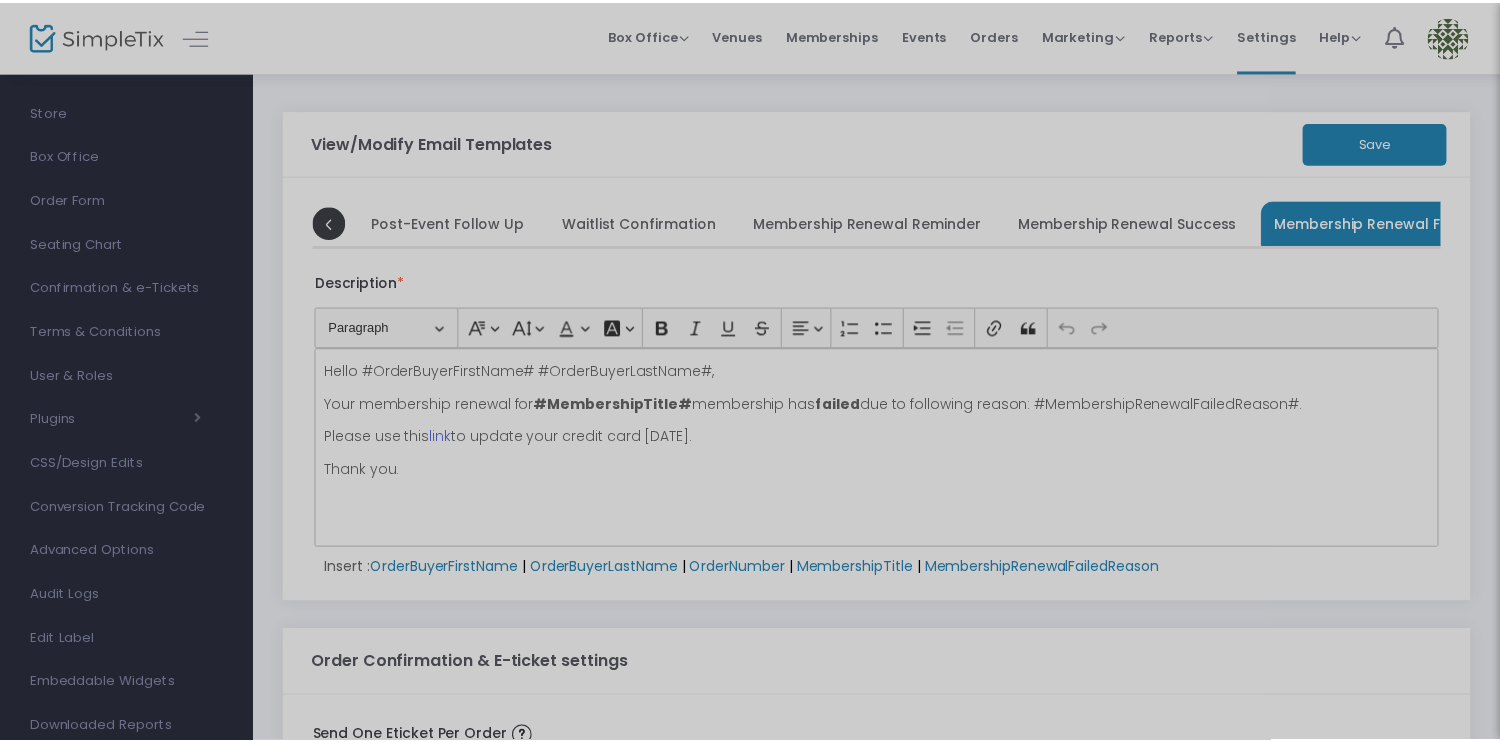 scroll, scrollTop: 0, scrollLeft: 925, axis: horizontal 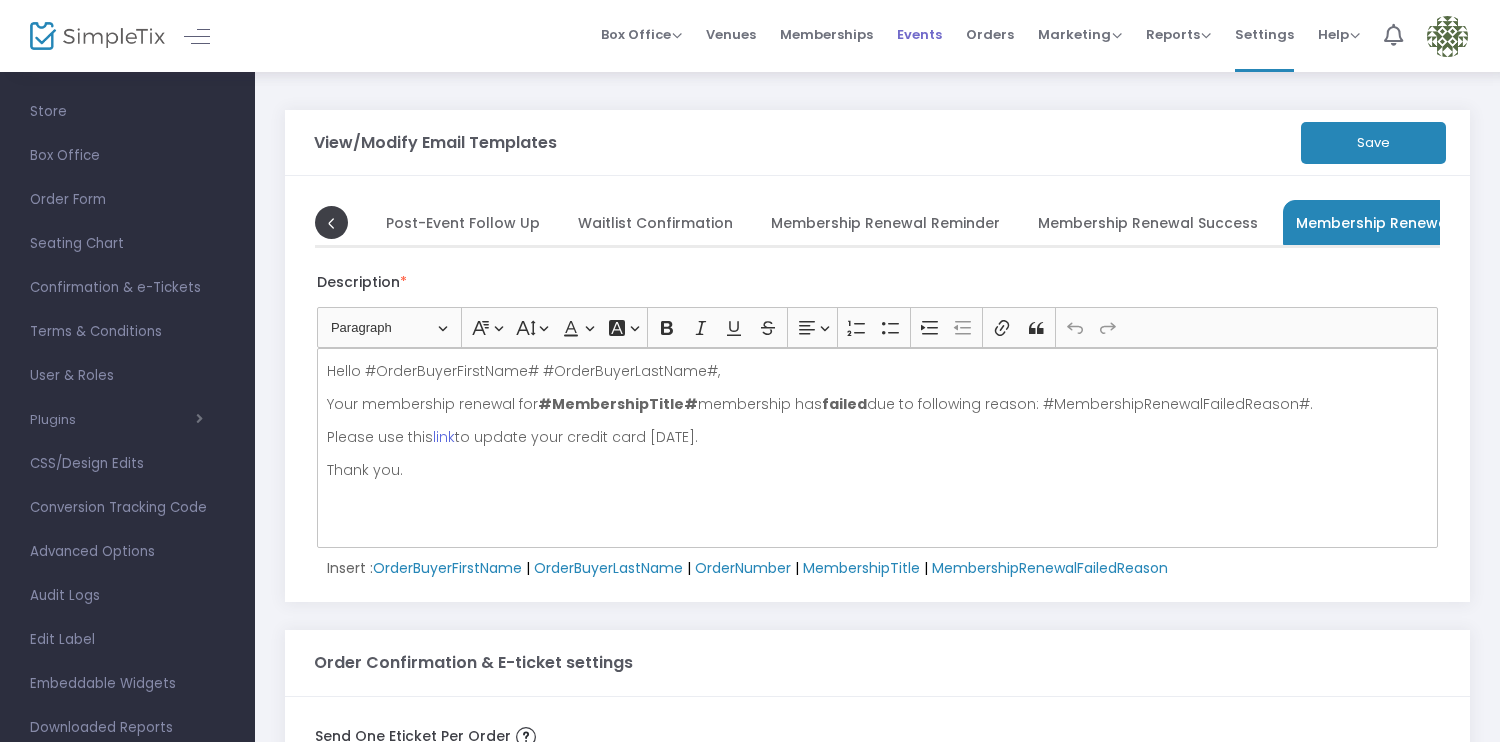 click on "Events" at bounding box center (919, 34) 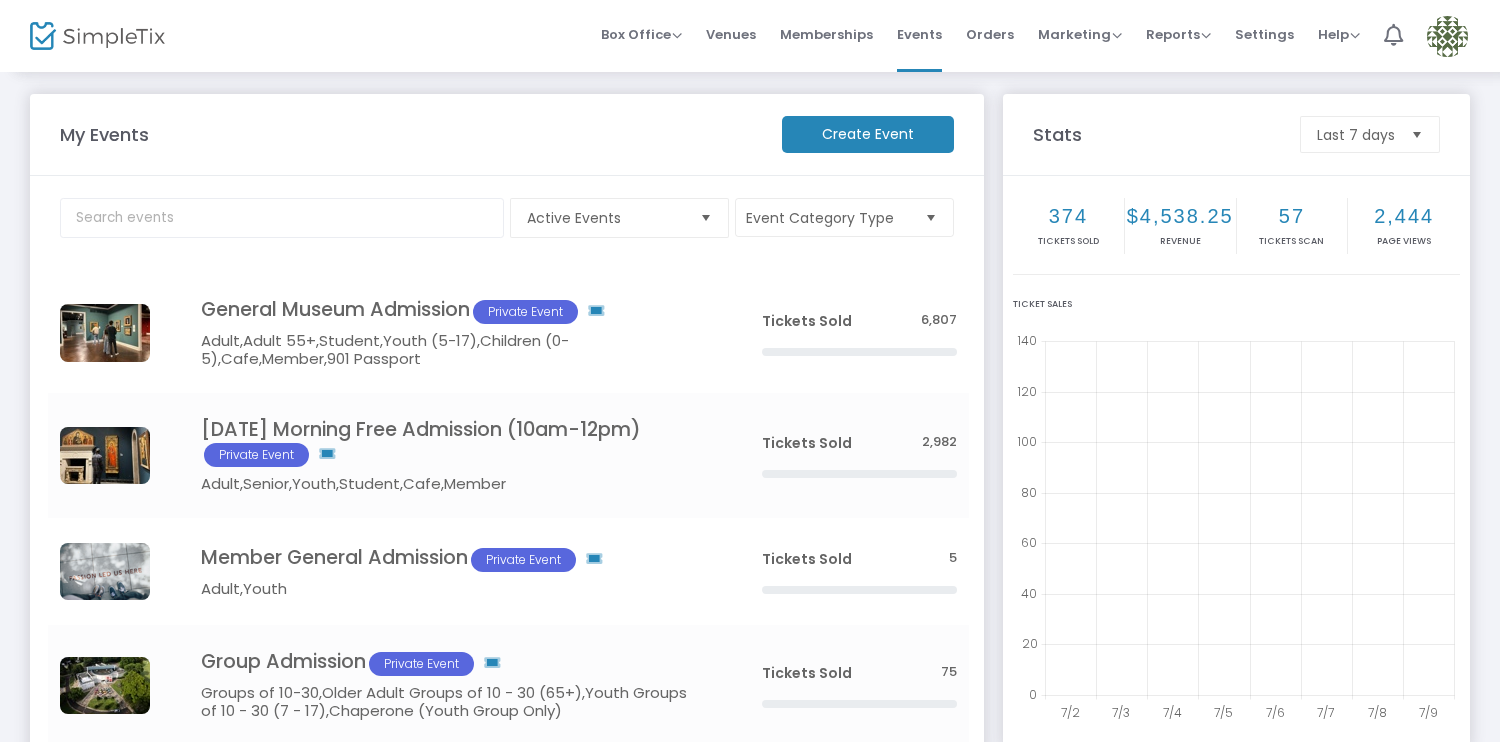 scroll, scrollTop: 0, scrollLeft: 0, axis: both 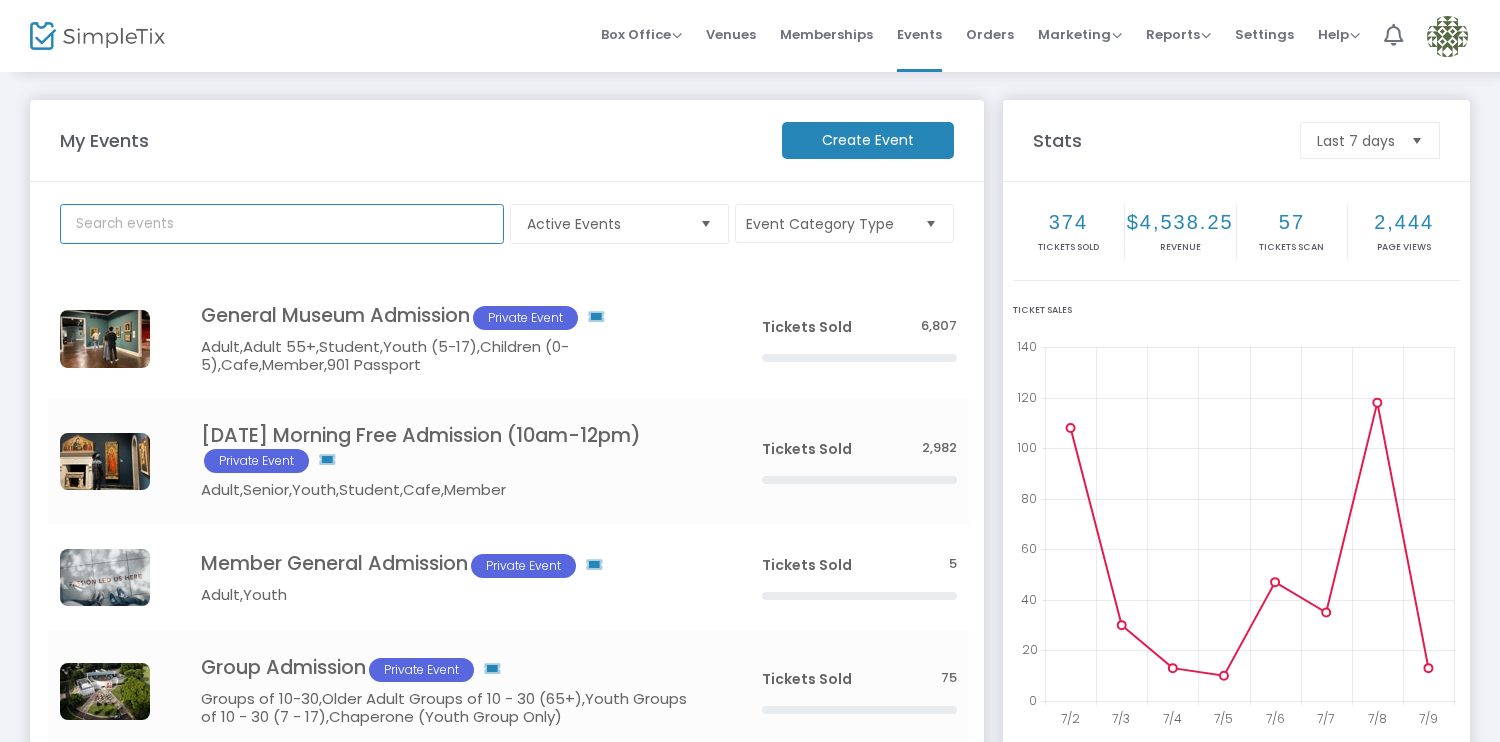 click at bounding box center [282, 224] 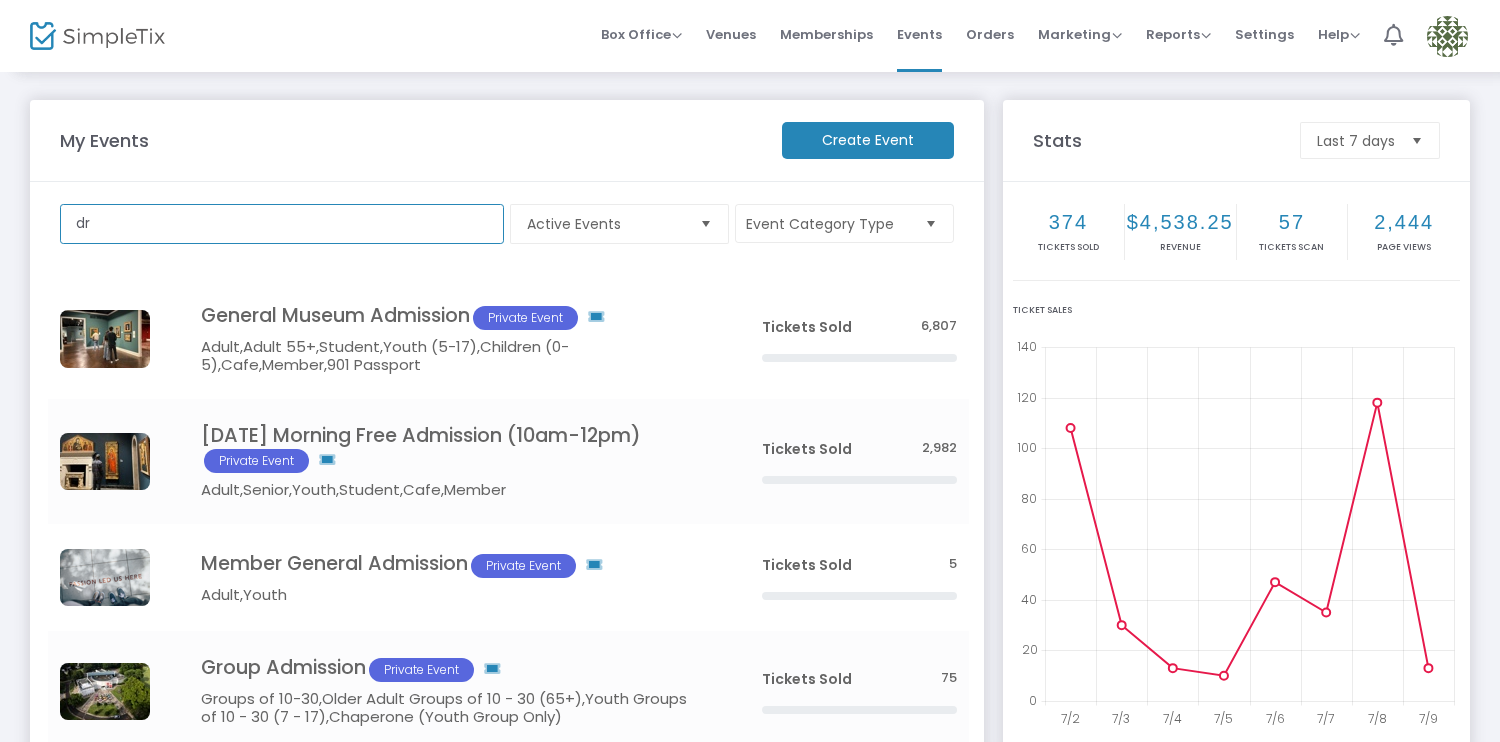 type on "d" 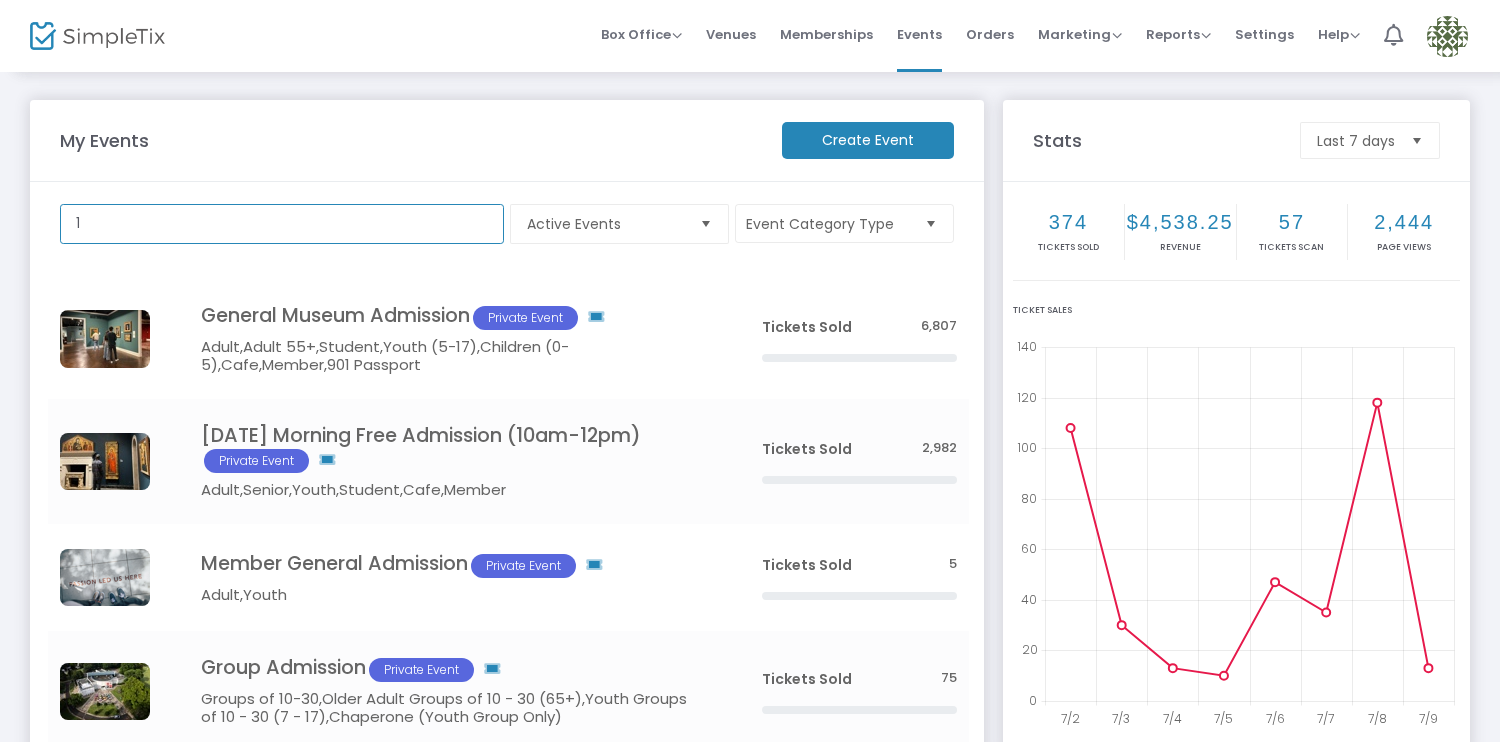 type on "1" 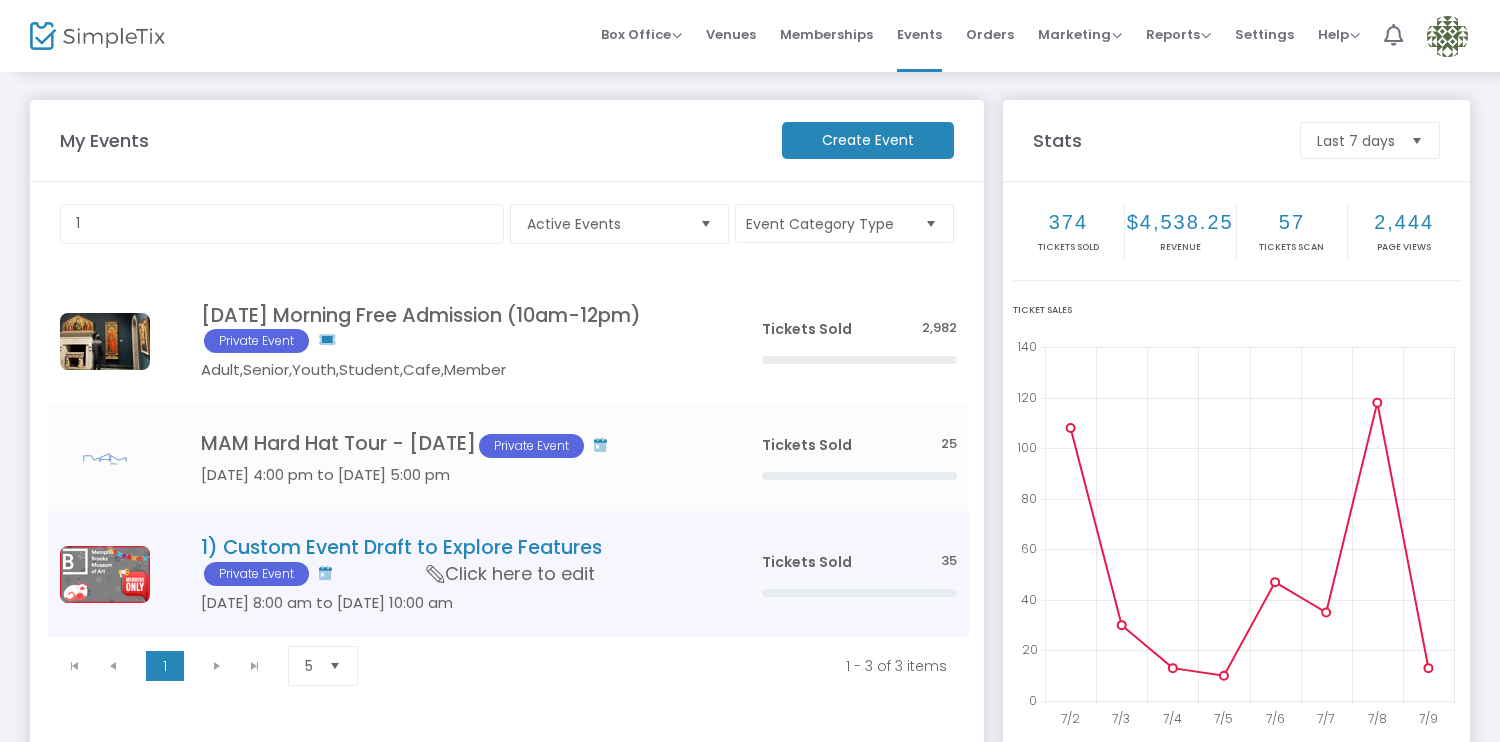 click on "Click here to edit" 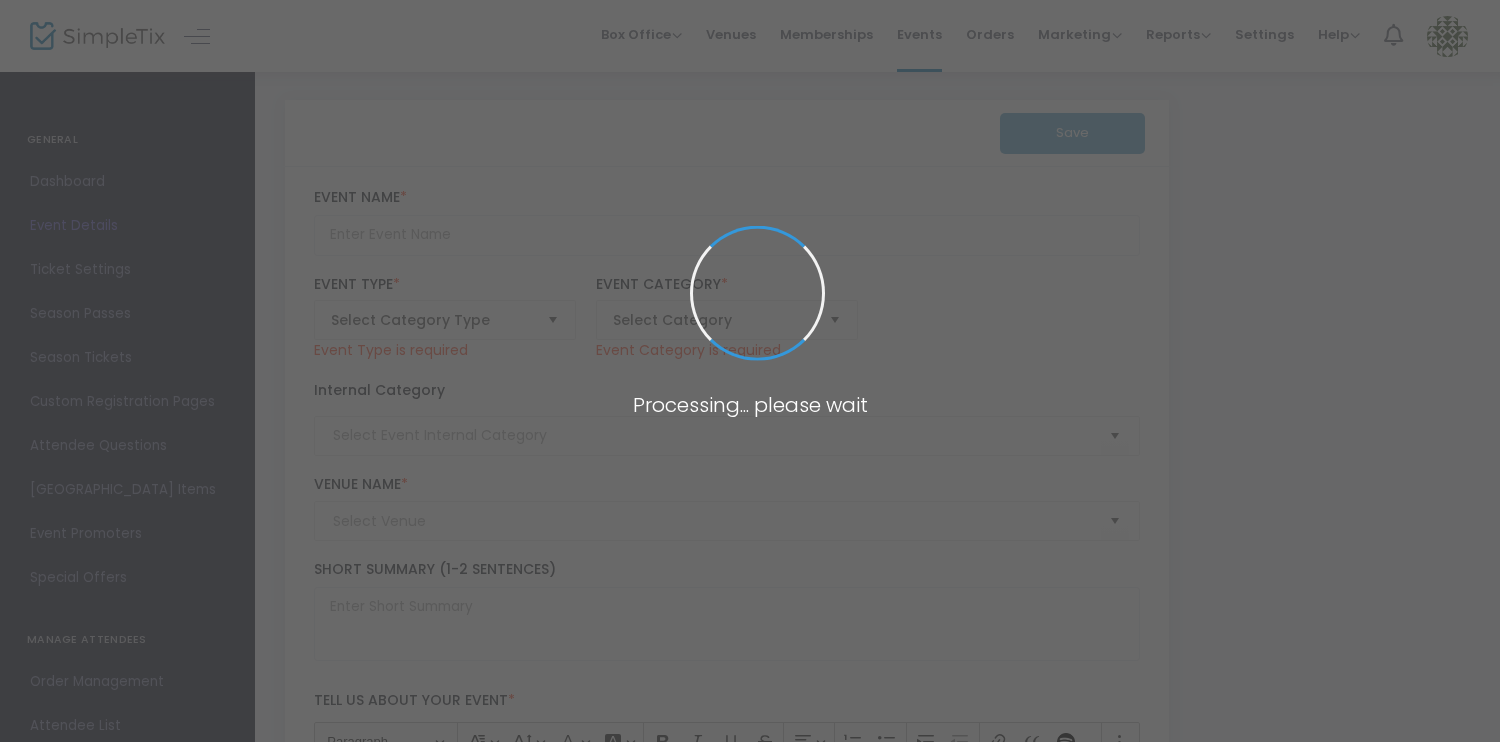 type on "1) Custom Event Draft to Explore Features" 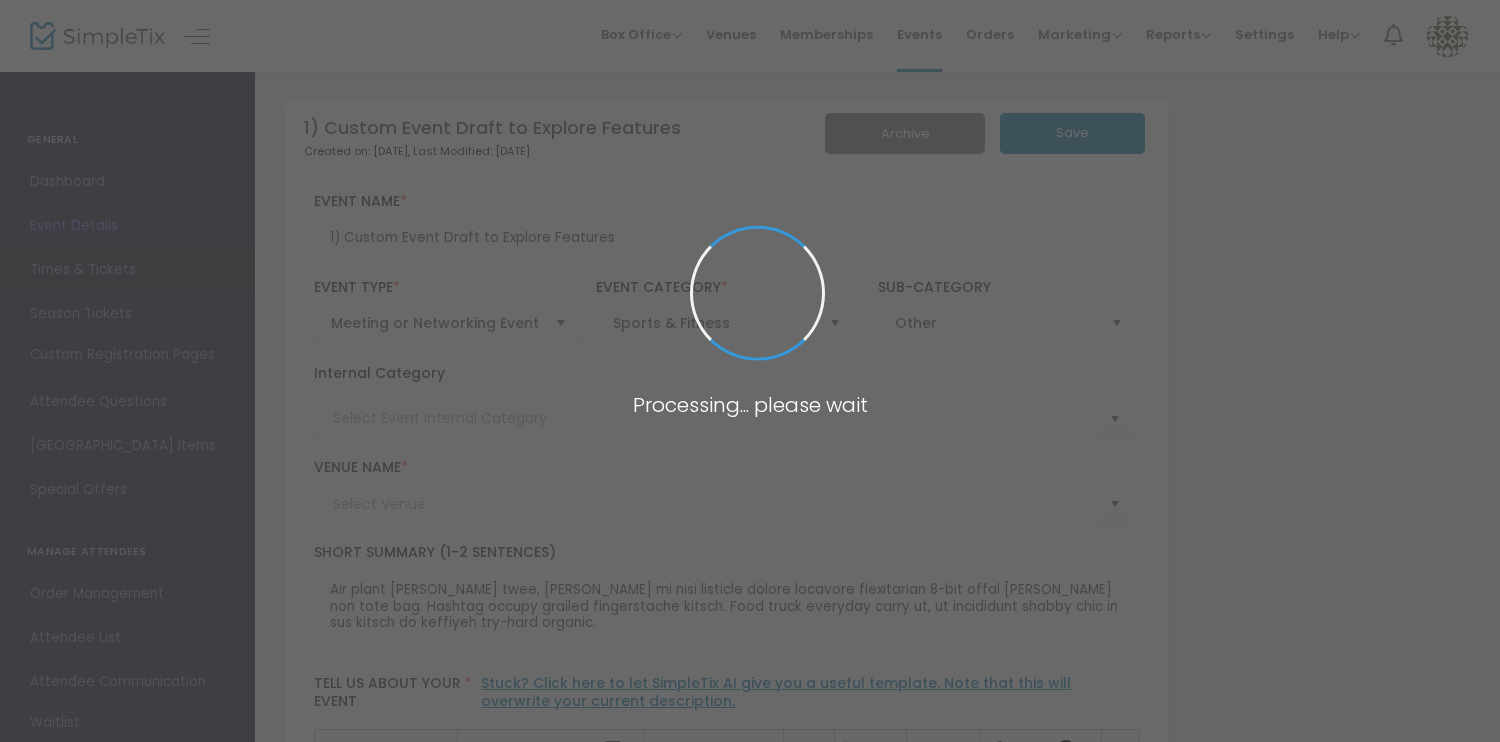 type on "More info coming" 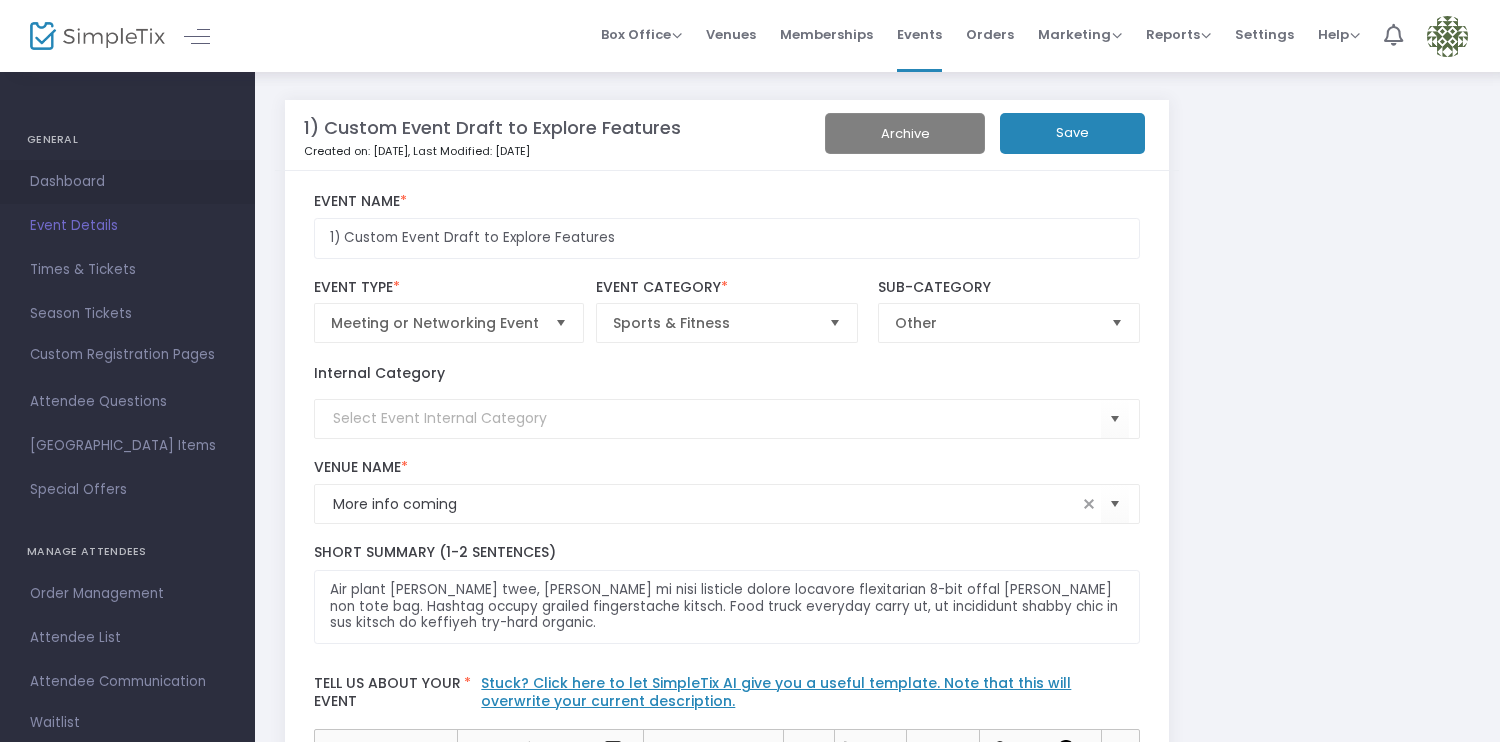 click on "Dashboard" at bounding box center (127, 182) 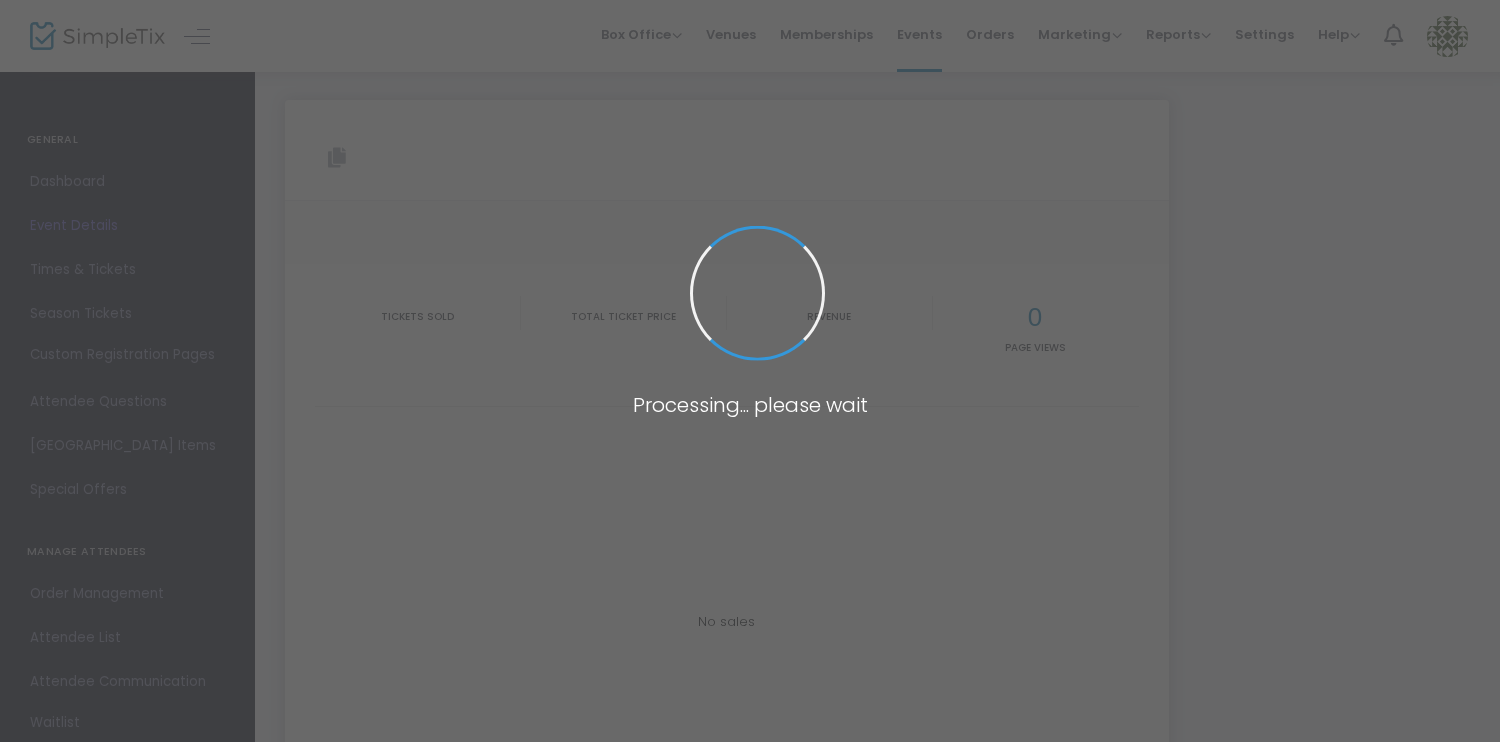 type on "https://www.simpletix.com/e/1-custom-event-draft-to-explore-features-tickets-224863" 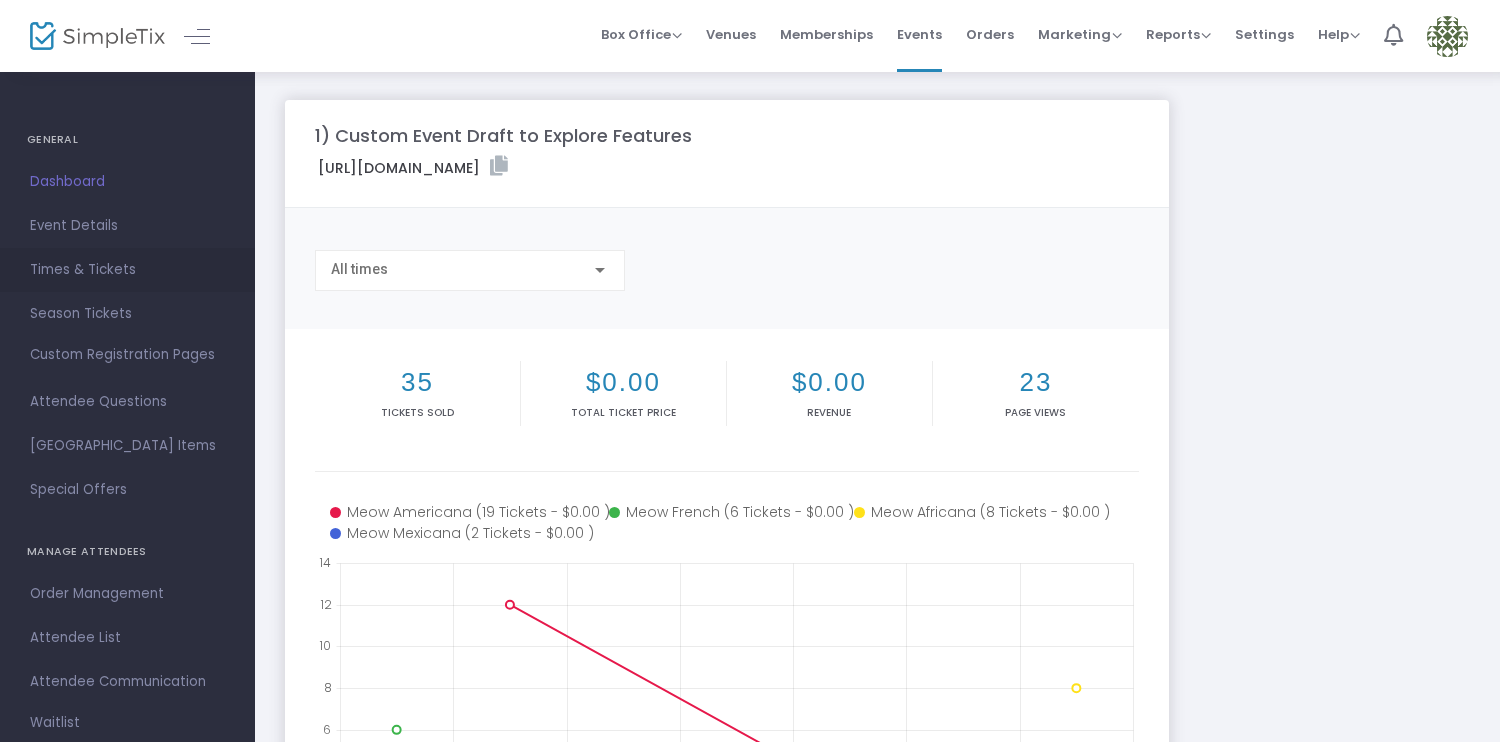 click on "Times & Tickets" at bounding box center [127, 270] 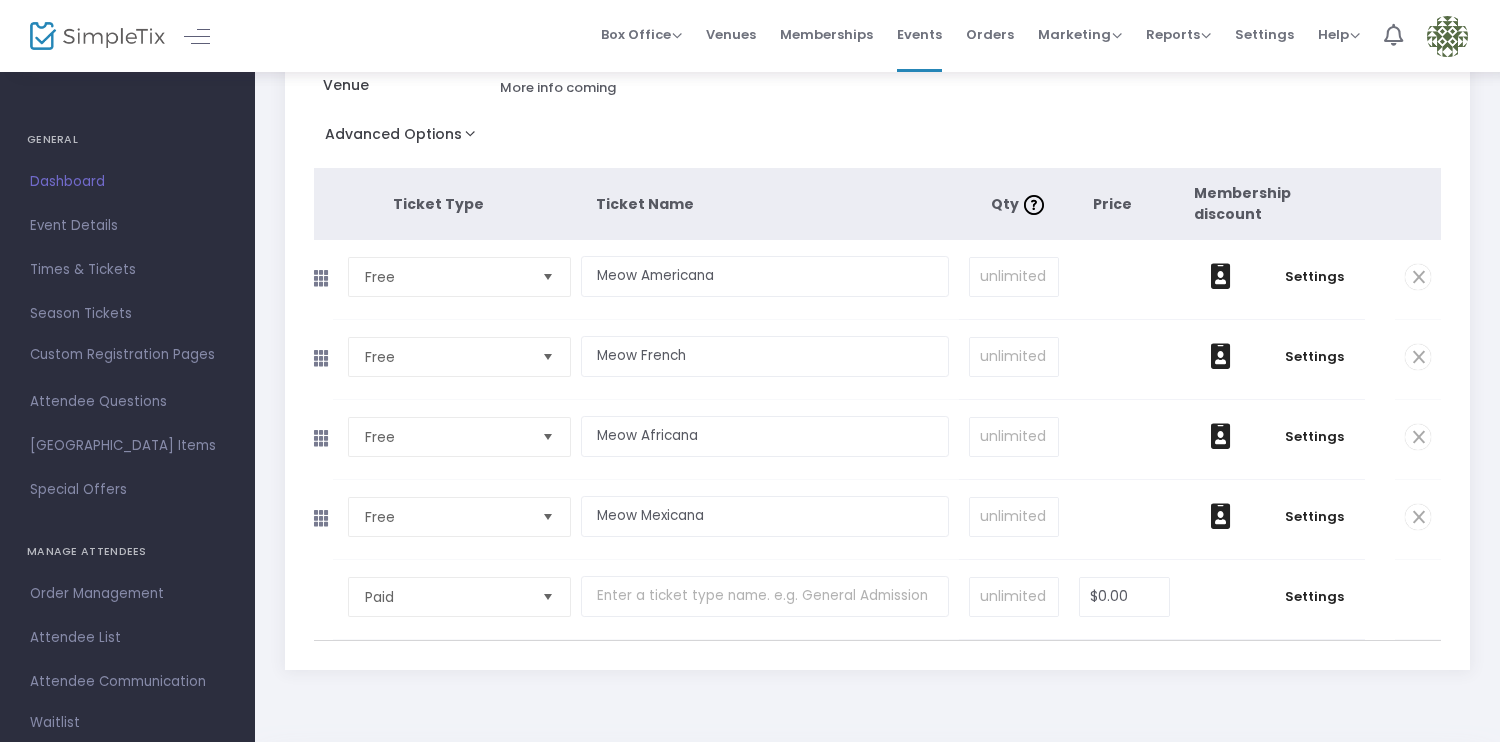 scroll, scrollTop: 245, scrollLeft: 0, axis: vertical 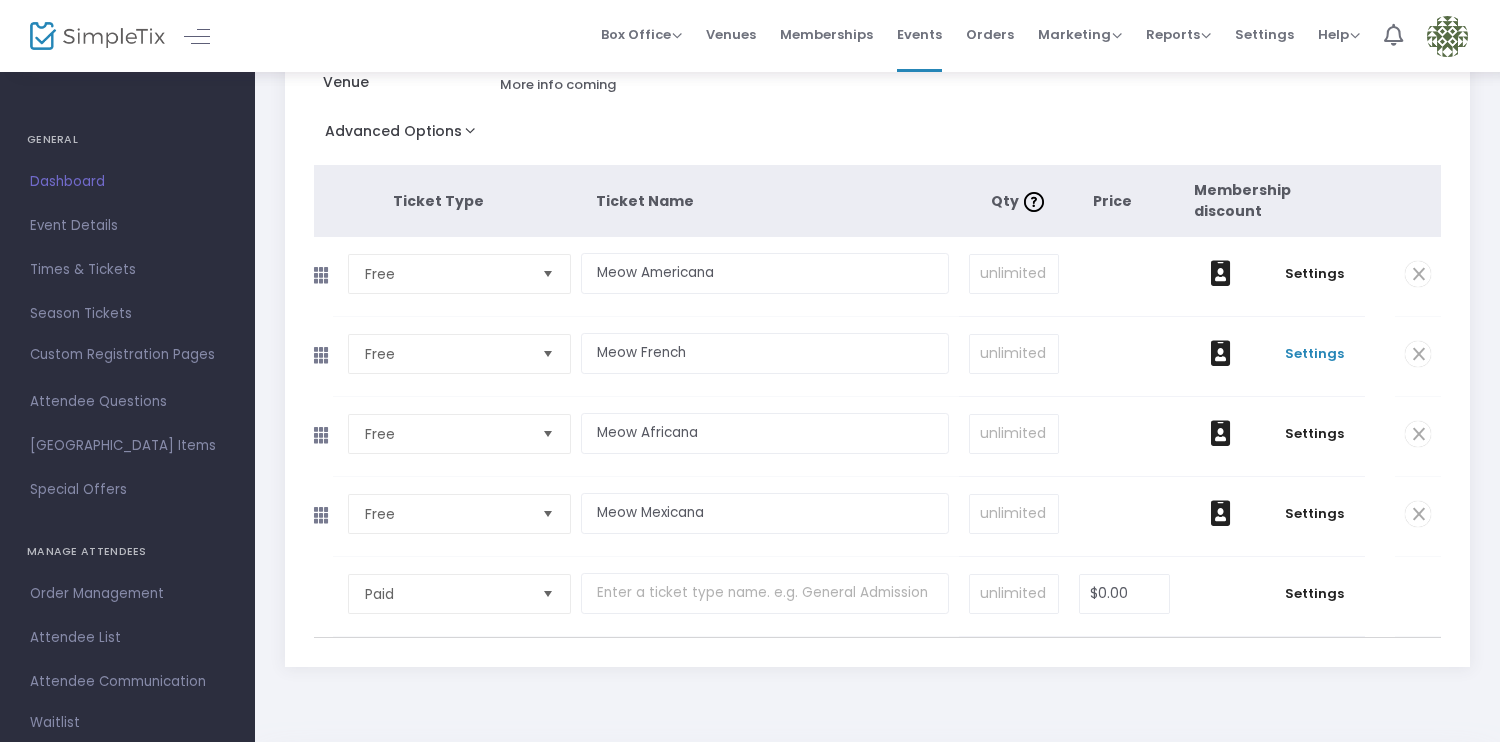 click on "Settings" at bounding box center [1314, 354] 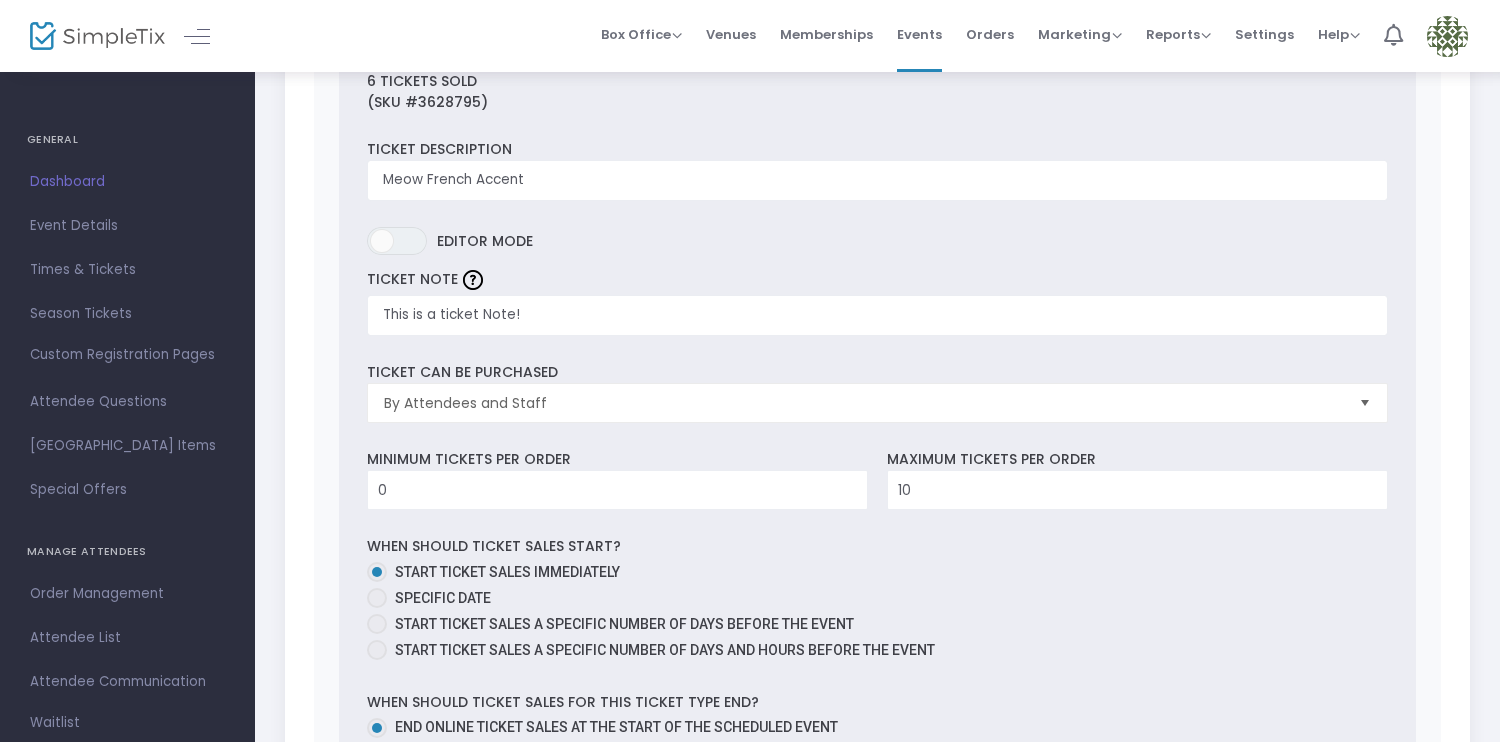 scroll, scrollTop: 619, scrollLeft: 0, axis: vertical 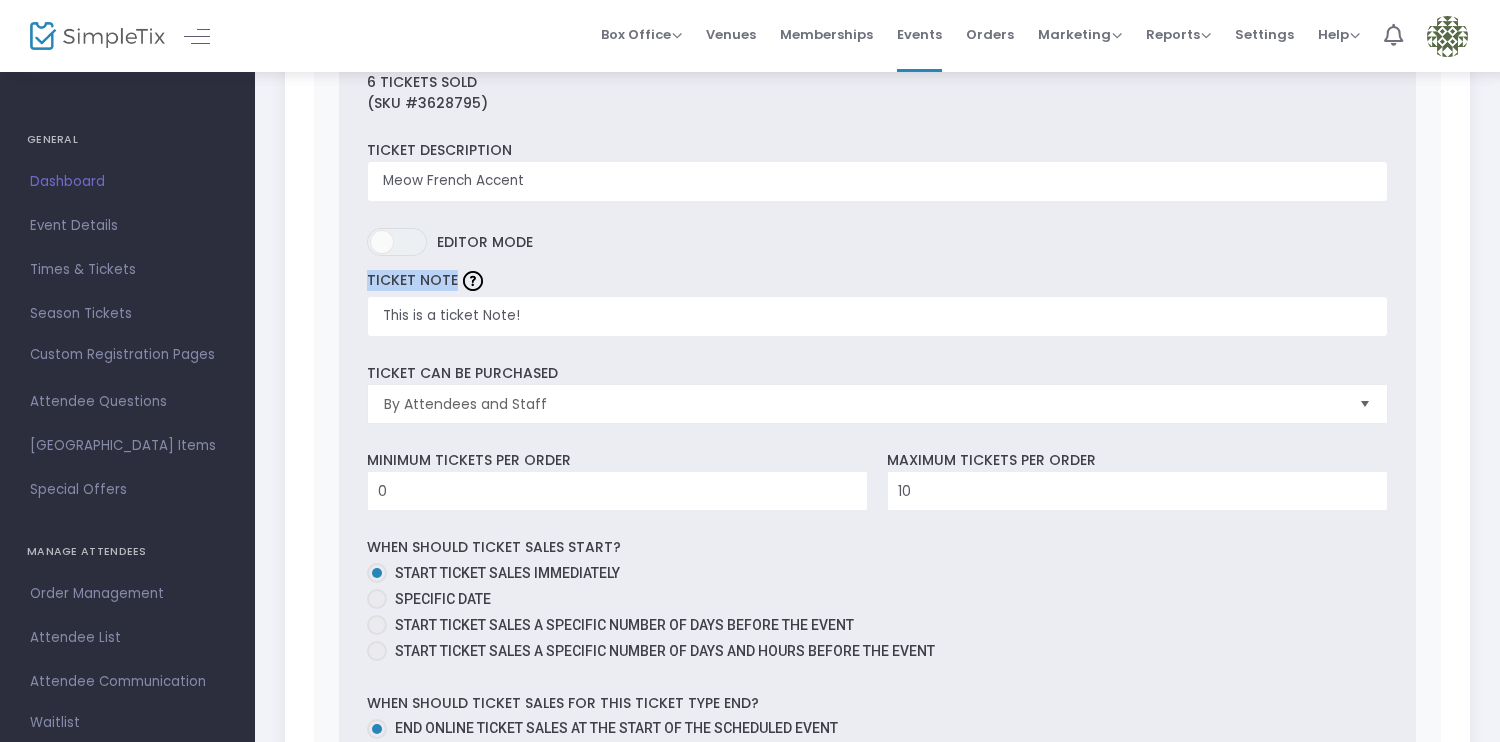 drag, startPoint x: 350, startPoint y: 282, endPoint x: 440, endPoint y: 294, distance: 90.79648 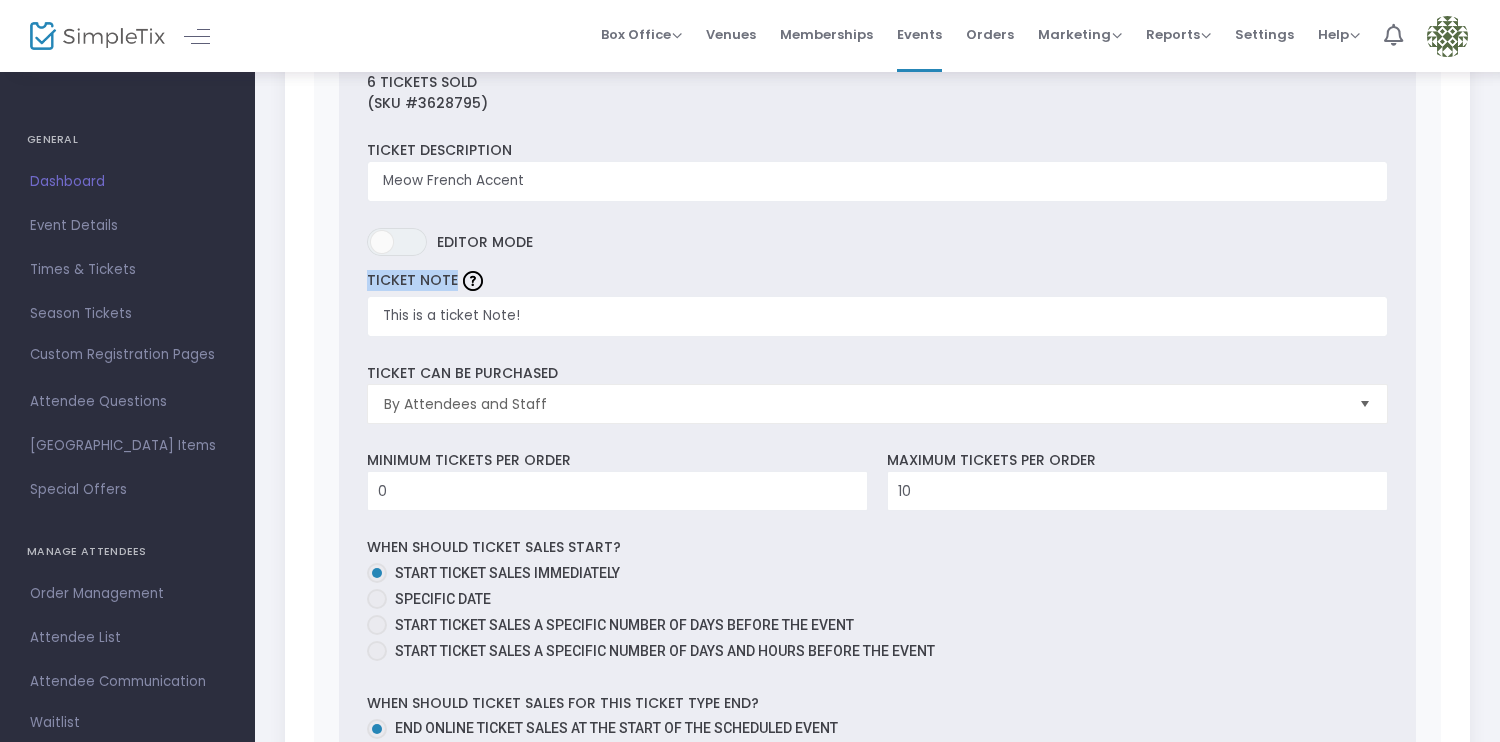 click on "6 Tickets sold (SKU #3628795) Ticket Description Meow French Accent  Required.  ON OFF Editor mode TICKET NOTE This is a ticket Note! Ticket can be purchased  By Attendees and Staff Minimum tickets per order 0  Value should be between 0 to 1000..  Maximum tickets per order 10  Value should not be less than Min Tickets and not exceed than 1000.  Do you want to charge your ticket buyers a service fee?   Absorb fee: Ticketing fees will be deducted from your ticket revenue    Pass ticketing fees and credit card processing fees to the buyer   The fee will be $0.00     Charge a custom fee When should ticket sales start?   Start ticket sales immediately   Specific Date   Start ticket sales a specific number of days before the event   Start ticket sales a specific number of days and hours before the event When should ticket sales for this ticket type end?    End online ticket sales at the start of the scheduled event   End online ticket sales at the end of the scheduled event   Specific Date       Yes" at bounding box center (878, 579) 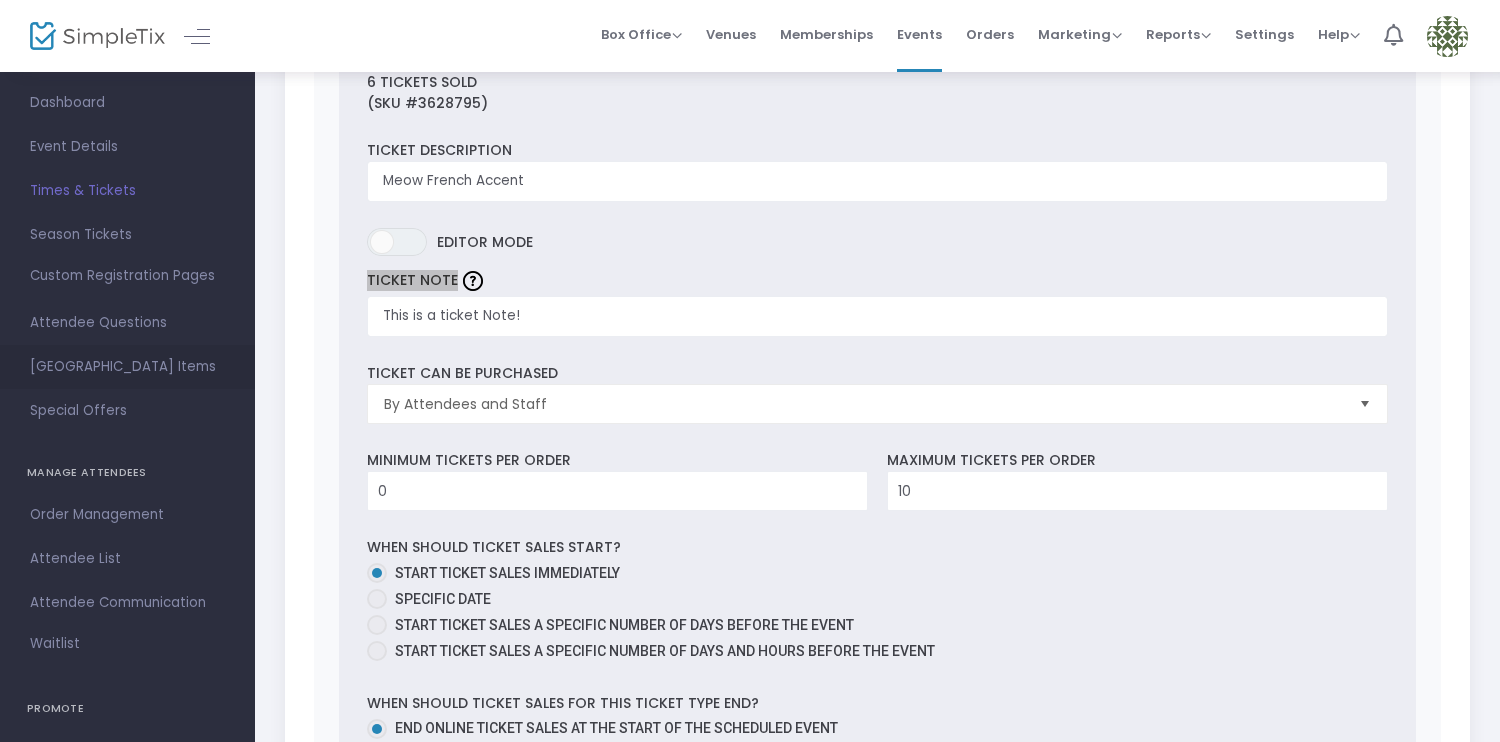 scroll, scrollTop: 285, scrollLeft: 0, axis: vertical 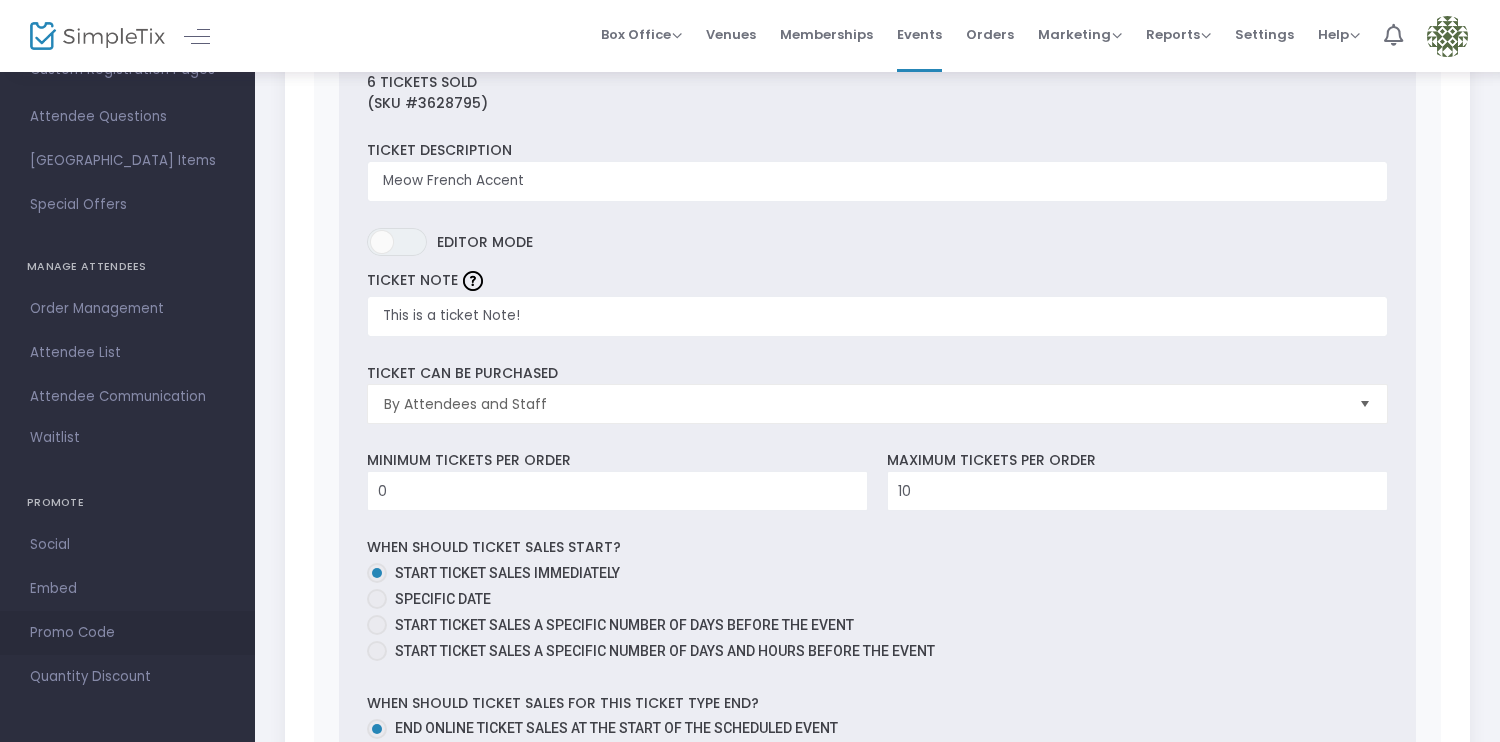 click on "Promo Code" at bounding box center [127, 633] 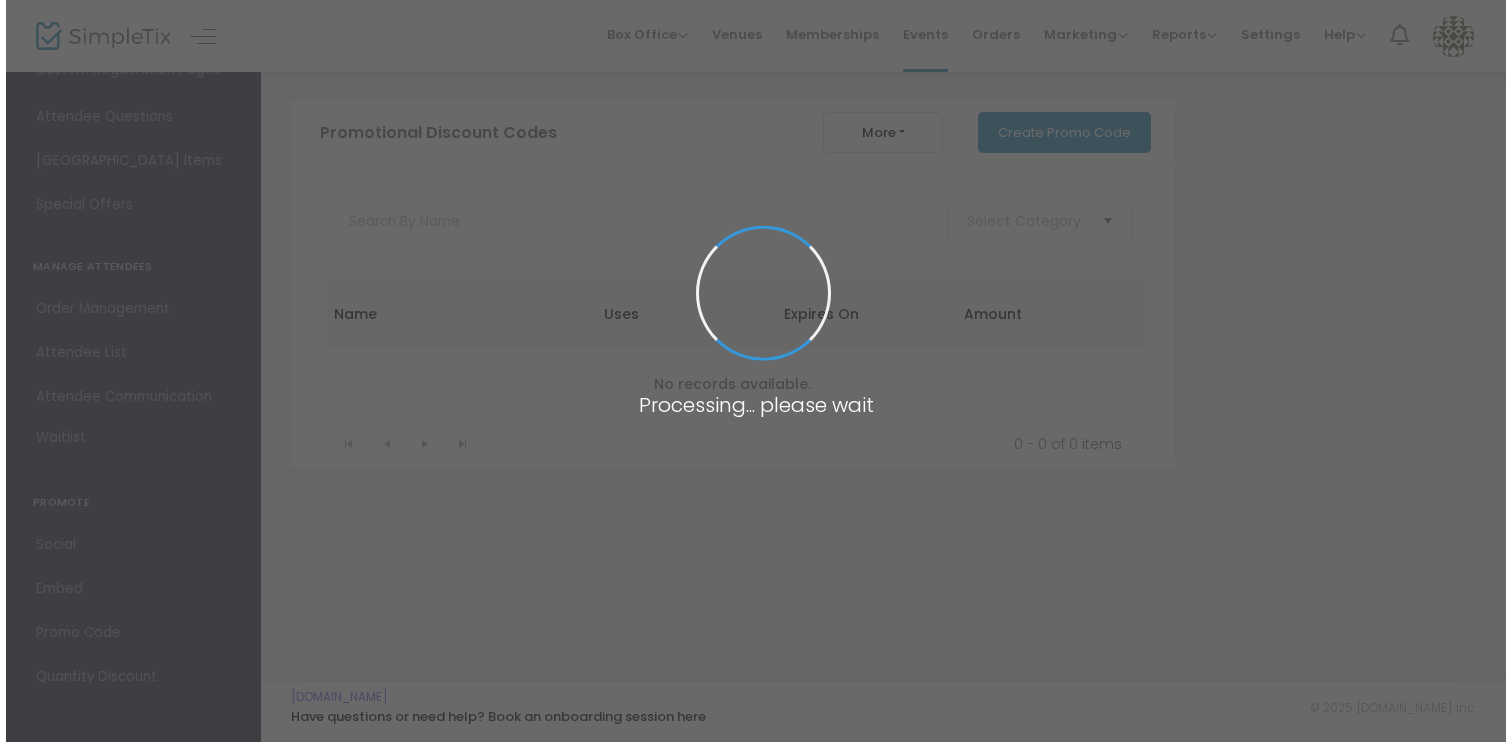 scroll, scrollTop: 0, scrollLeft: 0, axis: both 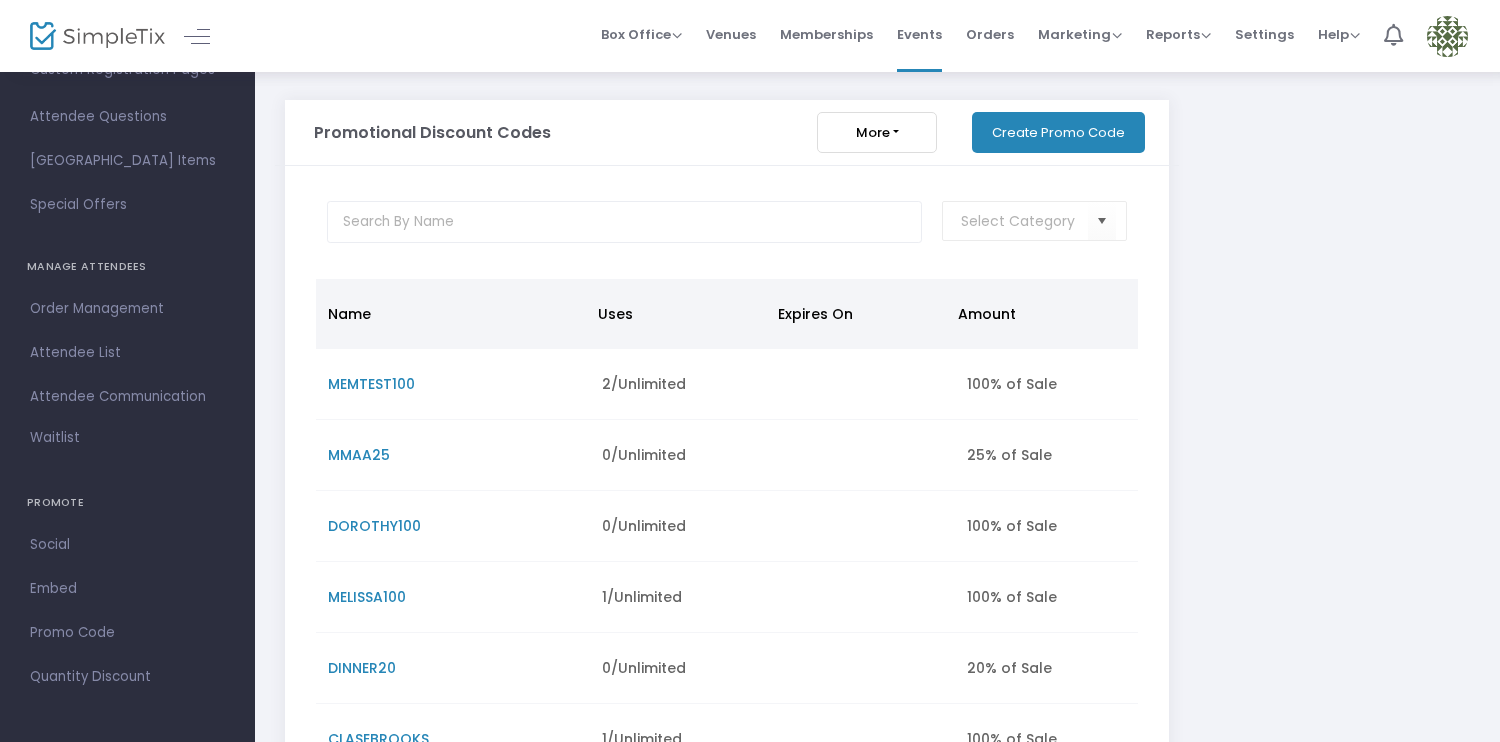click on "More" 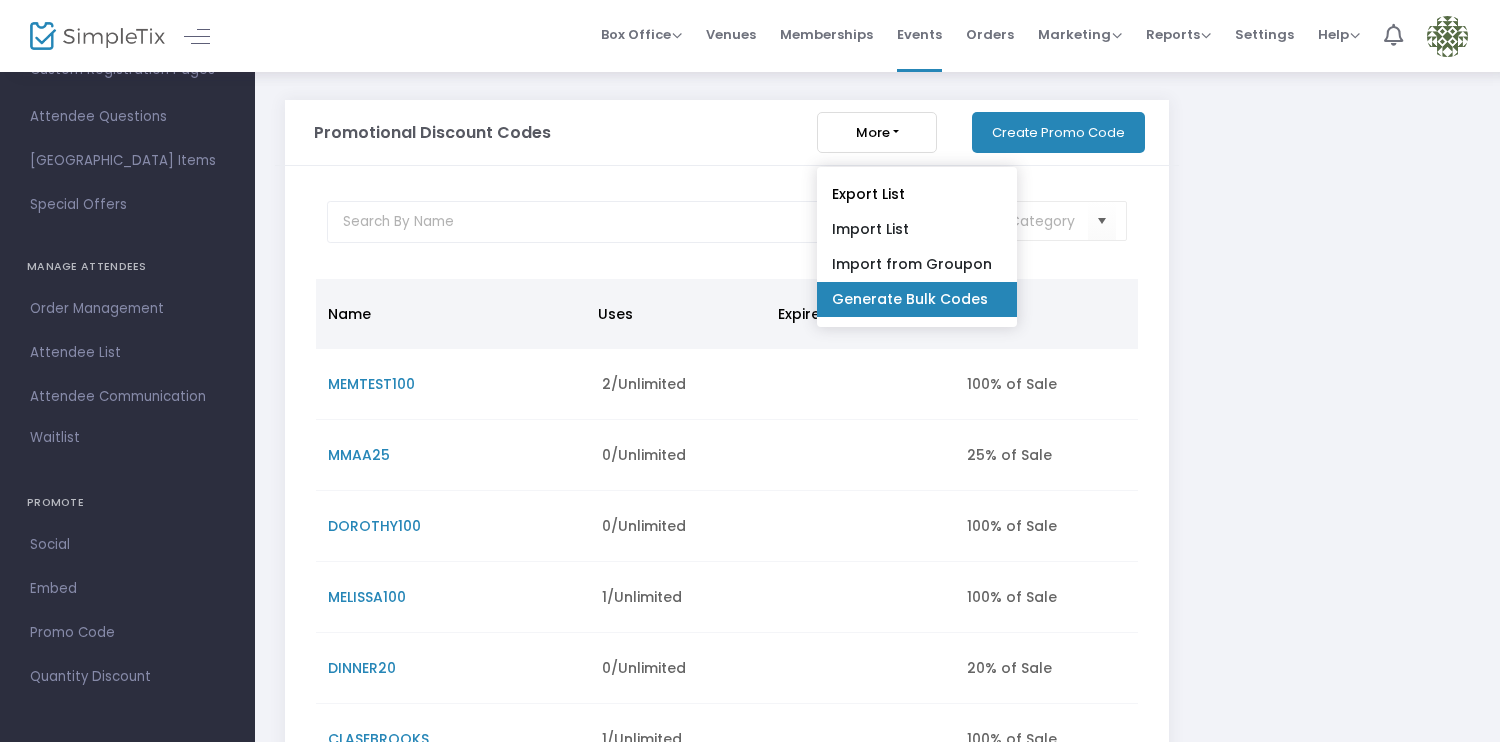 click on "Generate Bulk Codes" 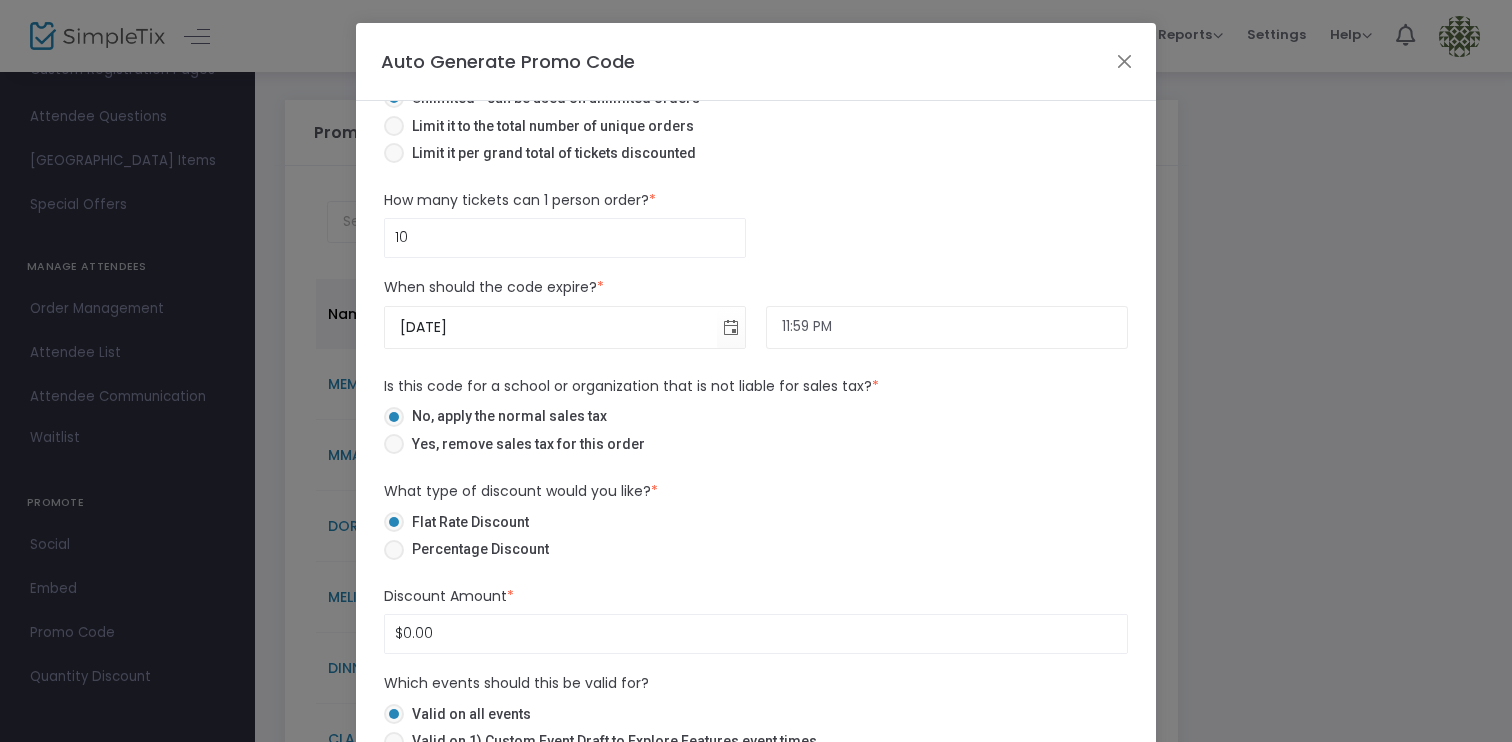 scroll, scrollTop: 149, scrollLeft: 0, axis: vertical 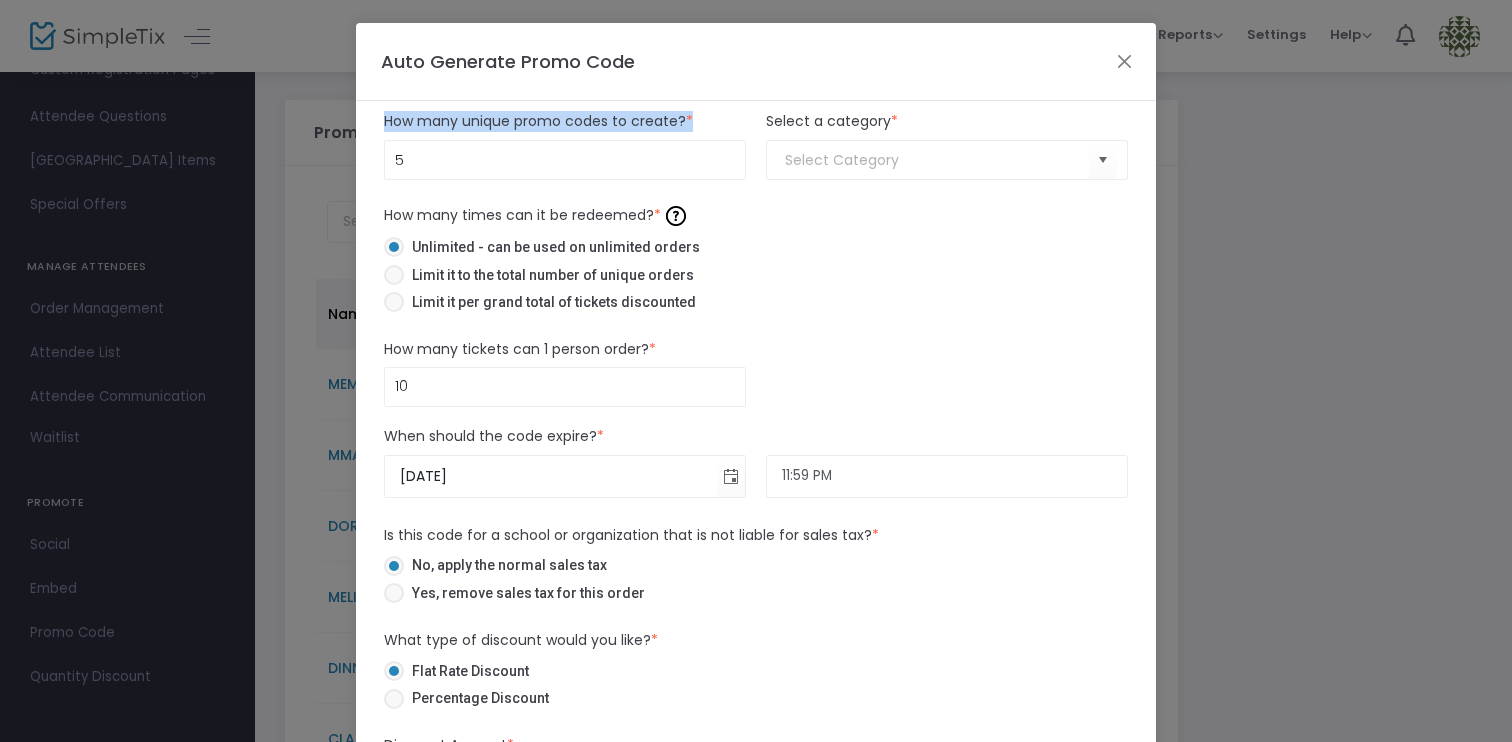 drag, startPoint x: 373, startPoint y: 109, endPoint x: 706, endPoint y: 134, distance: 333.93713 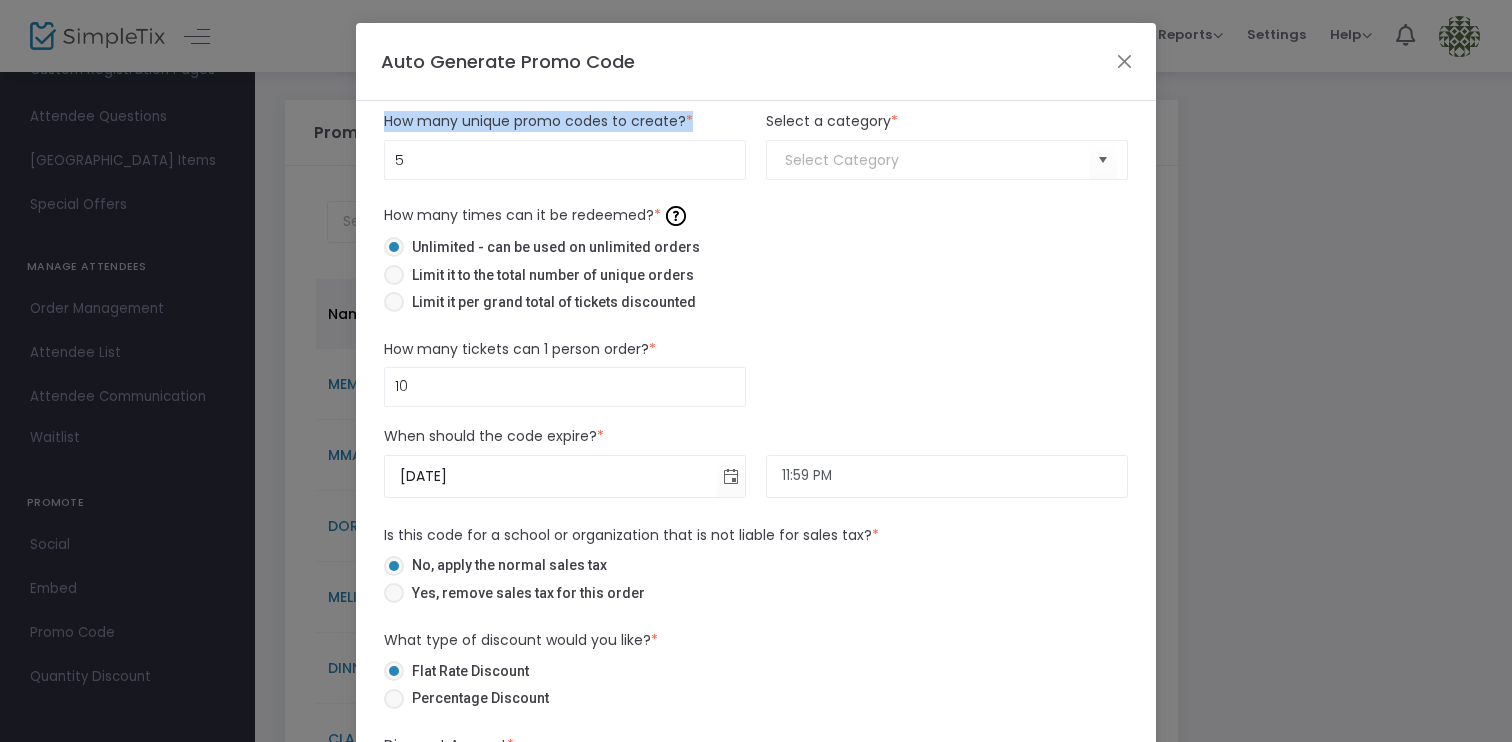 click on "Limit it to the total number of unique orders" at bounding box center (748, 275) 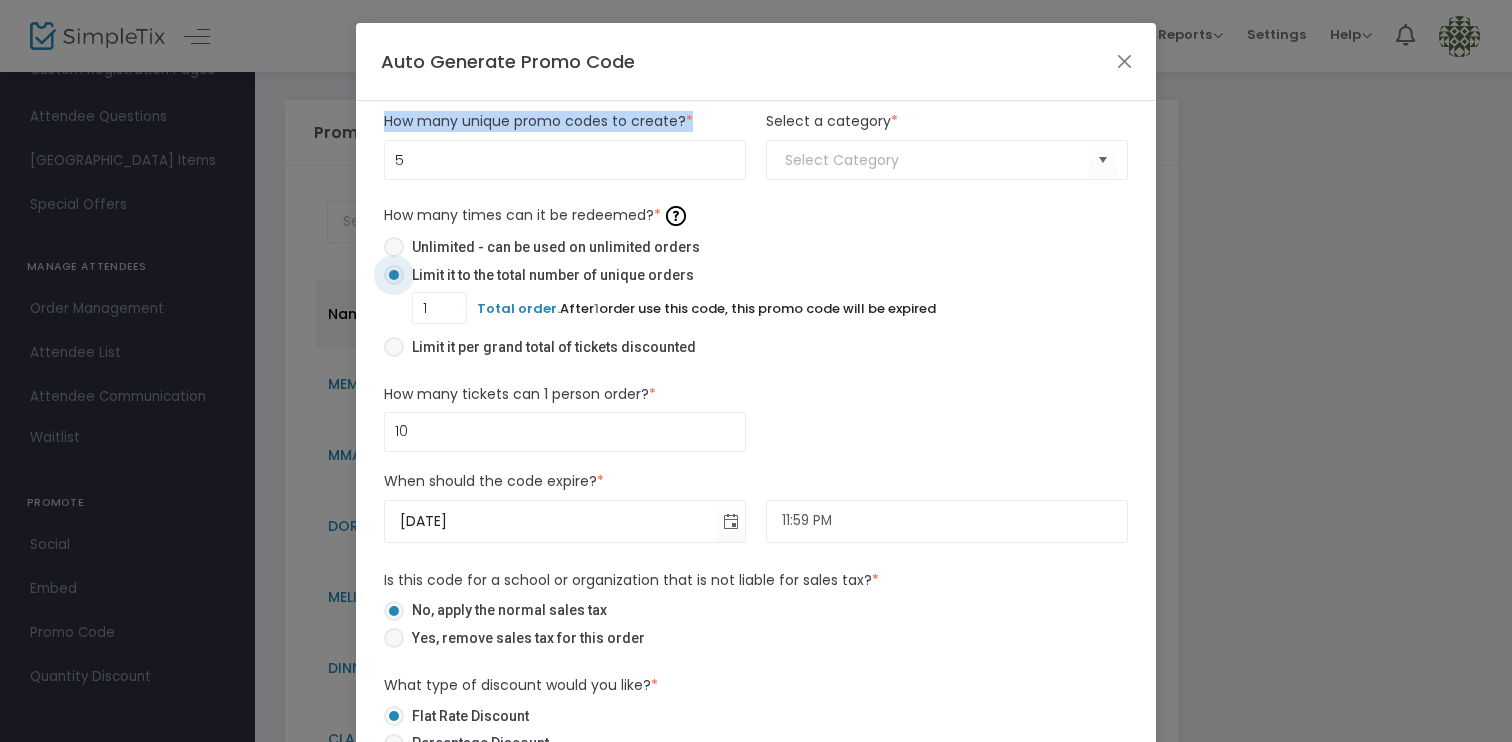 click at bounding box center (394, 247) 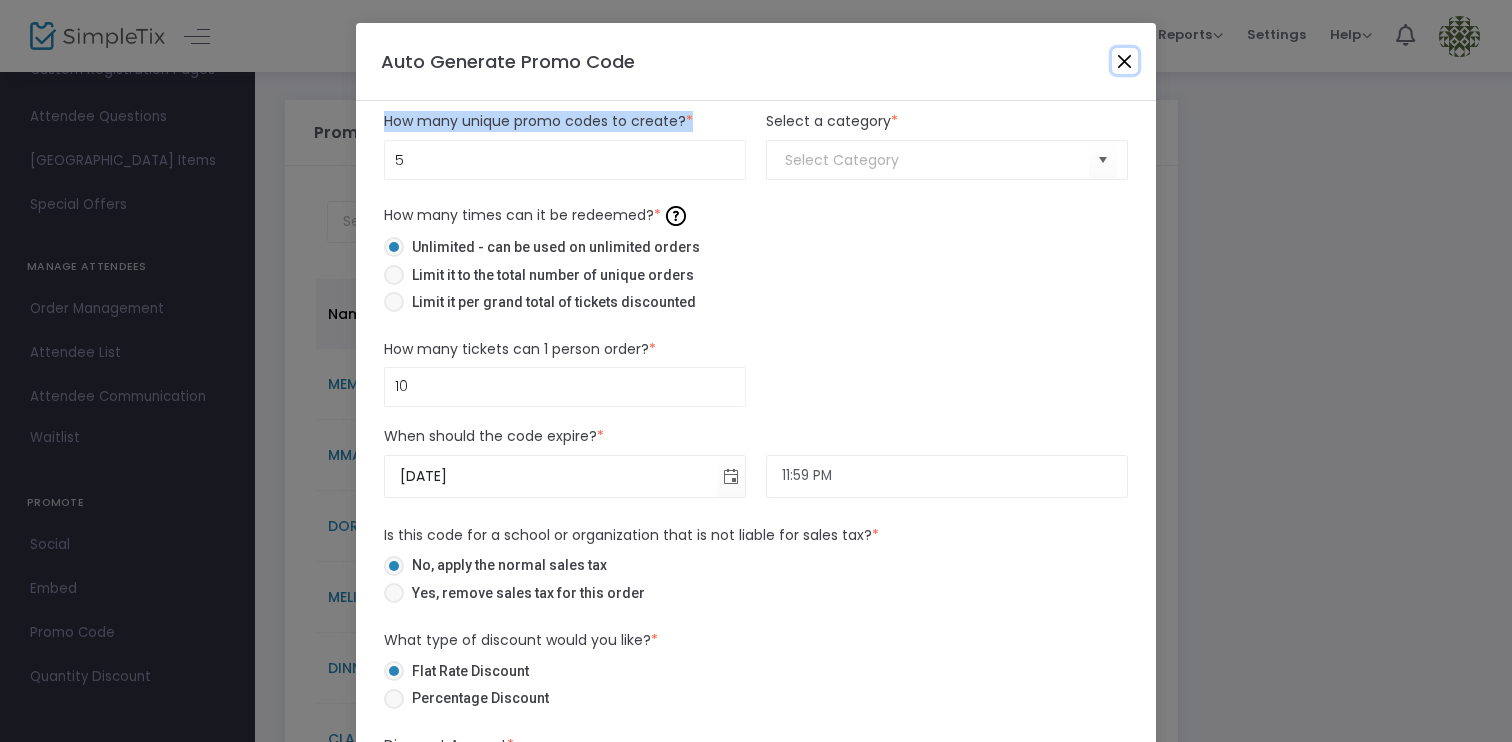 click 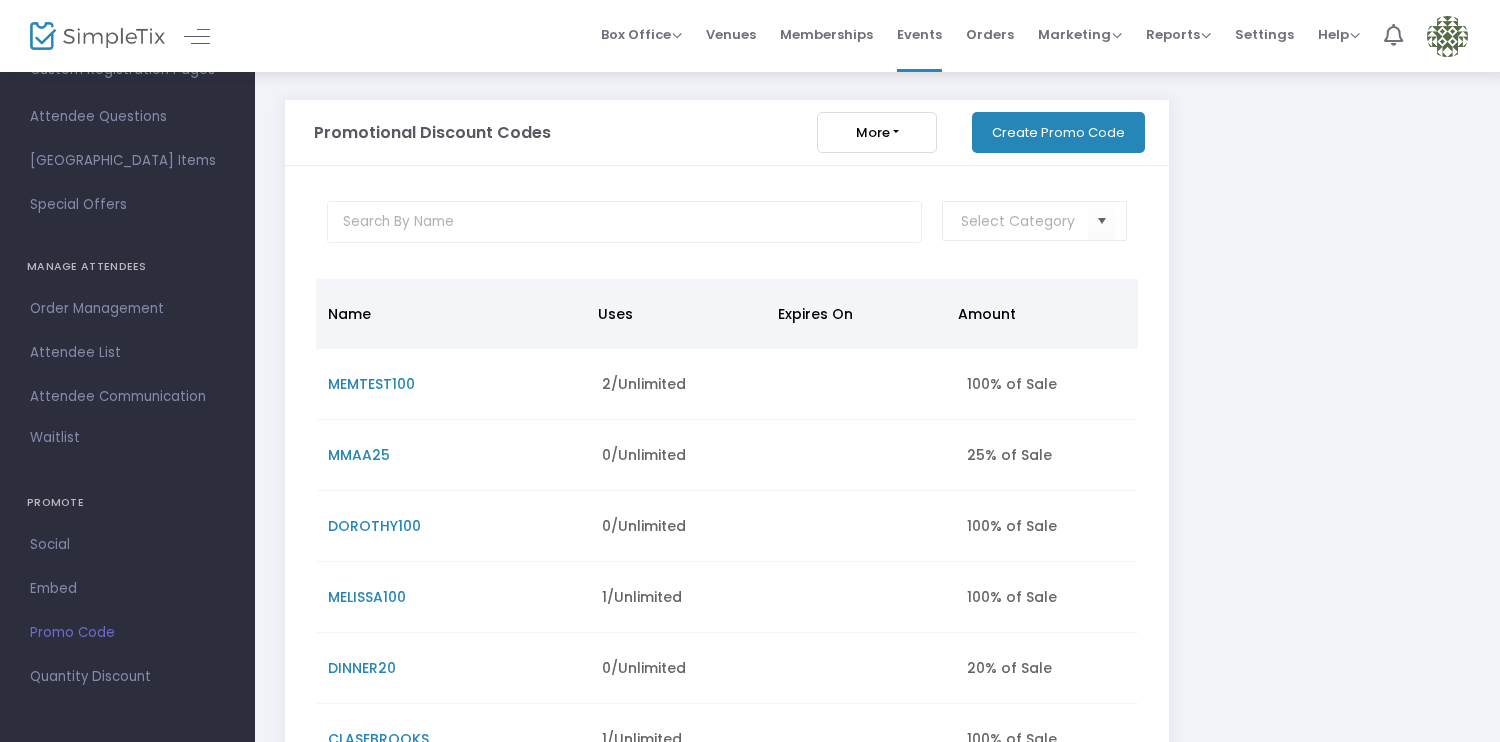 click on "More" 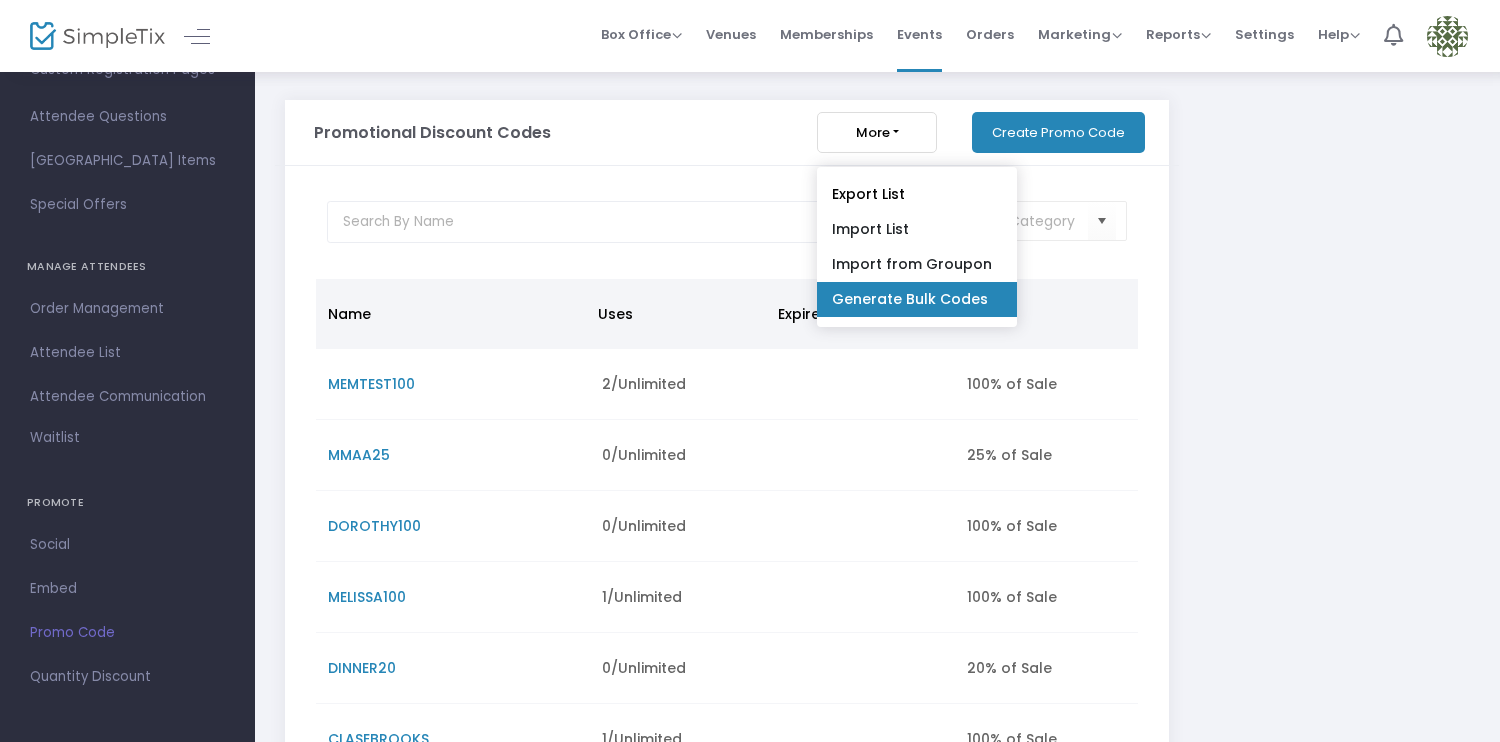 click on "Generate Bulk Codes" 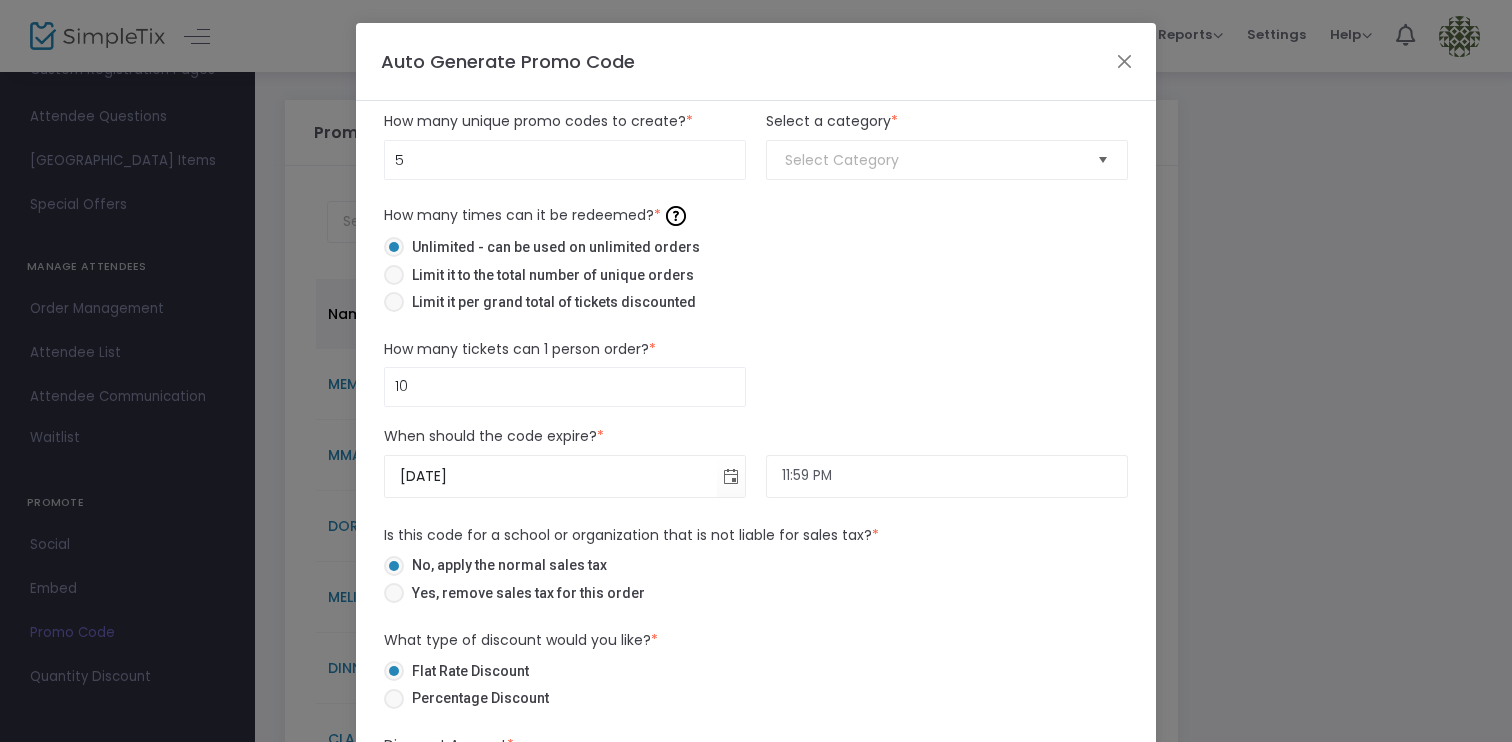 click 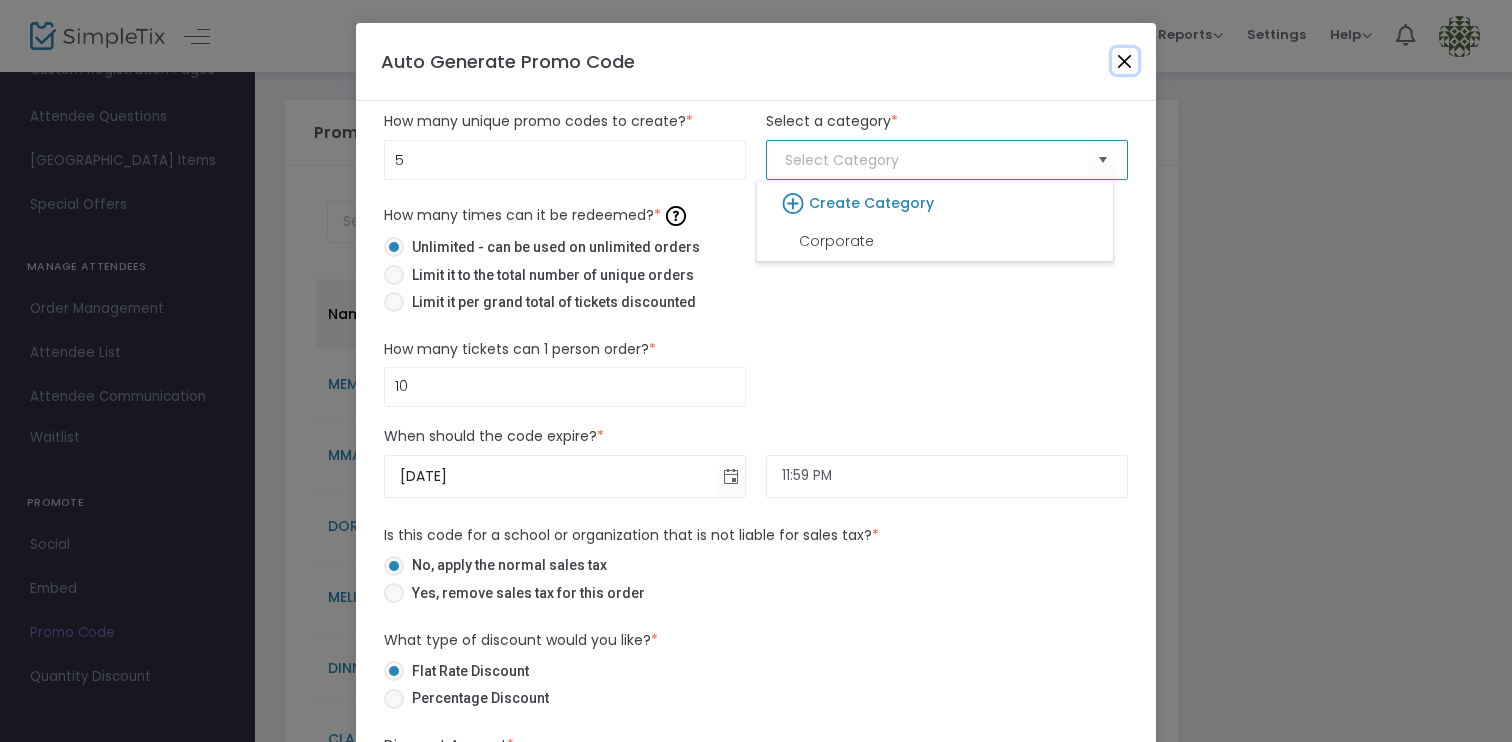 click 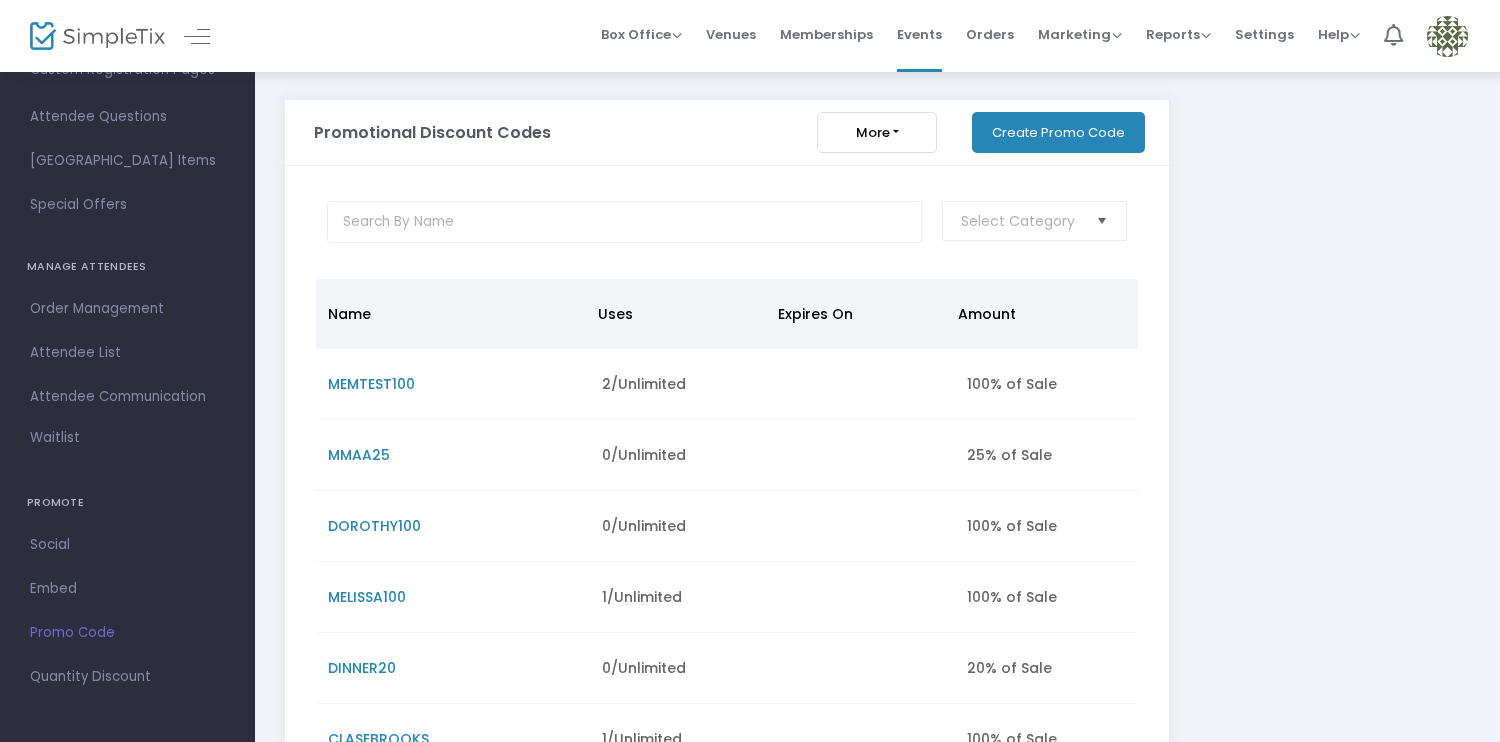 click 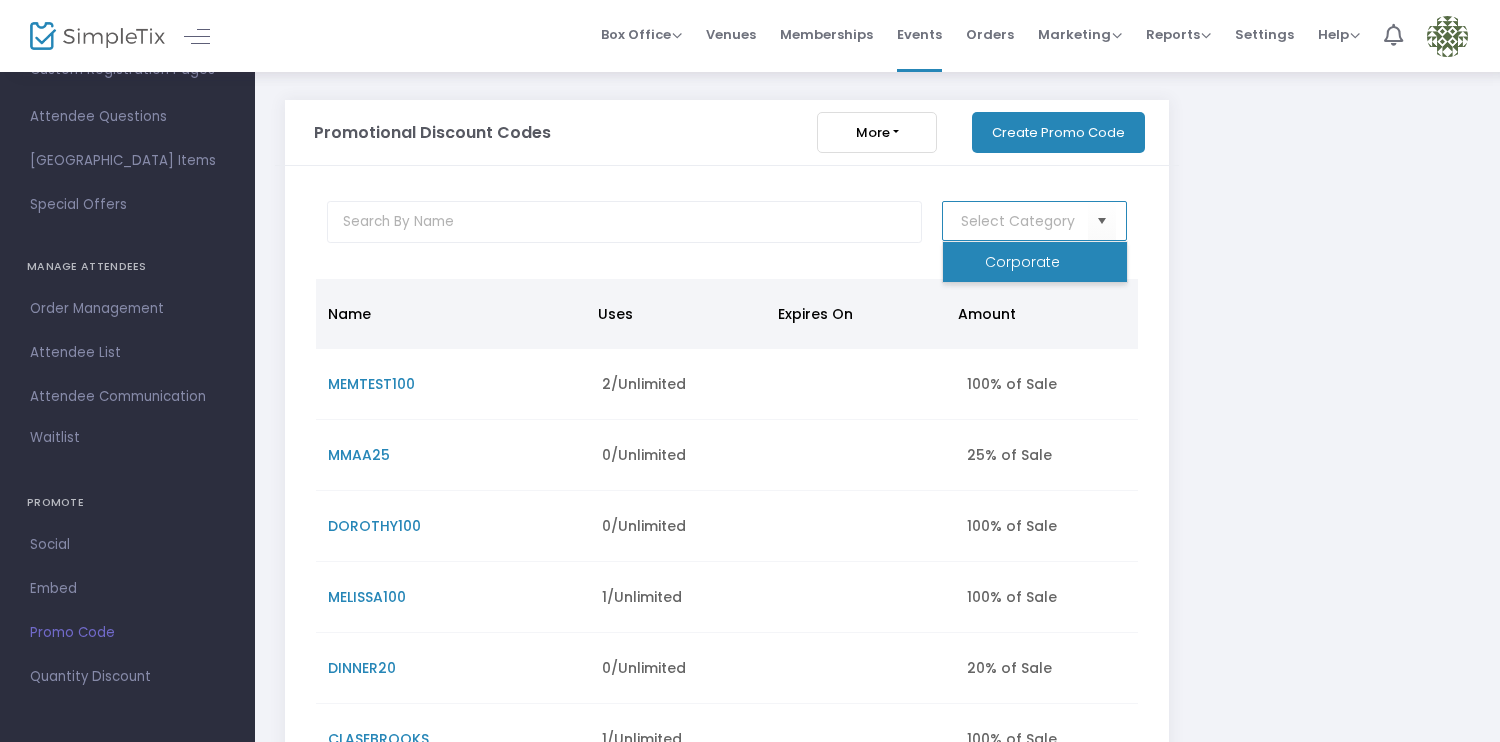 click on "Corporate" at bounding box center (1035, 262) 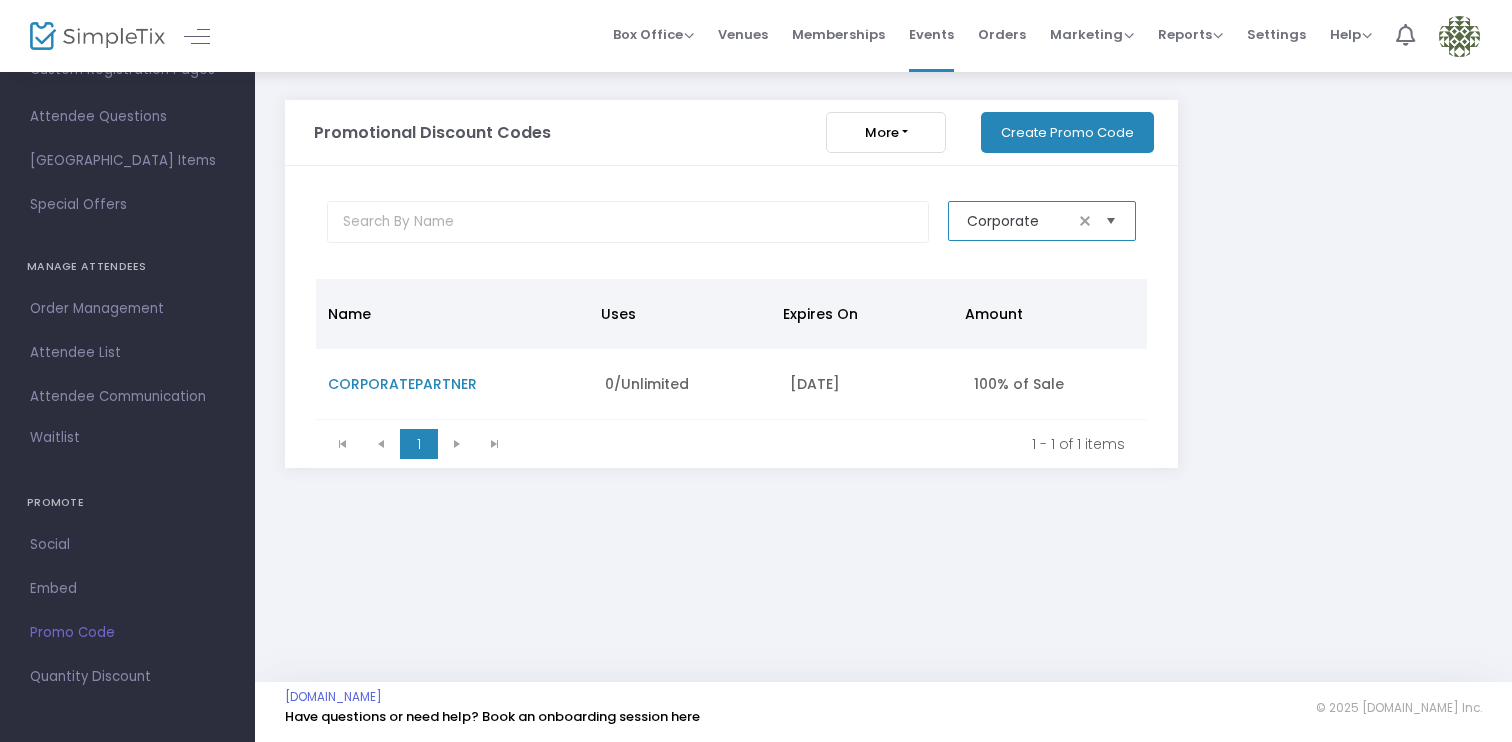 click 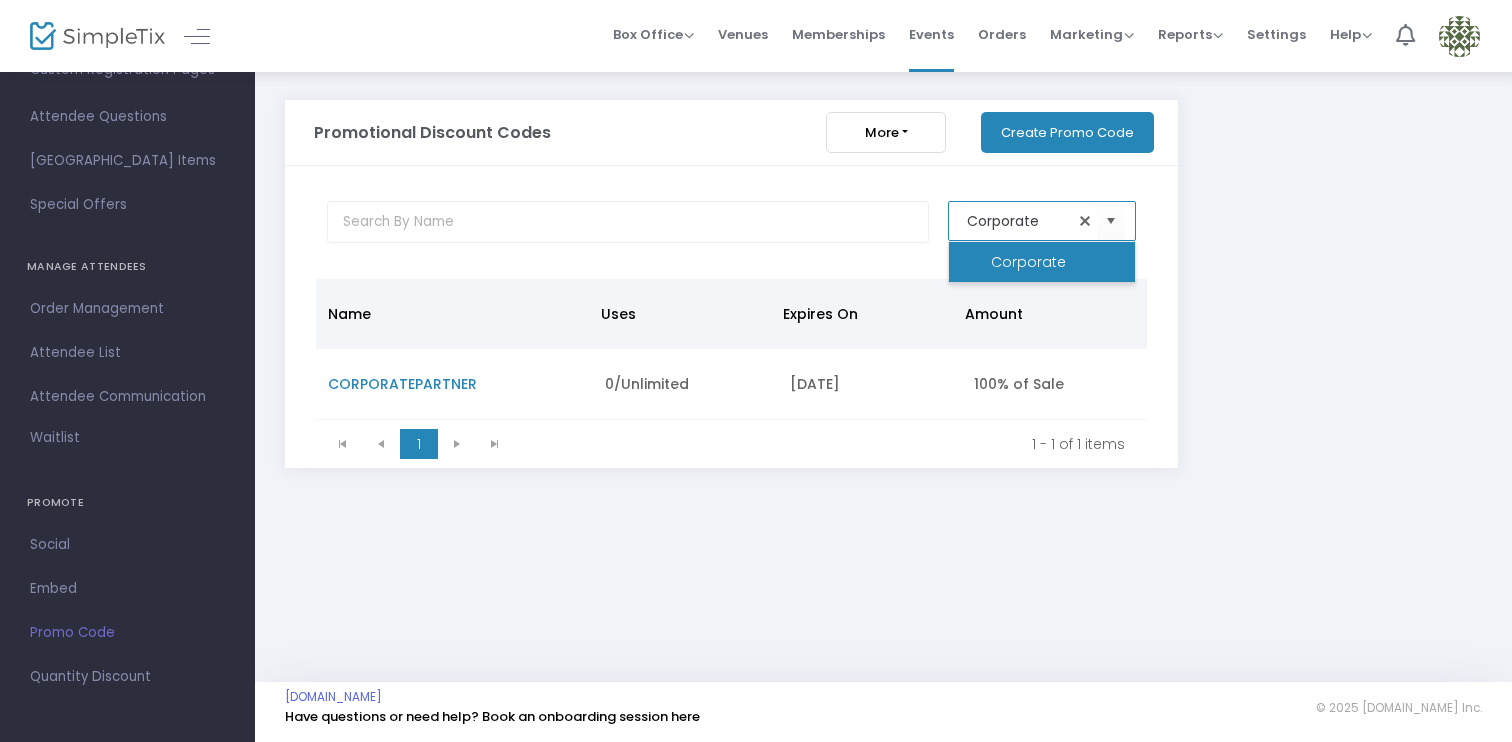 click 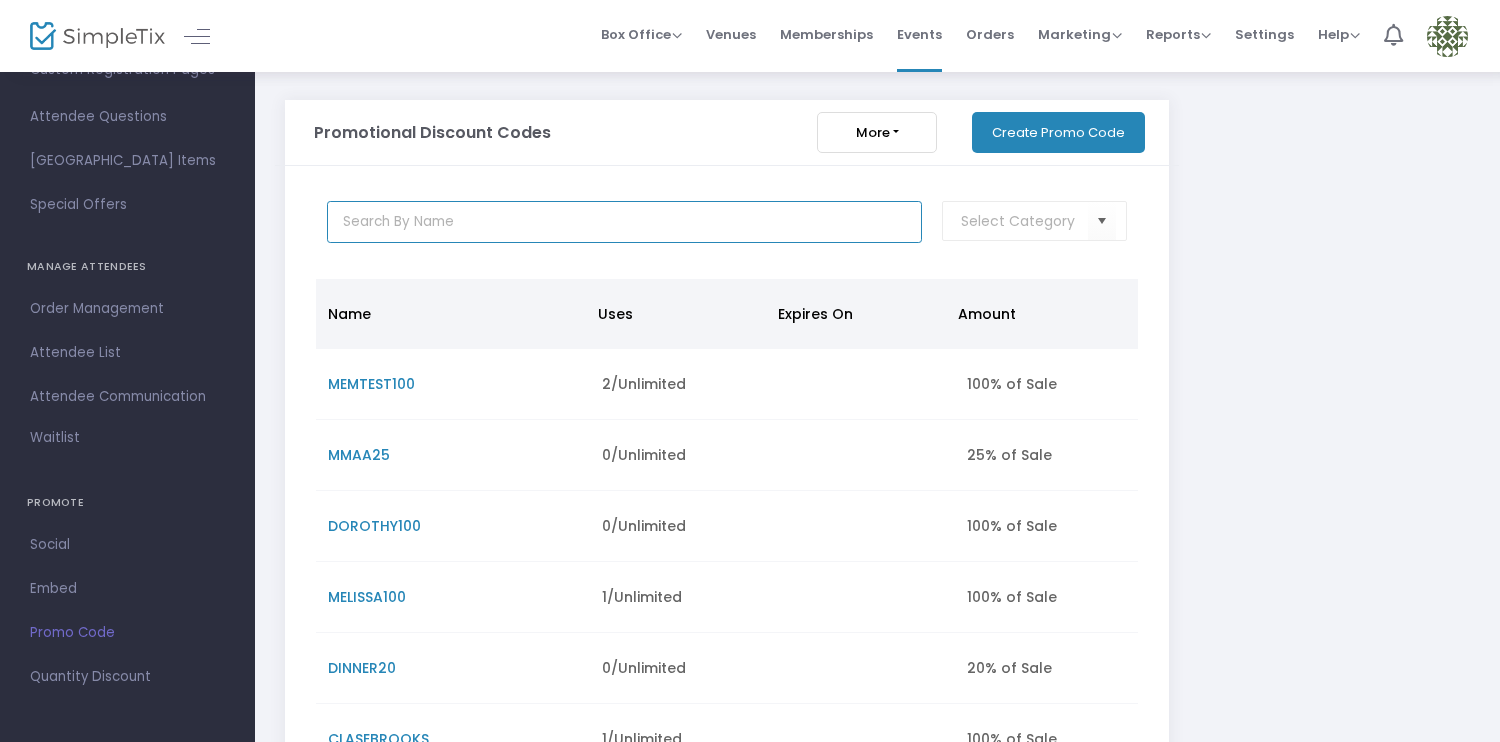 click at bounding box center [625, 222] 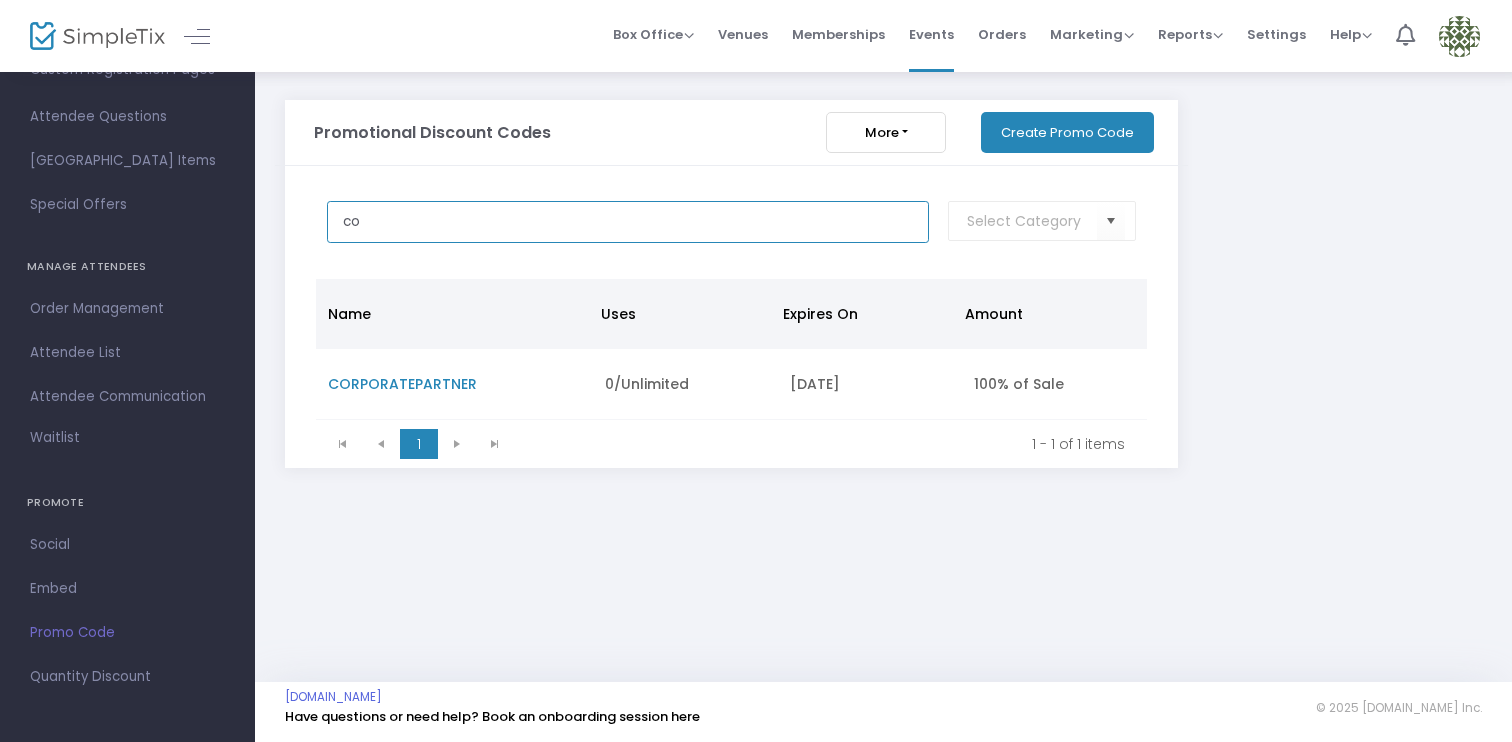 type on "c" 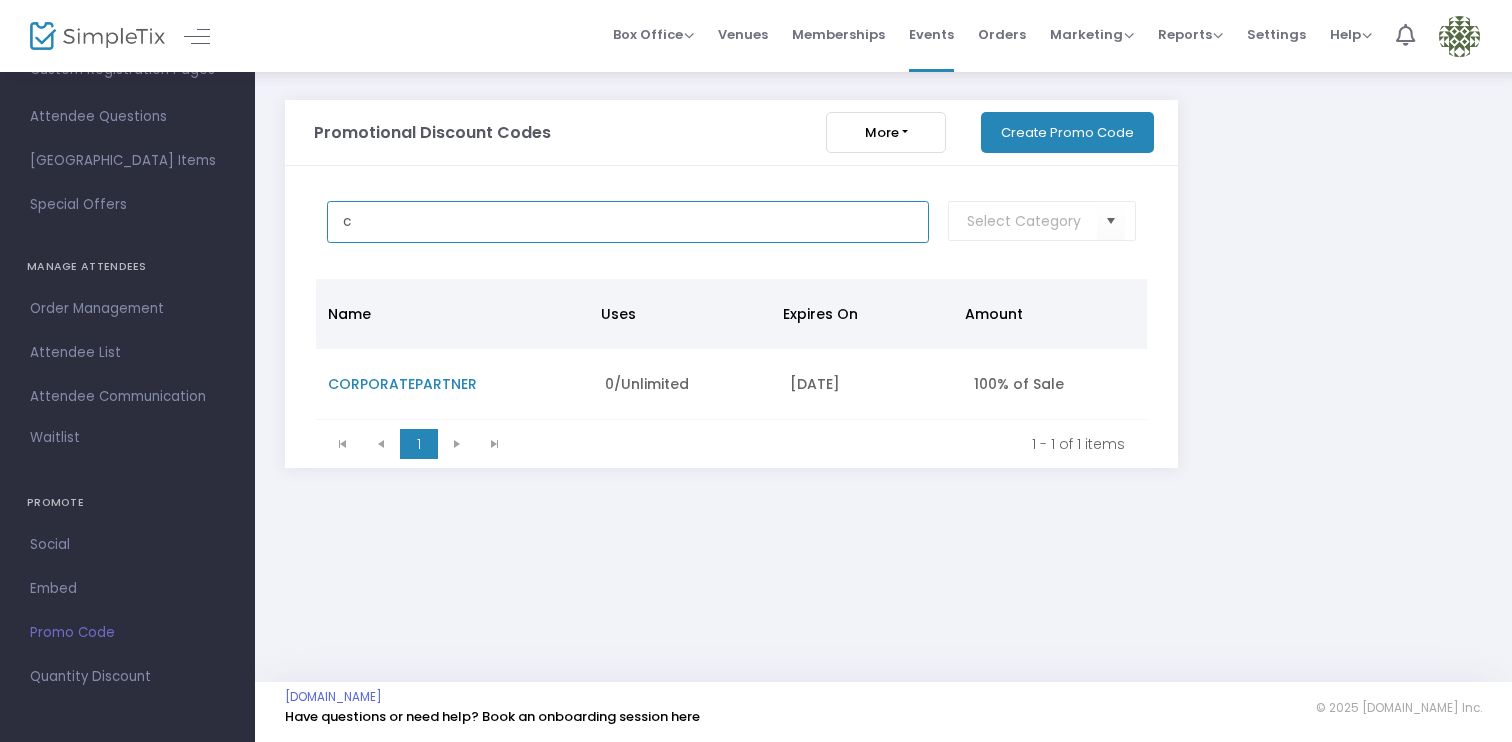 type 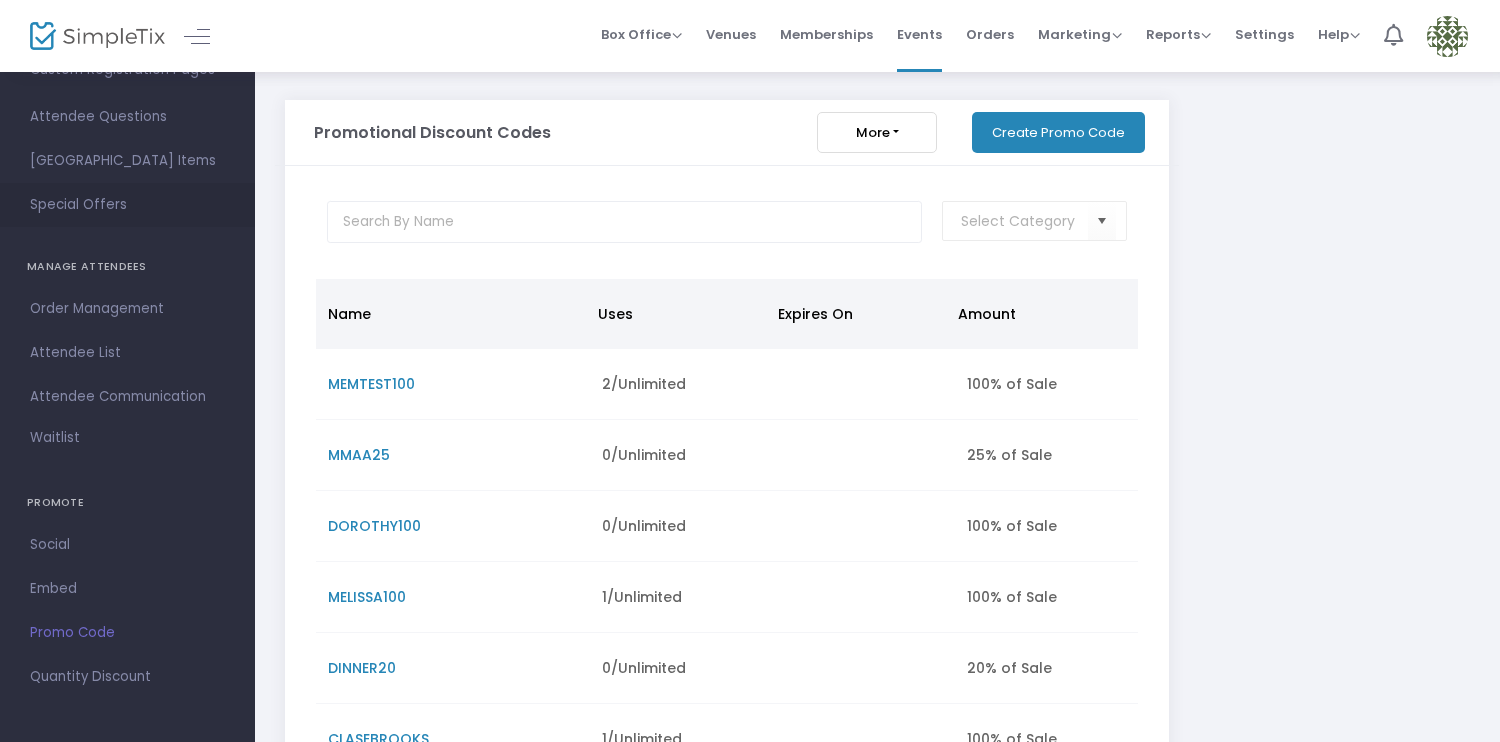 click on "Special Offers" at bounding box center [127, 205] 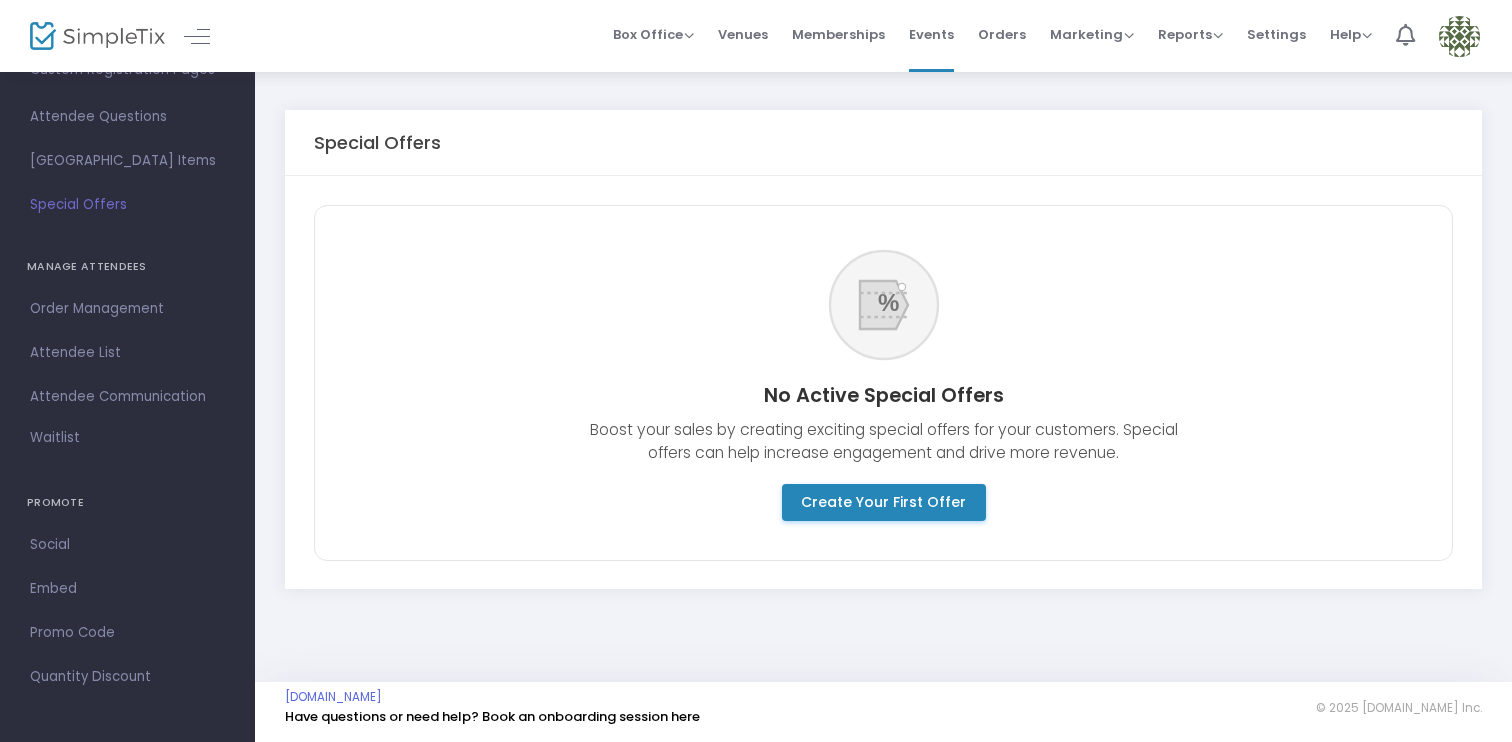 click at bounding box center (1459, 36) 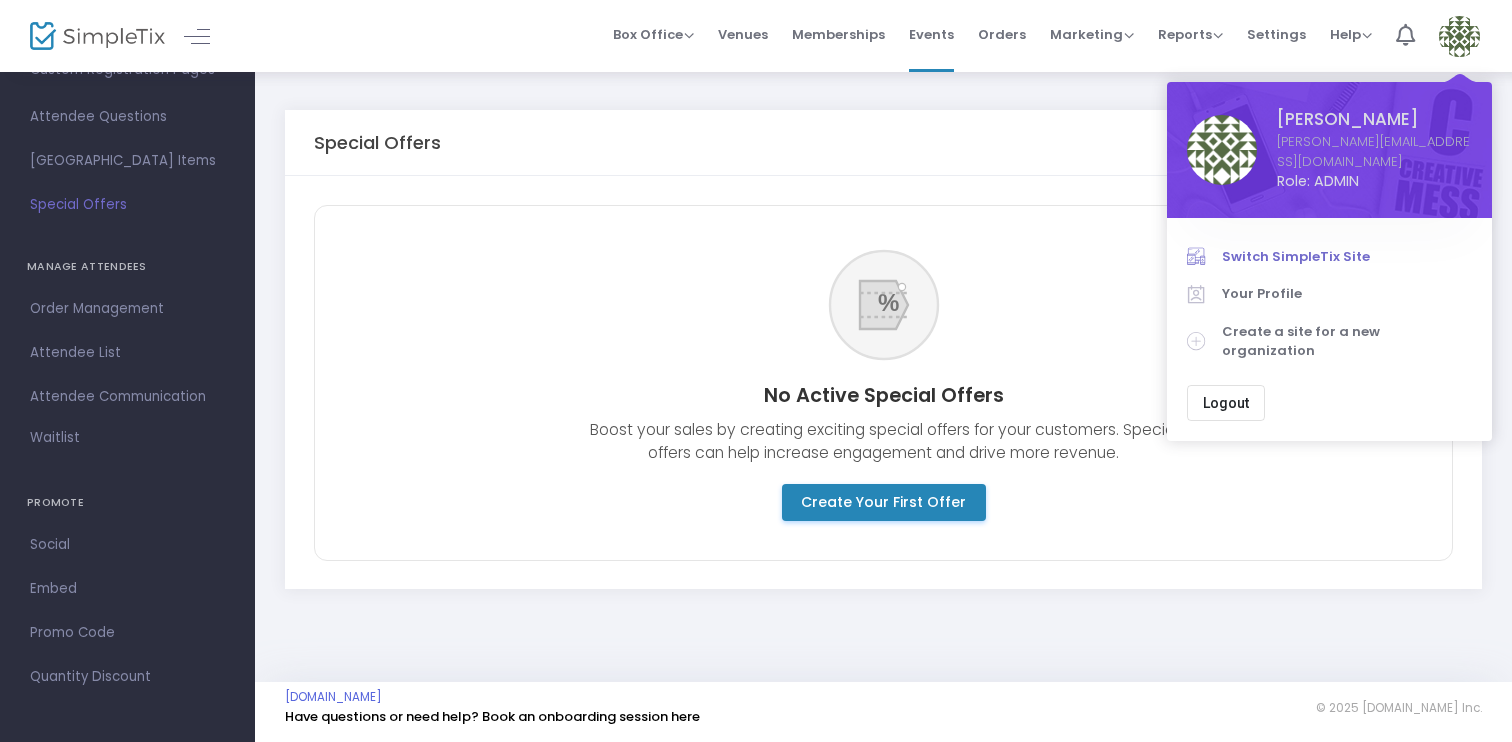 click on "Switch SimpleTix Site" at bounding box center (1347, 257) 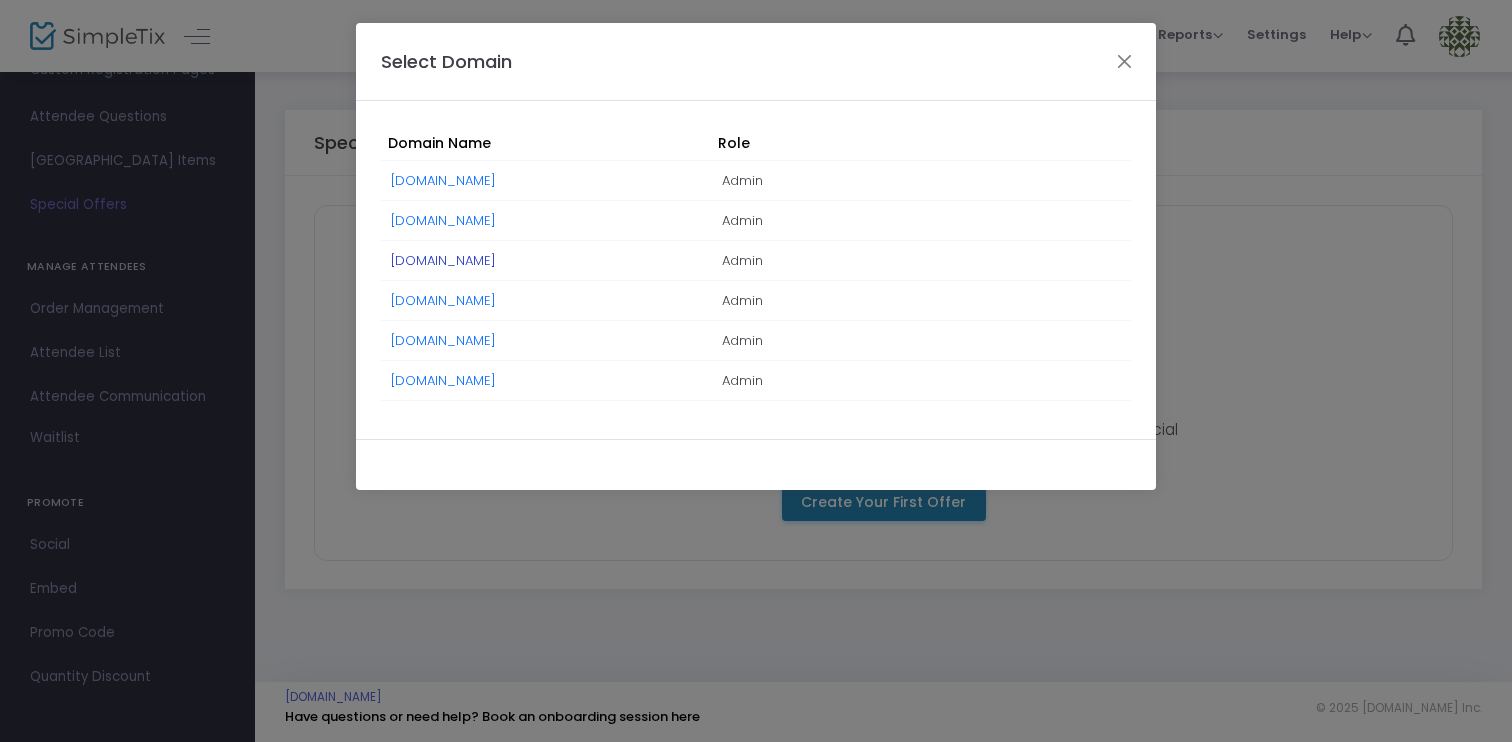 click on "Hunter.SimpleTix.com" 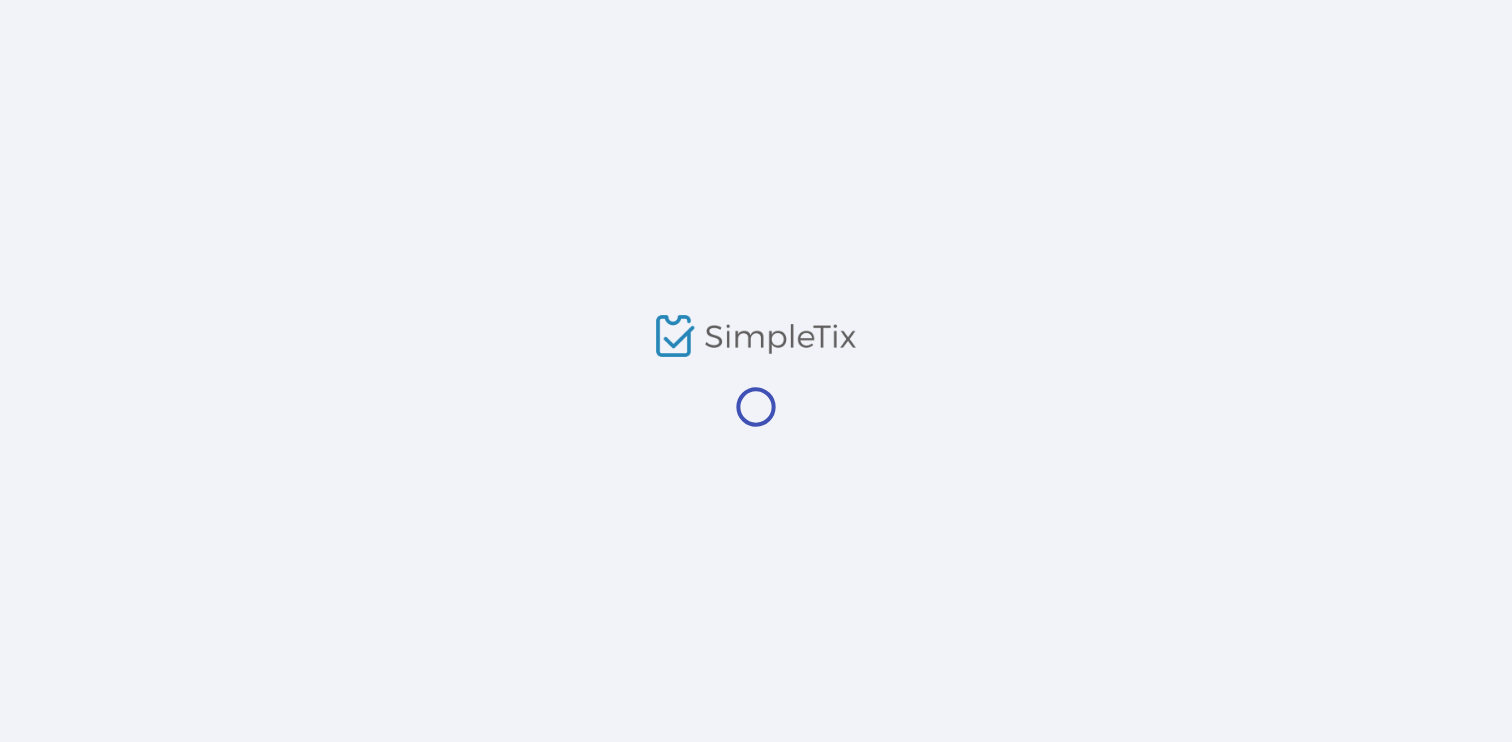 scroll, scrollTop: 0, scrollLeft: 0, axis: both 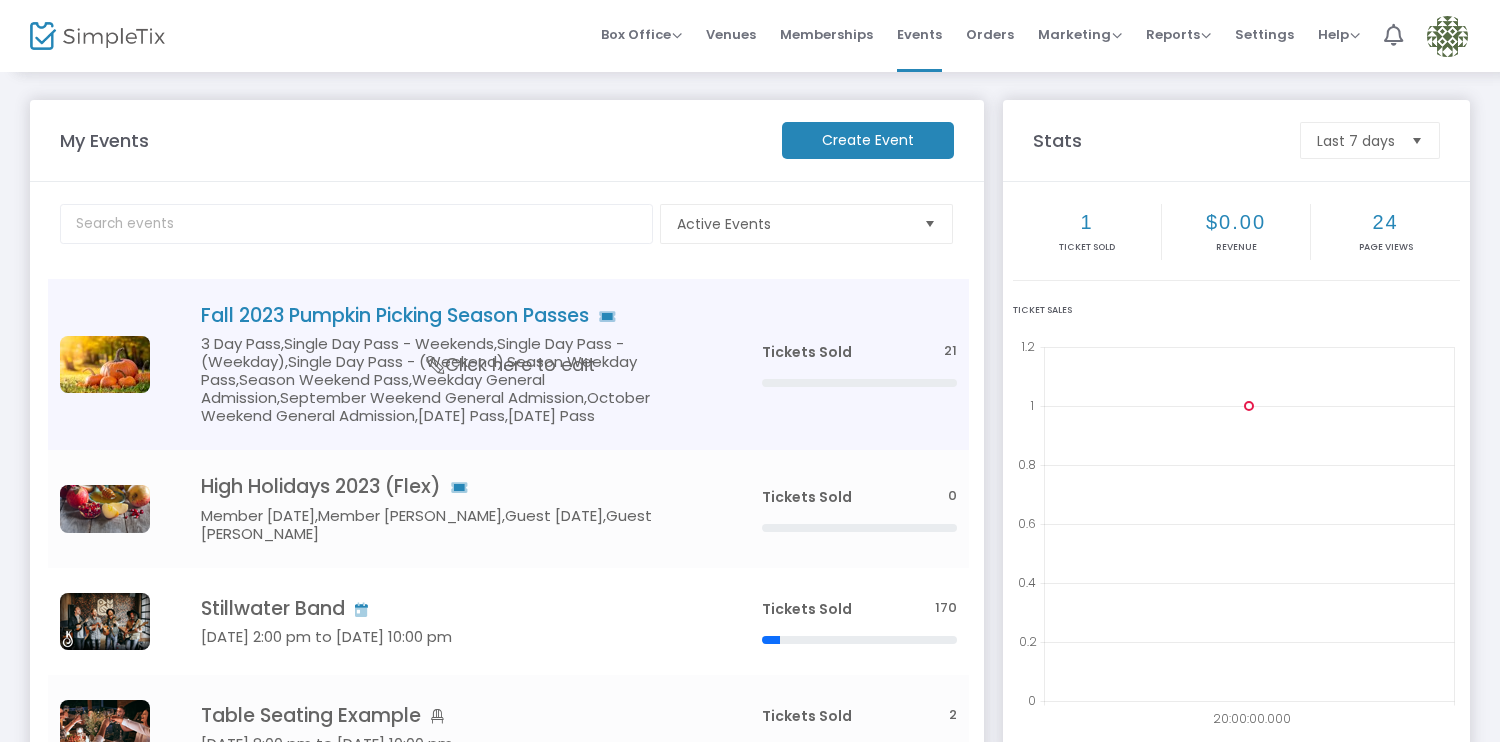 click on "3 Day Pass,Single Day Pass - Weekends,Single Day Pass - (Weekday),Single Day Pass - (Weekend),Season Weekday Pass,Season Weekend Pass,Weekday General Admission,September Weekend General Admission,October Weekend General Admission,Friday Pass,Saturday Pass" 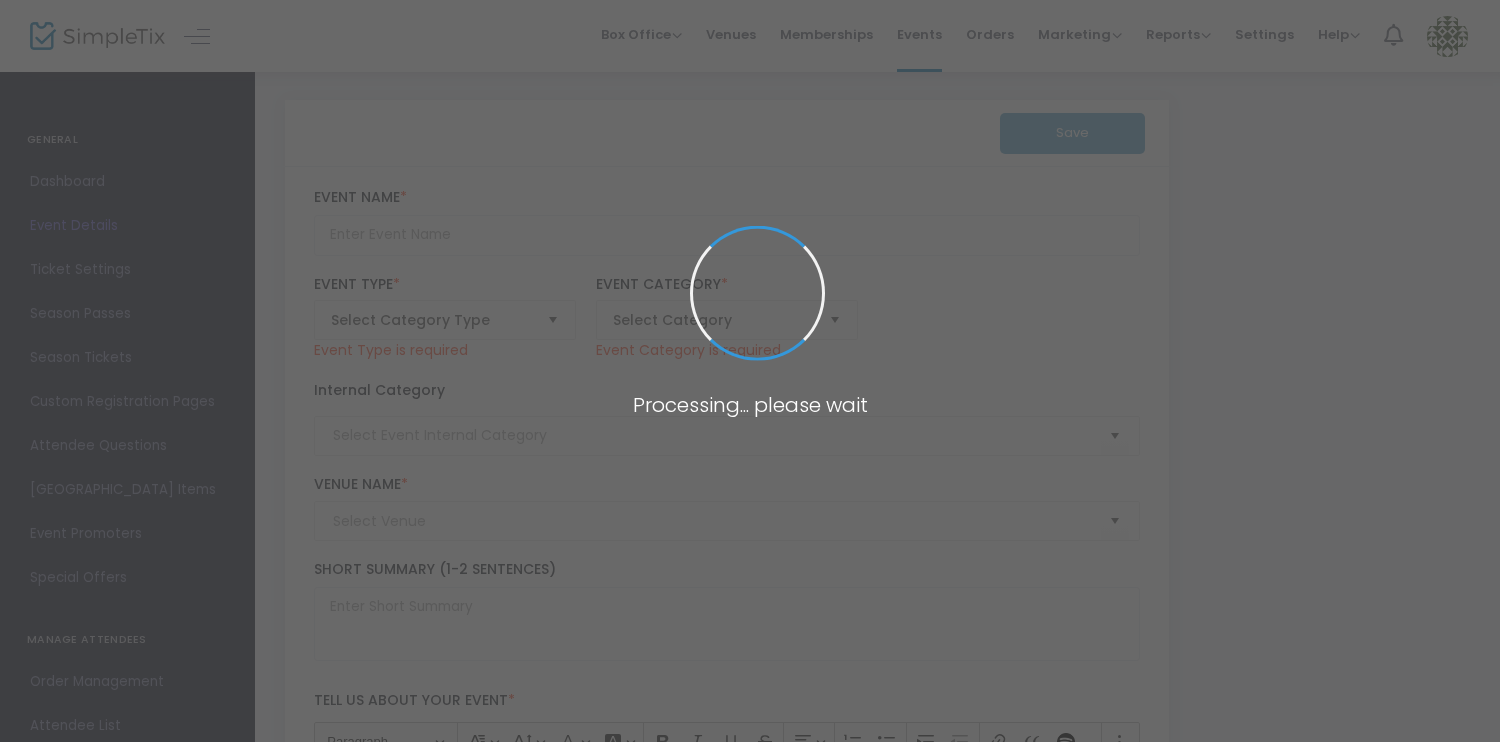 type on "Fall 2023 Pumpkin Picking Season Passes" 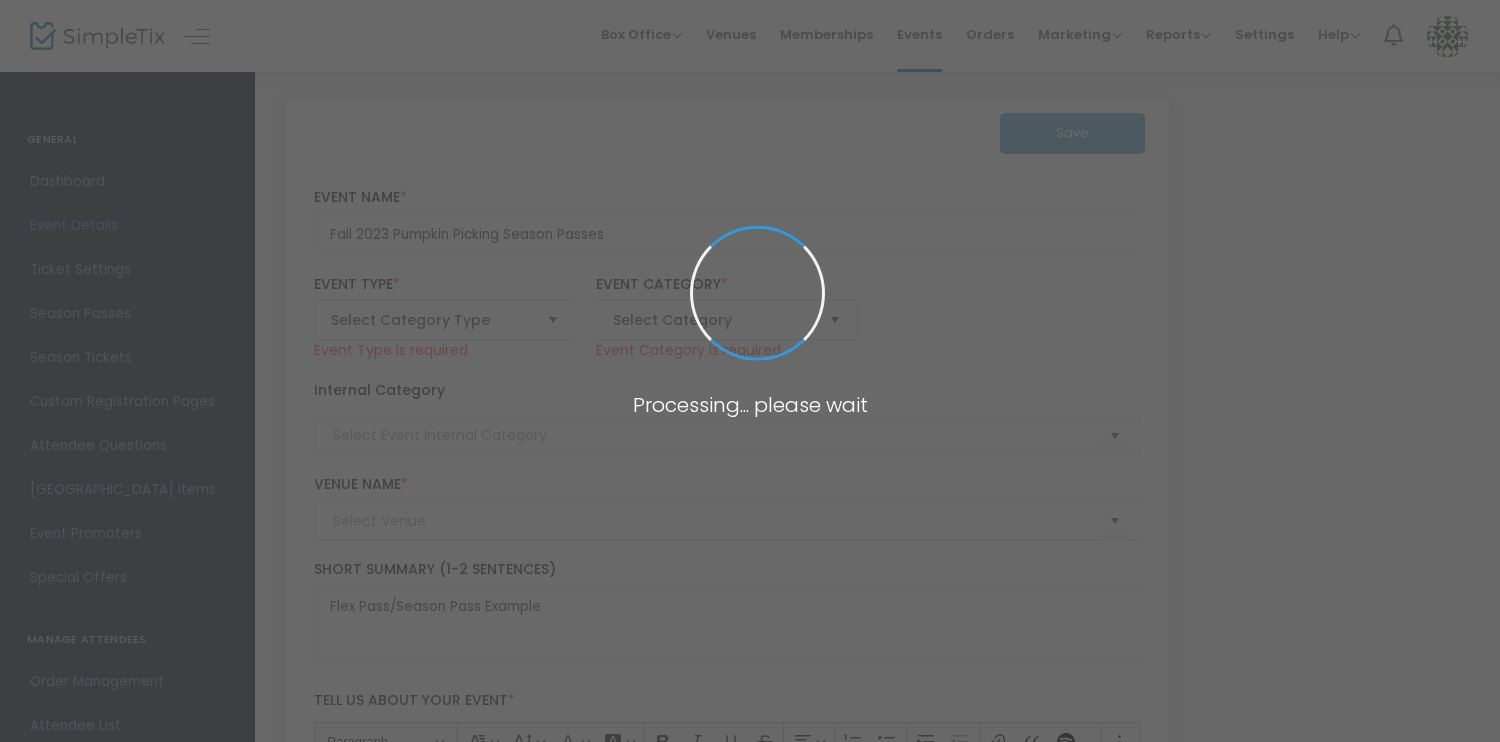 type on "Geffen Playhouse" 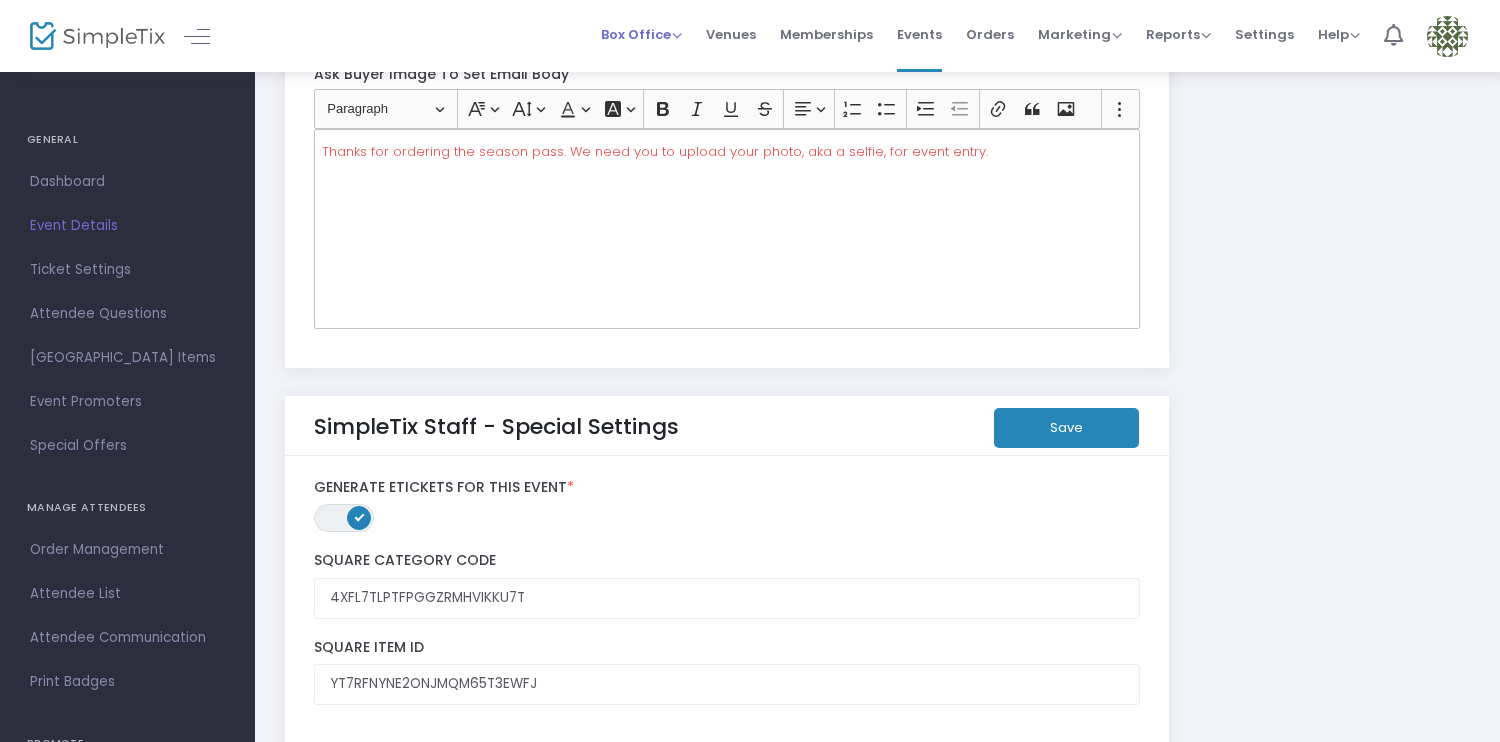 scroll, scrollTop: 3795, scrollLeft: 0, axis: vertical 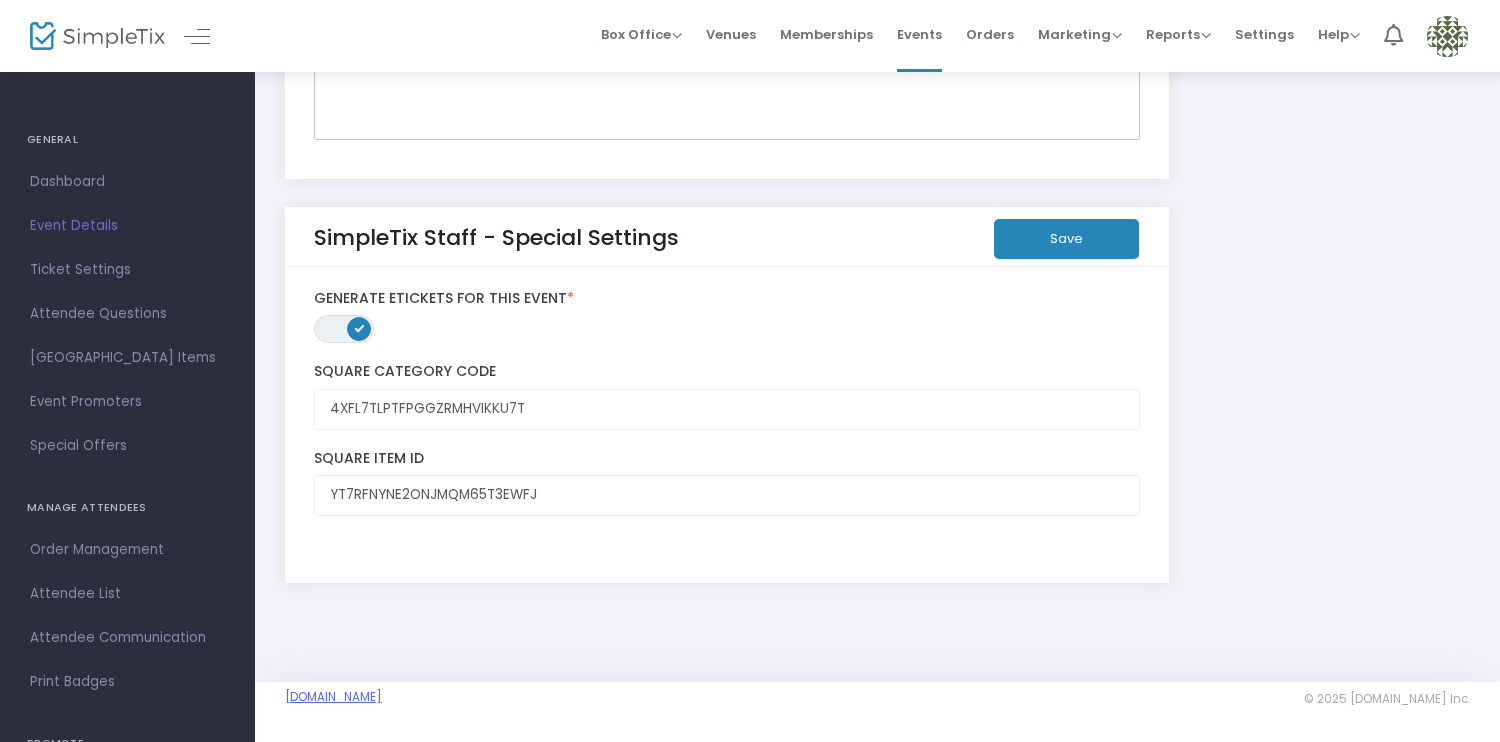 click on "[DOMAIN_NAME]" 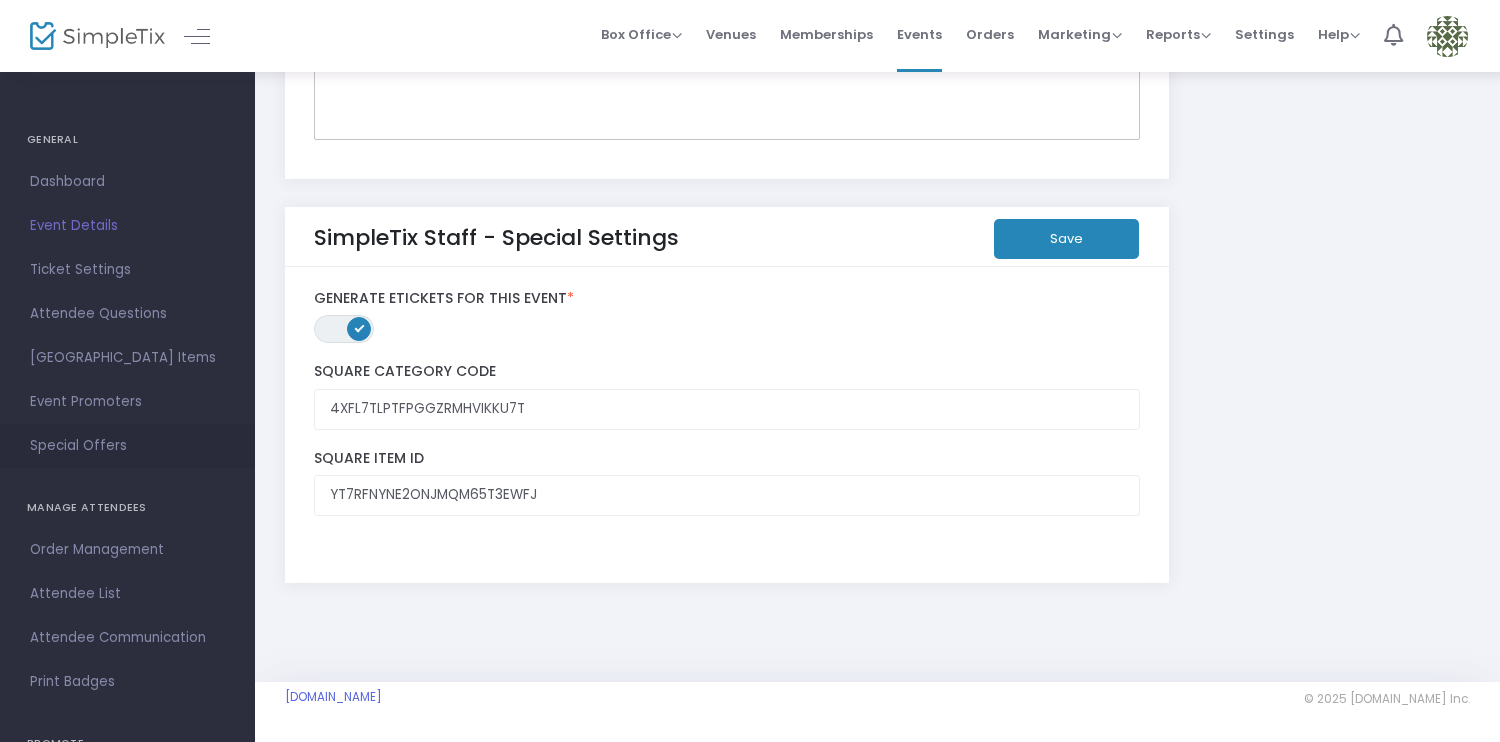 click on "Special Offers" at bounding box center [127, 446] 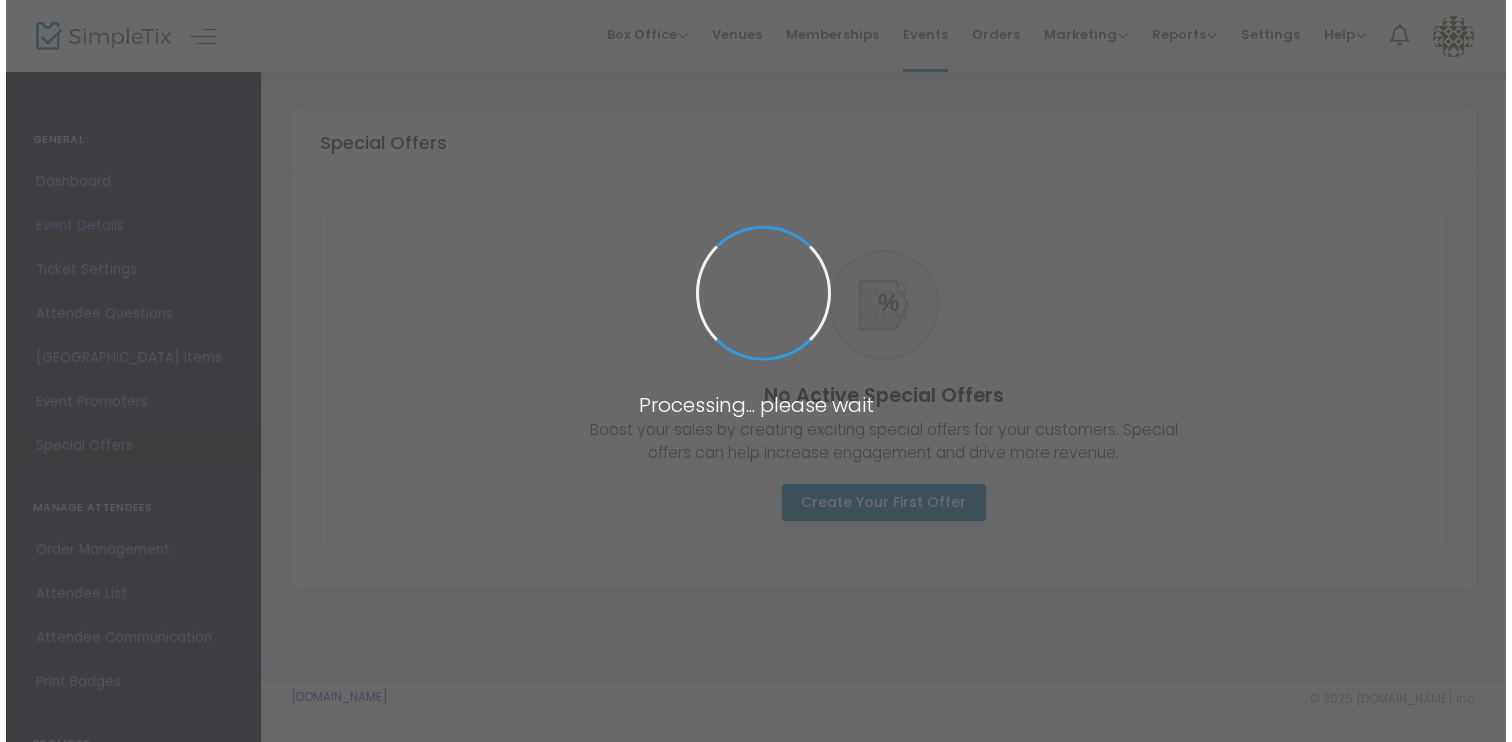 scroll, scrollTop: 0, scrollLeft: 0, axis: both 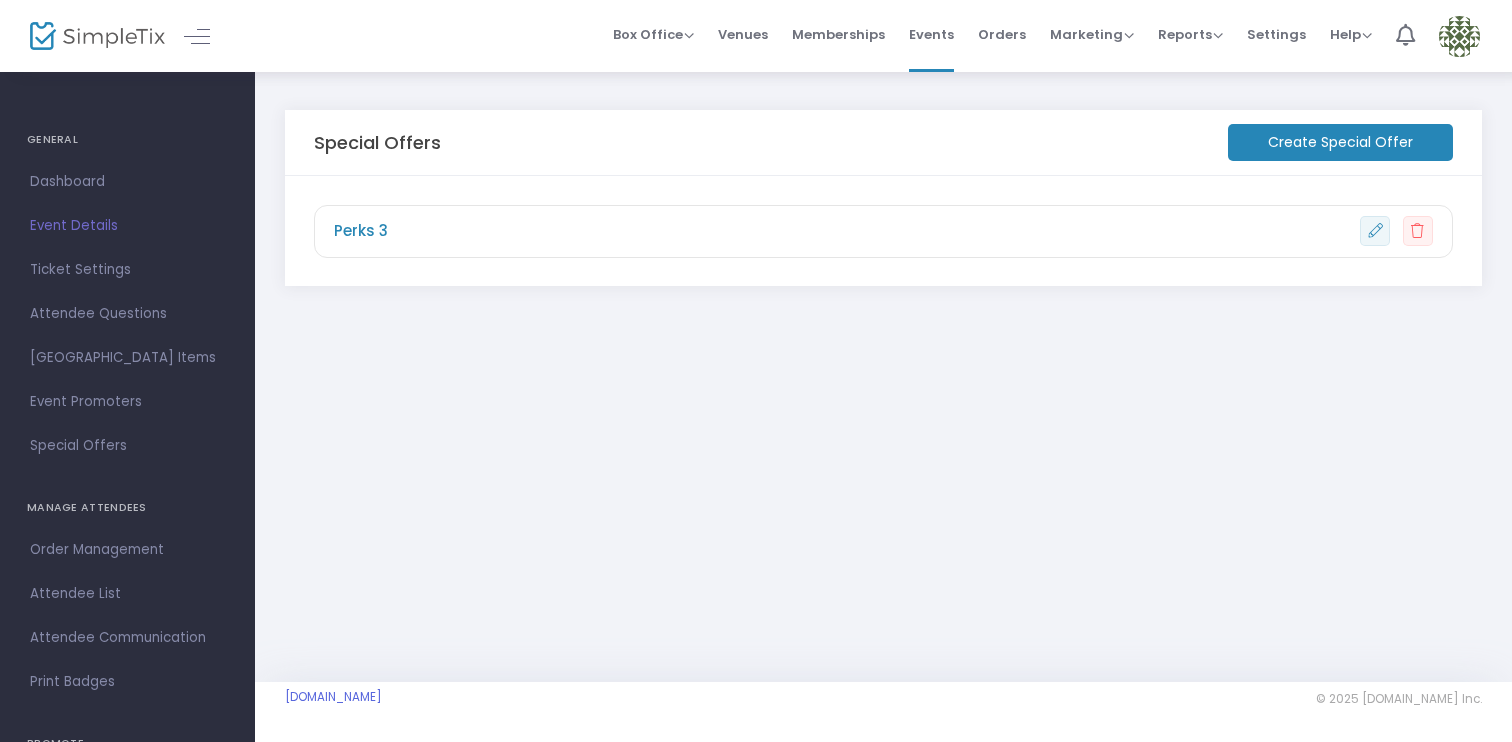 click on "Create Special Offer" 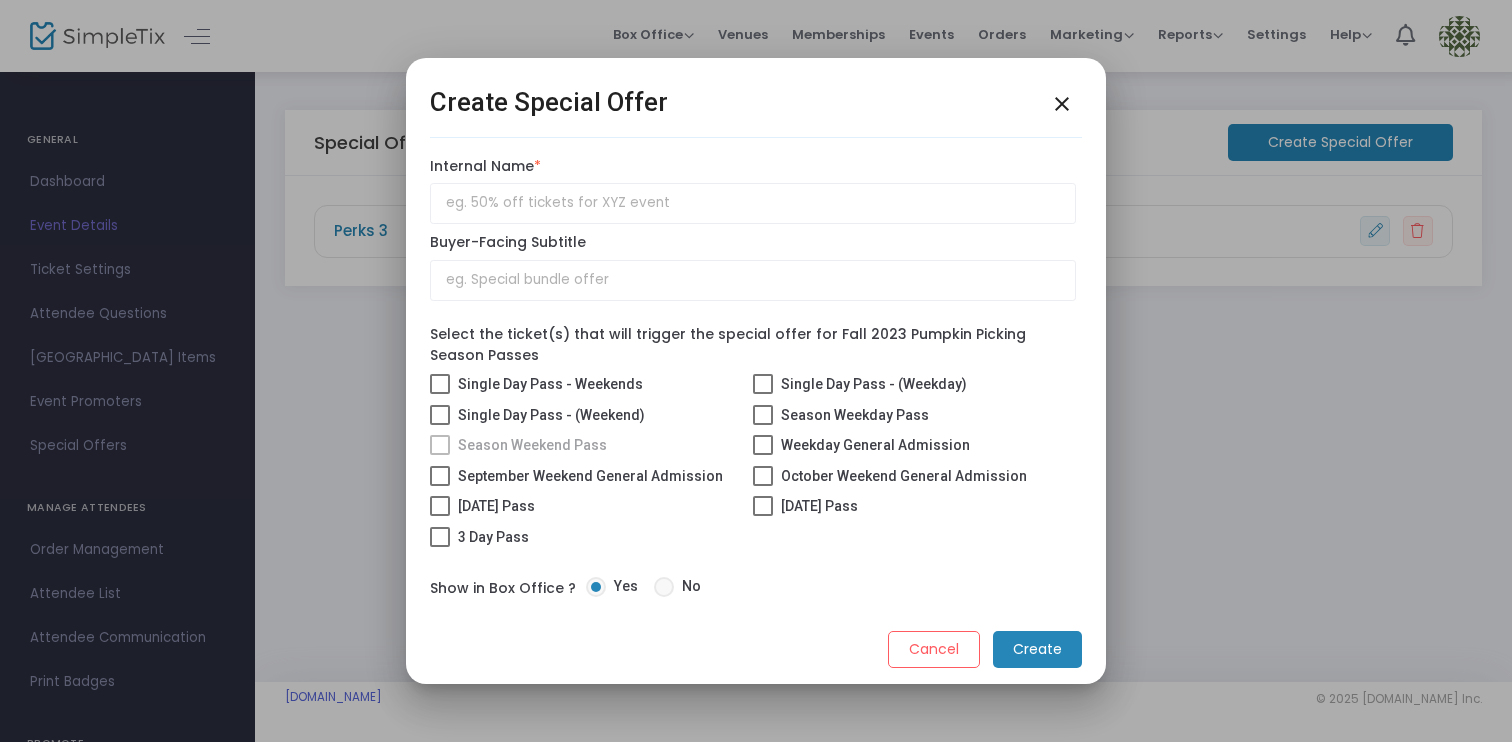 click at bounding box center (763, 384) 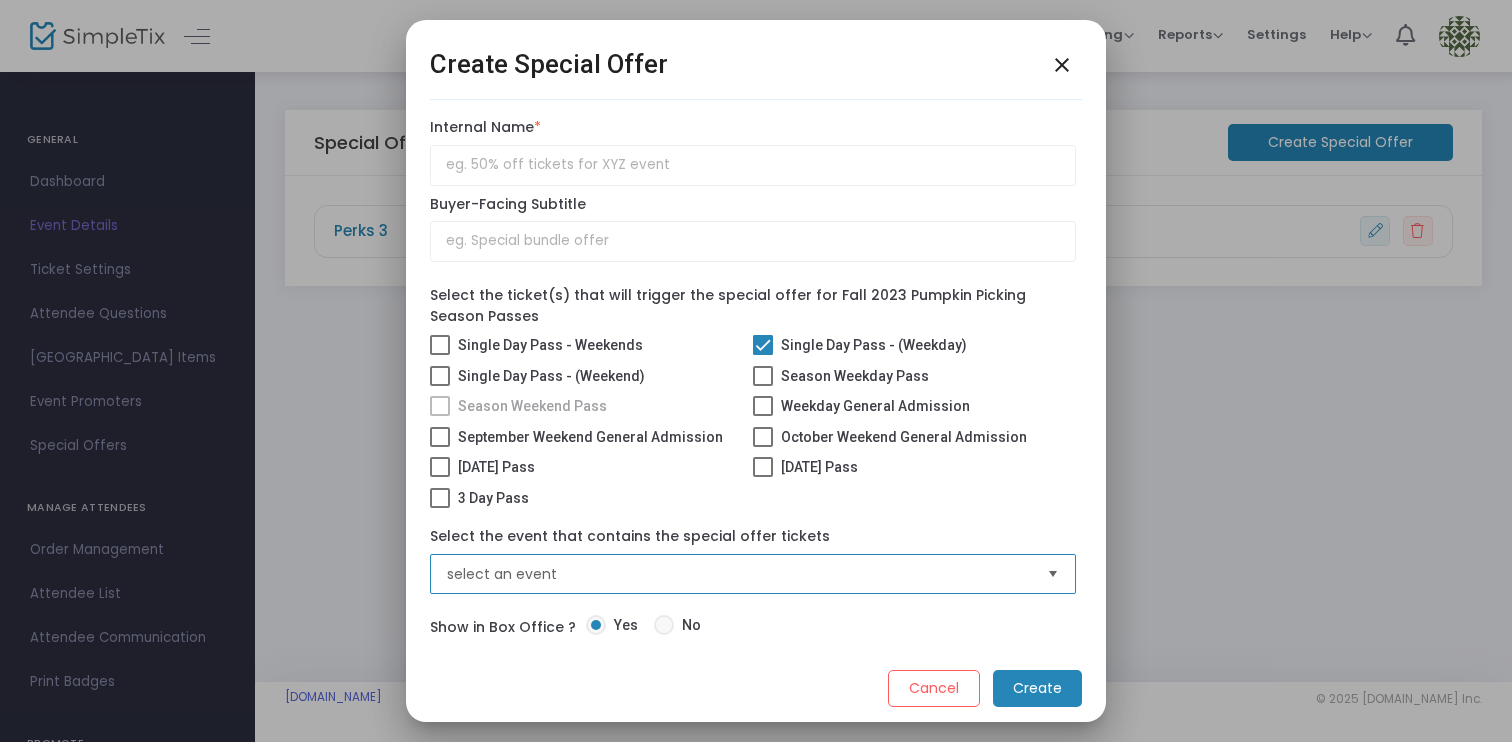 click on "select an event" at bounding box center (739, 574) 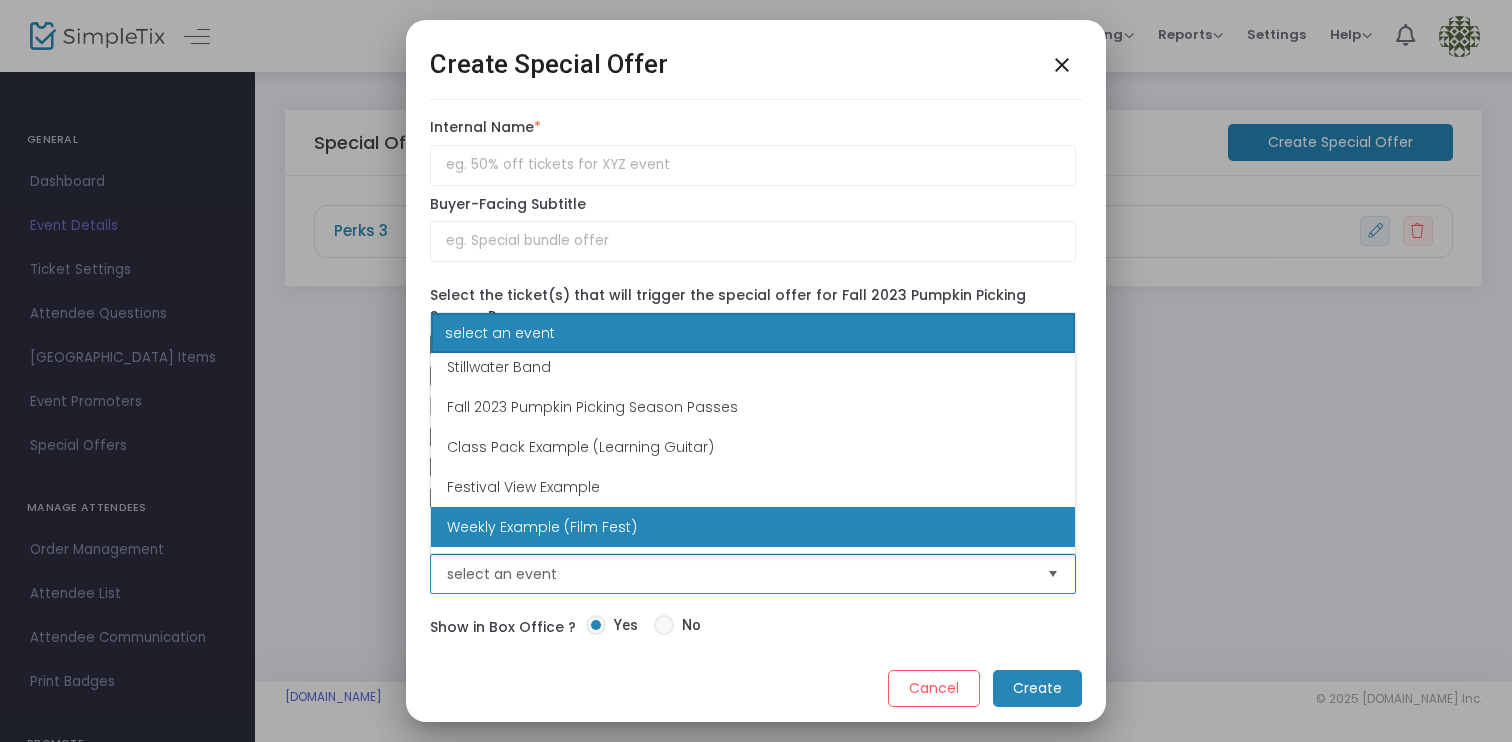 scroll, scrollTop: 0, scrollLeft: 0, axis: both 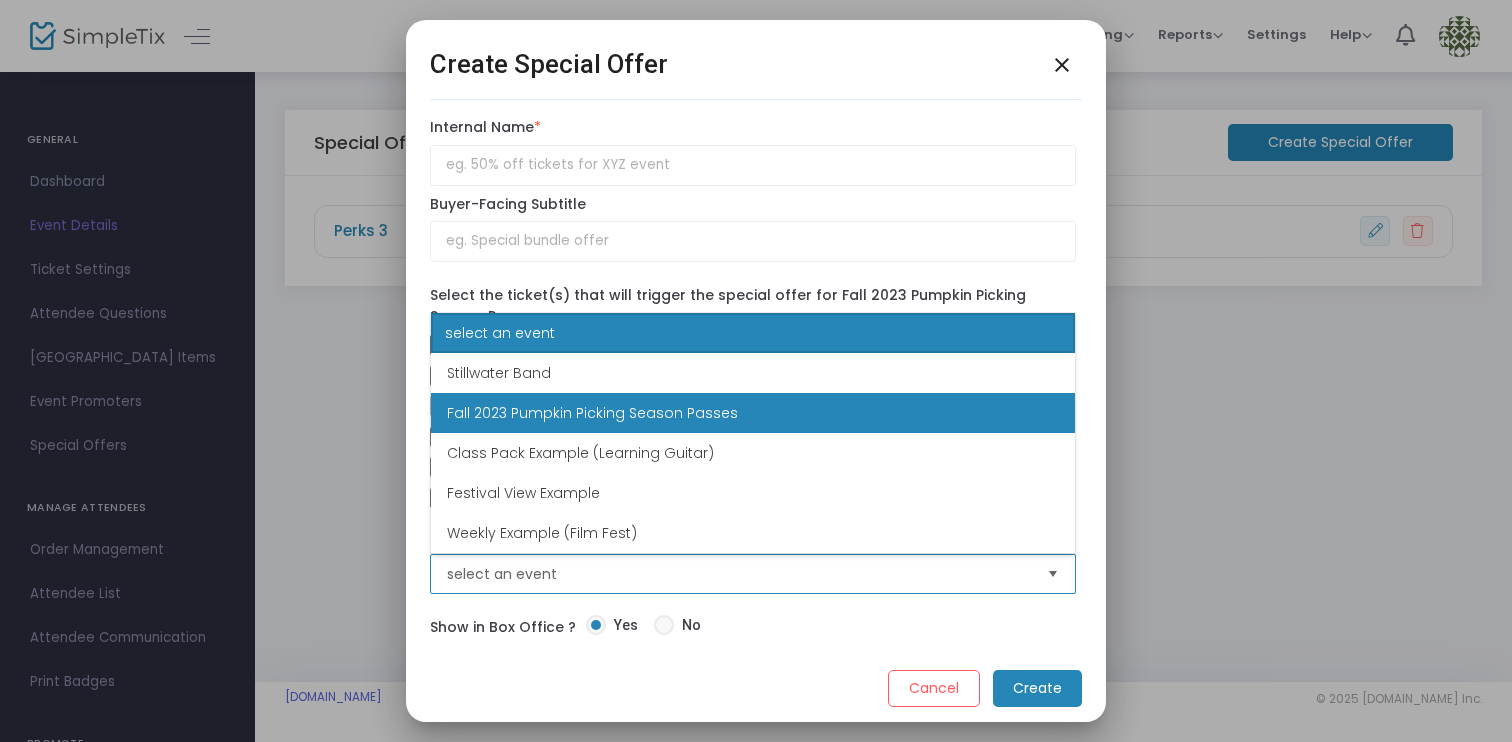 click on "Fall 2023 Pumpkin Picking Season Passes" at bounding box center [753, 413] 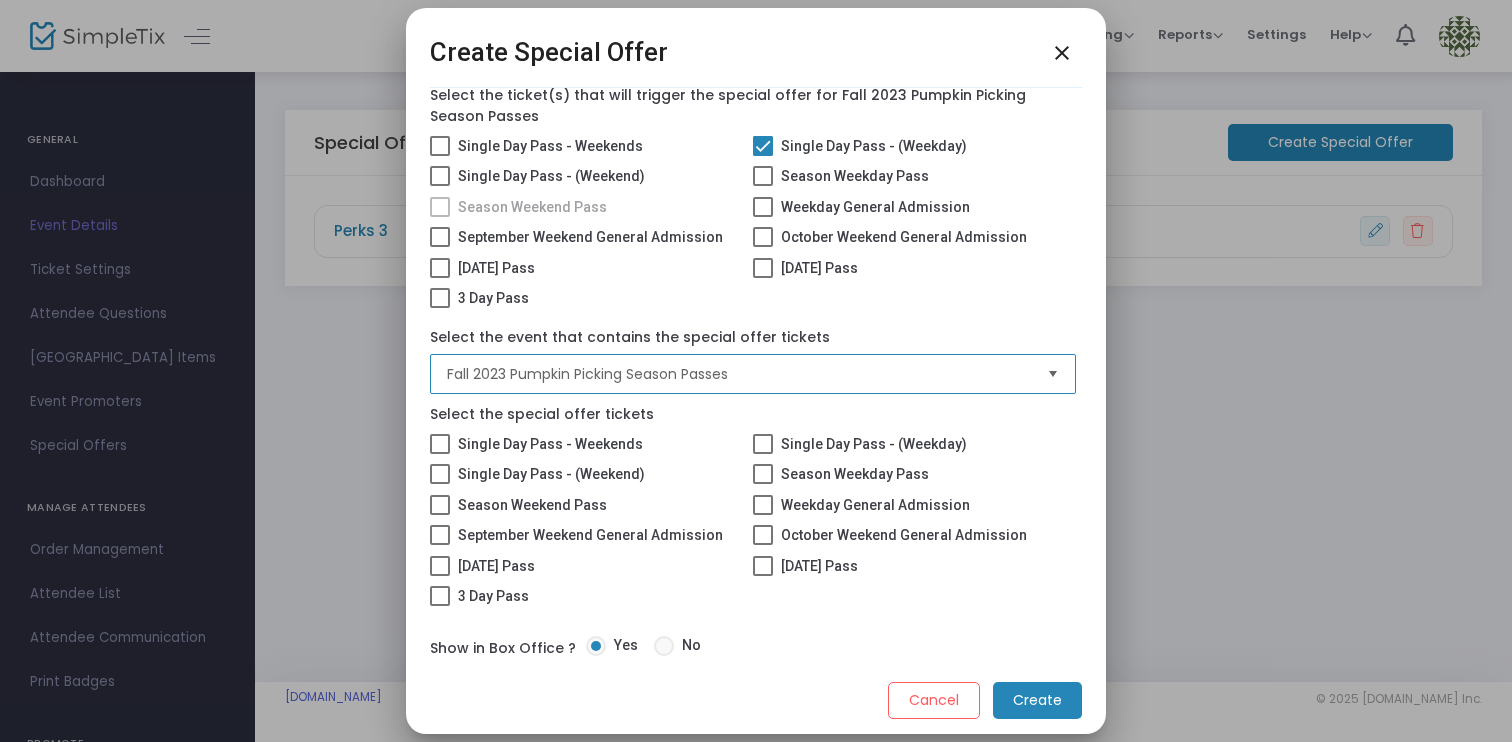 scroll, scrollTop: 196, scrollLeft: 0, axis: vertical 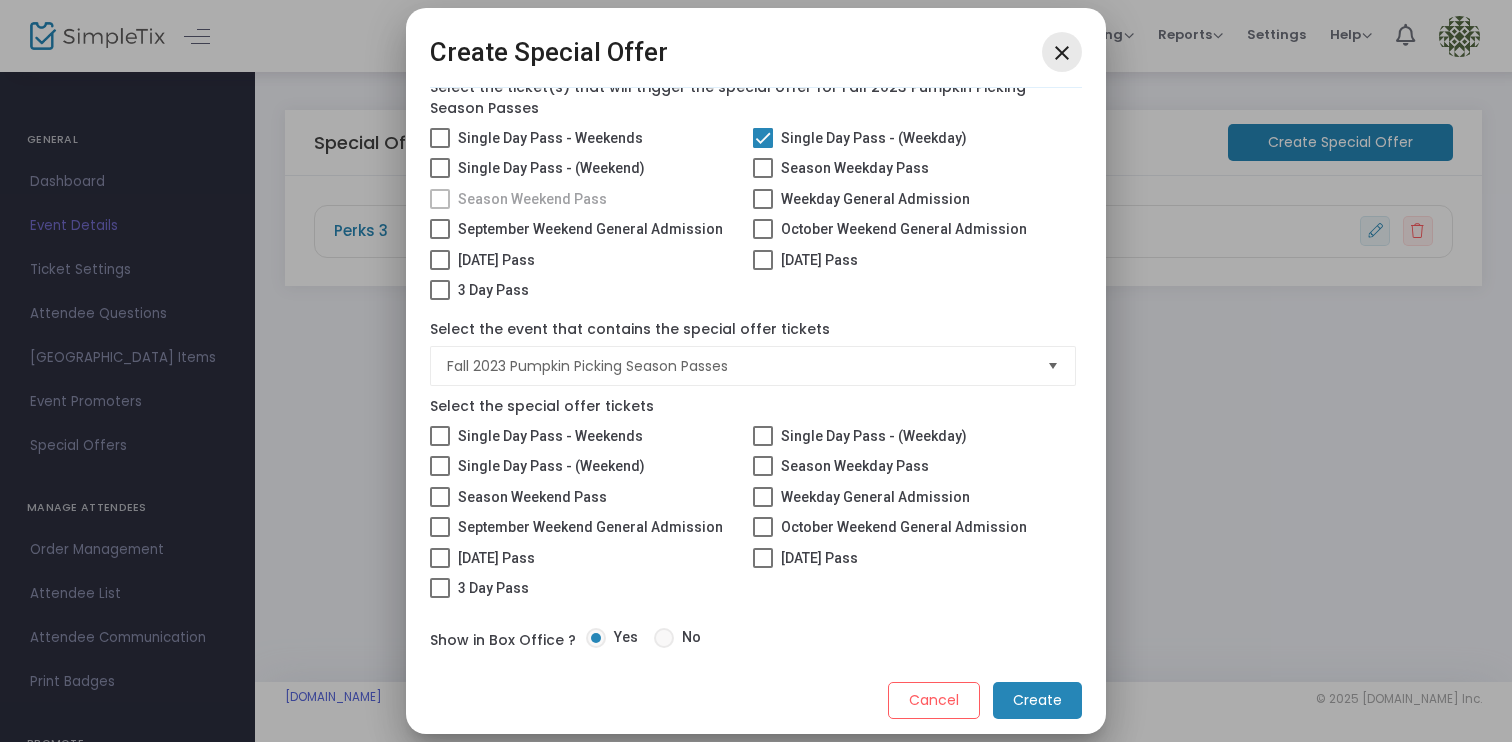 click on "close" at bounding box center [1062, 53] 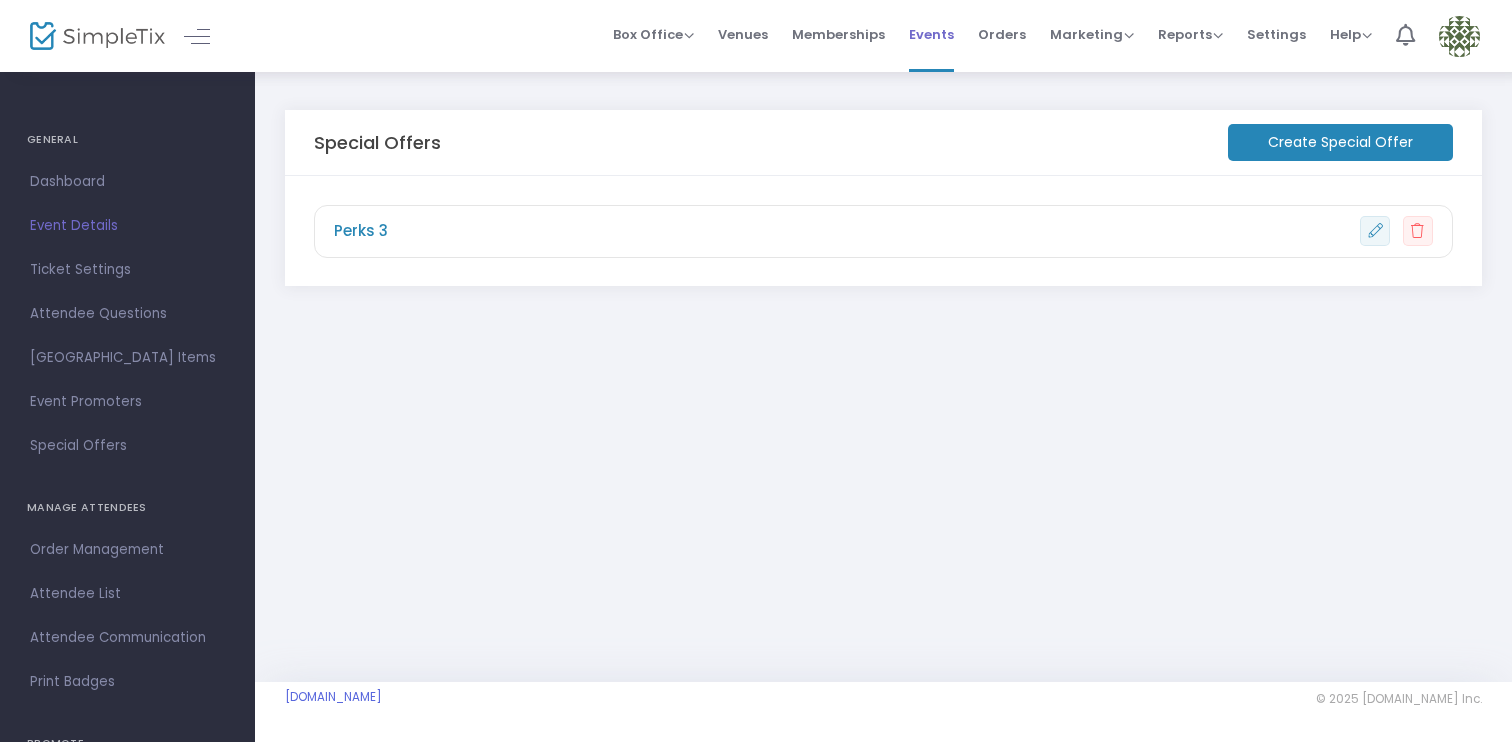 click on "Events" at bounding box center (931, 34) 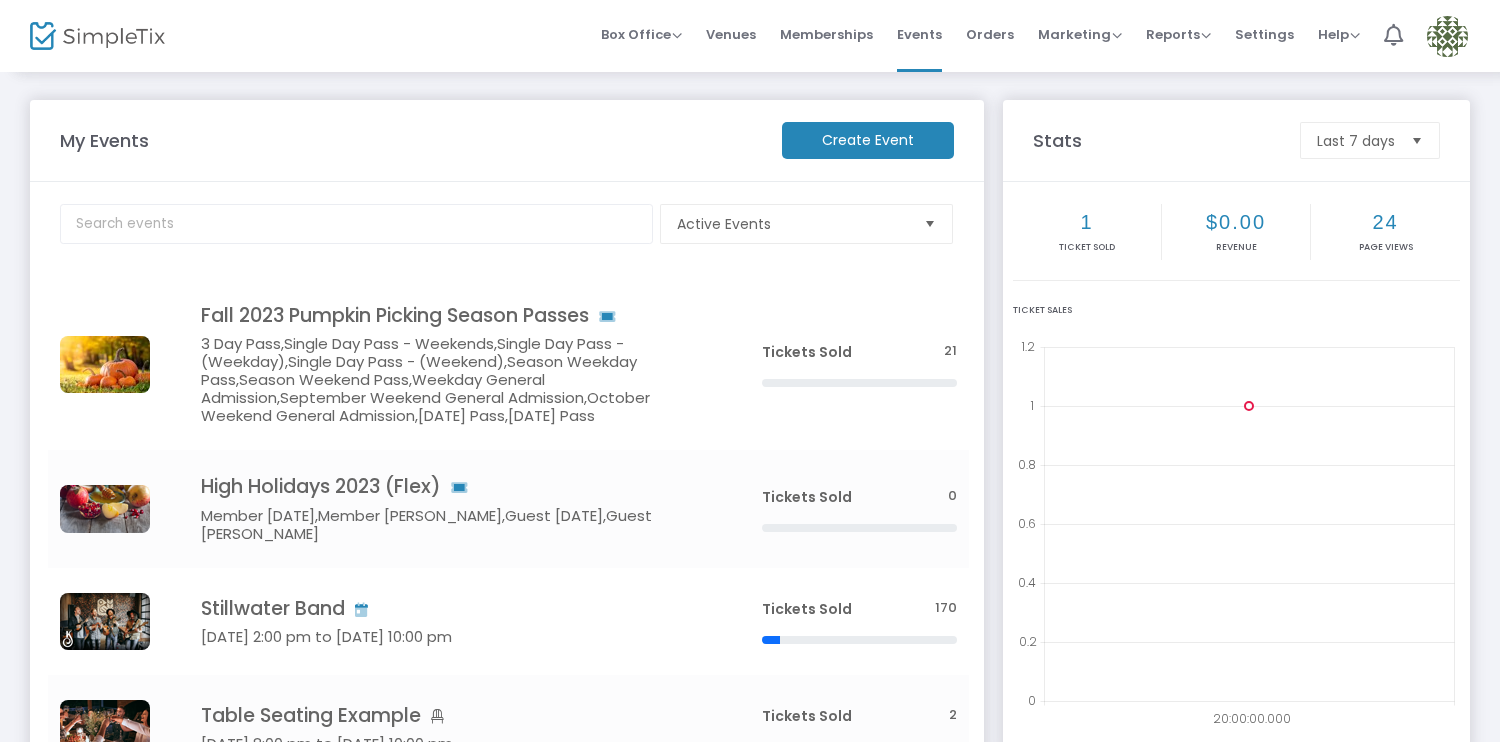 click at bounding box center [1447, 36] 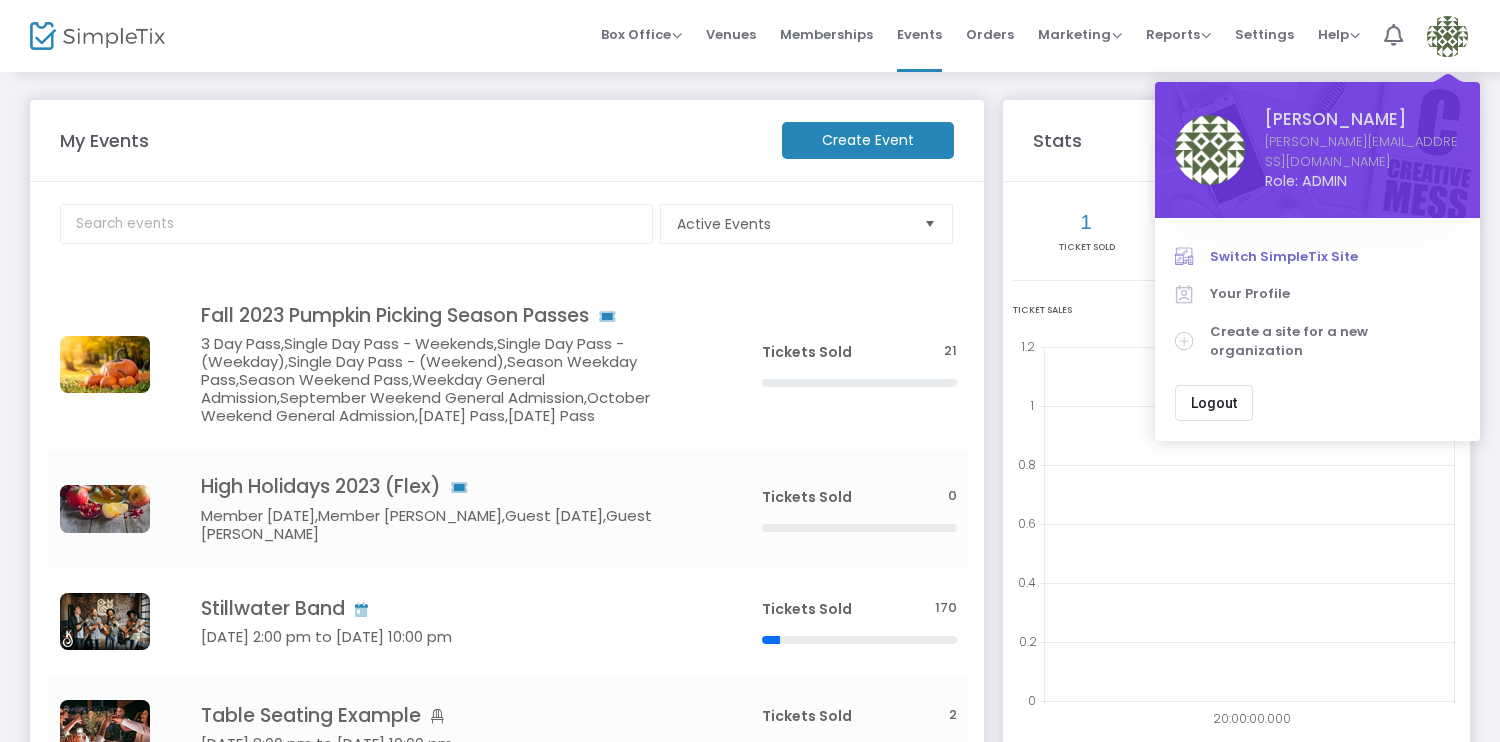 click on "Switch SimpleTix Site" at bounding box center (1335, 257) 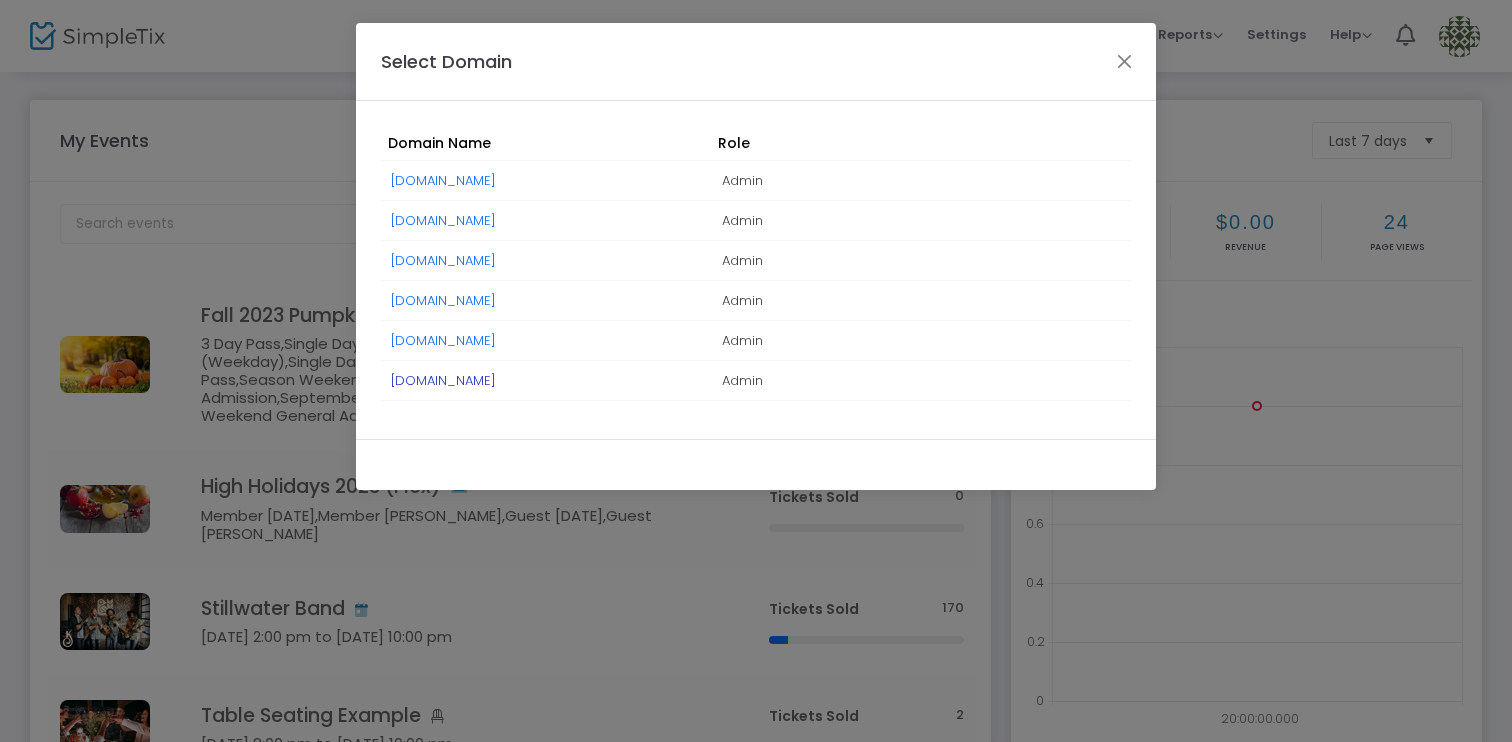 click on "MBMA.simpletix.com" 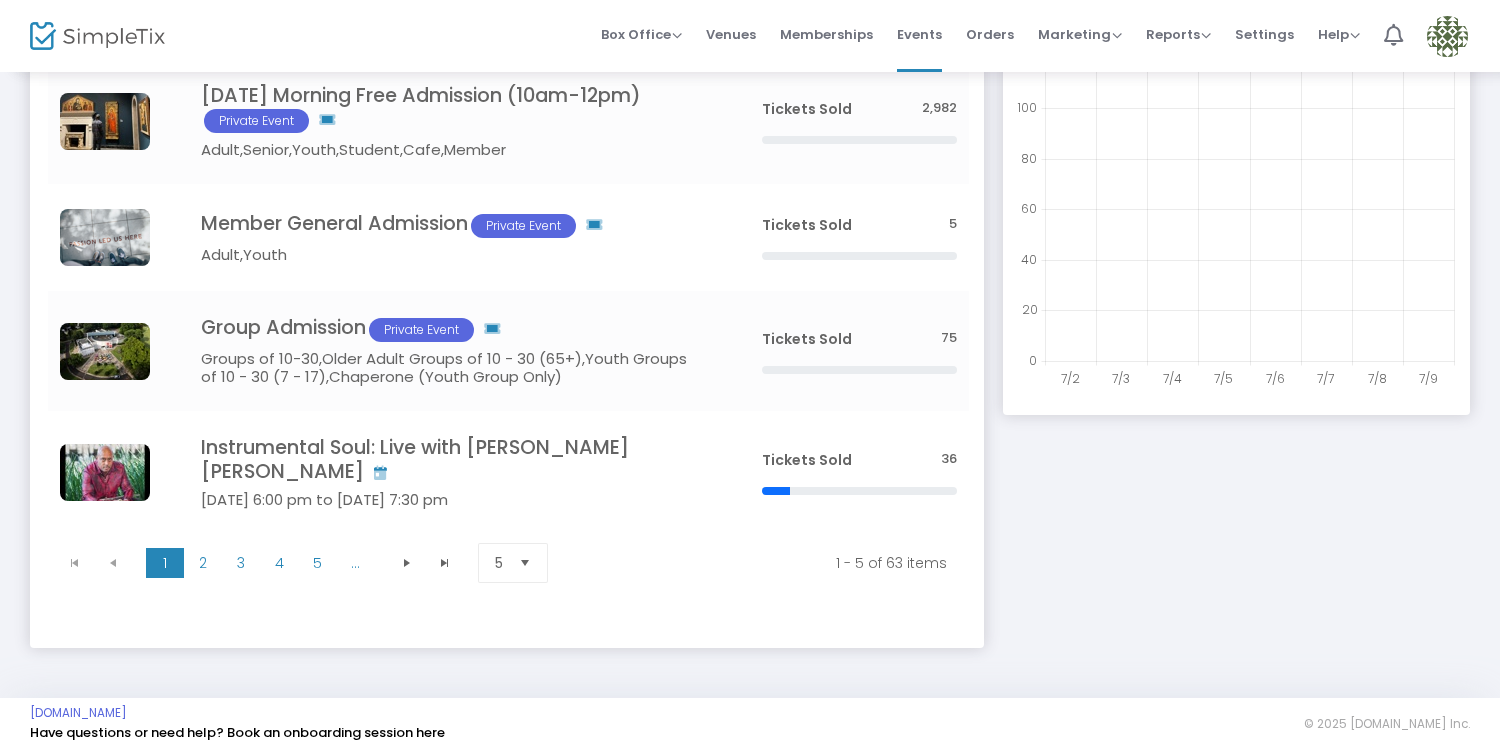 scroll, scrollTop: 0, scrollLeft: 0, axis: both 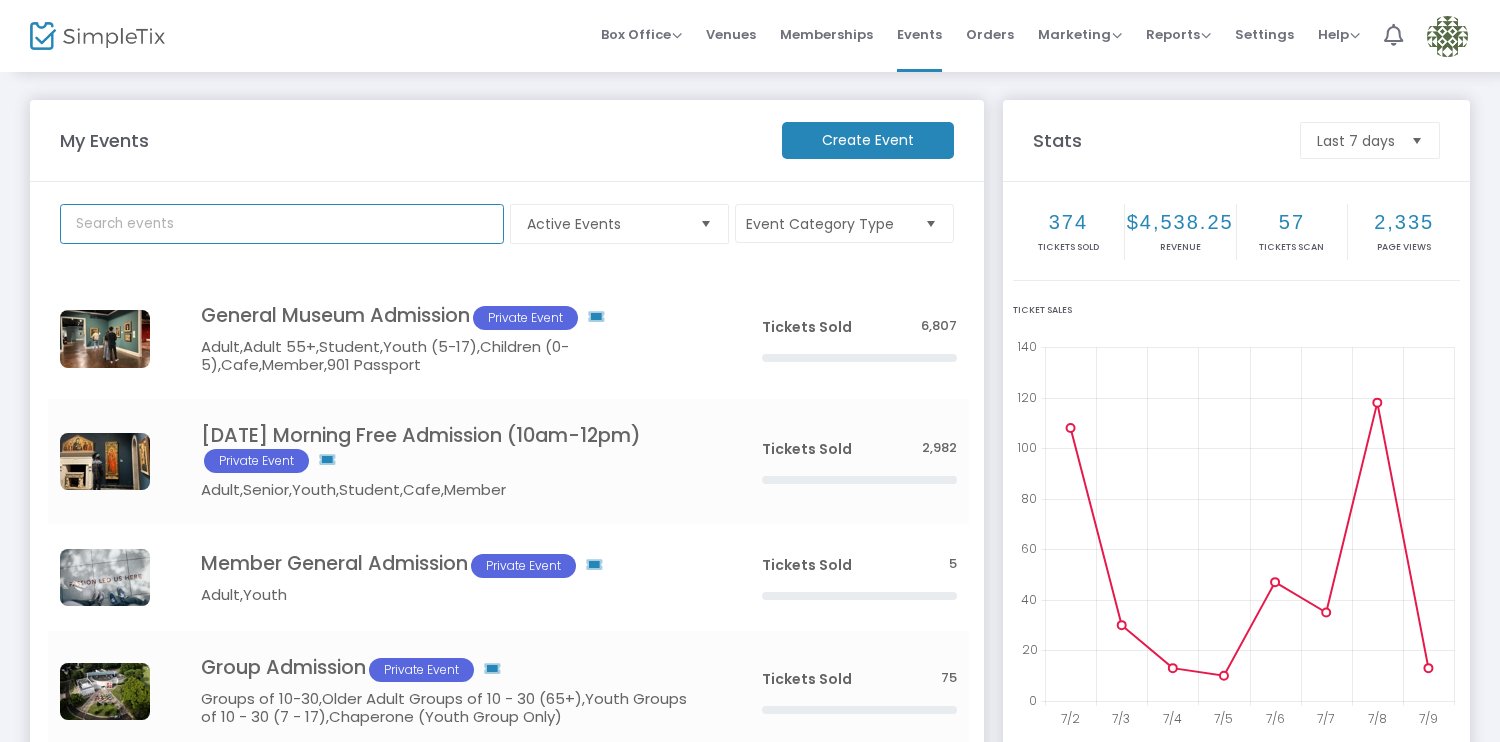 click at bounding box center [282, 224] 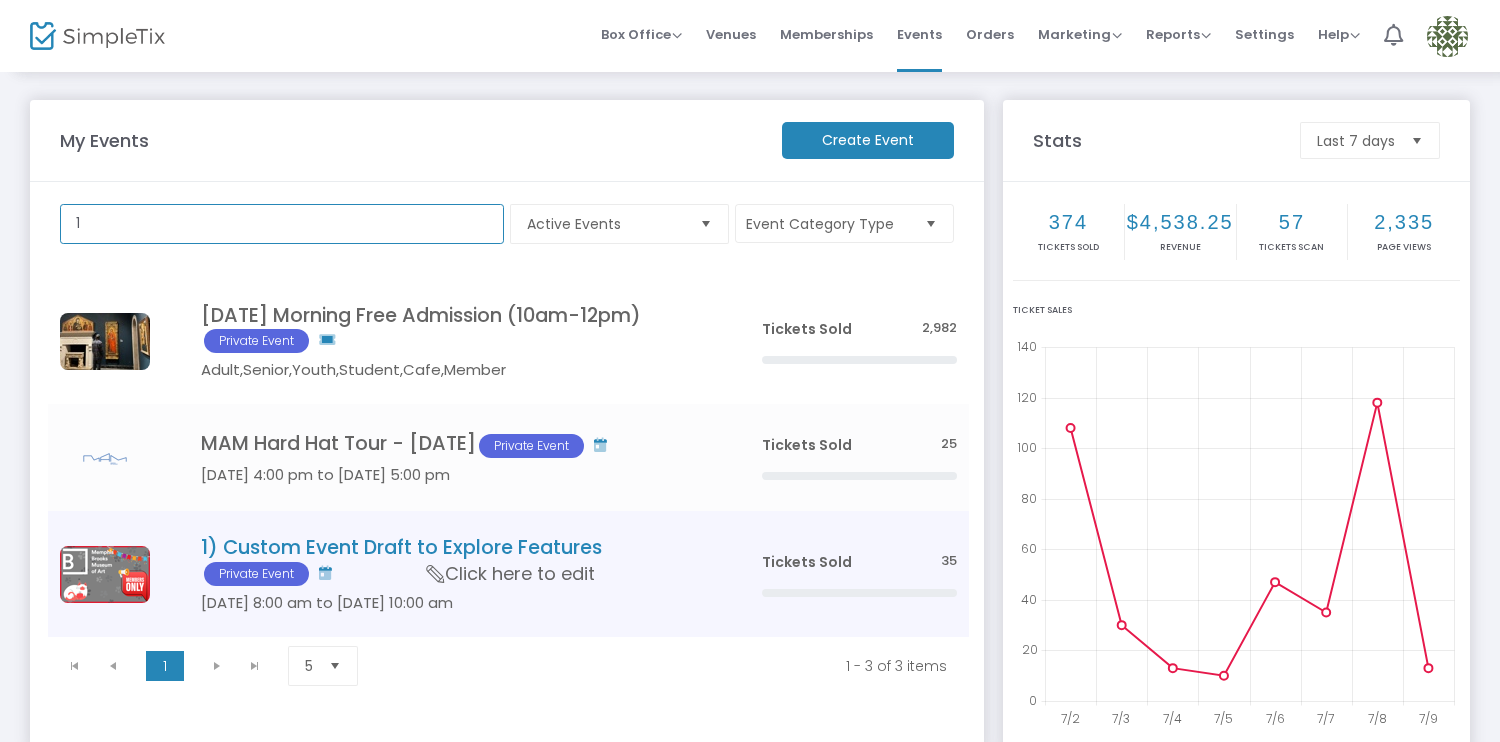 type on "1" 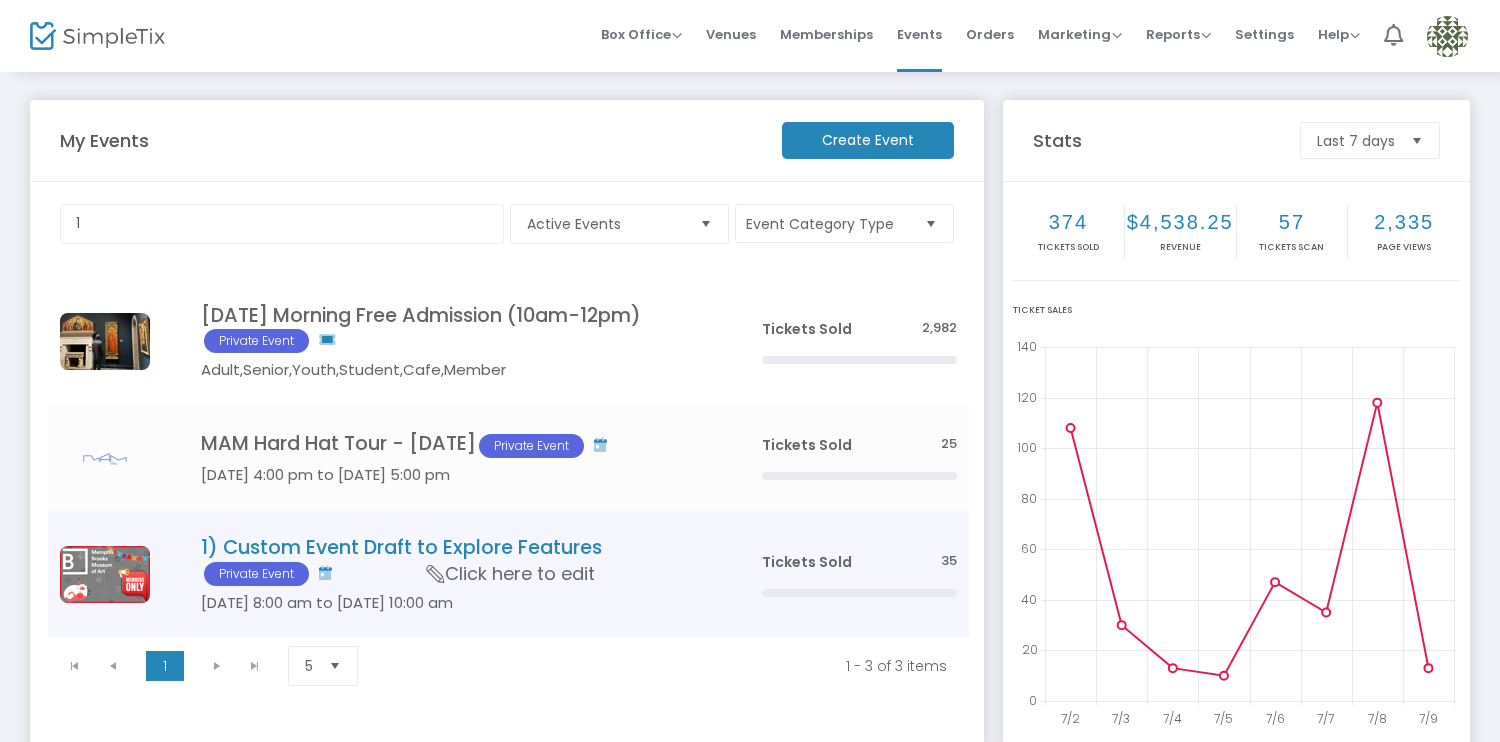 click on "1) Custom Event Draft to Explore Features  Private Event" 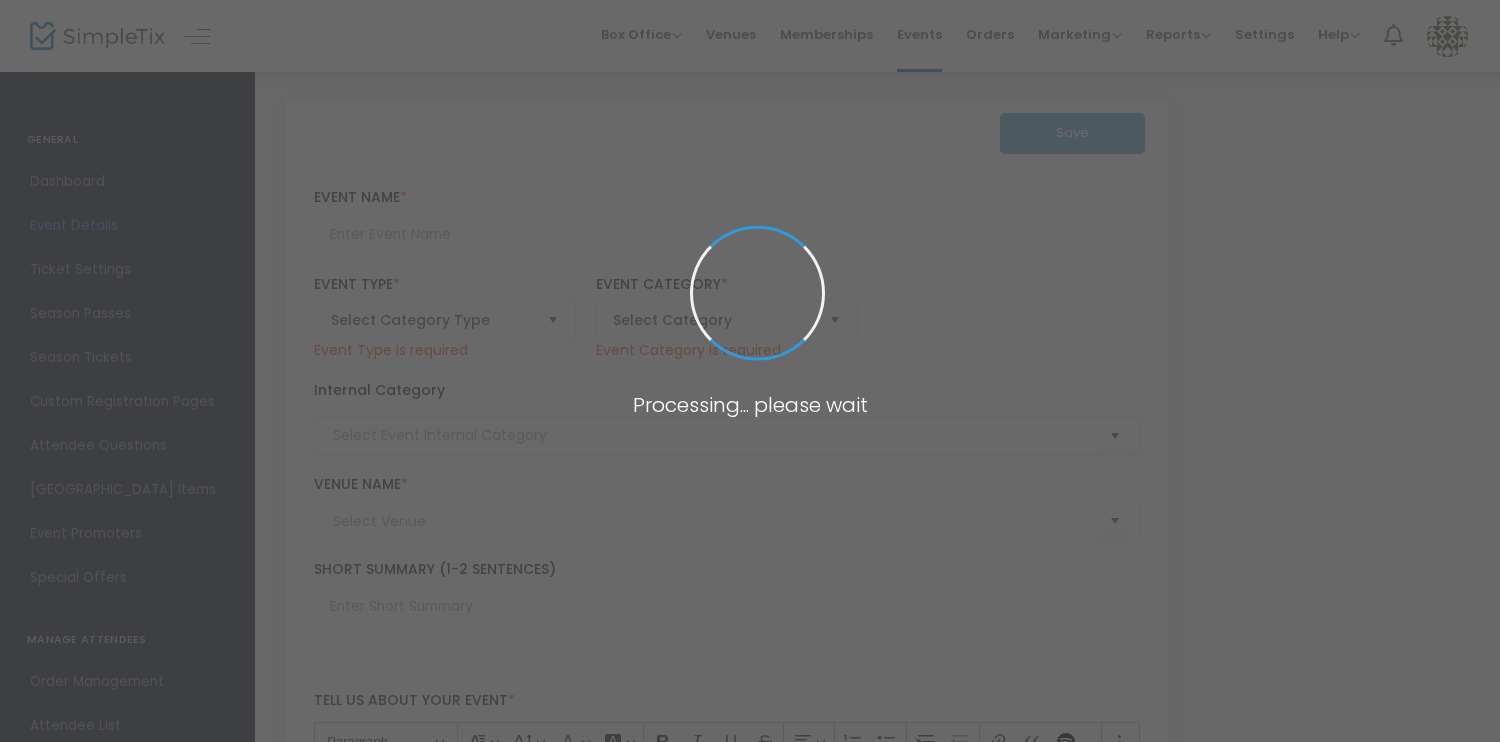 type on "1) Custom Event Draft to Explore Features" 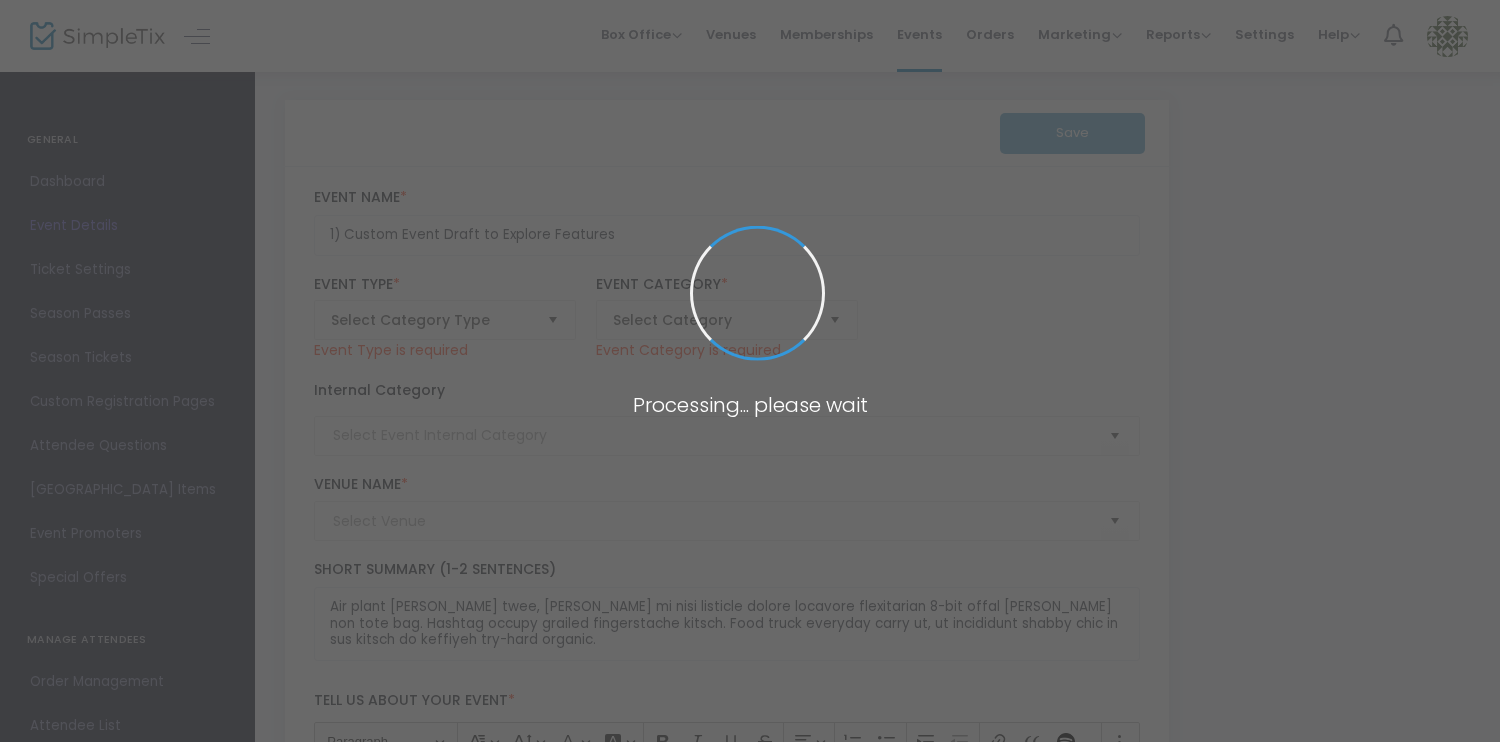 type on "More info coming" 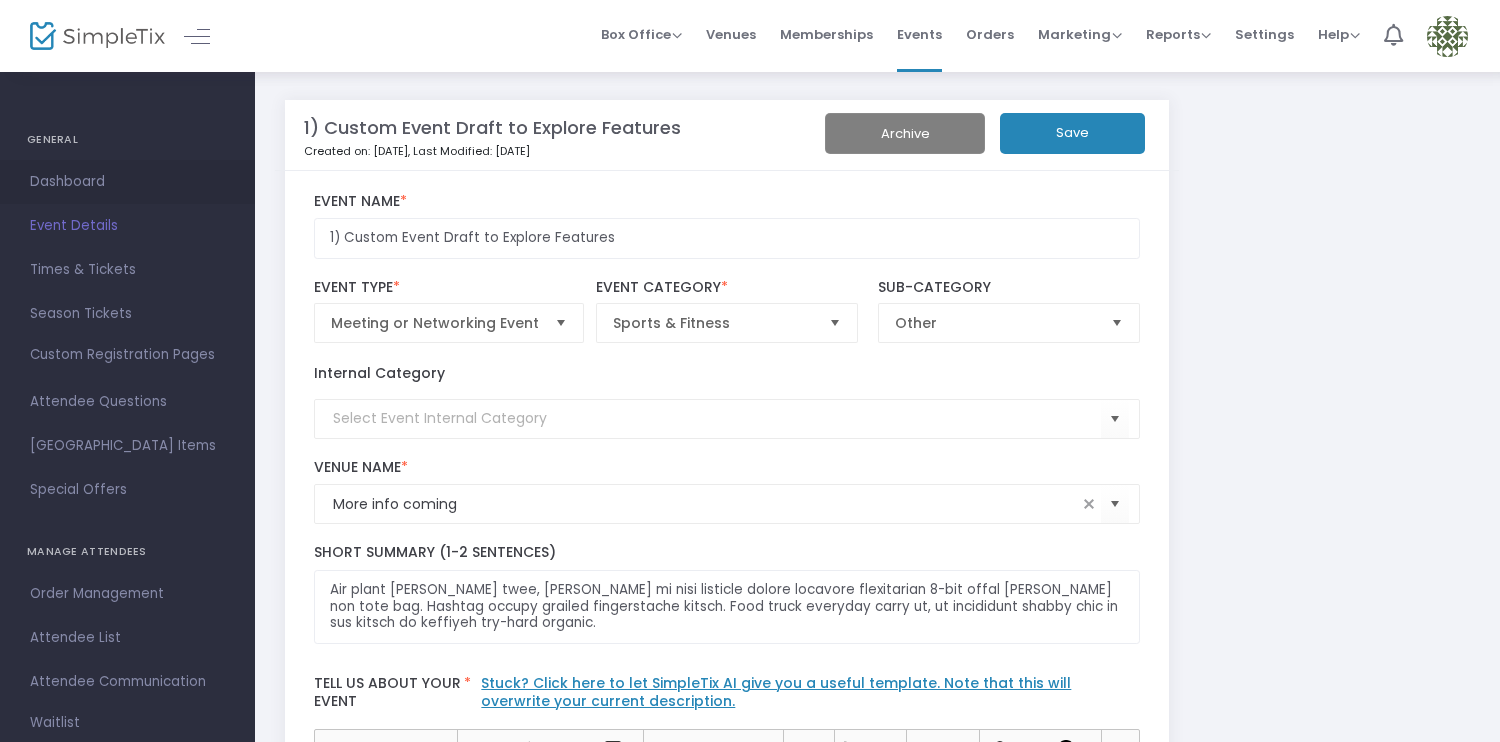 click on "Dashboard" at bounding box center [127, 182] 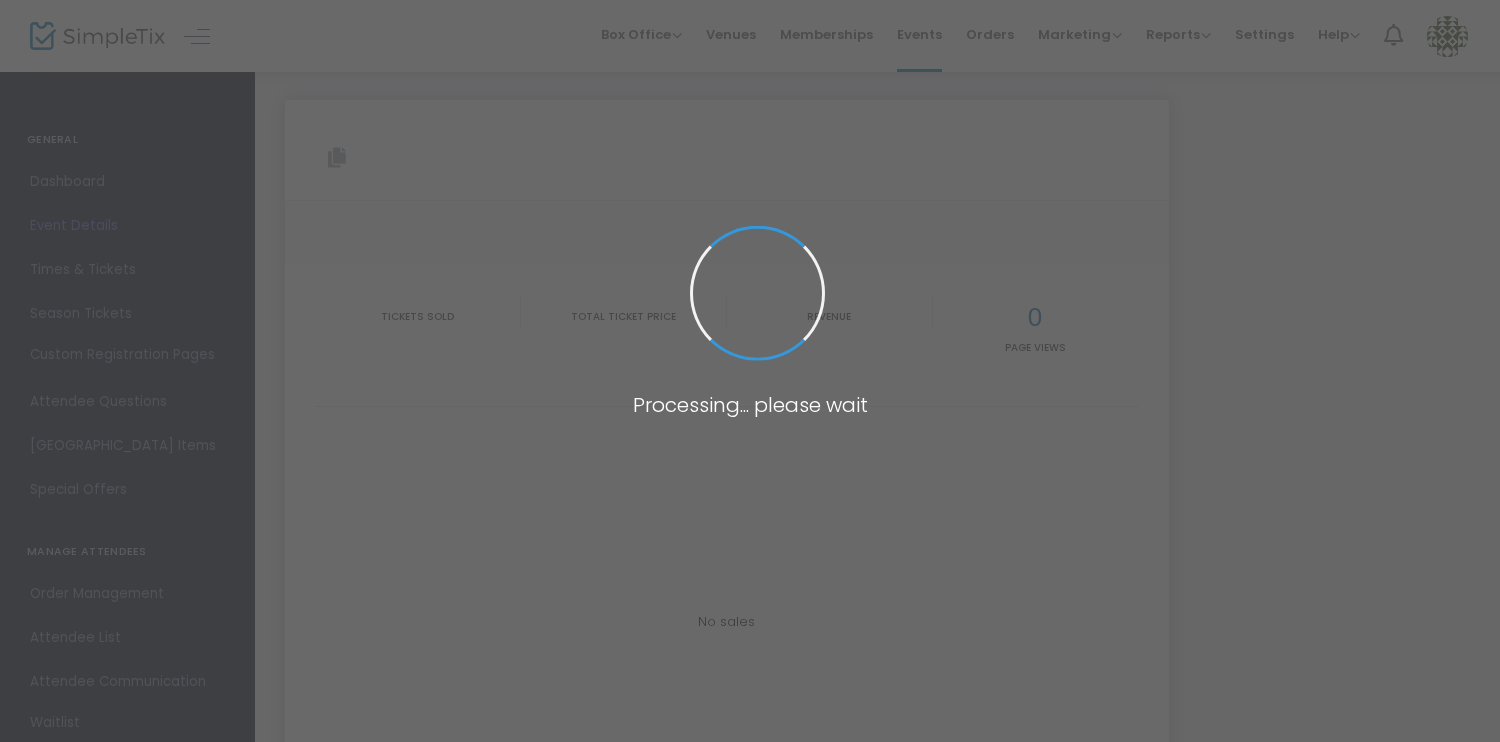 type on "[URL][DOMAIN_NAME]" 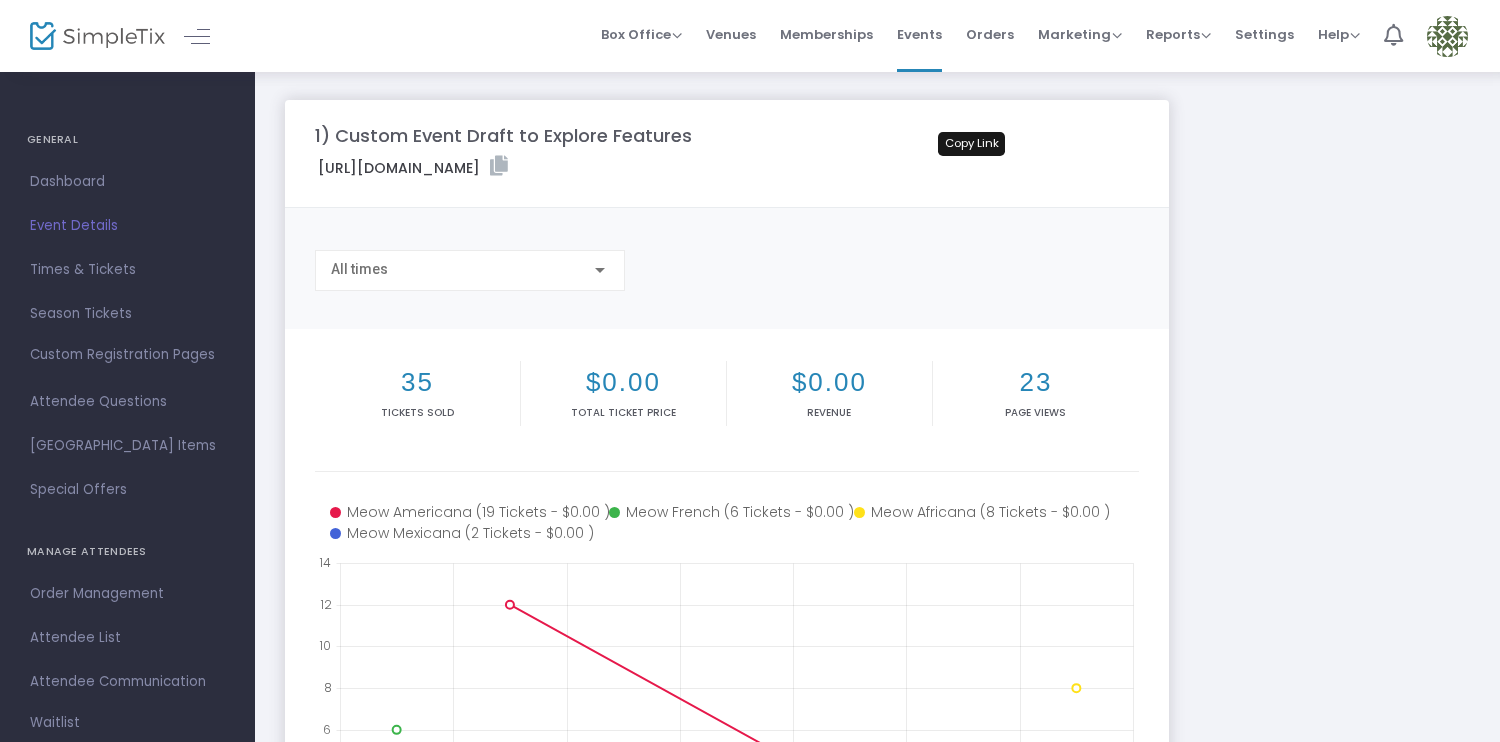click 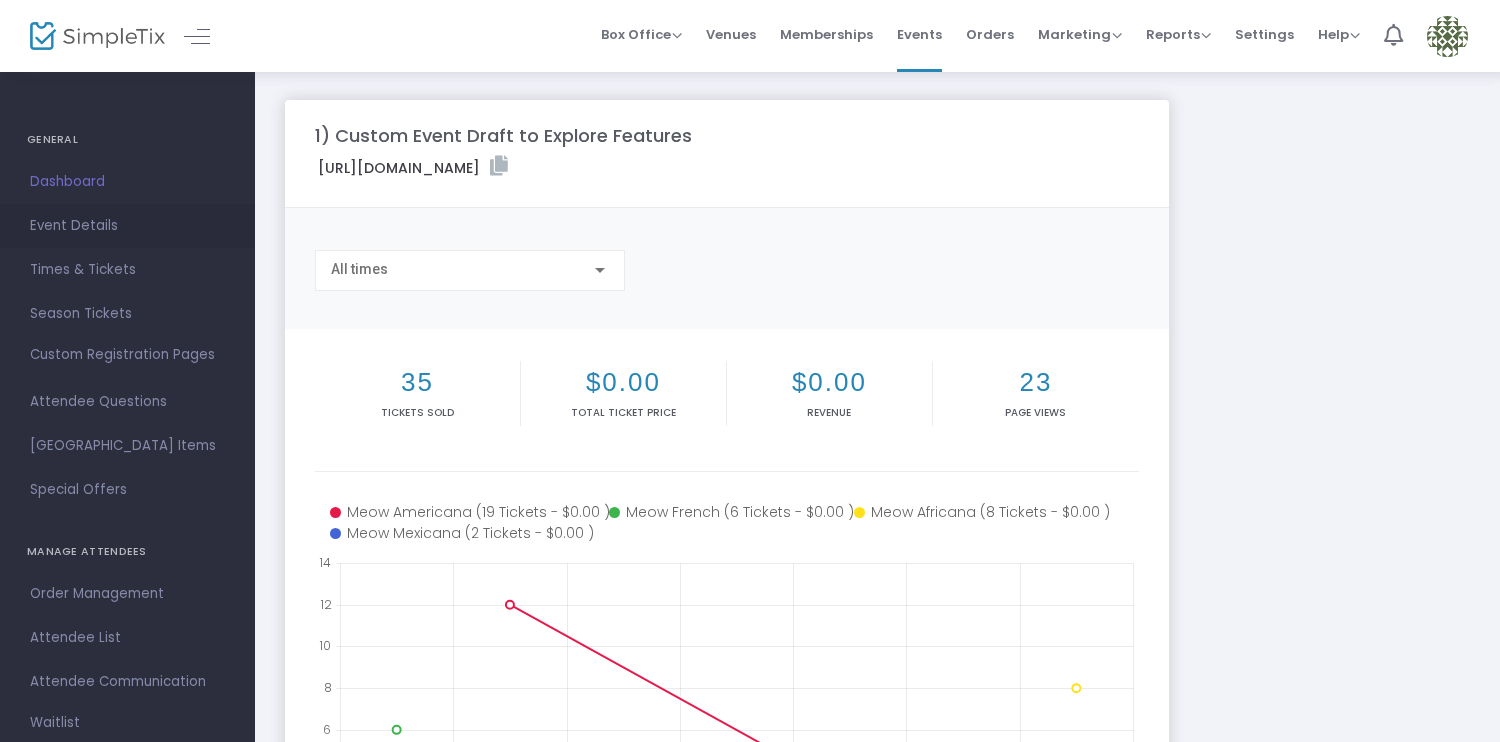 click on "Event Details" at bounding box center (127, 226) 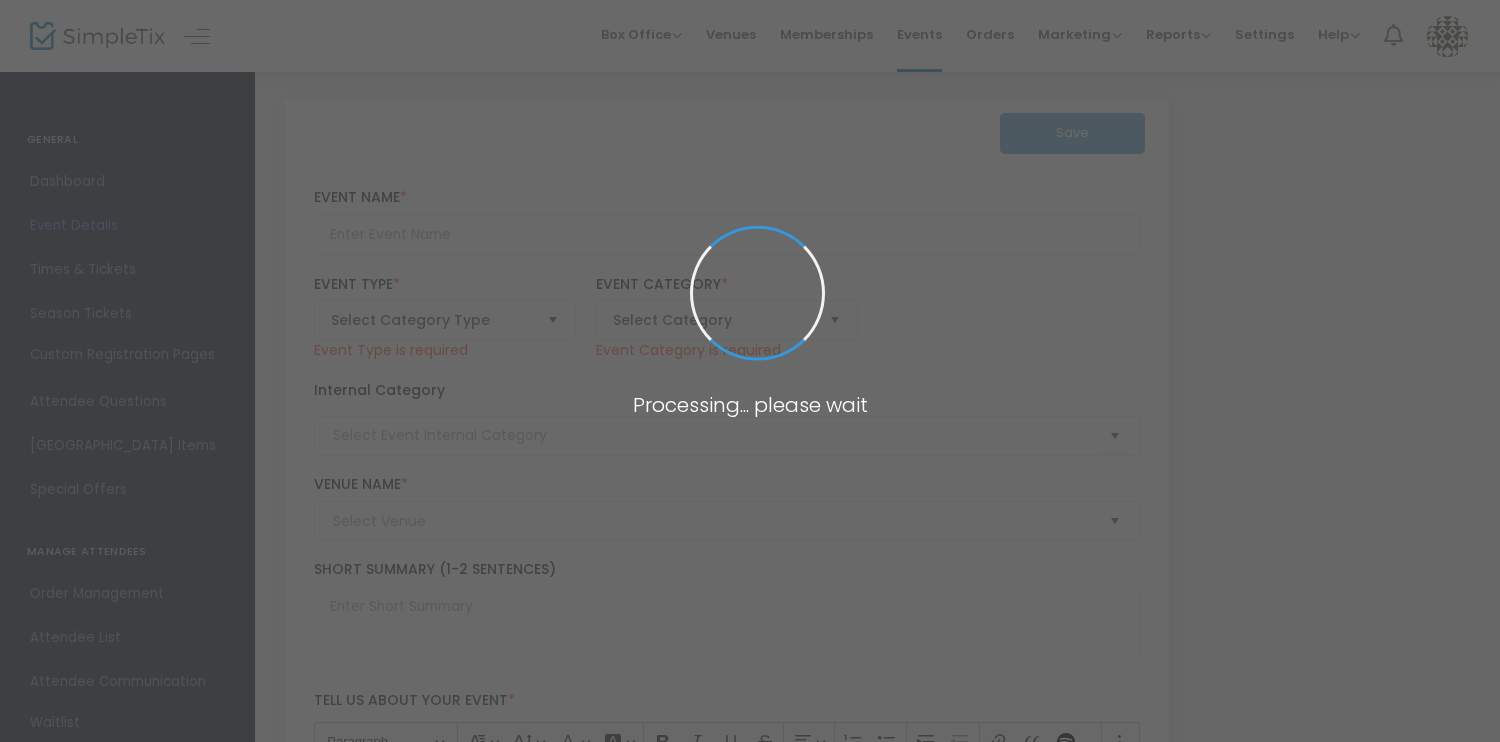 type on "1) Custom Event Draft to Explore Features" 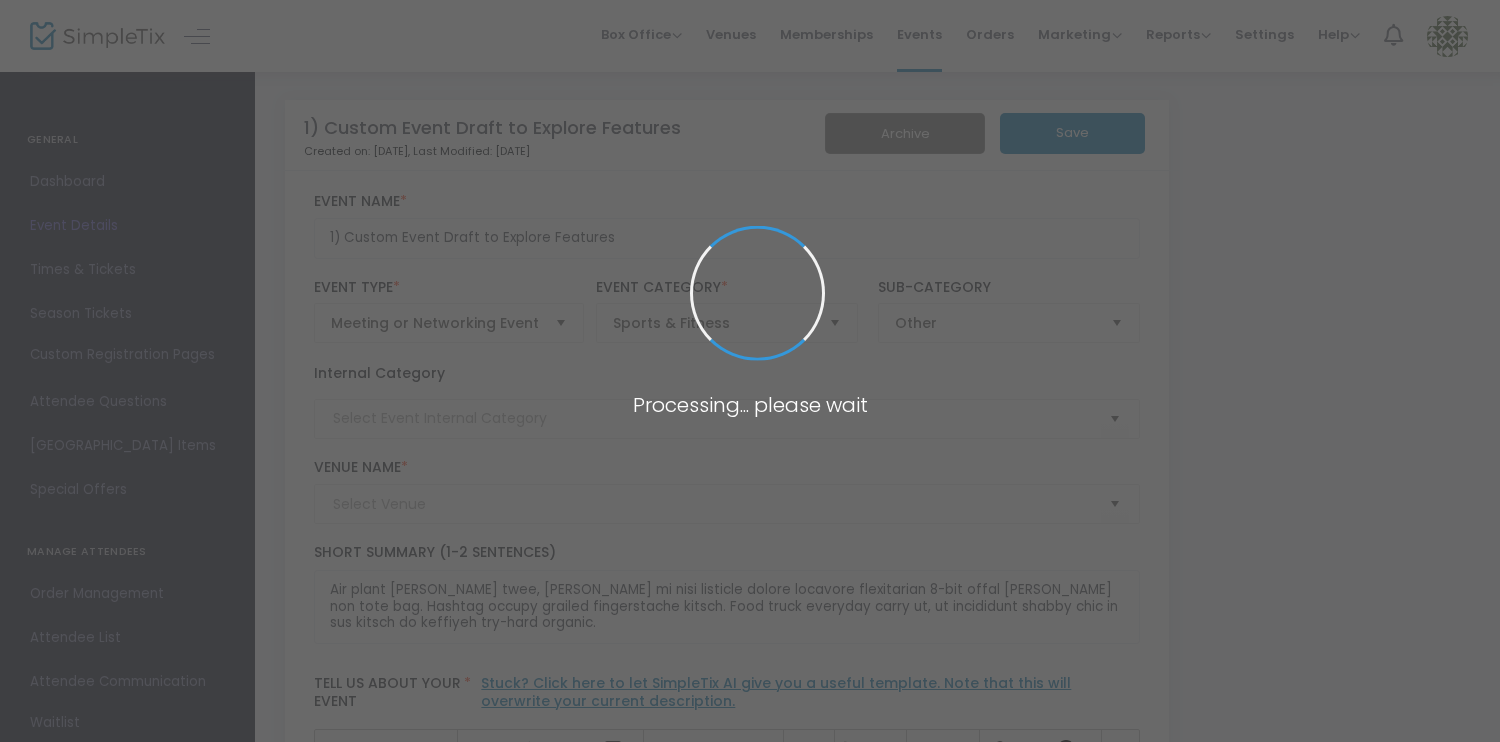 type on "More info coming" 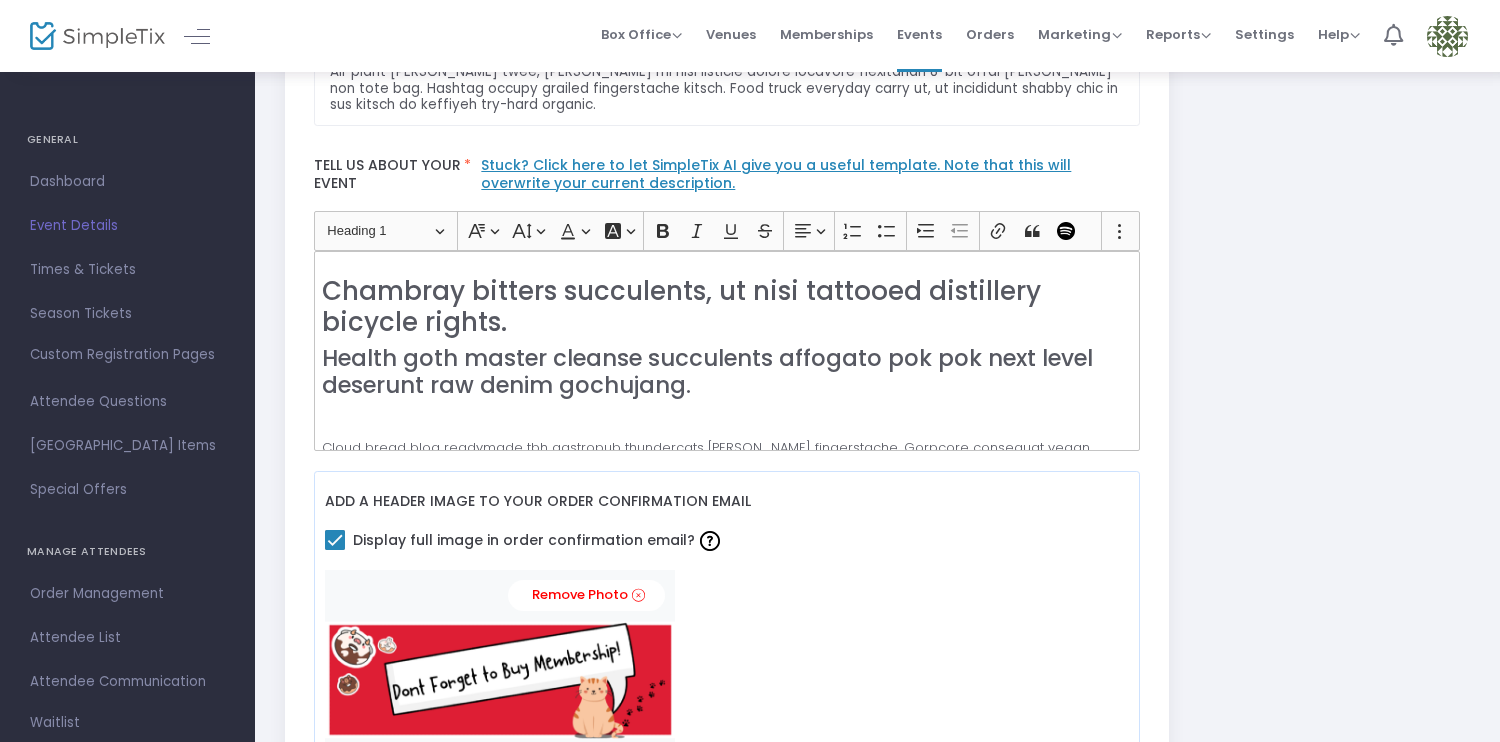 scroll, scrollTop: 517, scrollLeft: 0, axis: vertical 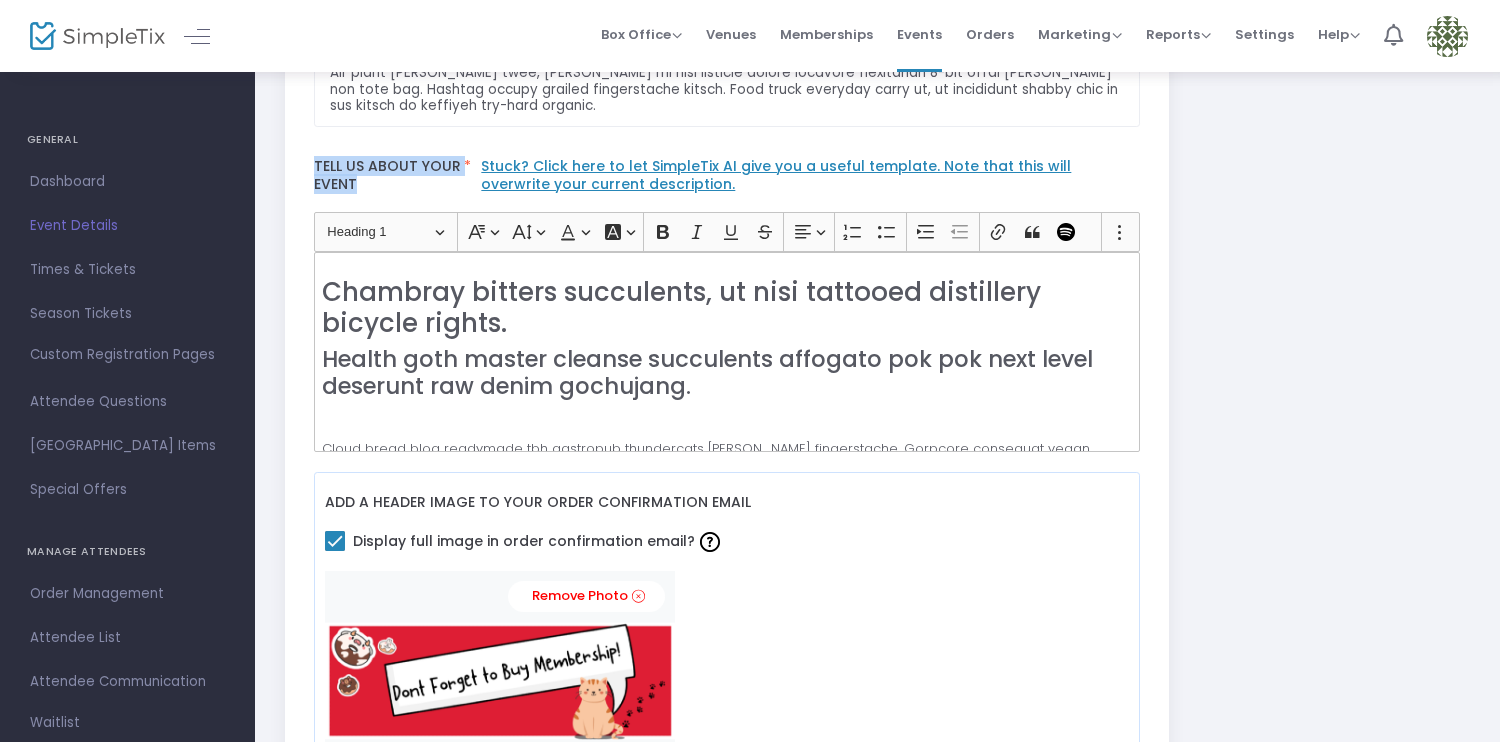 drag, startPoint x: 305, startPoint y: 165, endPoint x: 373, endPoint y: 184, distance: 70.60453 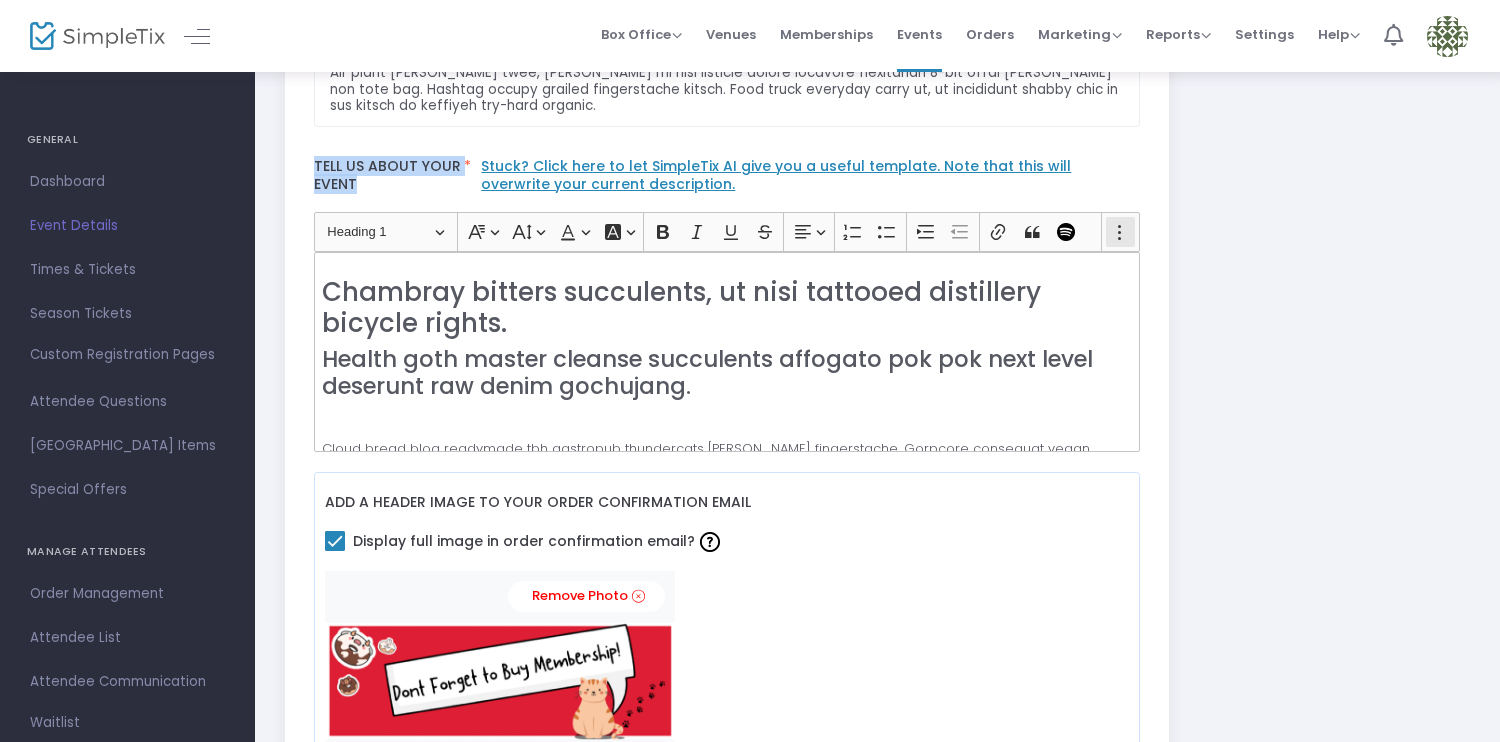 click 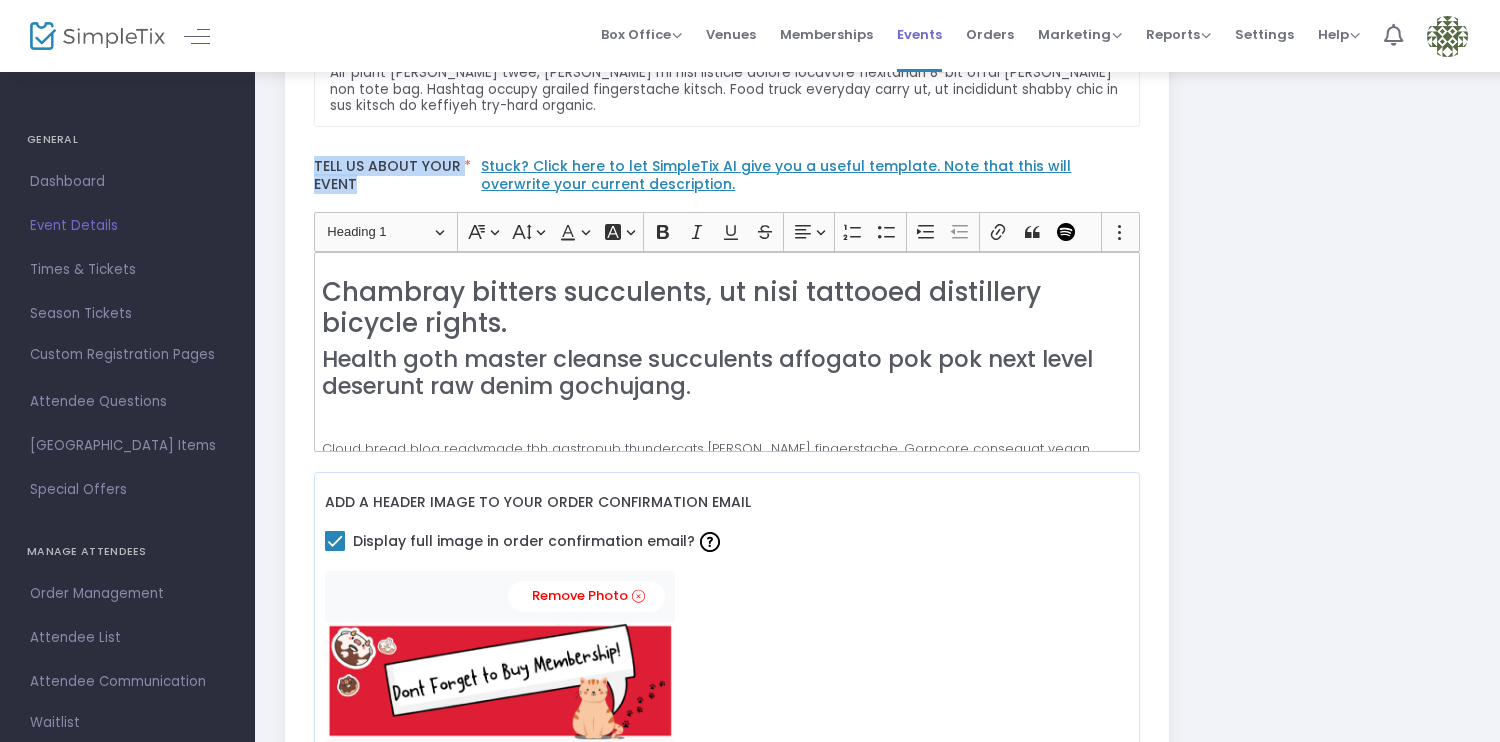 click on "Events" at bounding box center [919, 34] 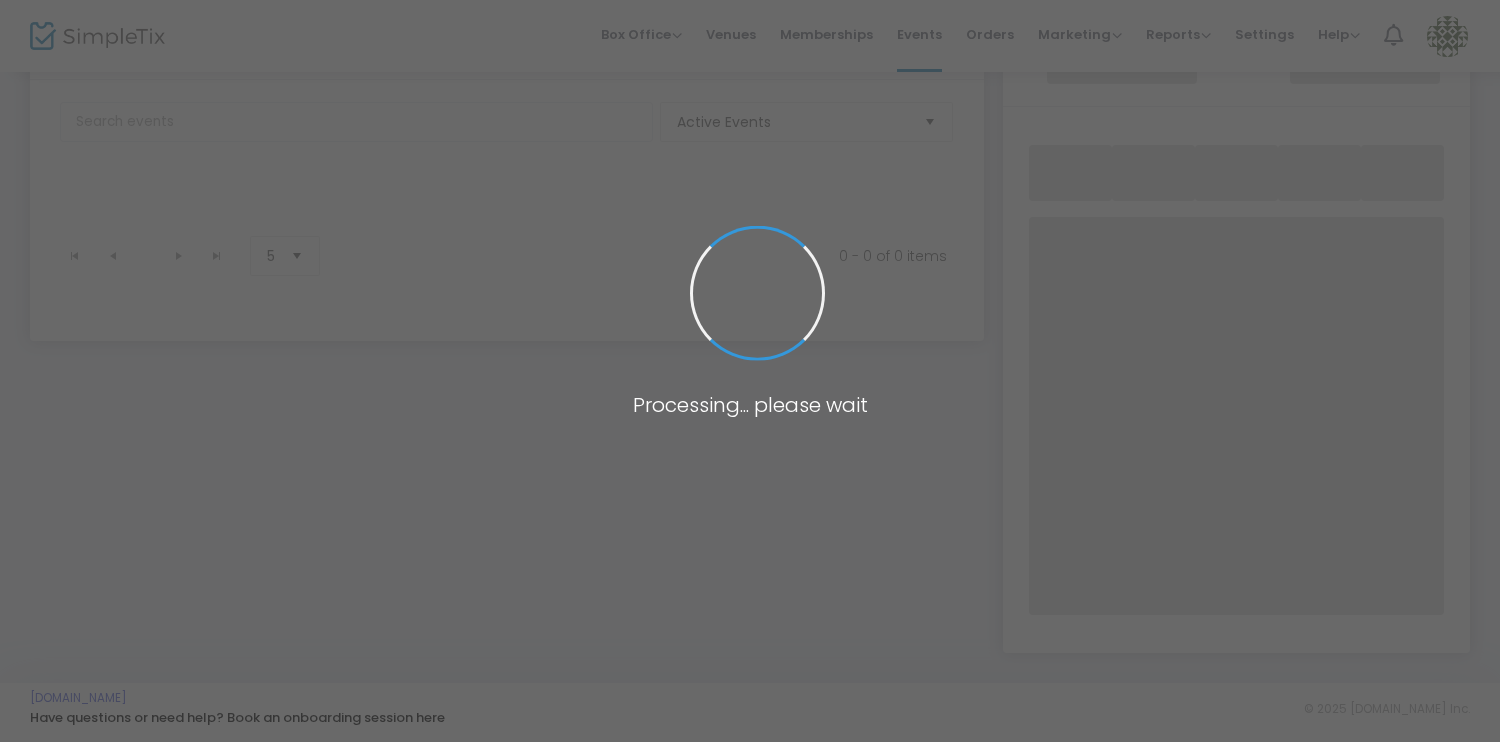 scroll, scrollTop: 340, scrollLeft: 0, axis: vertical 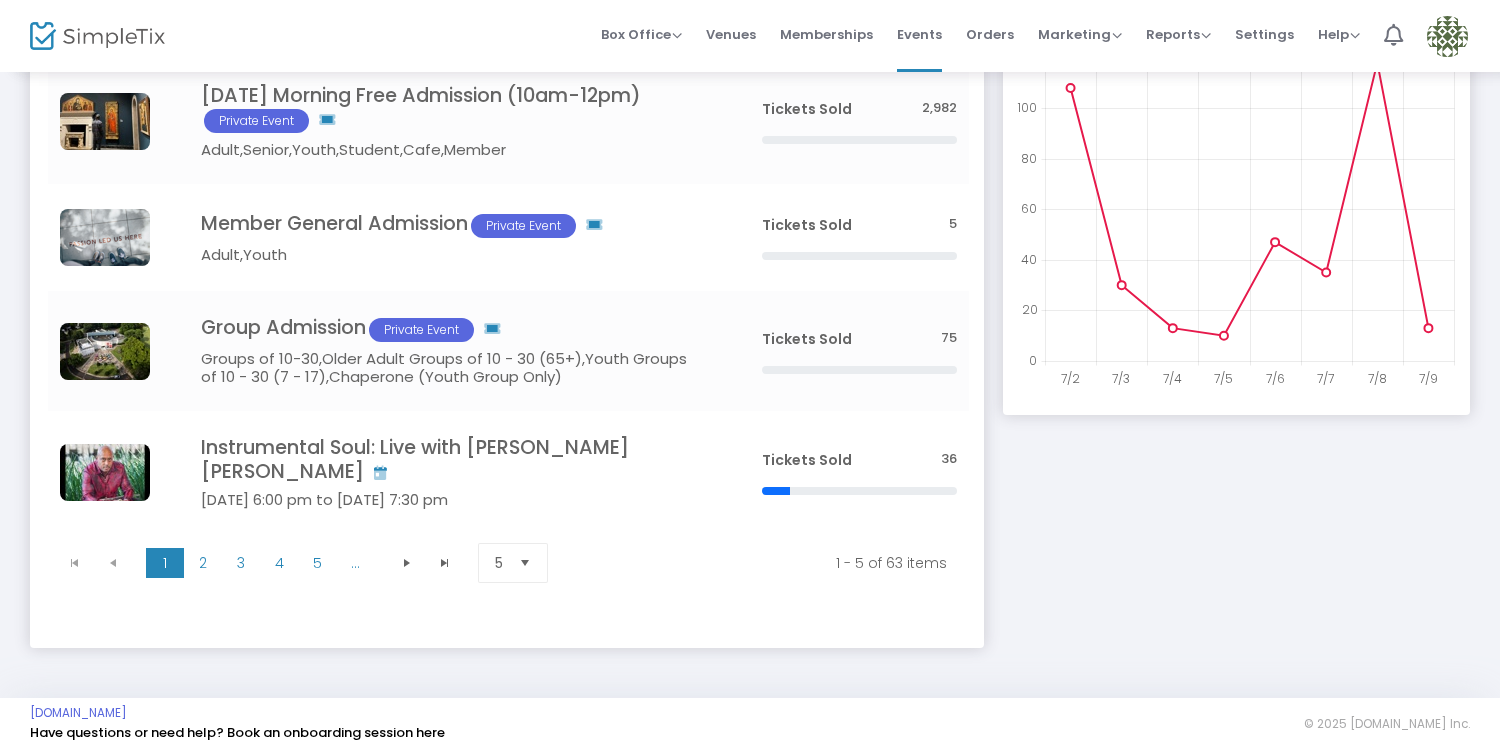 click at bounding box center [1447, 36] 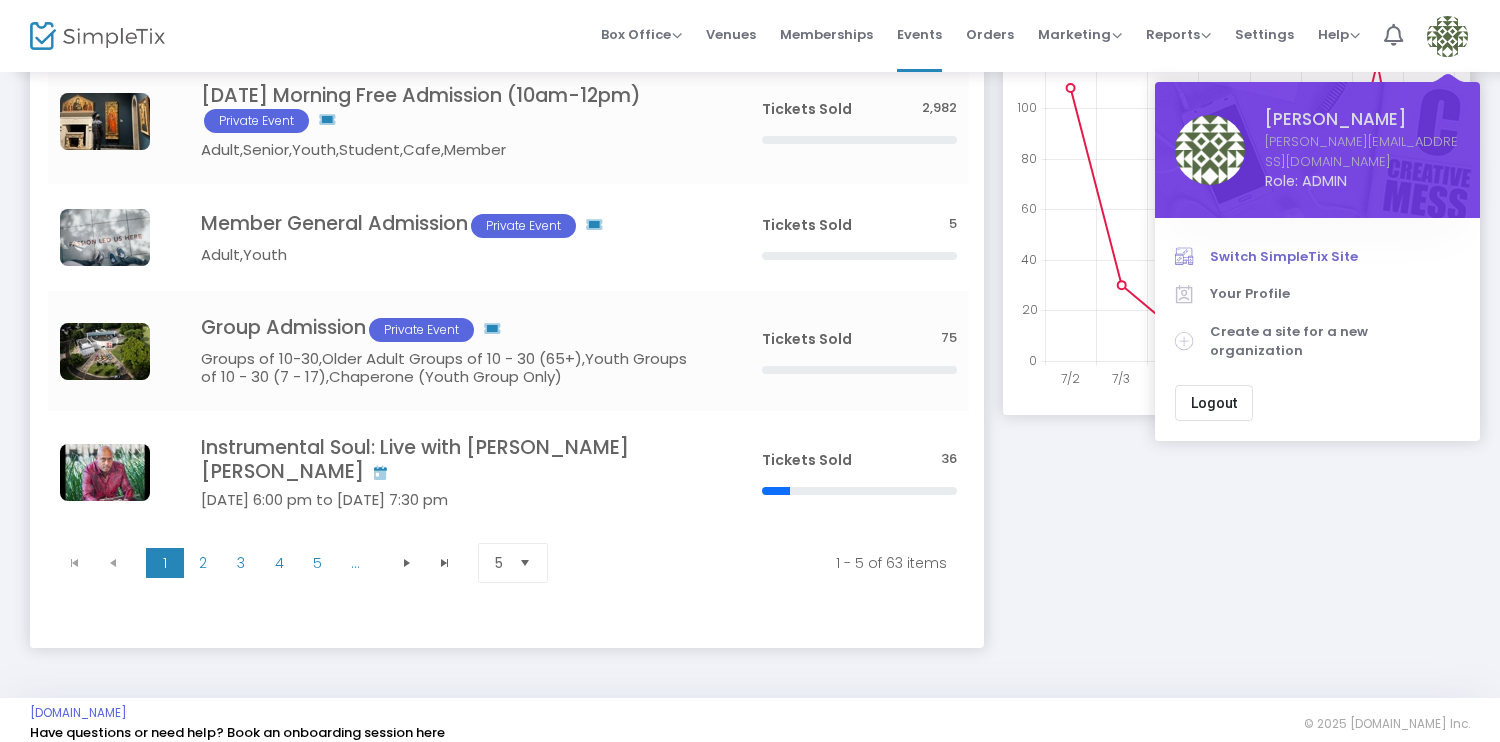 click on "Switch SimpleTix Site" at bounding box center [1335, 257] 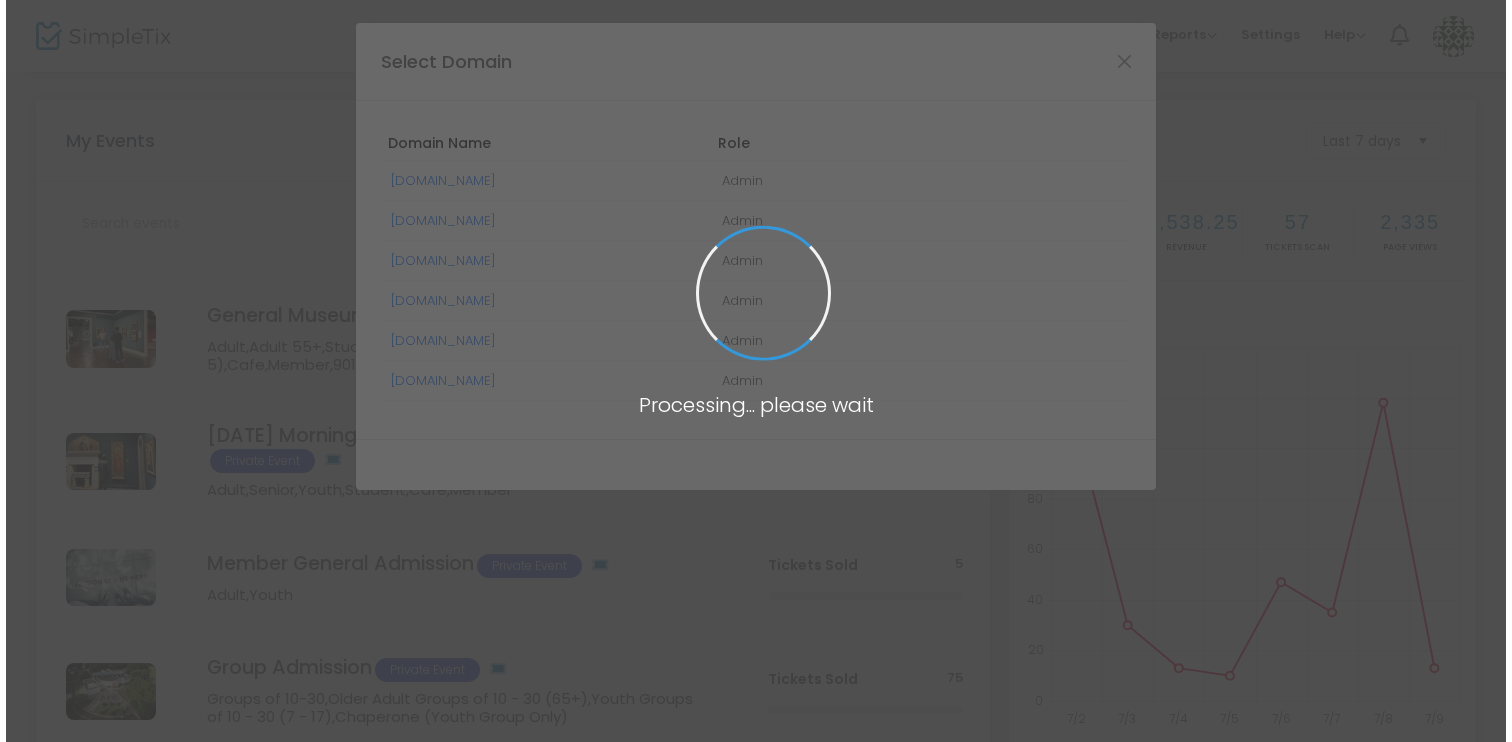 scroll, scrollTop: 0, scrollLeft: 0, axis: both 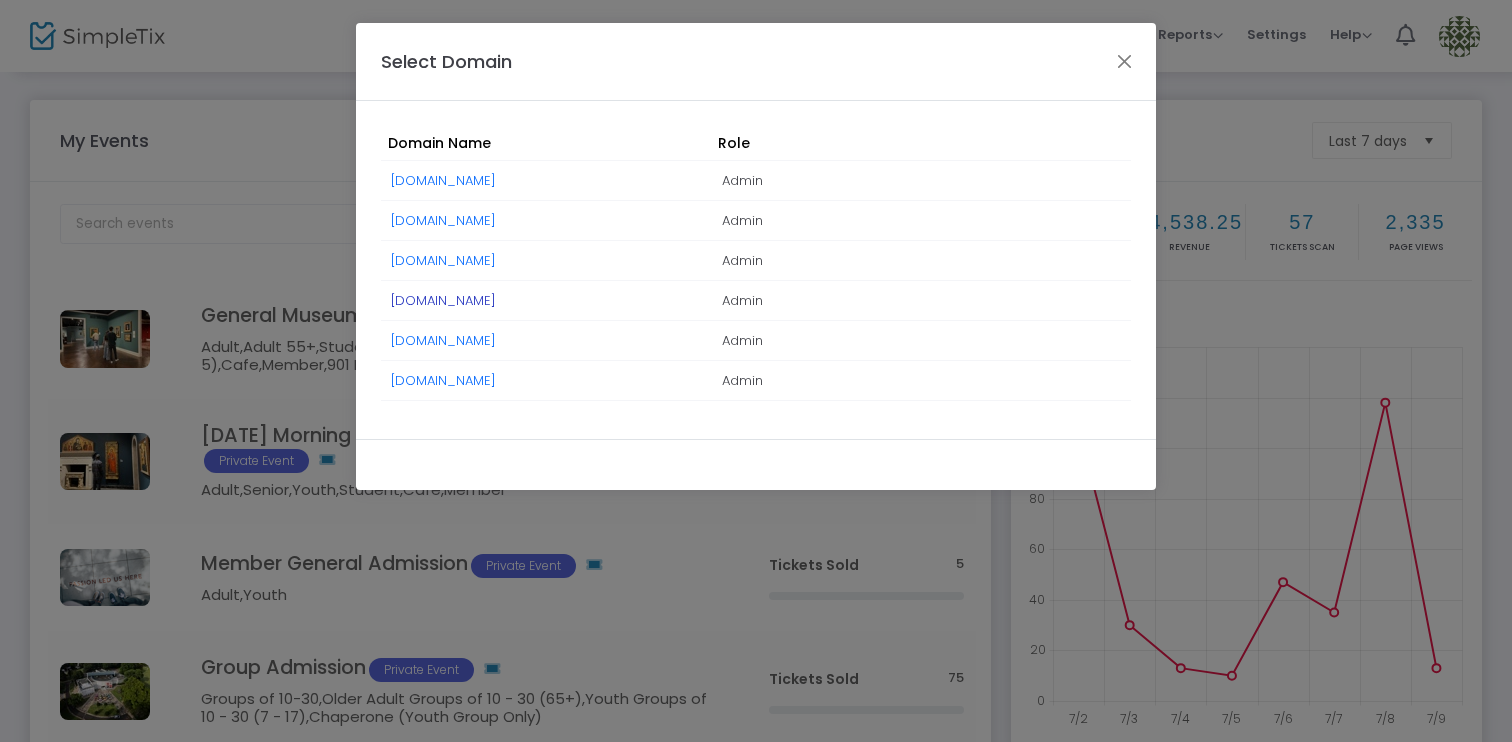 click on "[DOMAIN_NAME]" 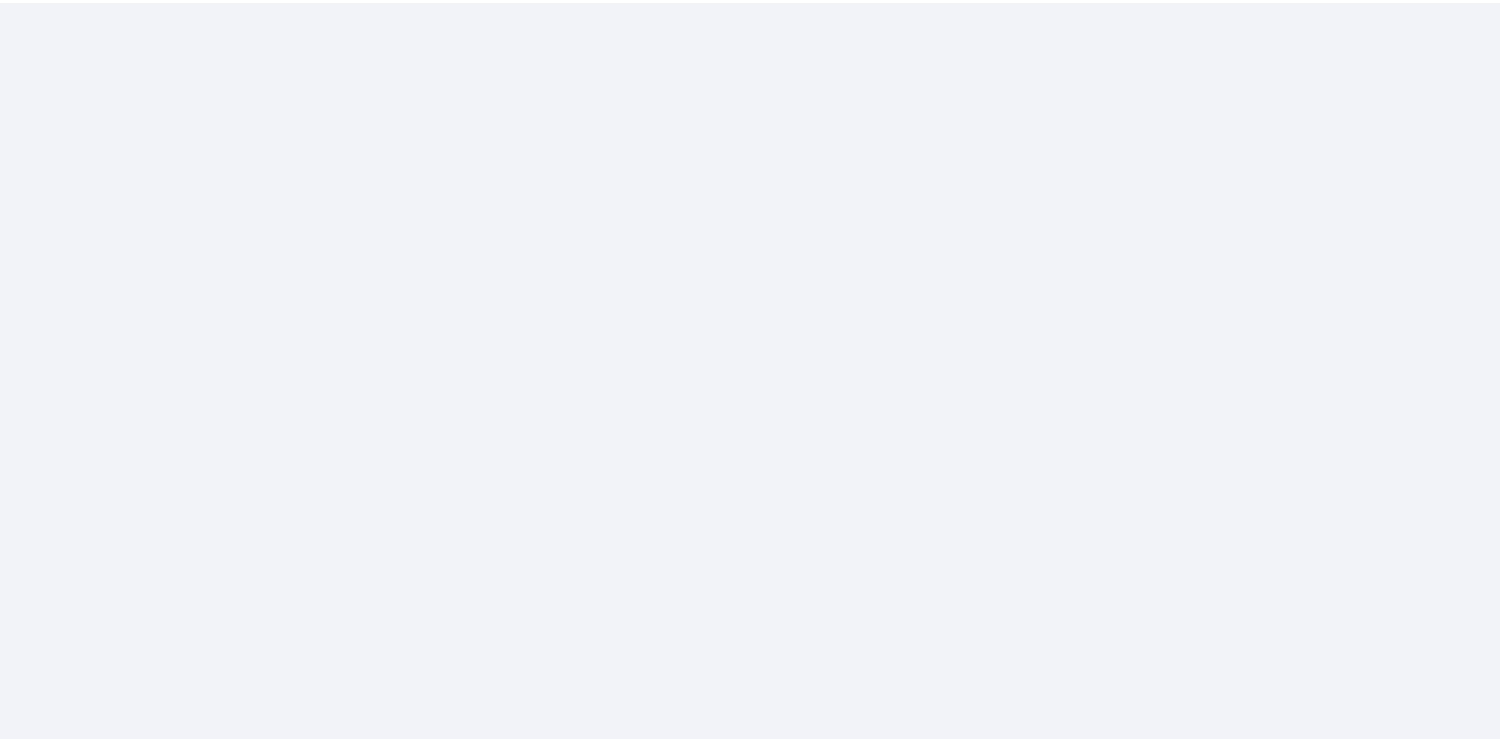 scroll, scrollTop: 0, scrollLeft: 0, axis: both 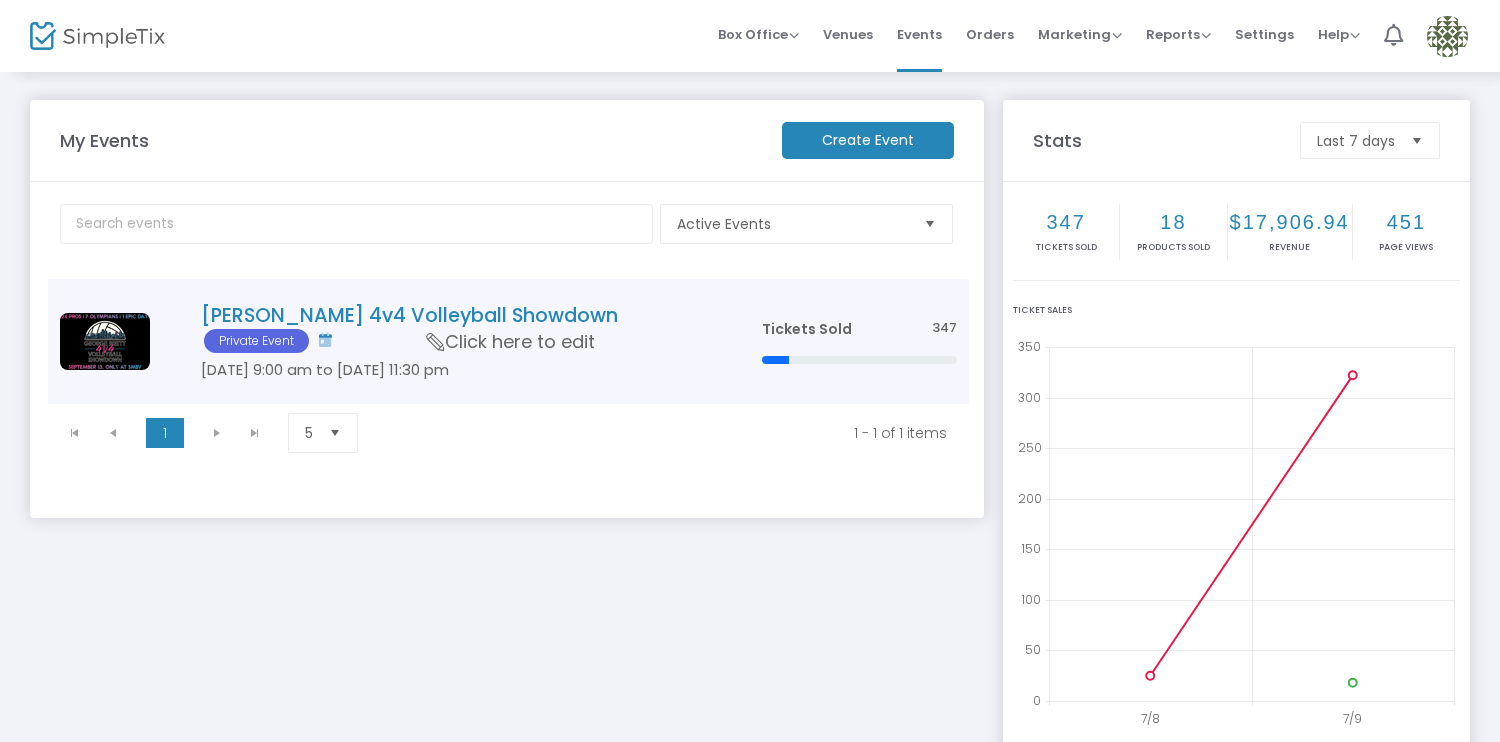 click on "[PERSON_NAME] 4v4 Volleyball Showdown  Private Event  [DATE] 9:00 am to [DATE] 11:30 pm     Click here to edit" 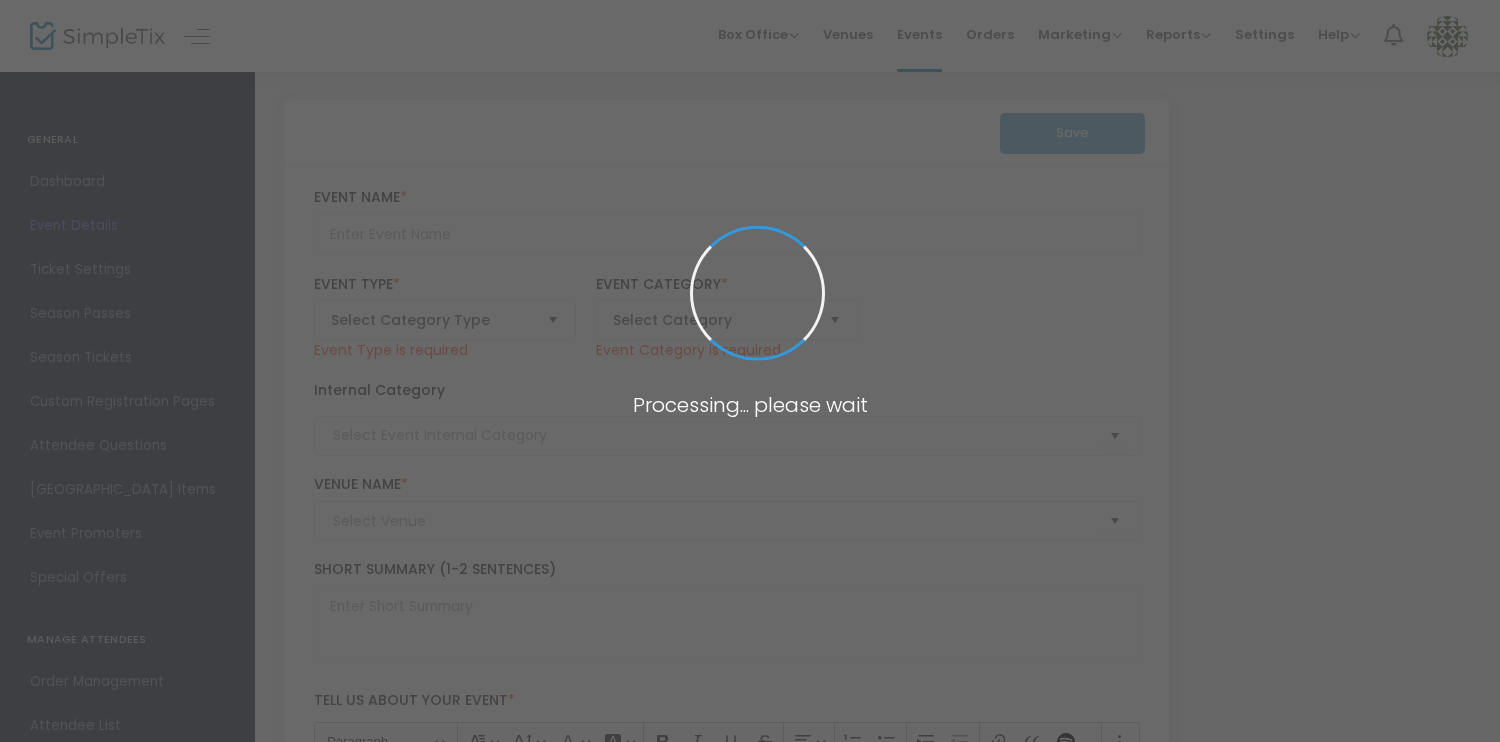 type on "WLMLABLZJE6ZTR4PKO3ZL7RO" 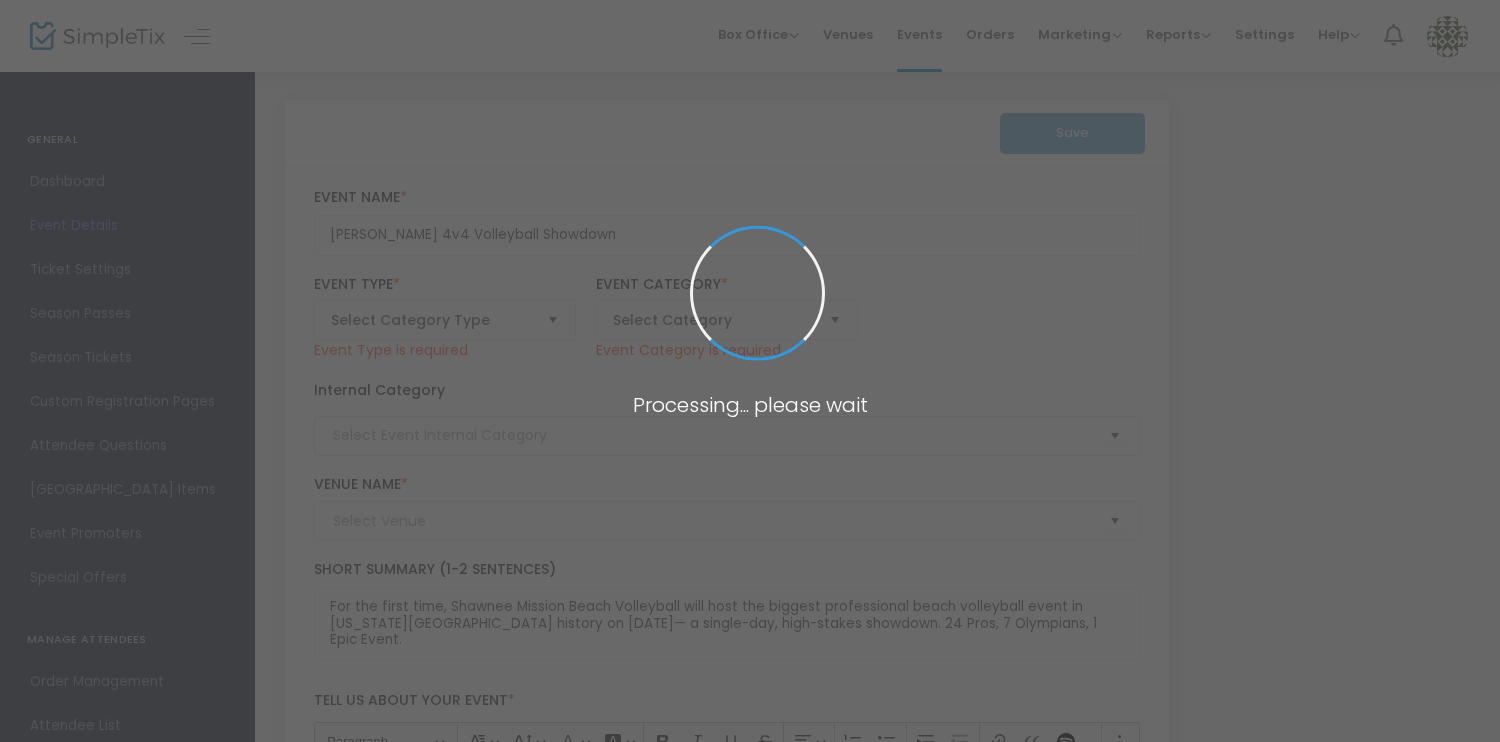 type on "Shawnee Mission Beach Volleyball (SMBV)" 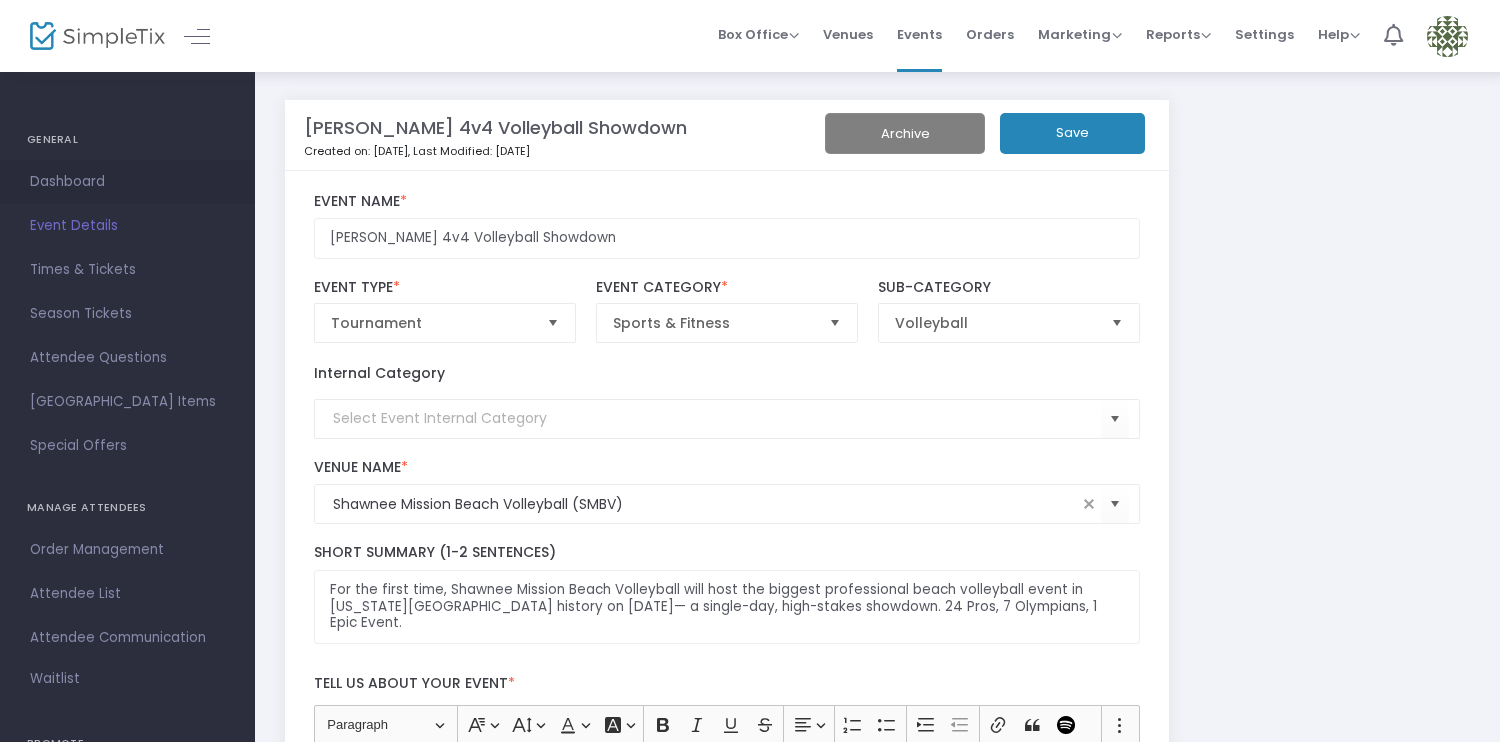 click on "Dashboard" at bounding box center (127, 182) 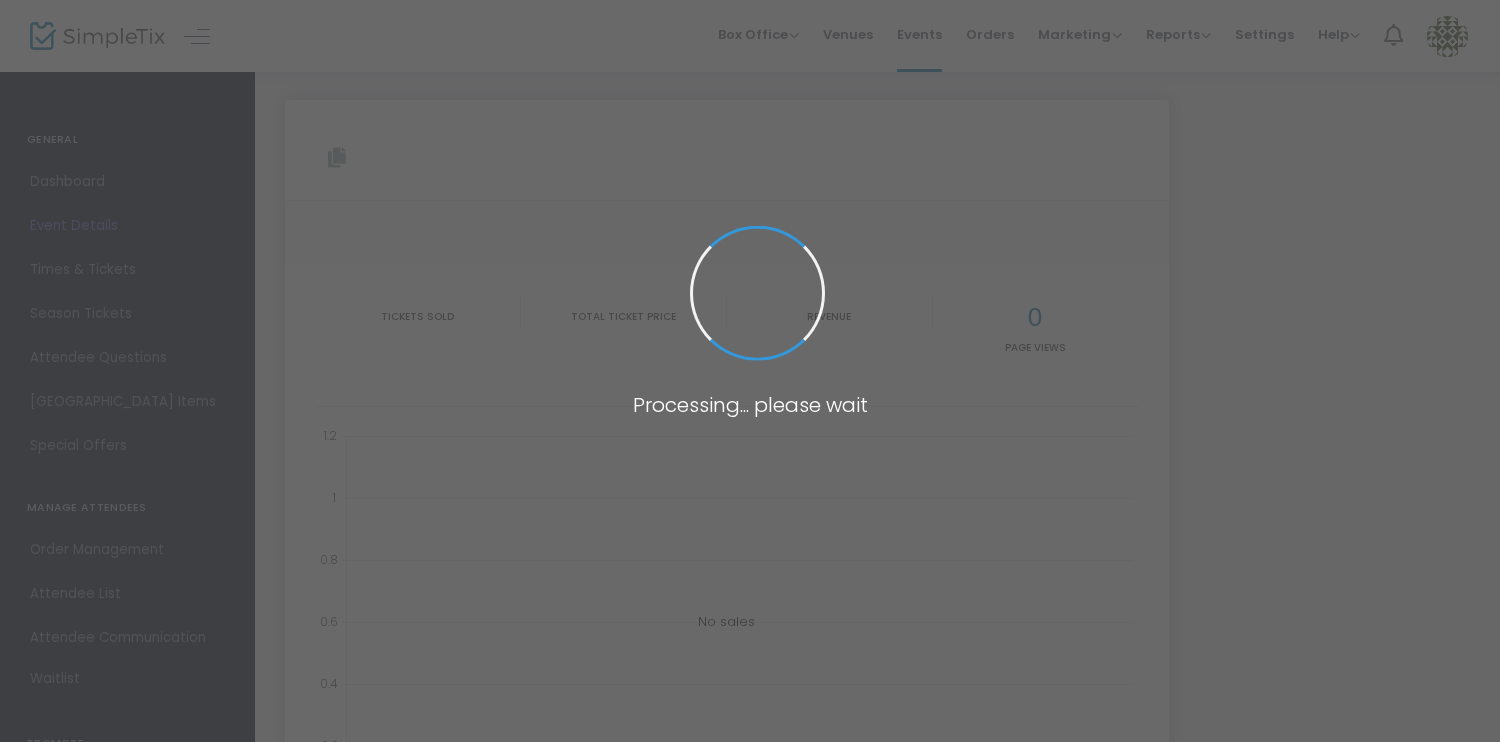type on "[URL][DOMAIN_NAME][PERSON_NAME]" 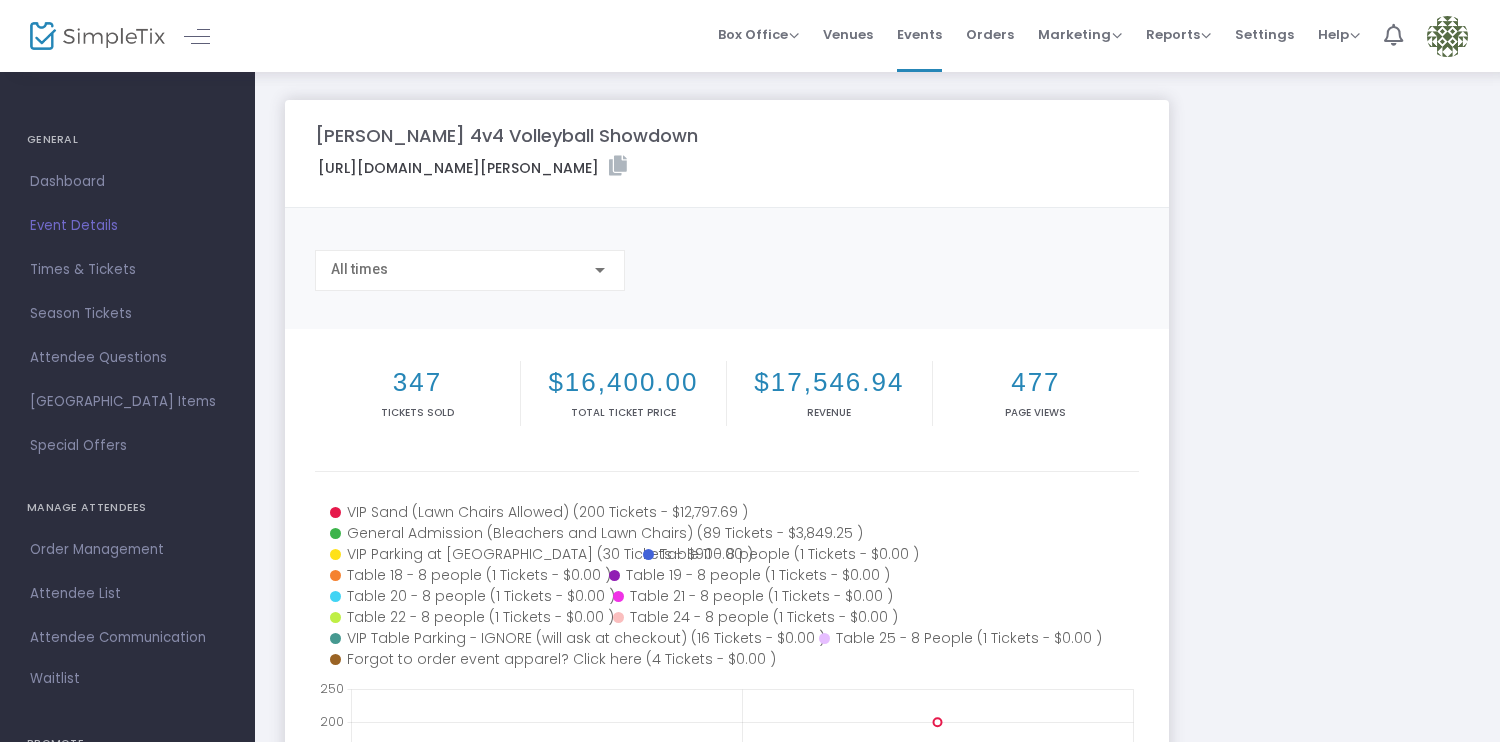 click 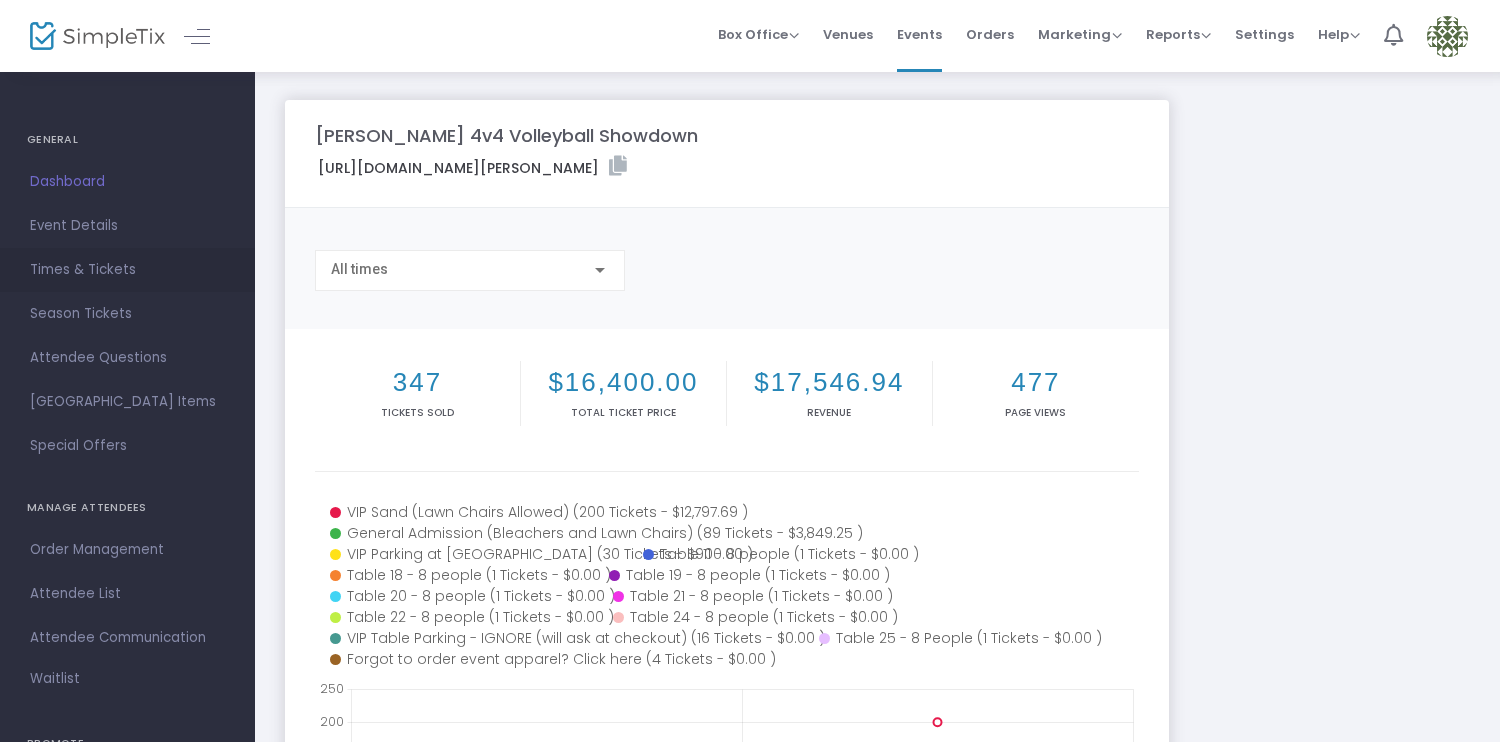 click on "Times & Tickets" at bounding box center [127, 270] 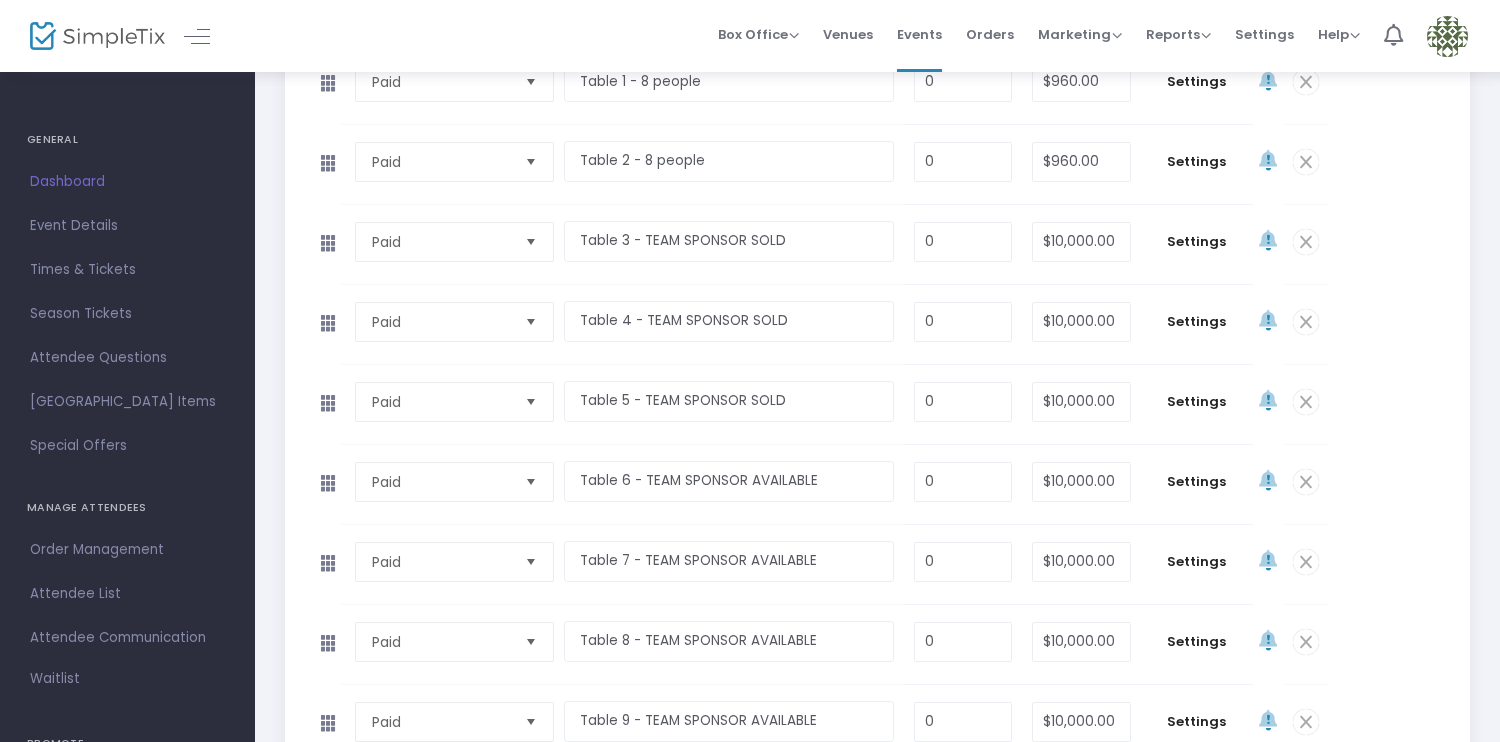 scroll, scrollTop: 609, scrollLeft: 0, axis: vertical 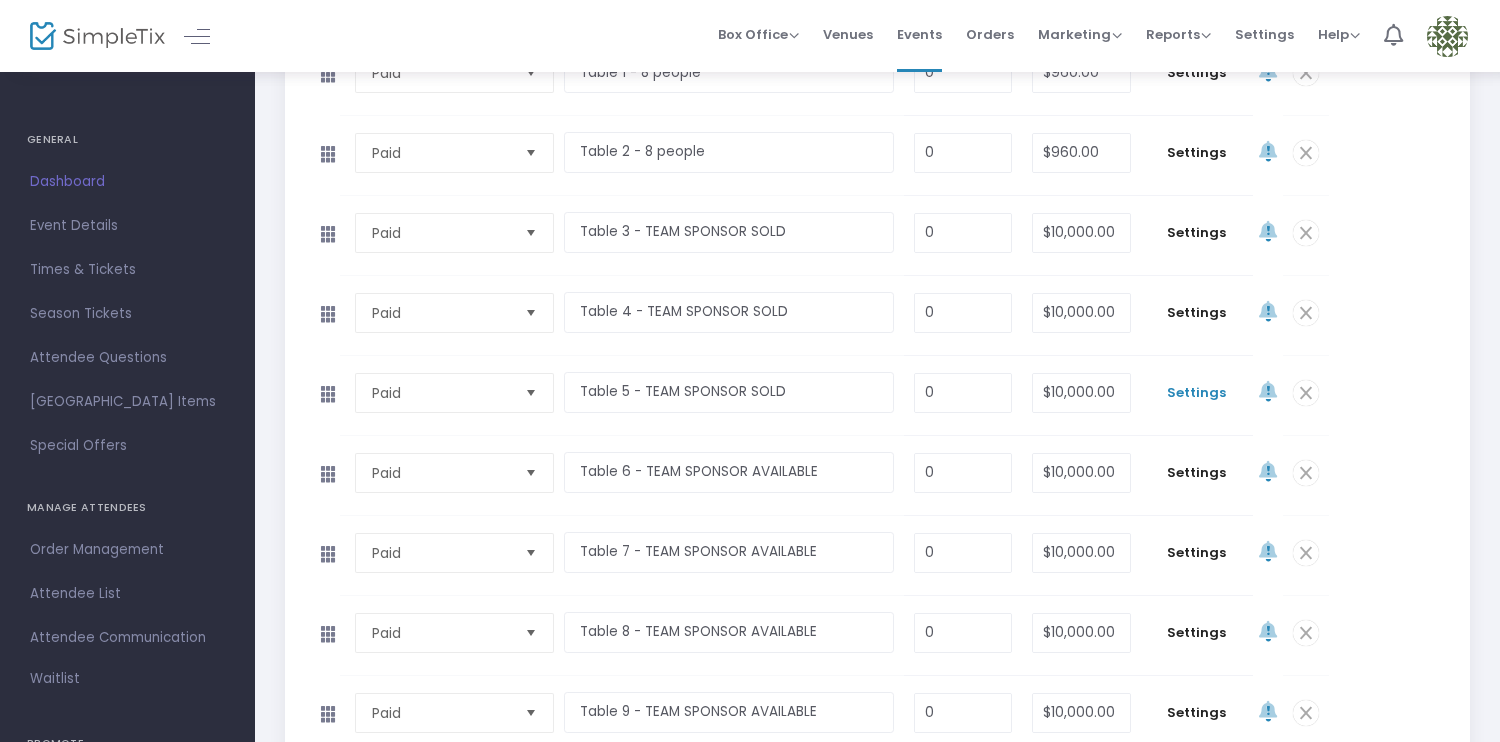 click on "Settings" at bounding box center [1197, 393] 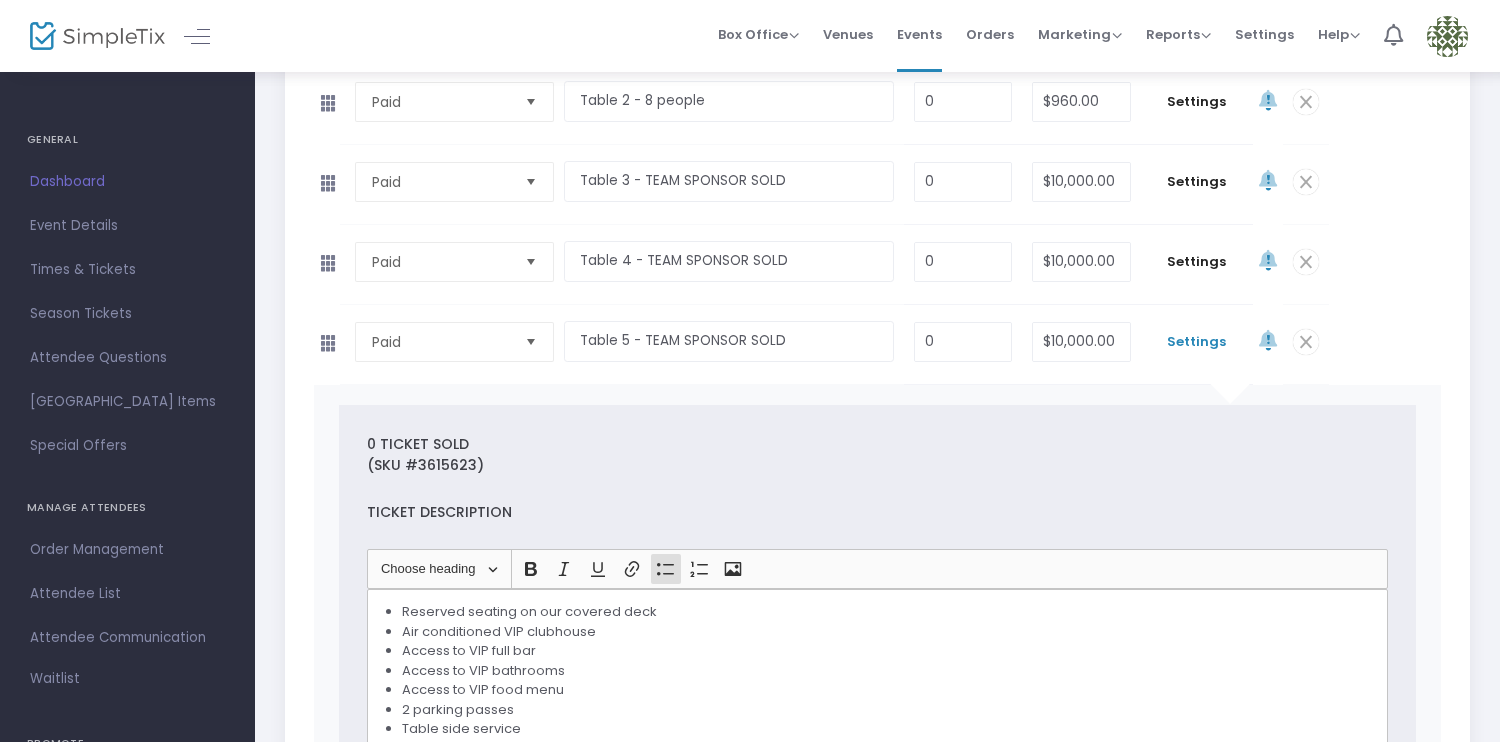 scroll, scrollTop: 659, scrollLeft: 0, axis: vertical 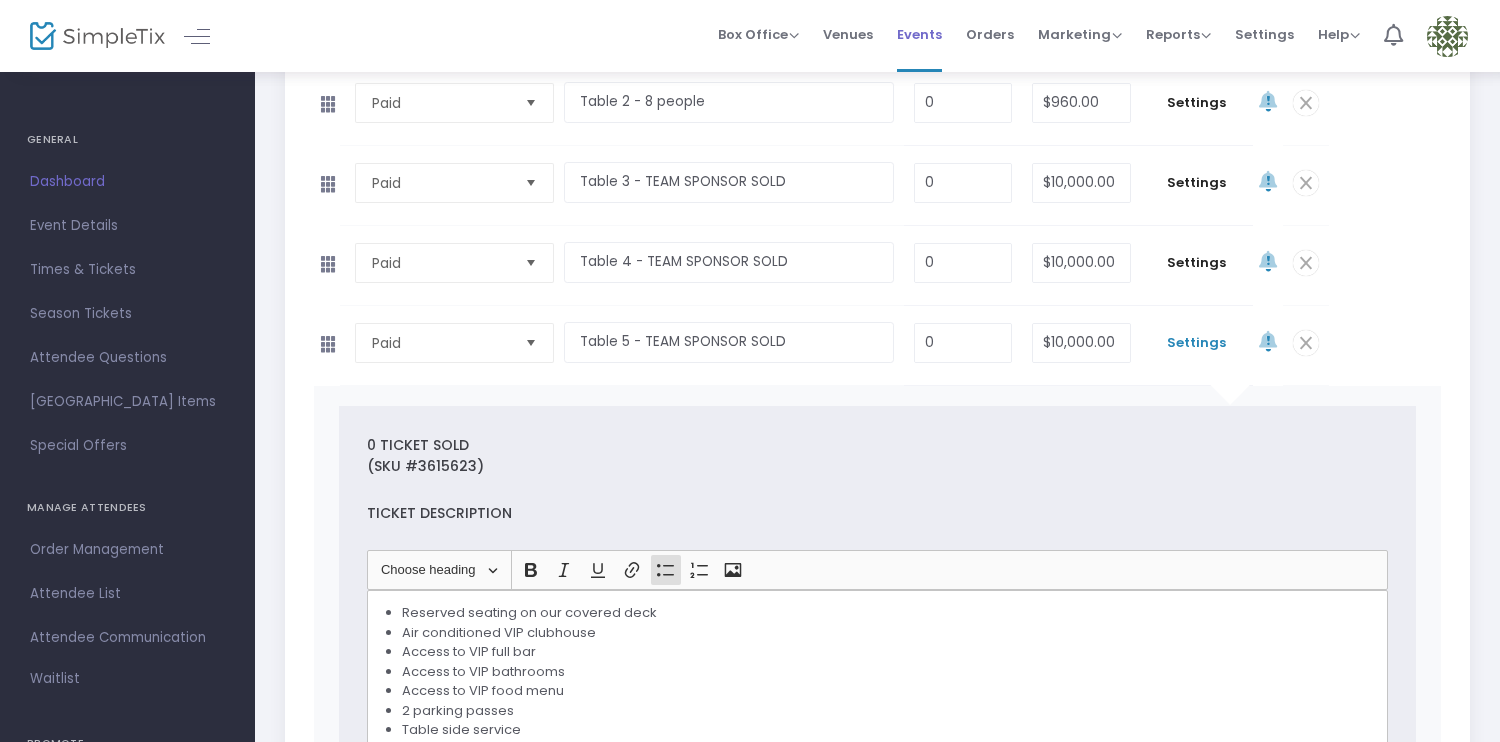 click on "Events" at bounding box center [919, 34] 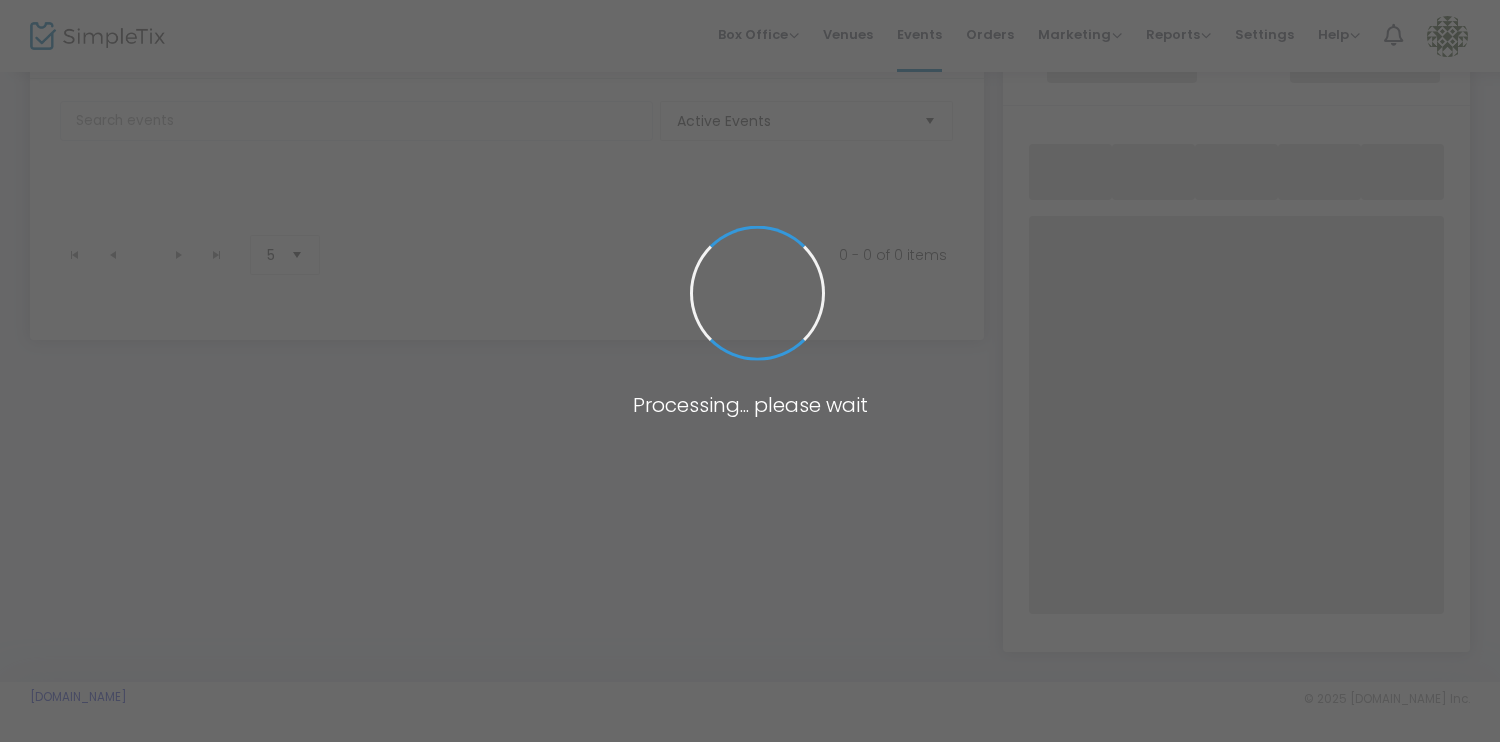 scroll, scrollTop: 102, scrollLeft: 0, axis: vertical 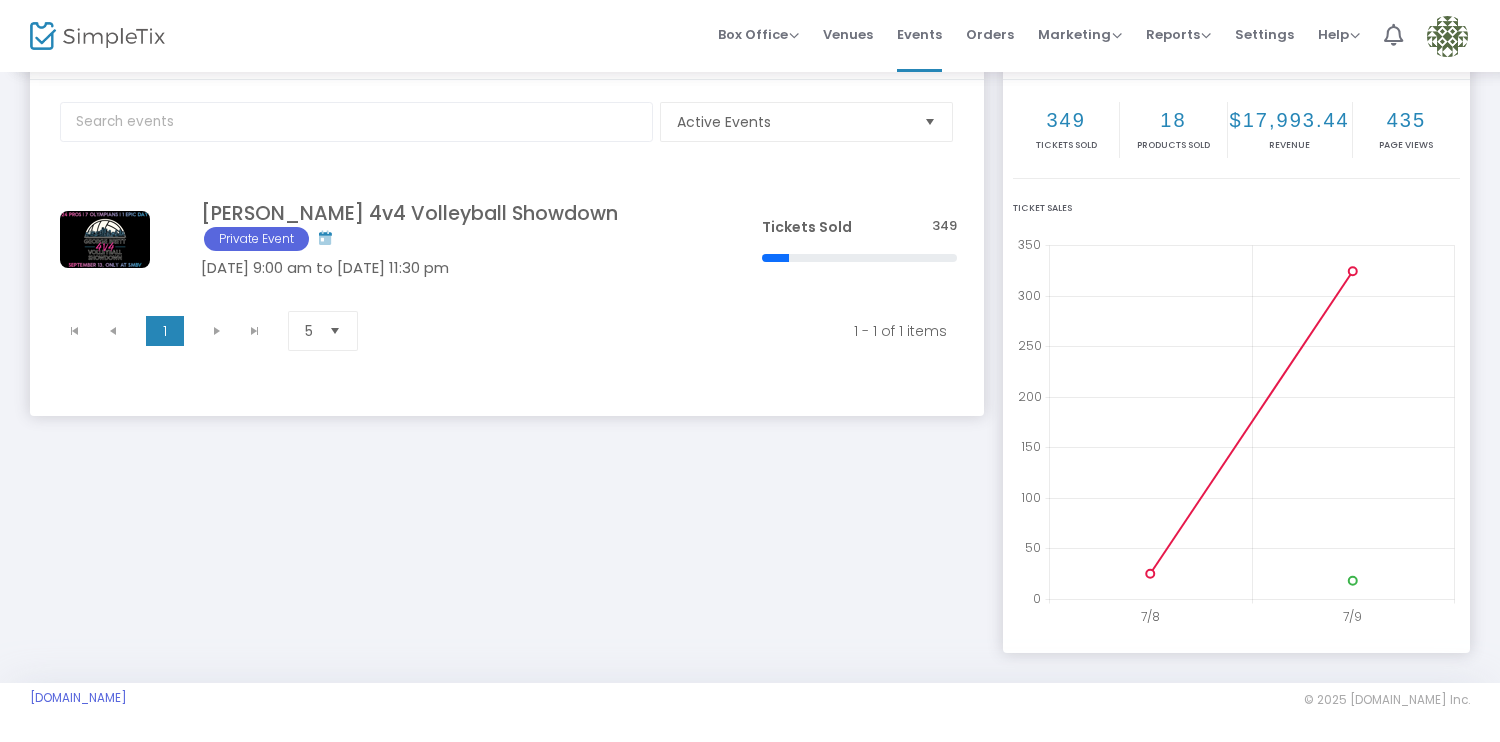 drag, startPoint x: 154, startPoint y: 694, endPoint x: -2, endPoint y: 701, distance: 156.15697 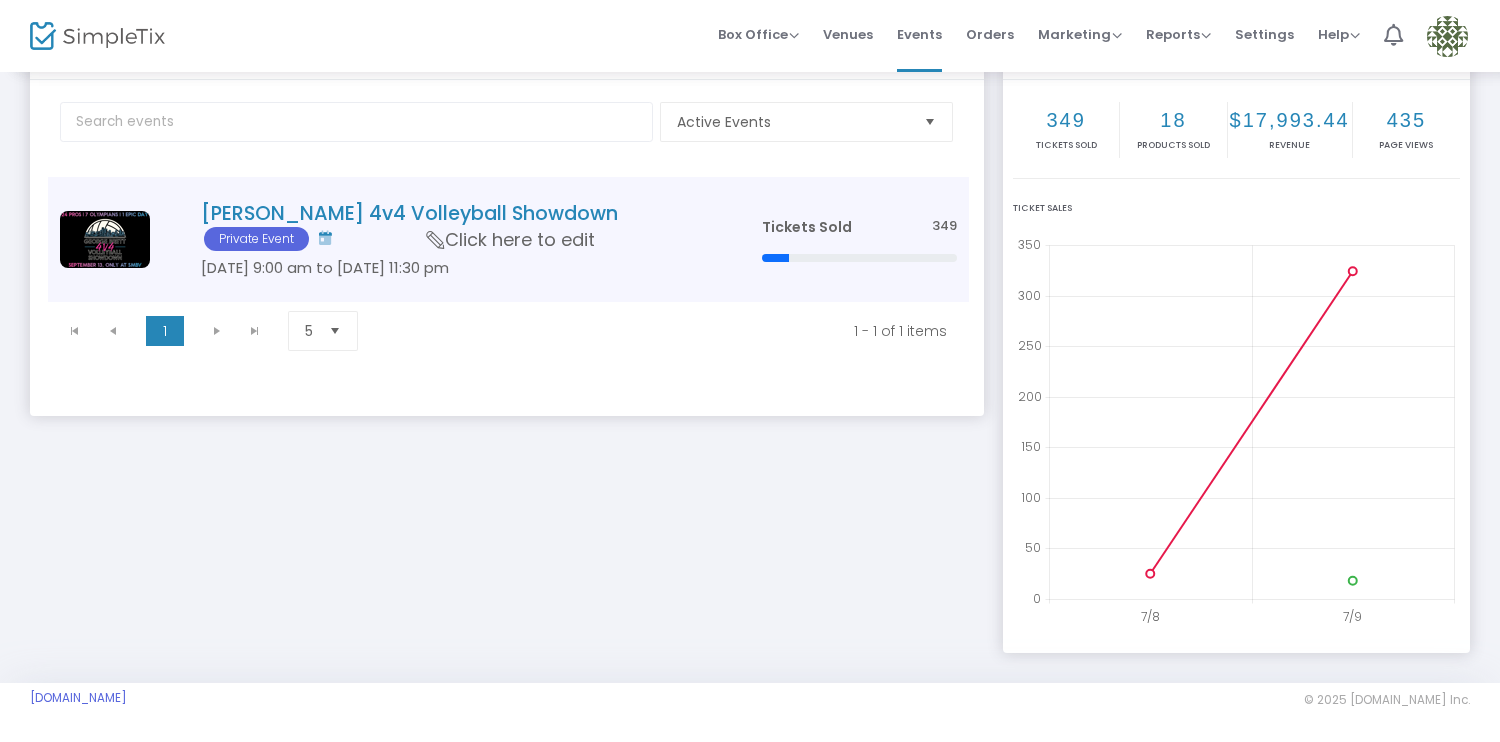 click on "[PERSON_NAME] 4v4 Volleyball Showdown  Private Event  [DATE] 9:00 am to [DATE] 11:30 pm     Click here to edit" 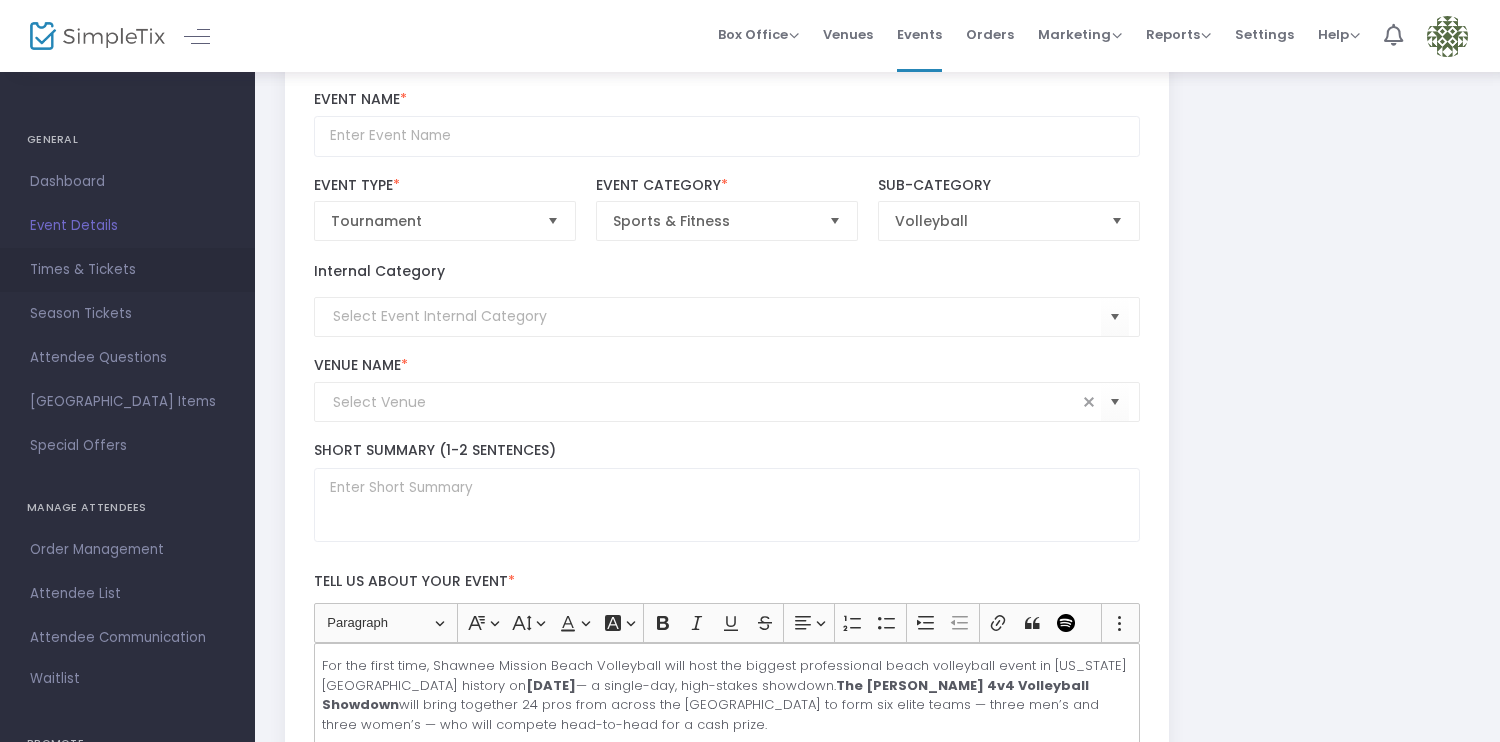 click on "Times & Tickets" at bounding box center (127, 270) 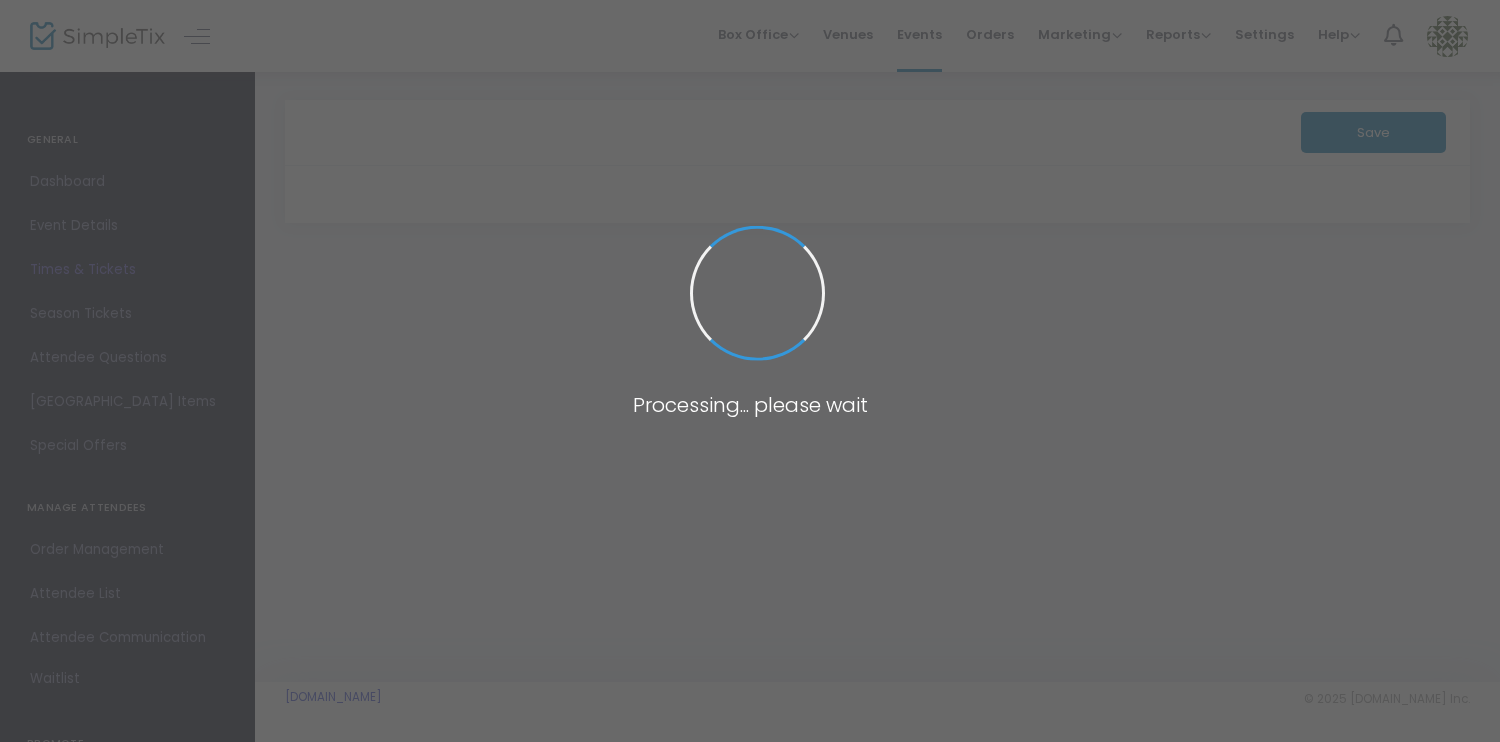 scroll, scrollTop: 0, scrollLeft: 0, axis: both 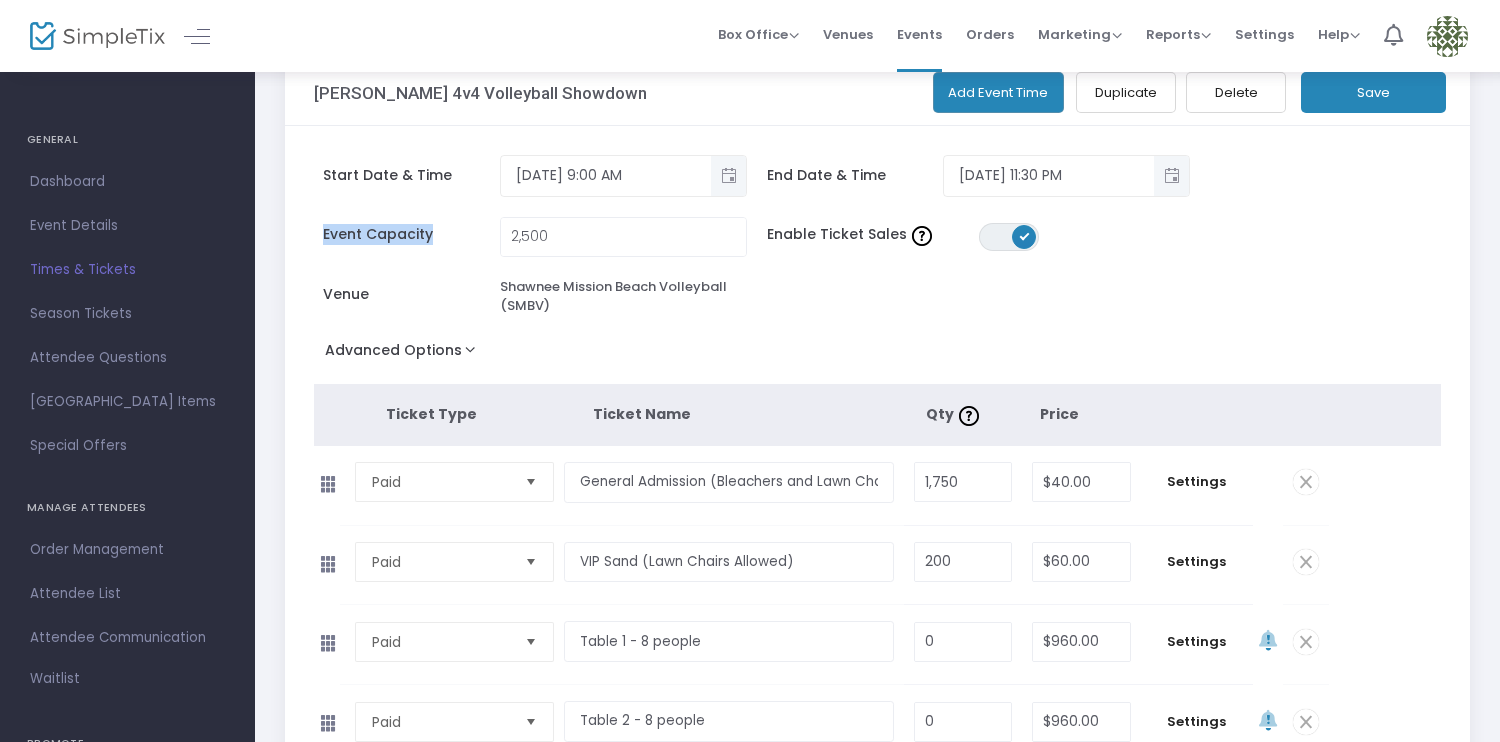 drag, startPoint x: 322, startPoint y: 238, endPoint x: 552, endPoint y: 254, distance: 230.55585 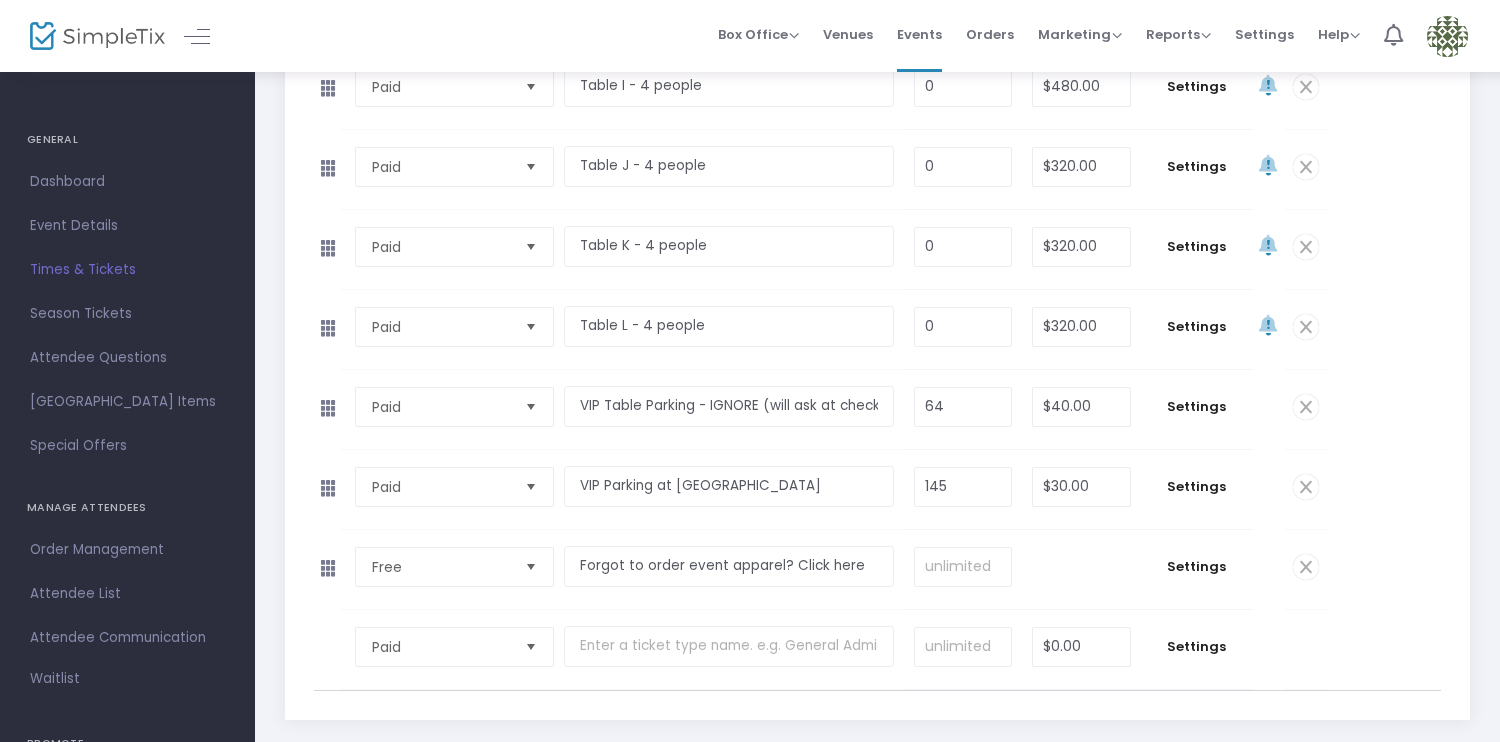 scroll, scrollTop: 3237, scrollLeft: 0, axis: vertical 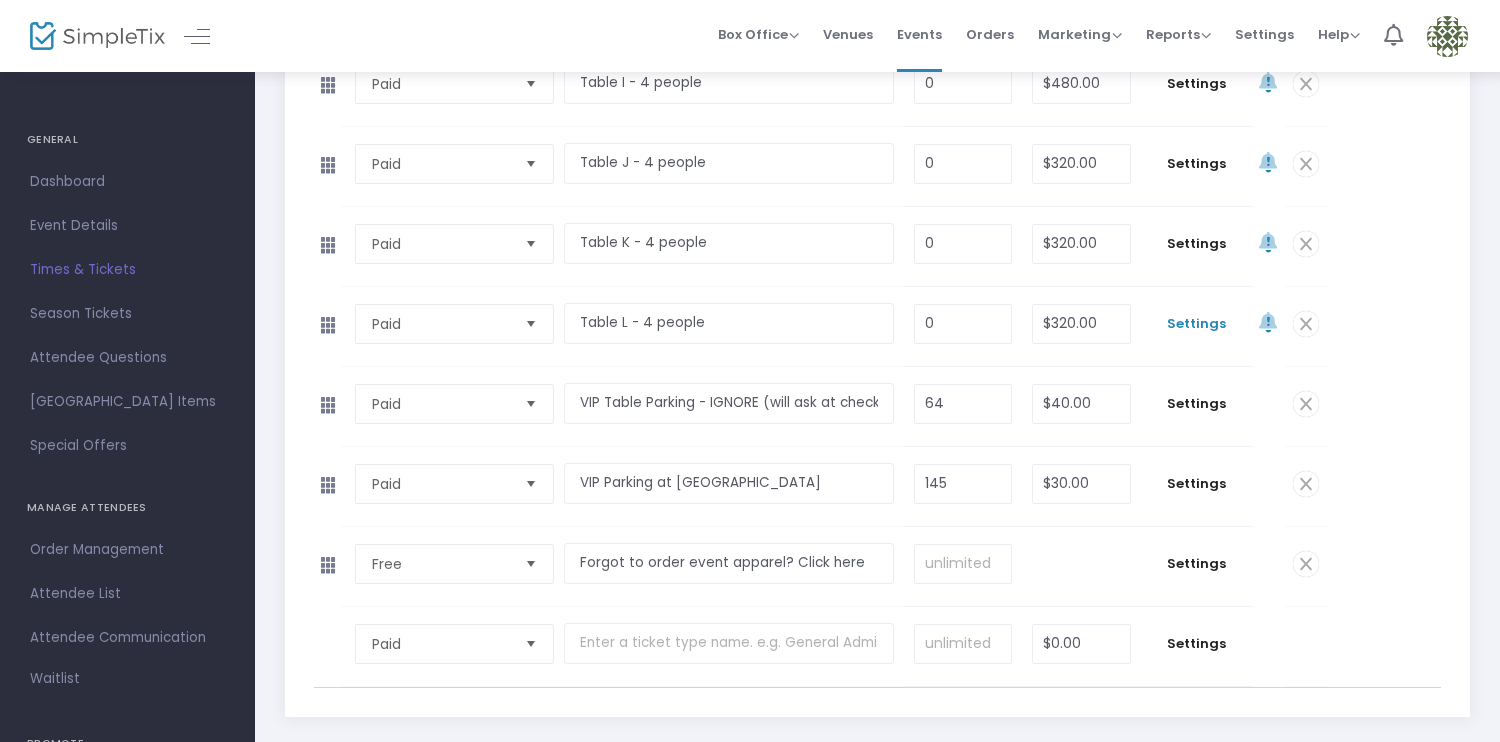 click on "Settings" at bounding box center [1197, 324] 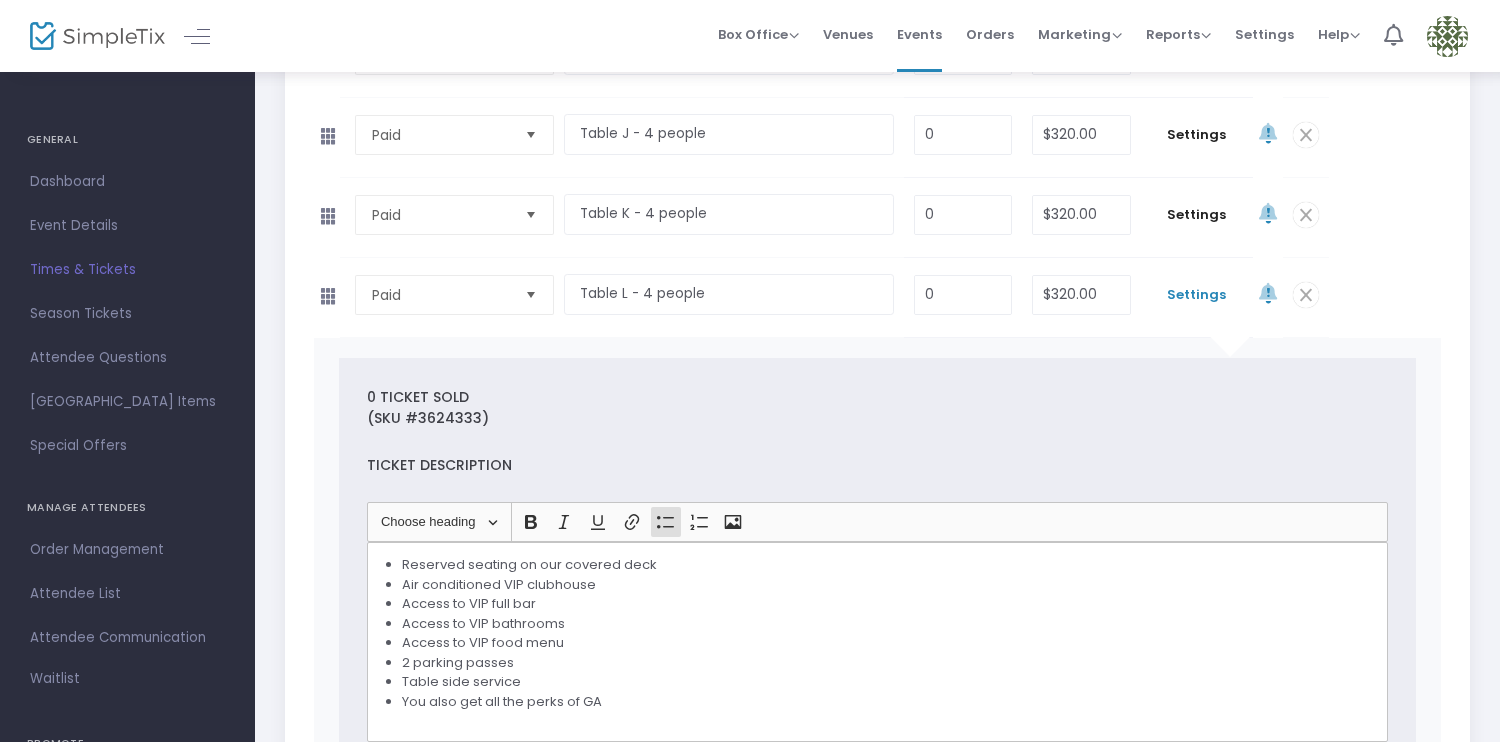 scroll, scrollTop: 3395, scrollLeft: 0, axis: vertical 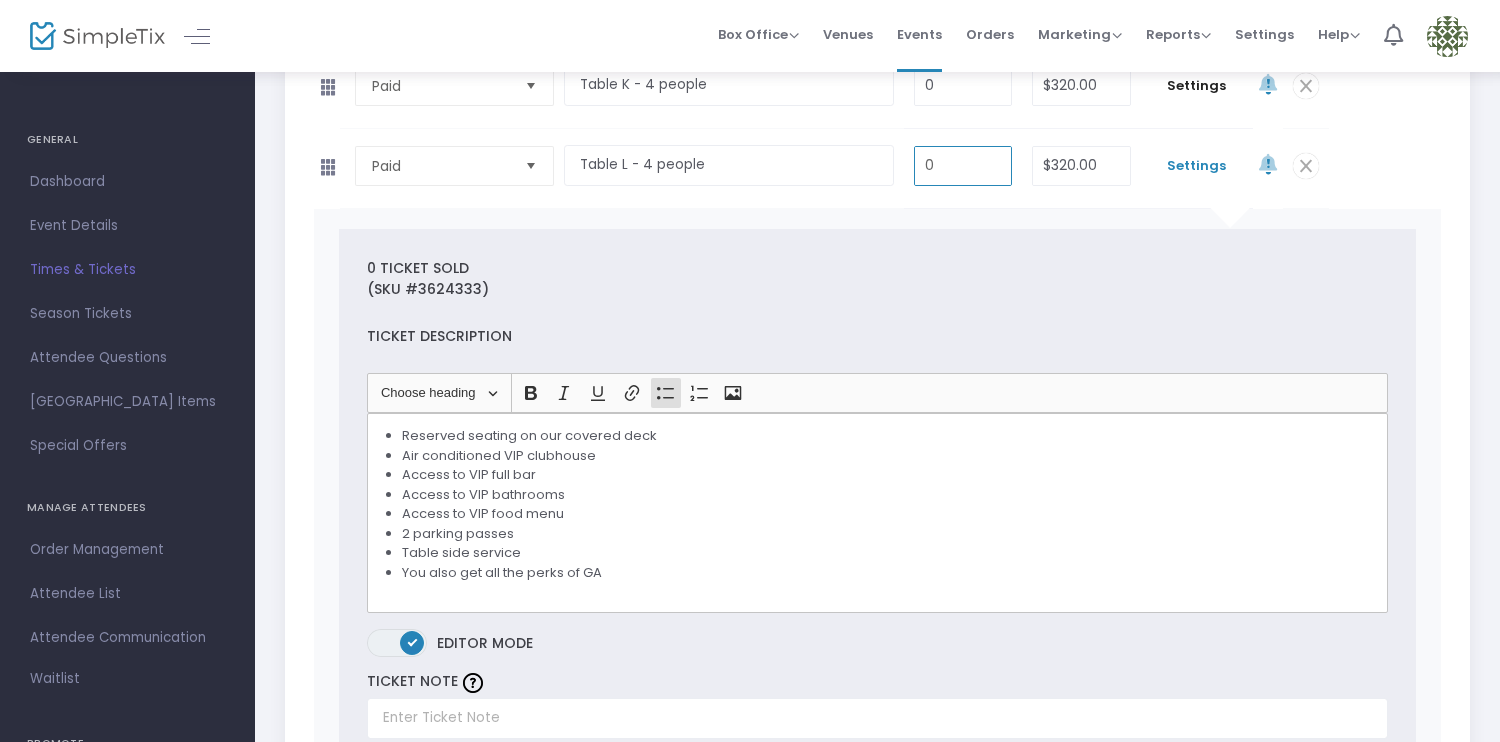click on "0" at bounding box center [963, 166] 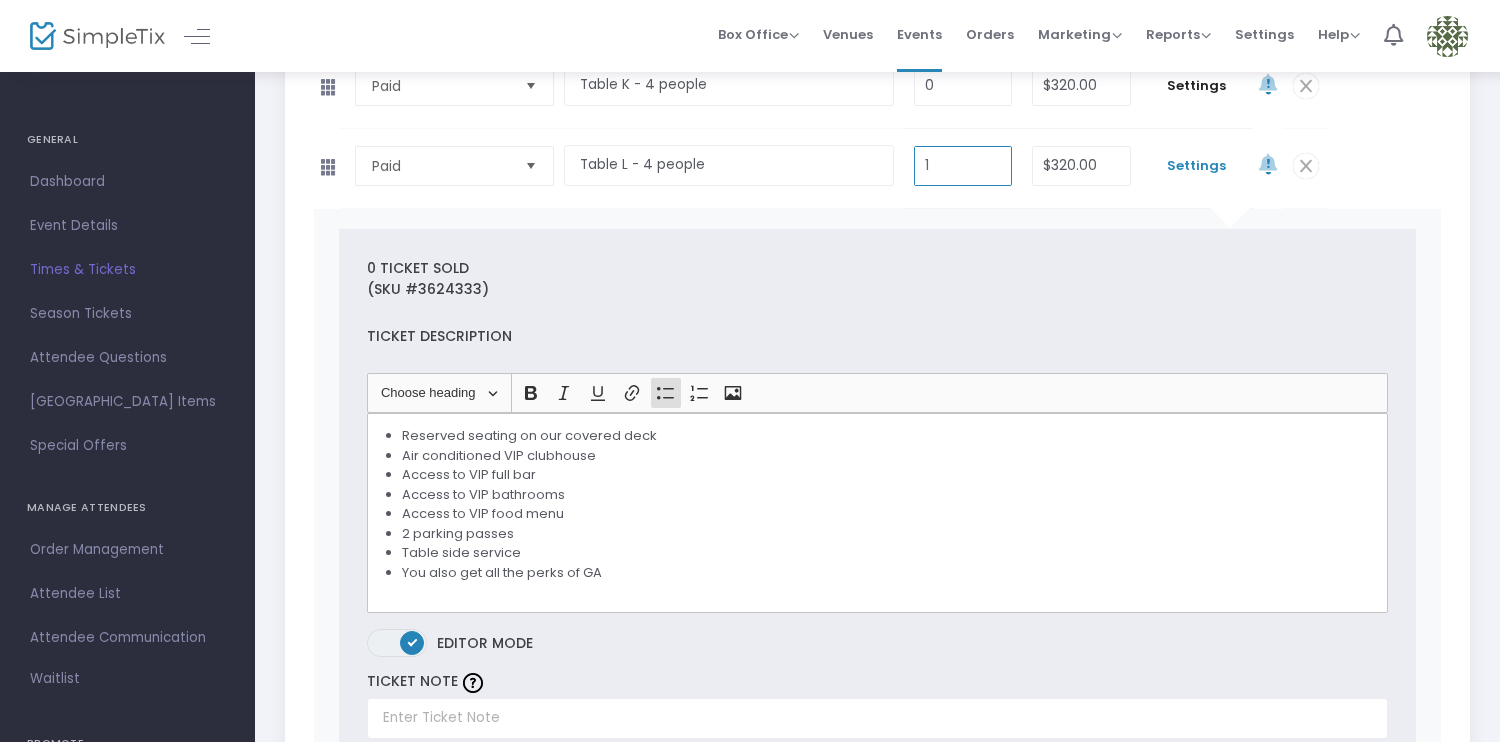 type on "1" 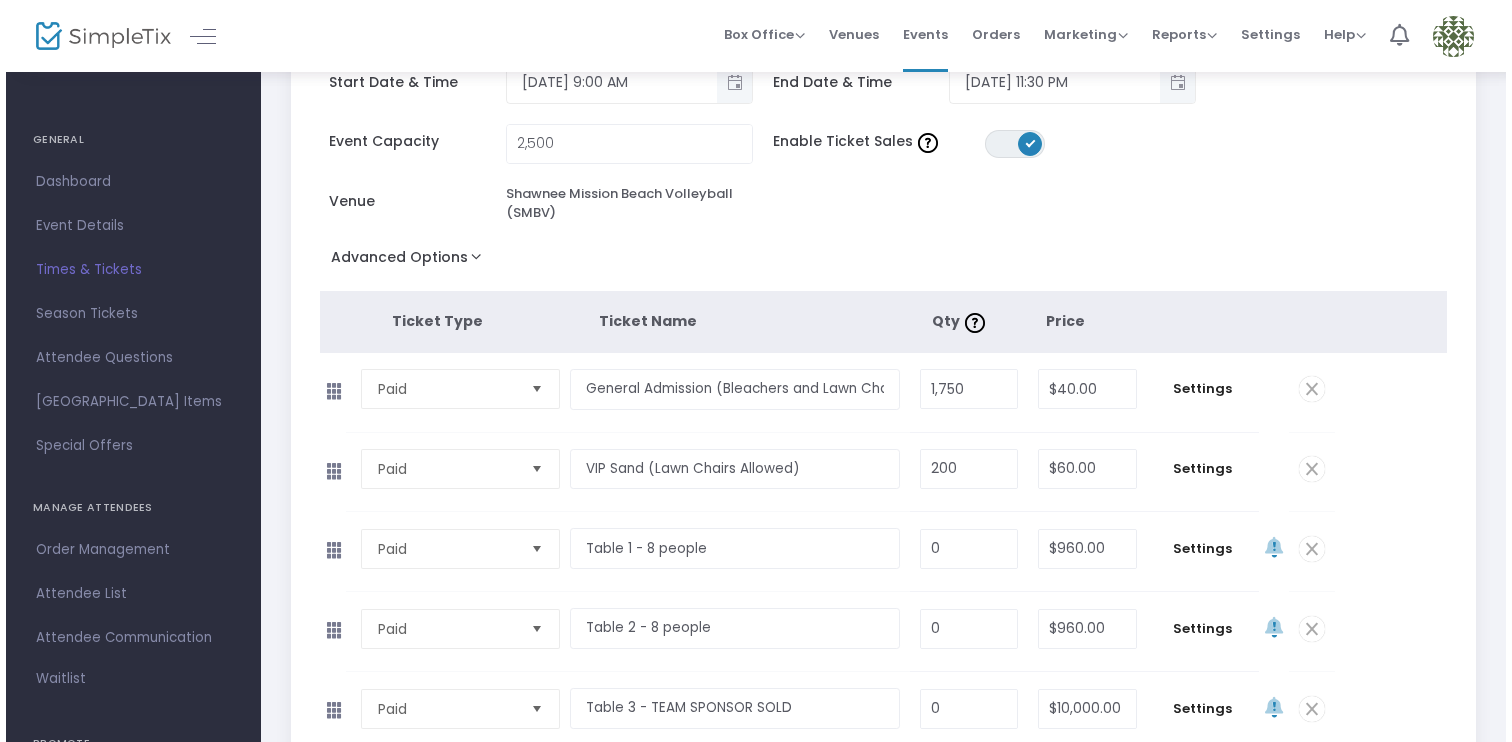 scroll, scrollTop: 0, scrollLeft: 0, axis: both 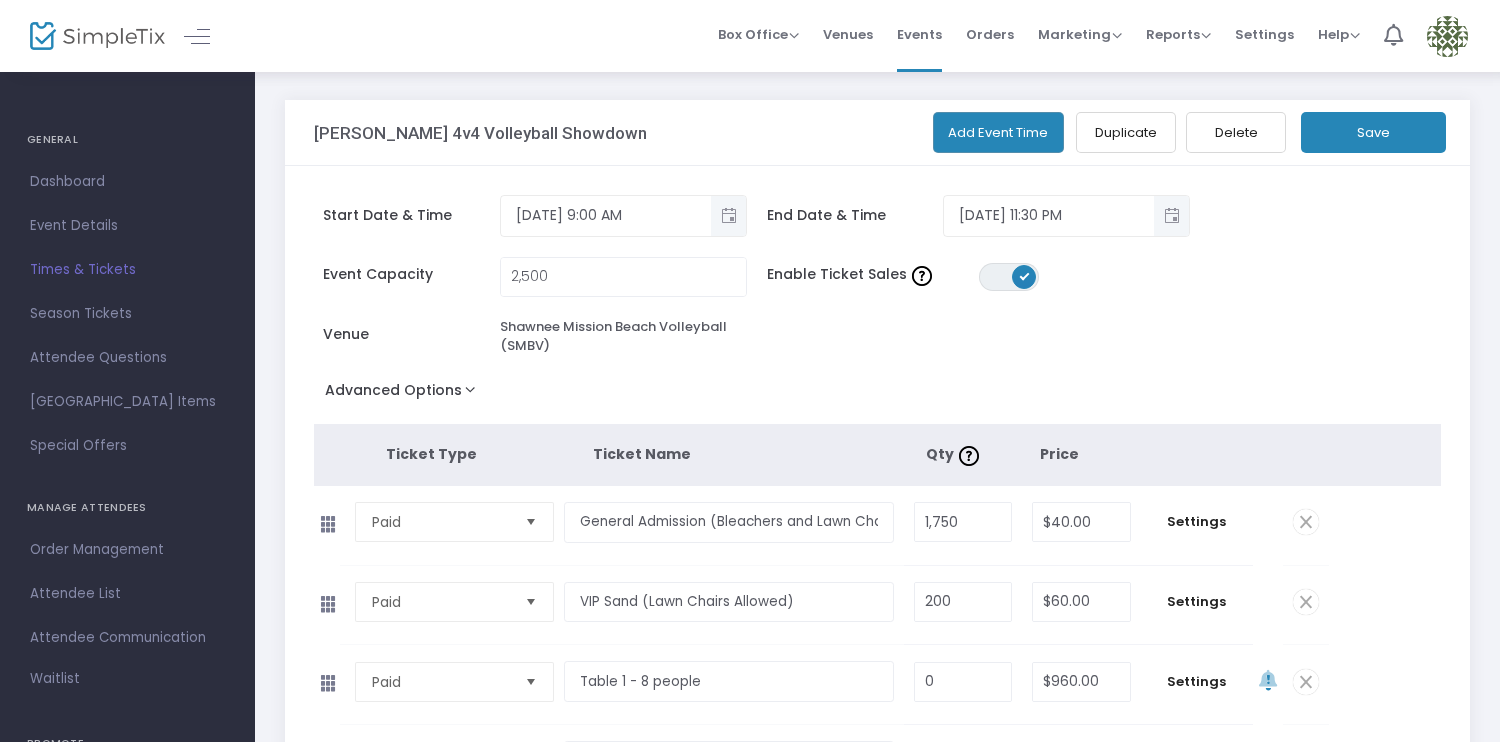 click on "Save" 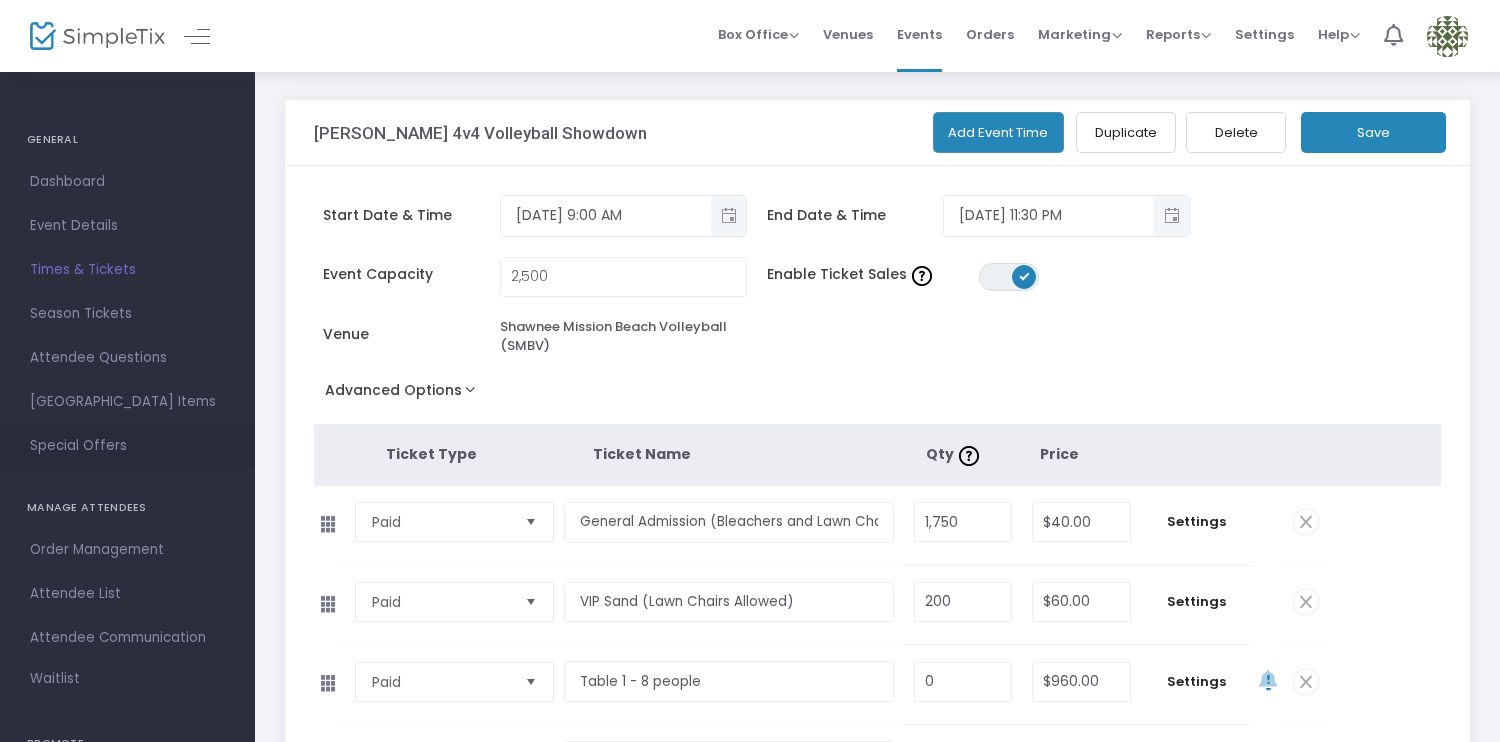 click on "Special Offers" at bounding box center [127, 446] 